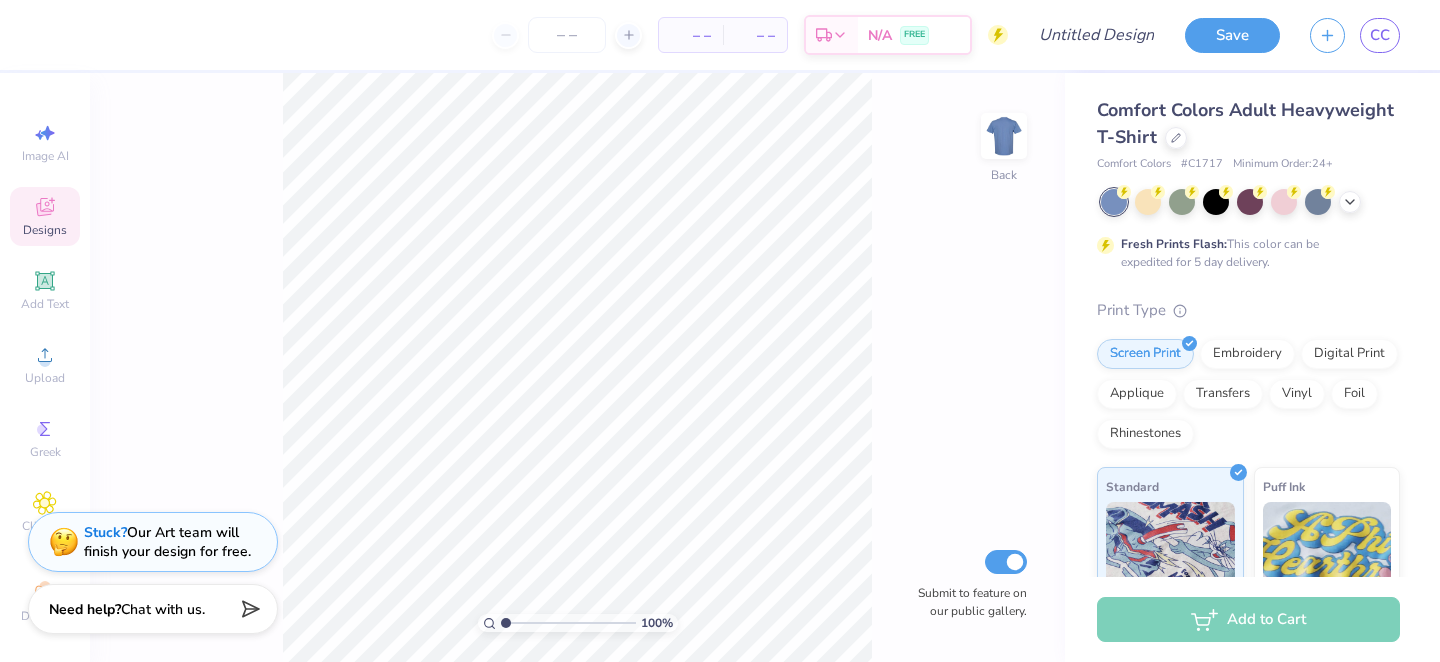 scroll, scrollTop: 0, scrollLeft: 0, axis: both 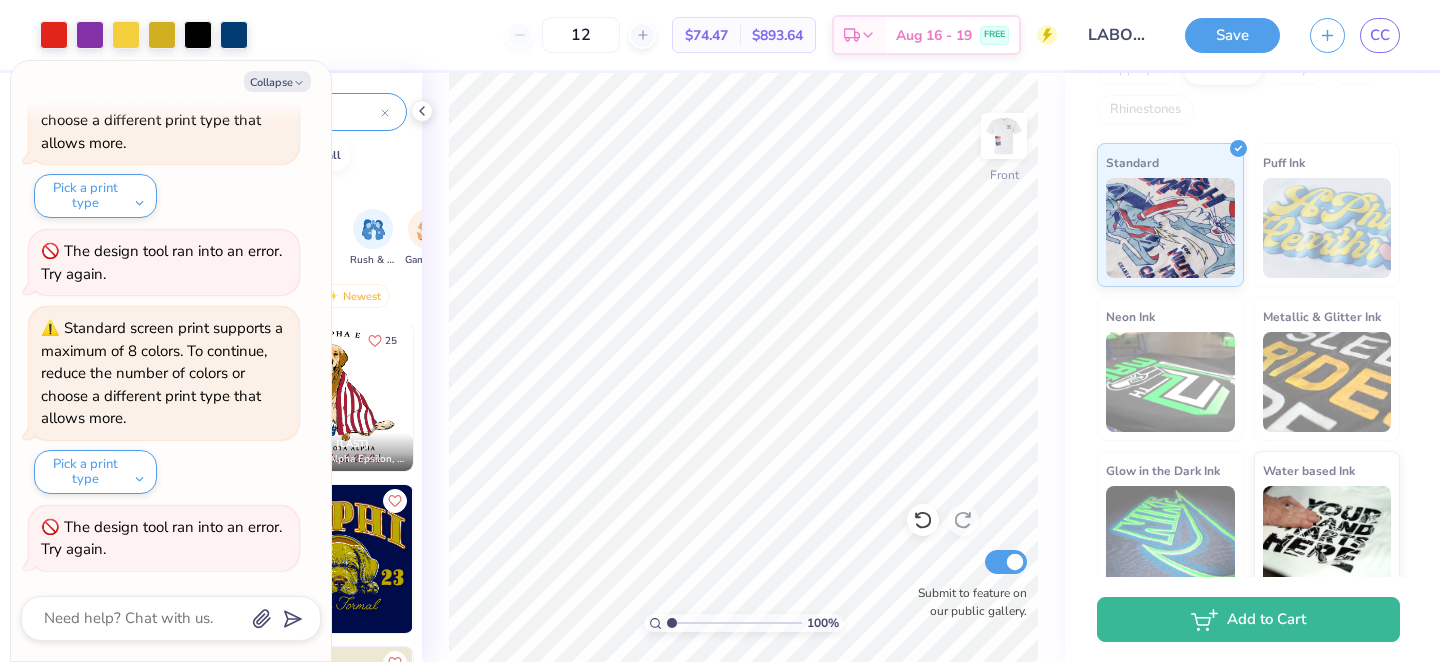 type on "x" 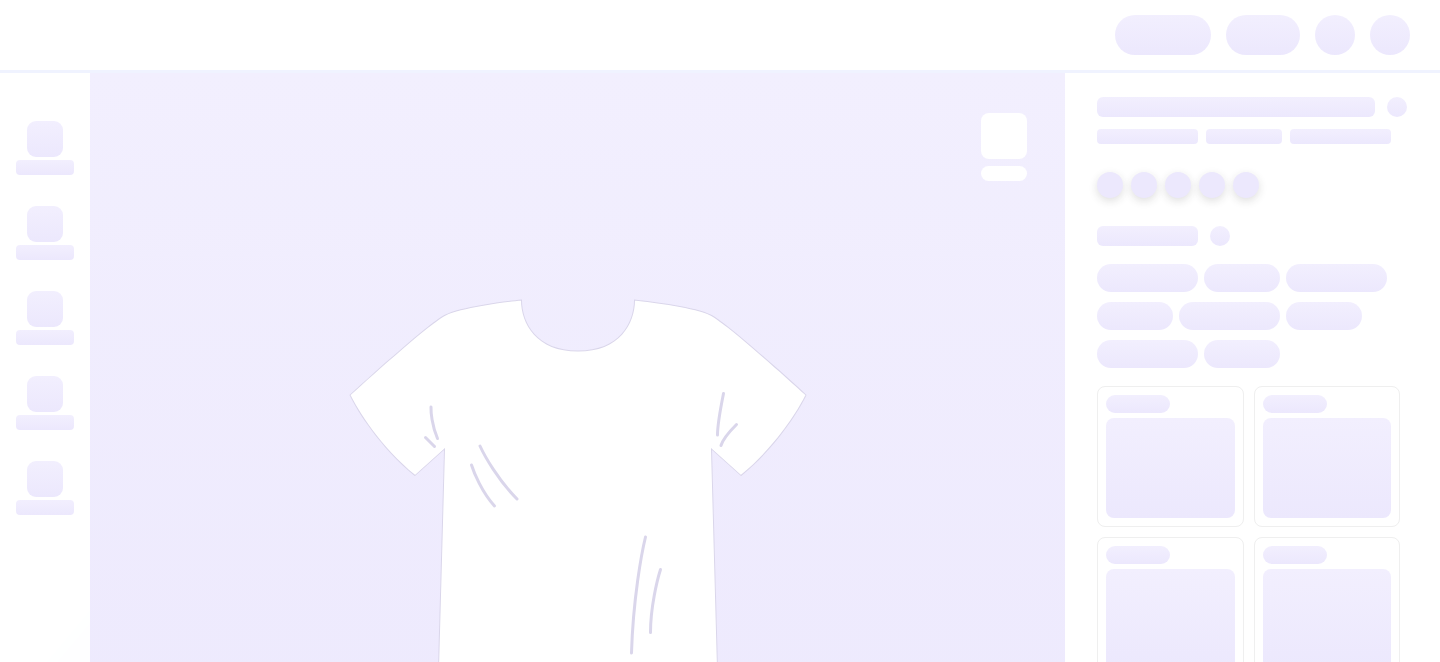 scroll, scrollTop: 0, scrollLeft: 0, axis: both 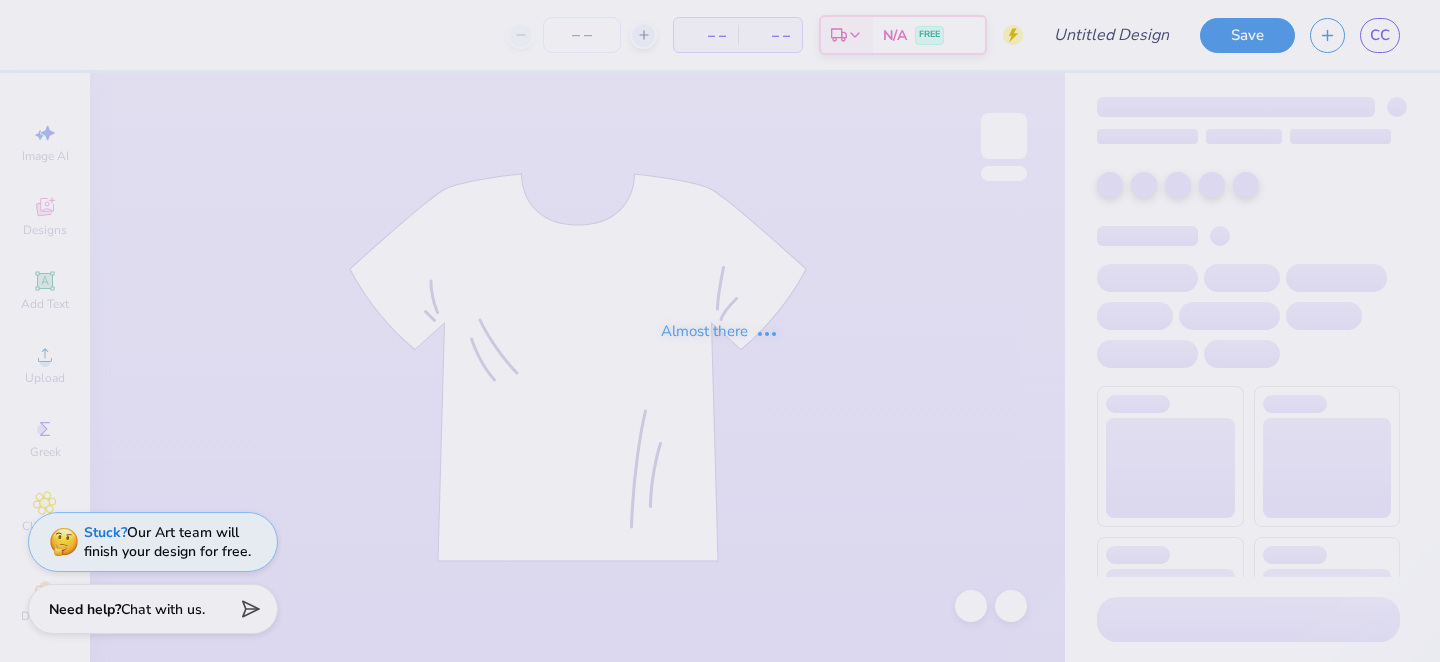 type on "[FONT_NAME]" 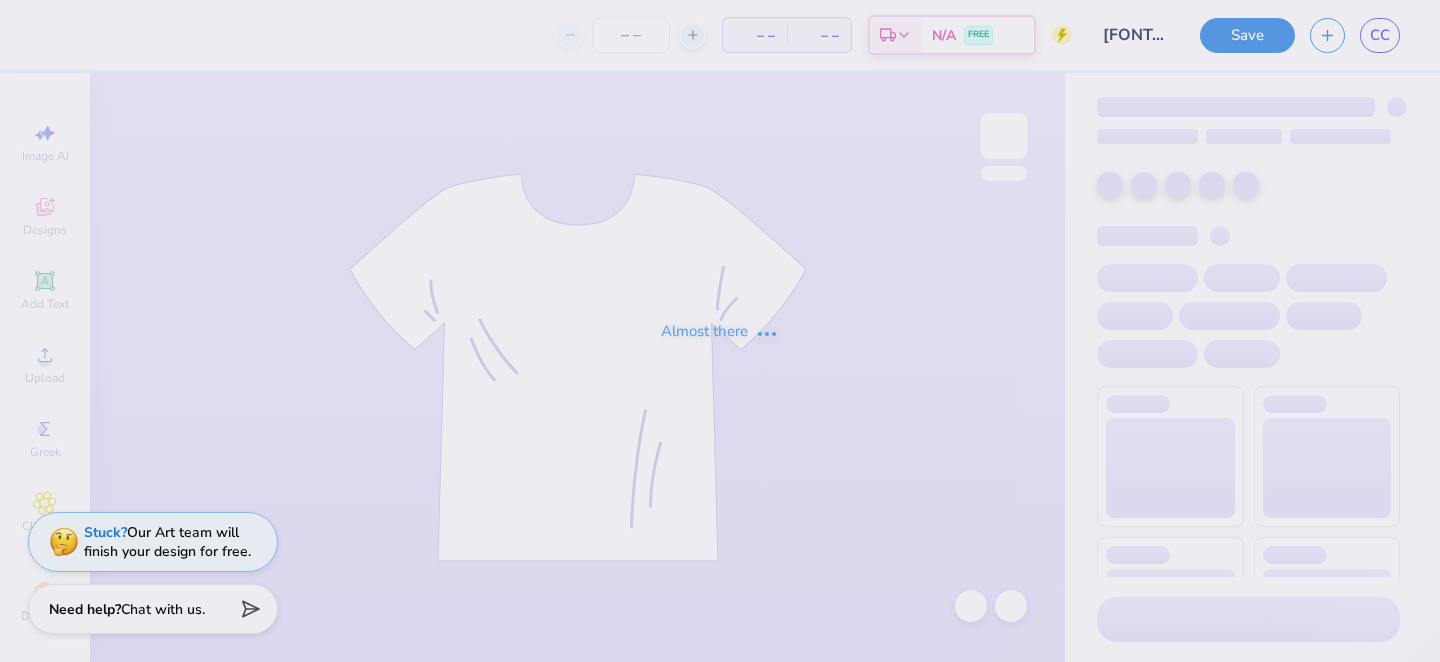 type on "150" 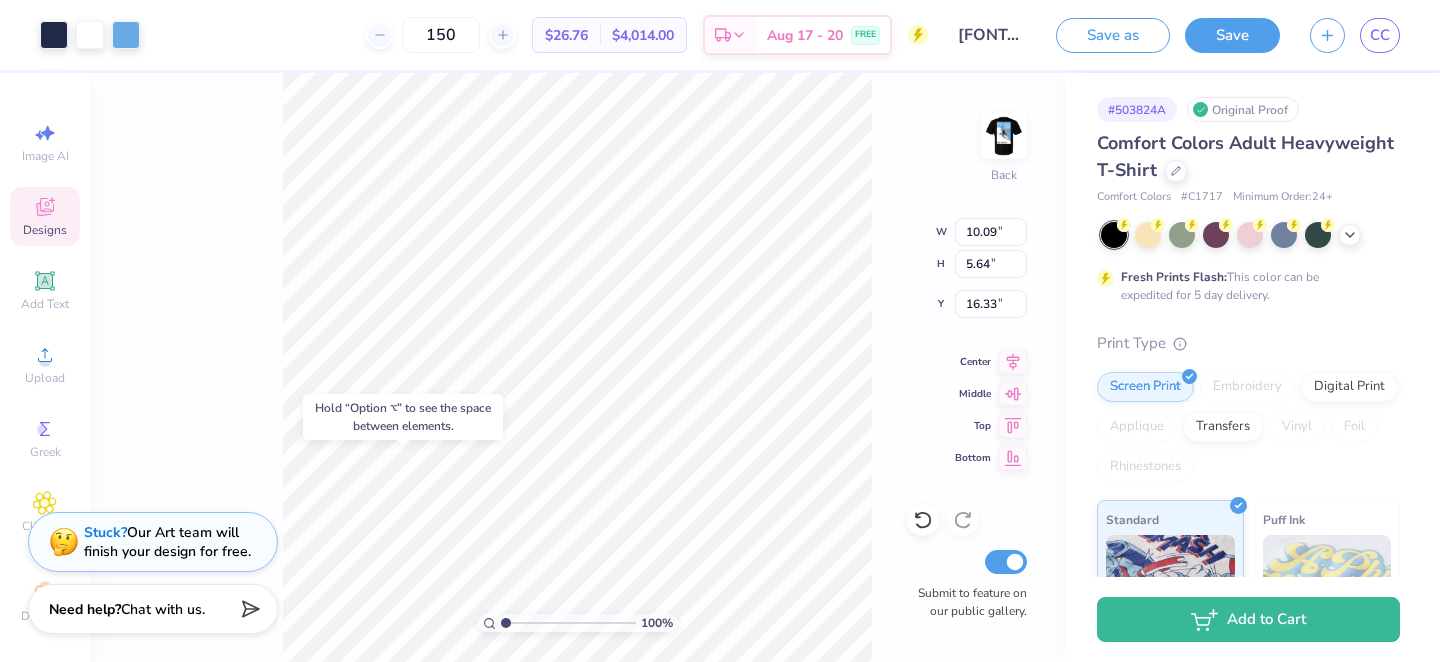 type on "16.33" 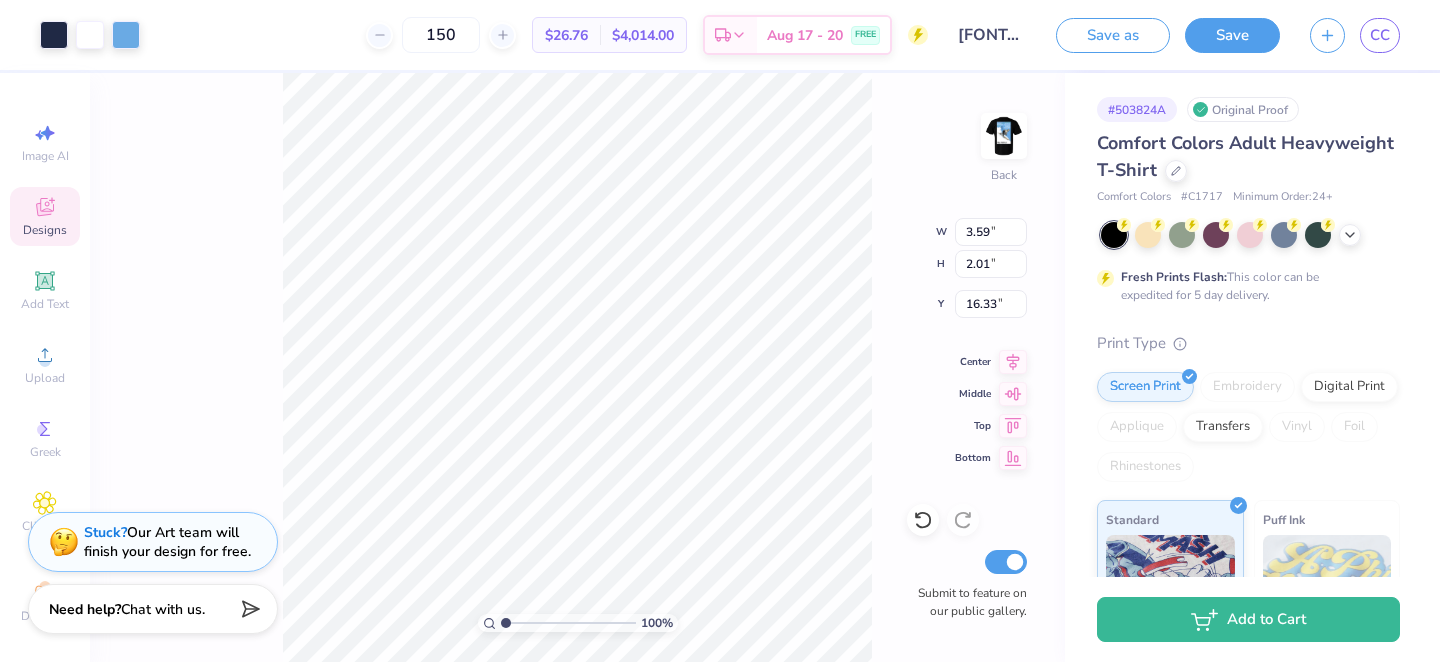 type on "3.59" 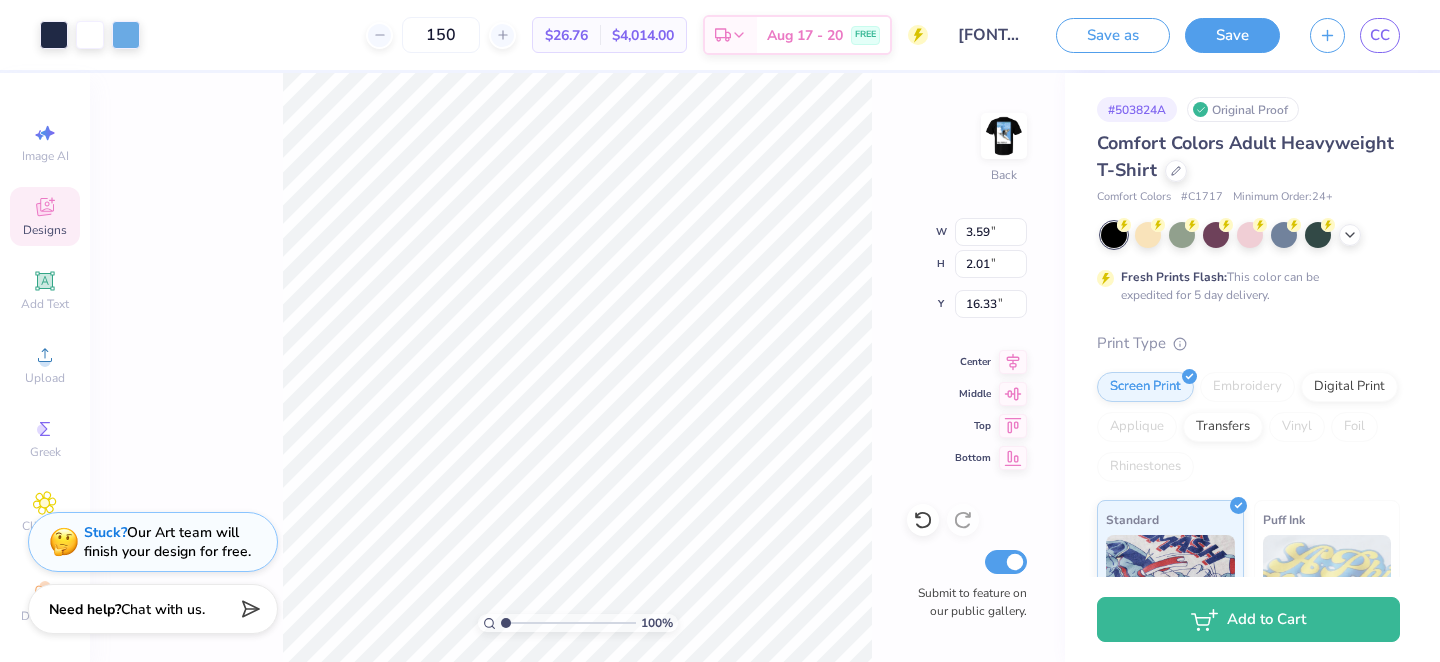 type on "2.01" 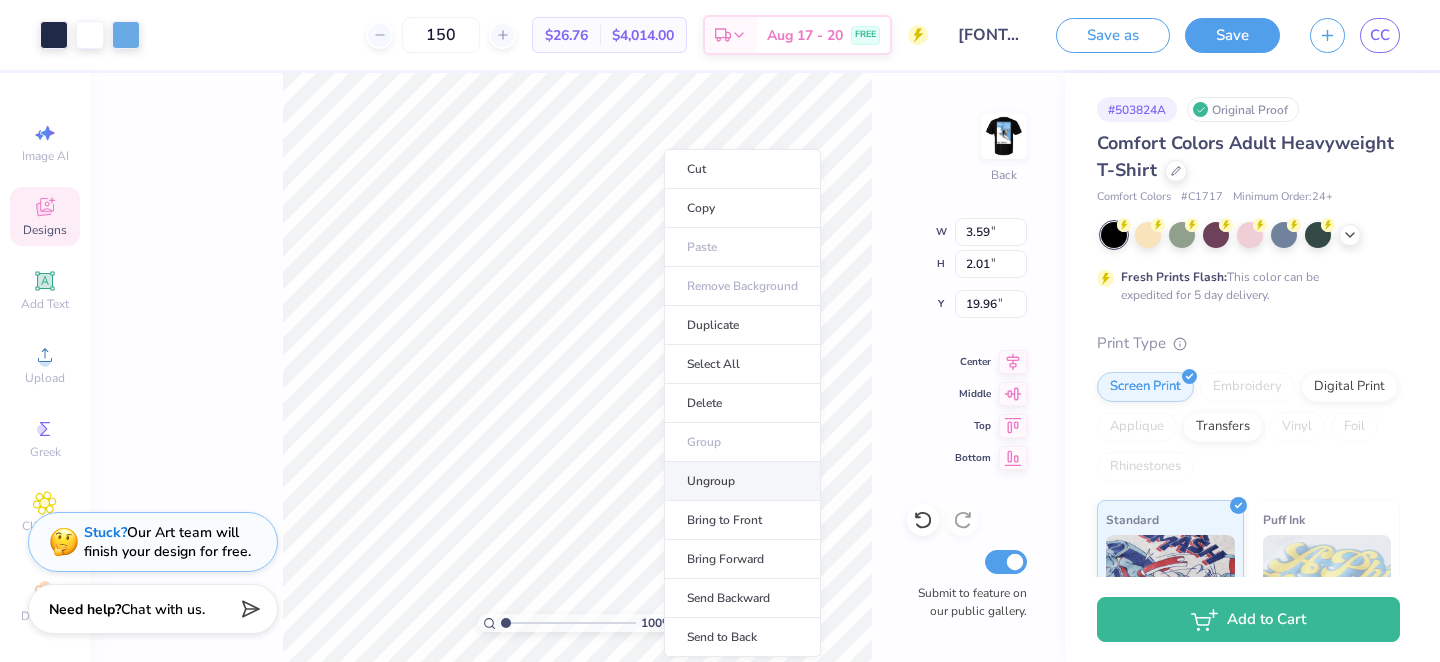 click on "Ungroup" at bounding box center (742, 481) 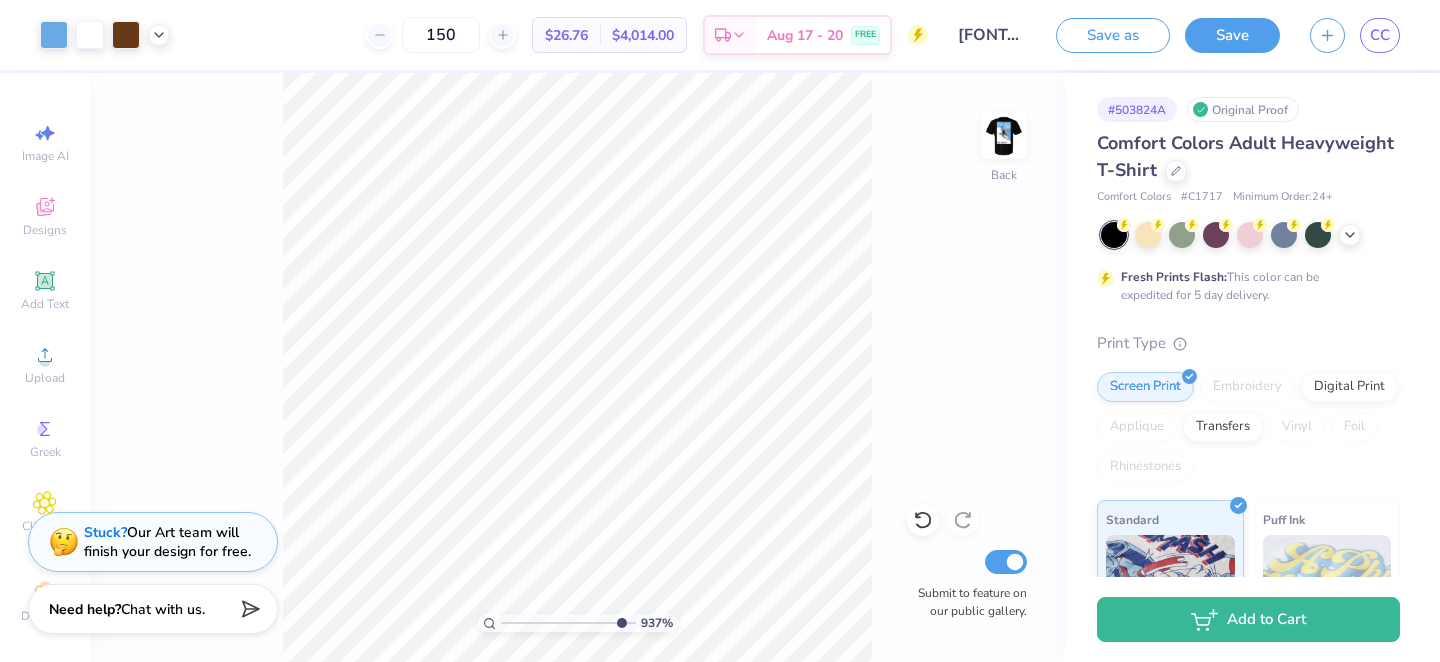 type on "9.37" 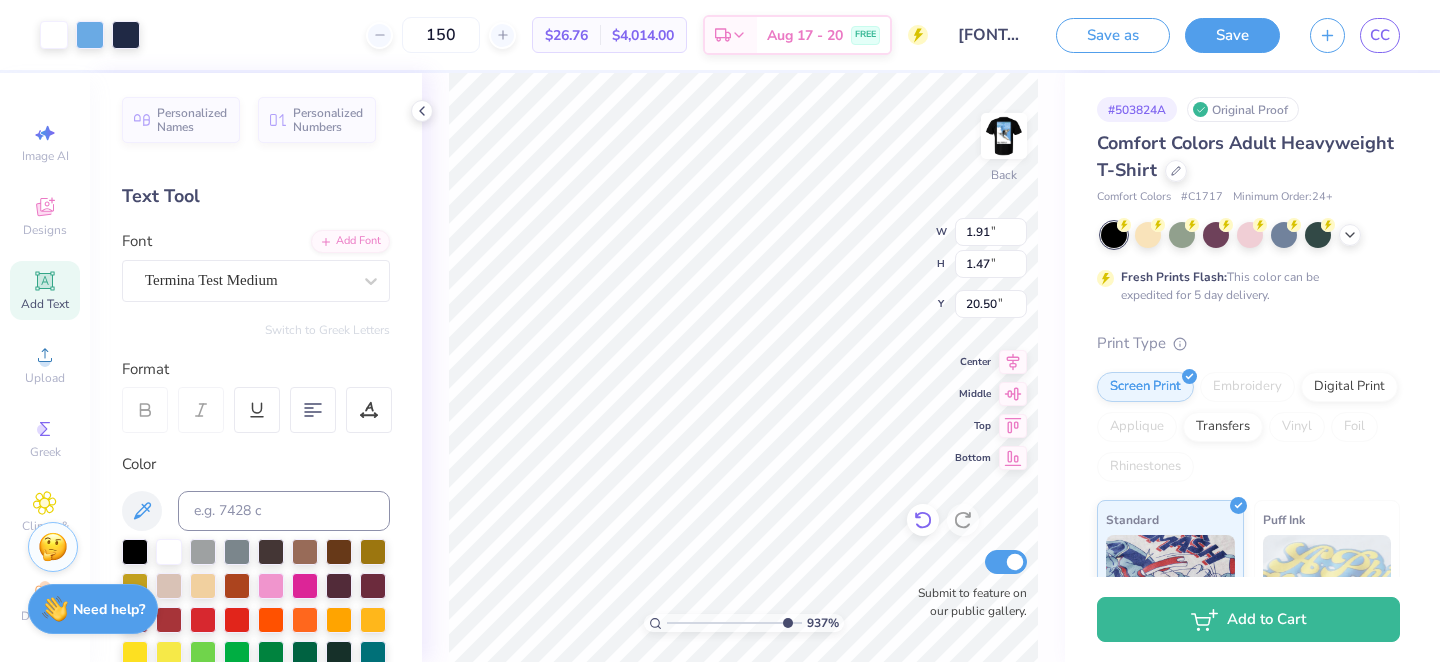 type on "1.91" 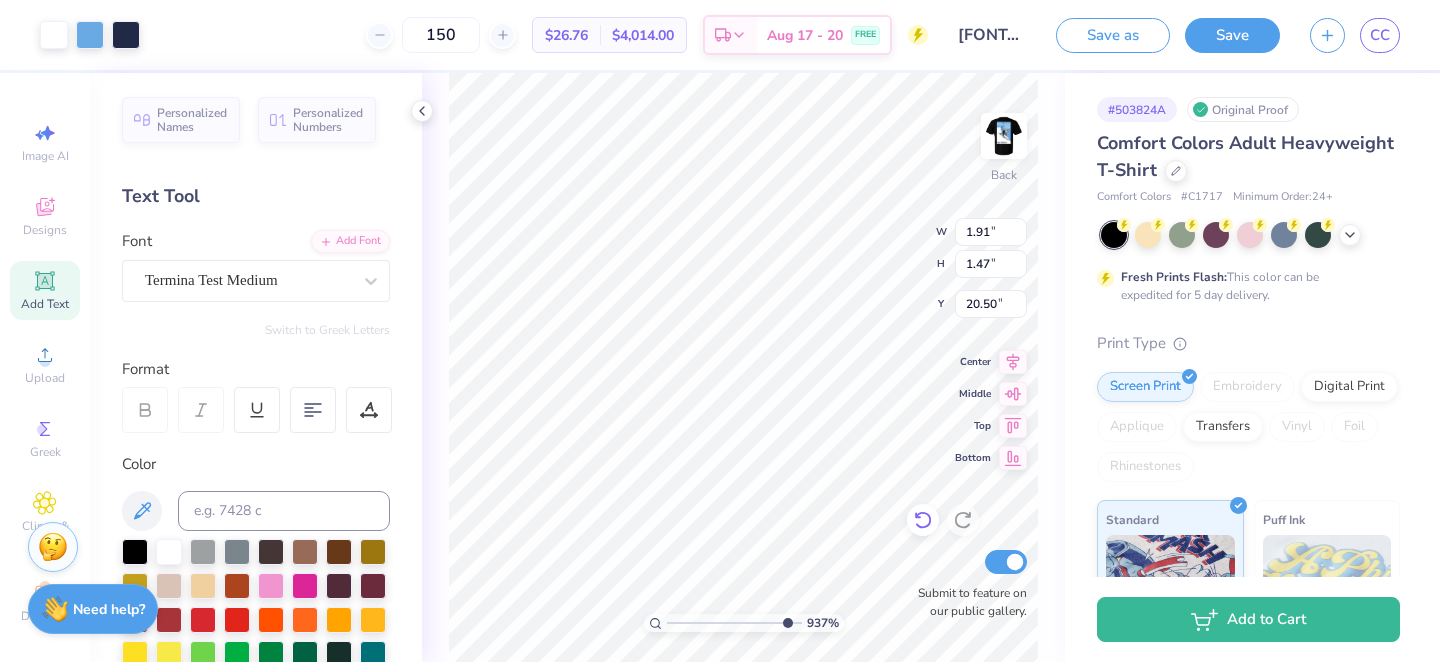 type on "1.47" 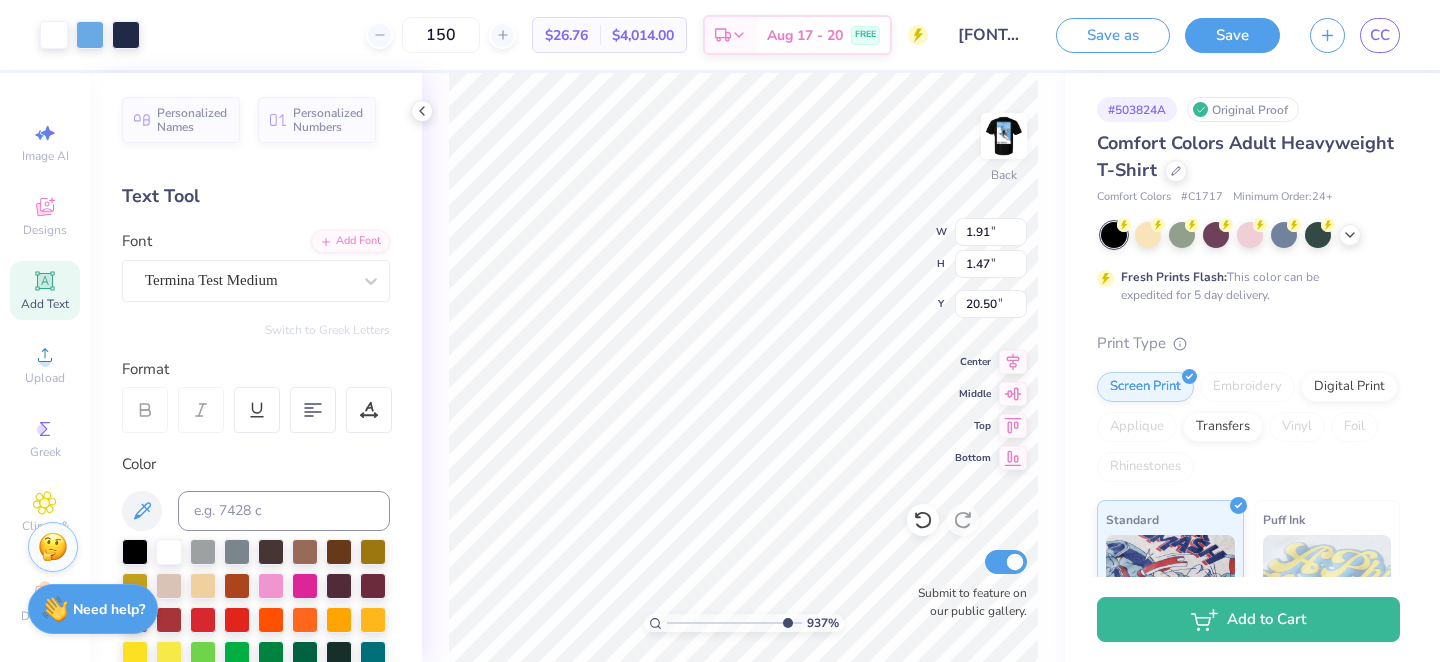 type on "1.11" 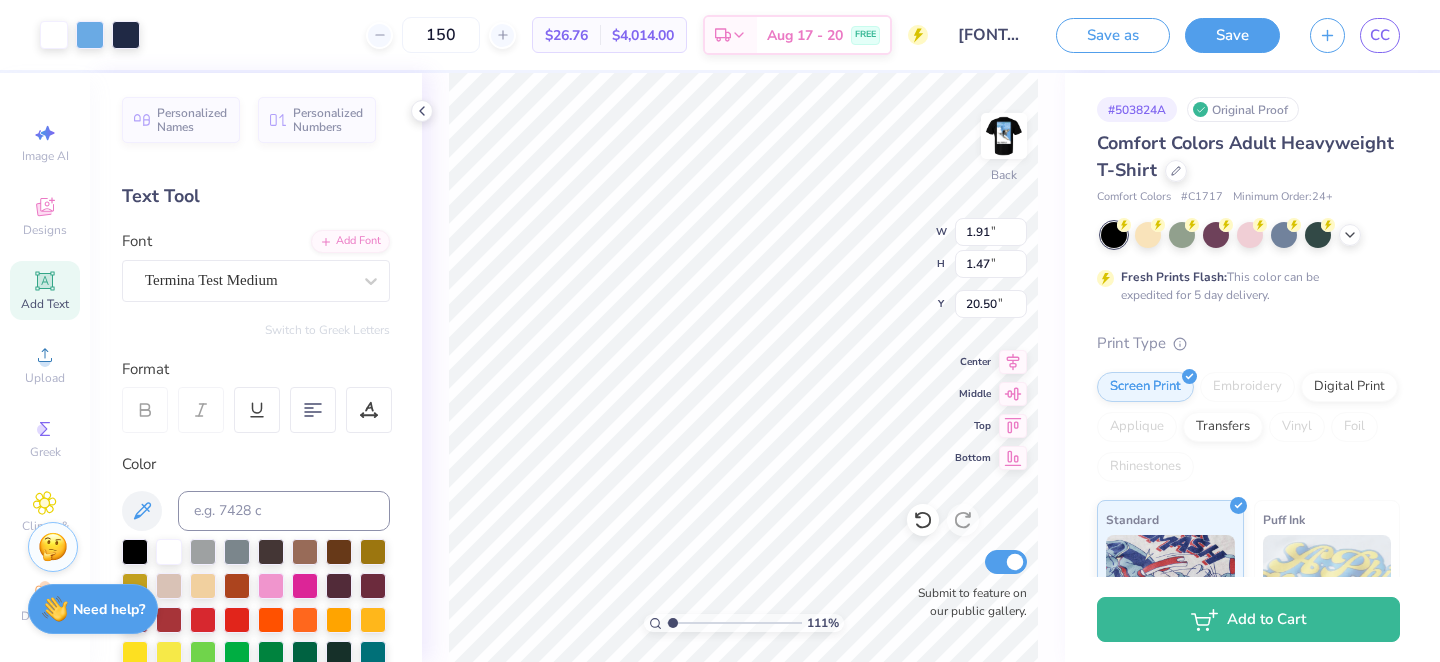 type on "2.87" 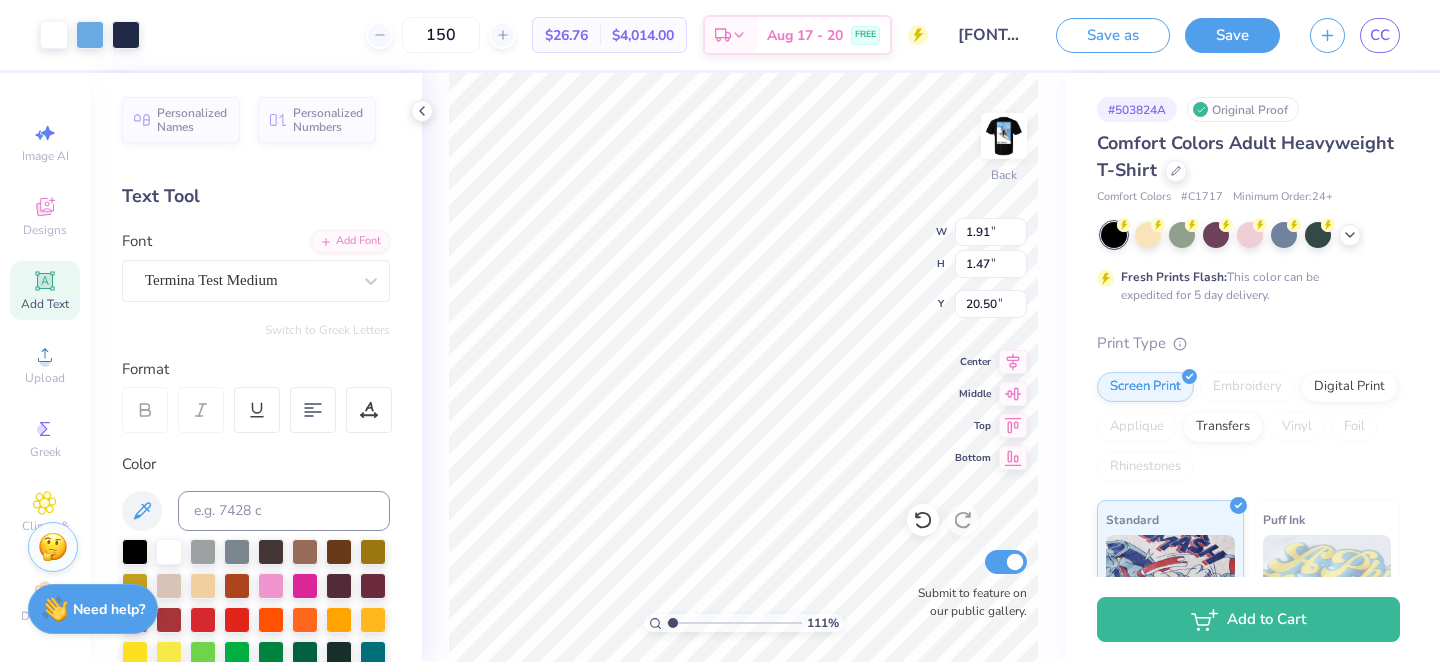 type on "2.21" 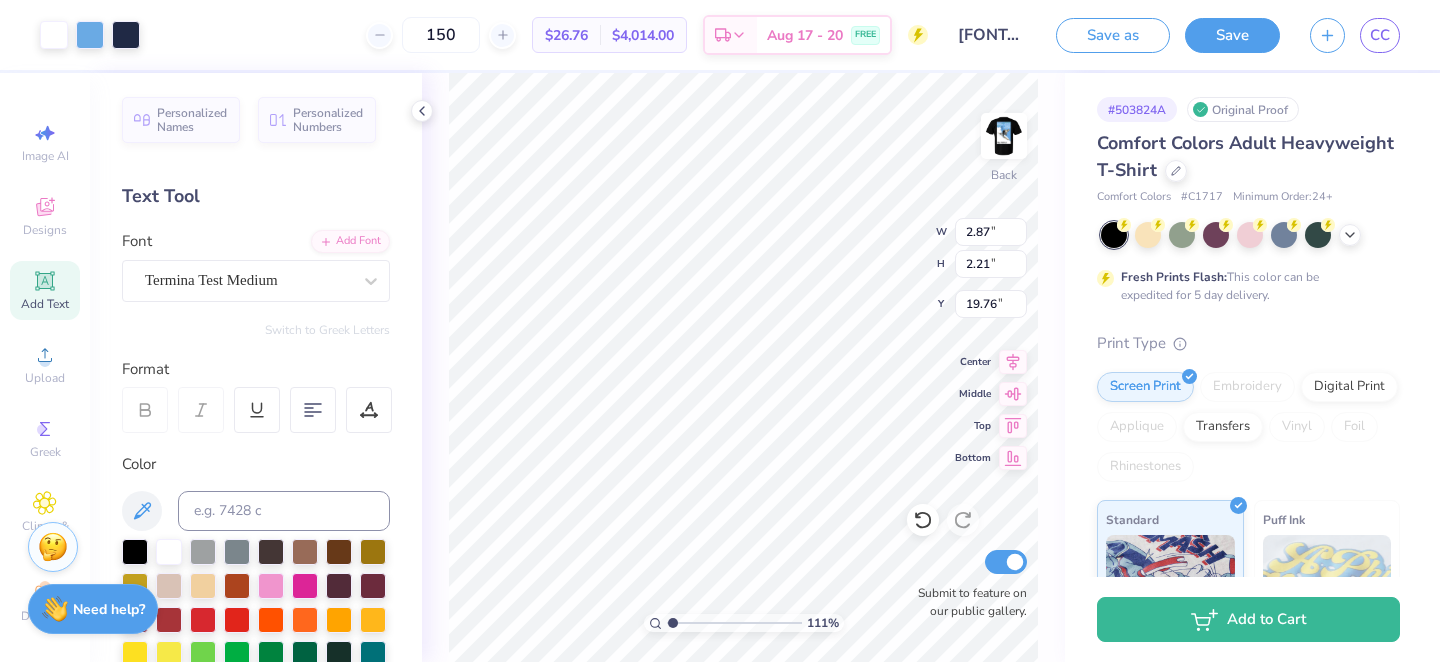 type on "7.50" 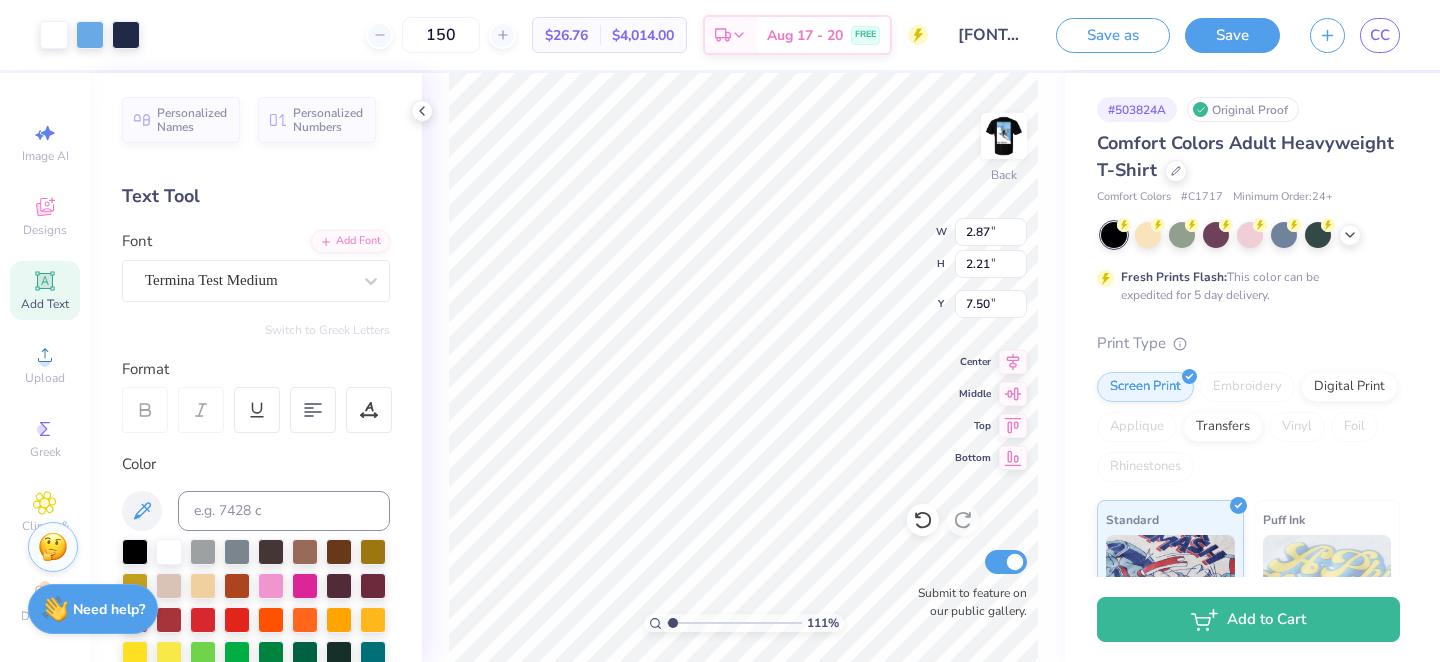 type on "3.35" 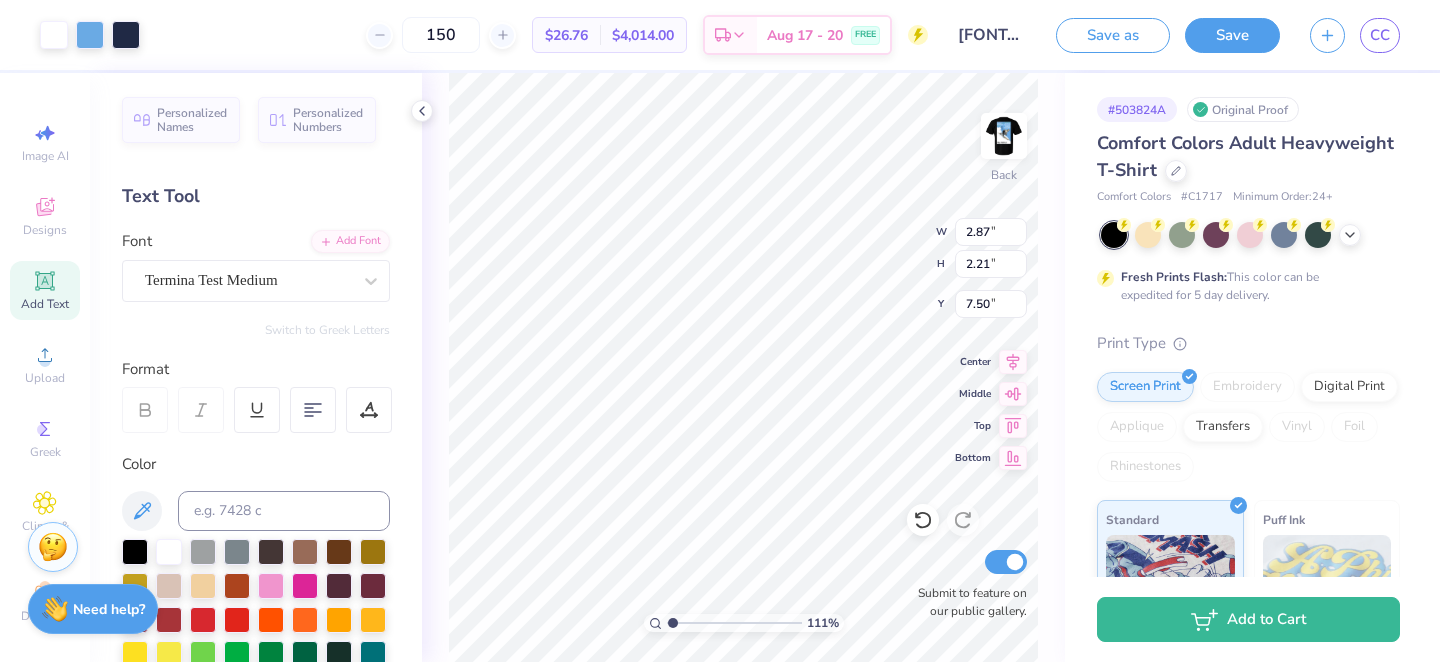 type on "2.58" 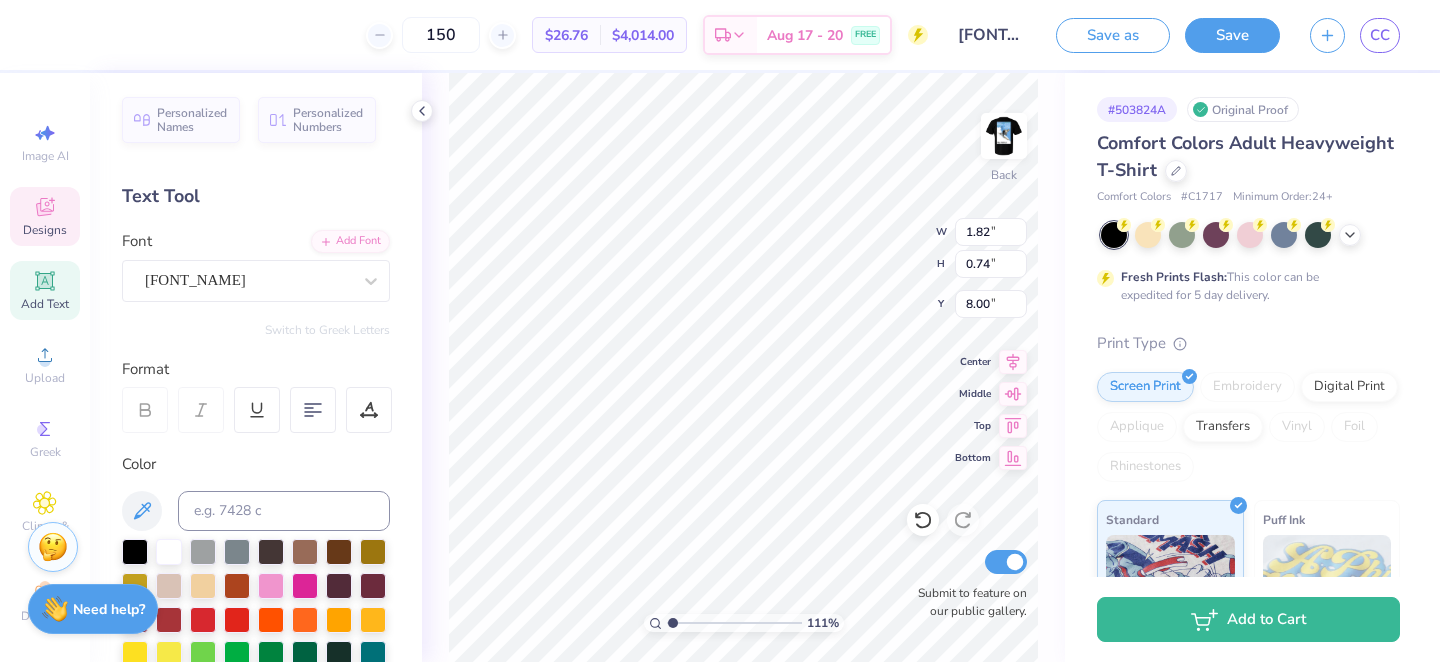 type on "8.00" 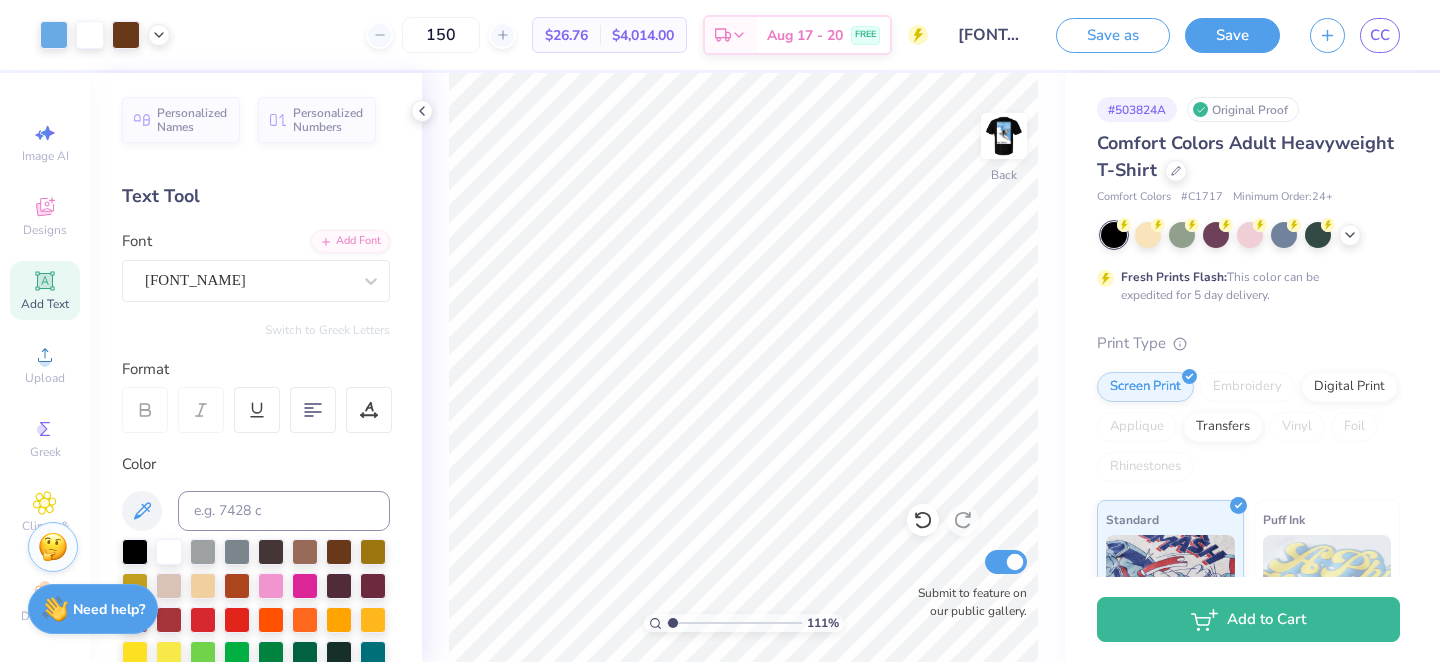 type on "3.72" 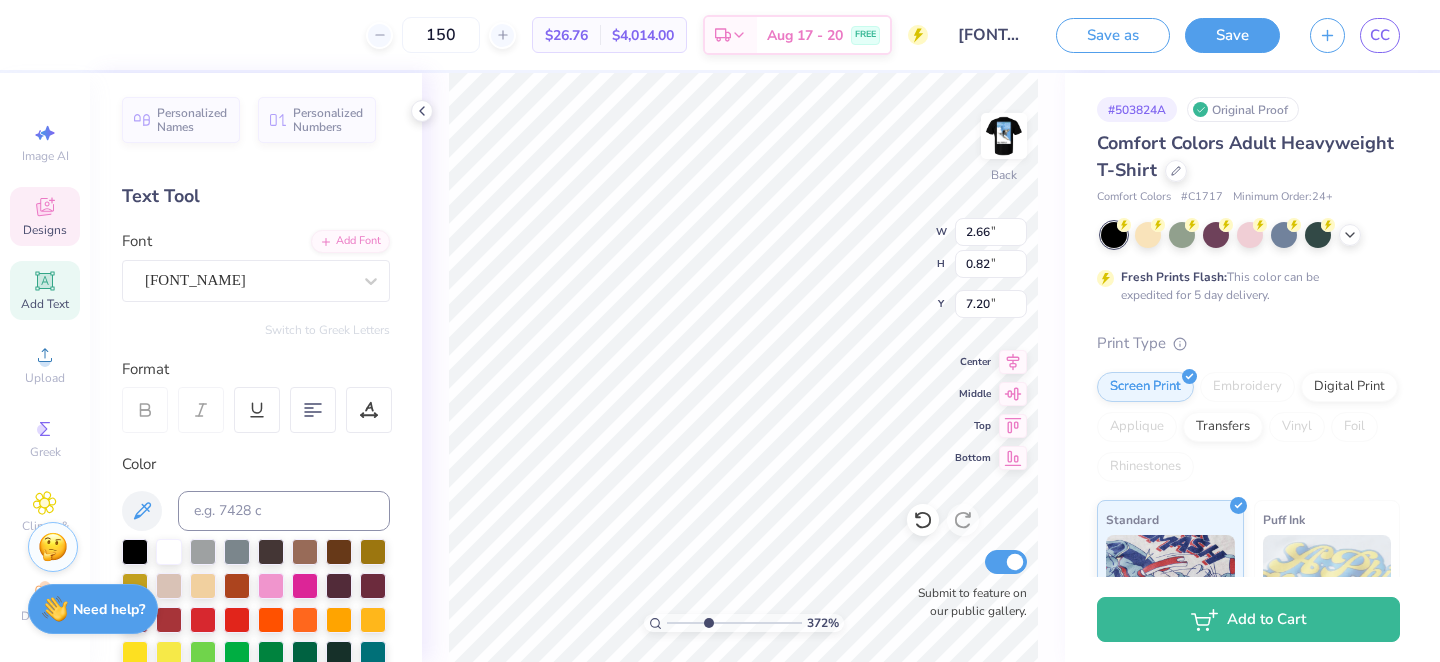 type on "7.22" 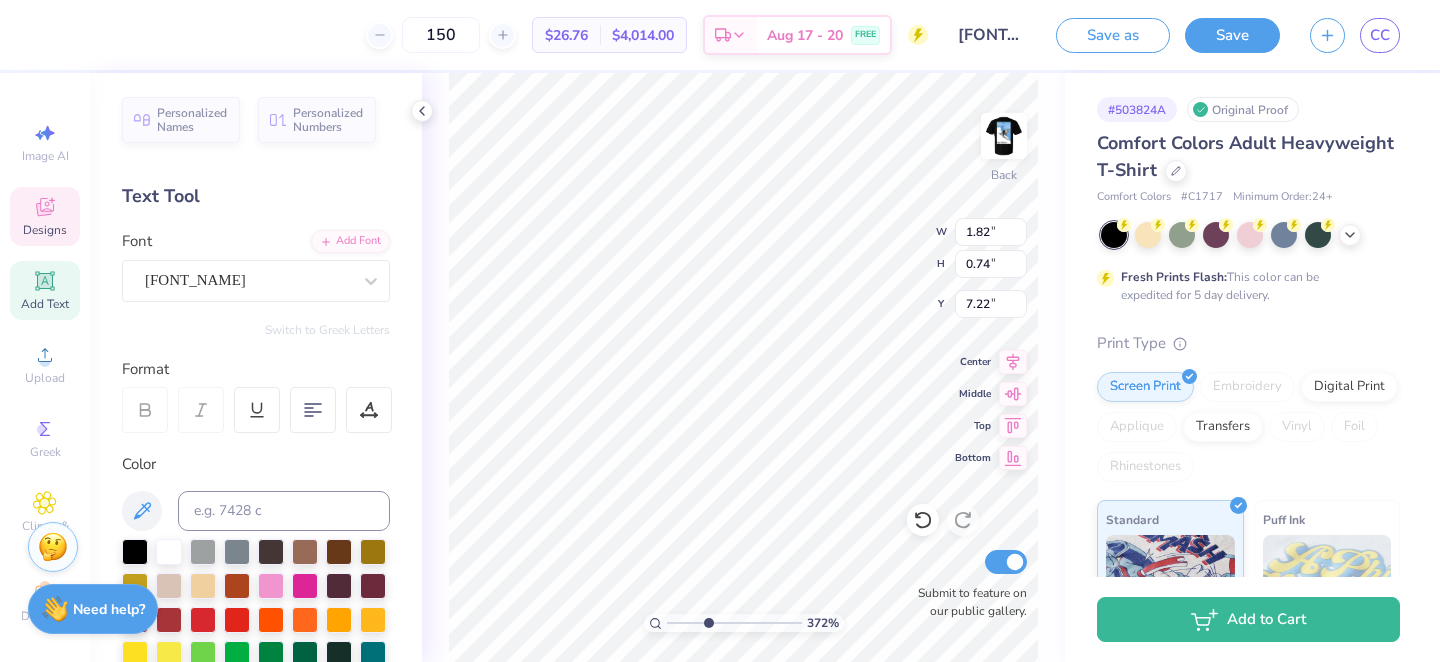type on "1.82" 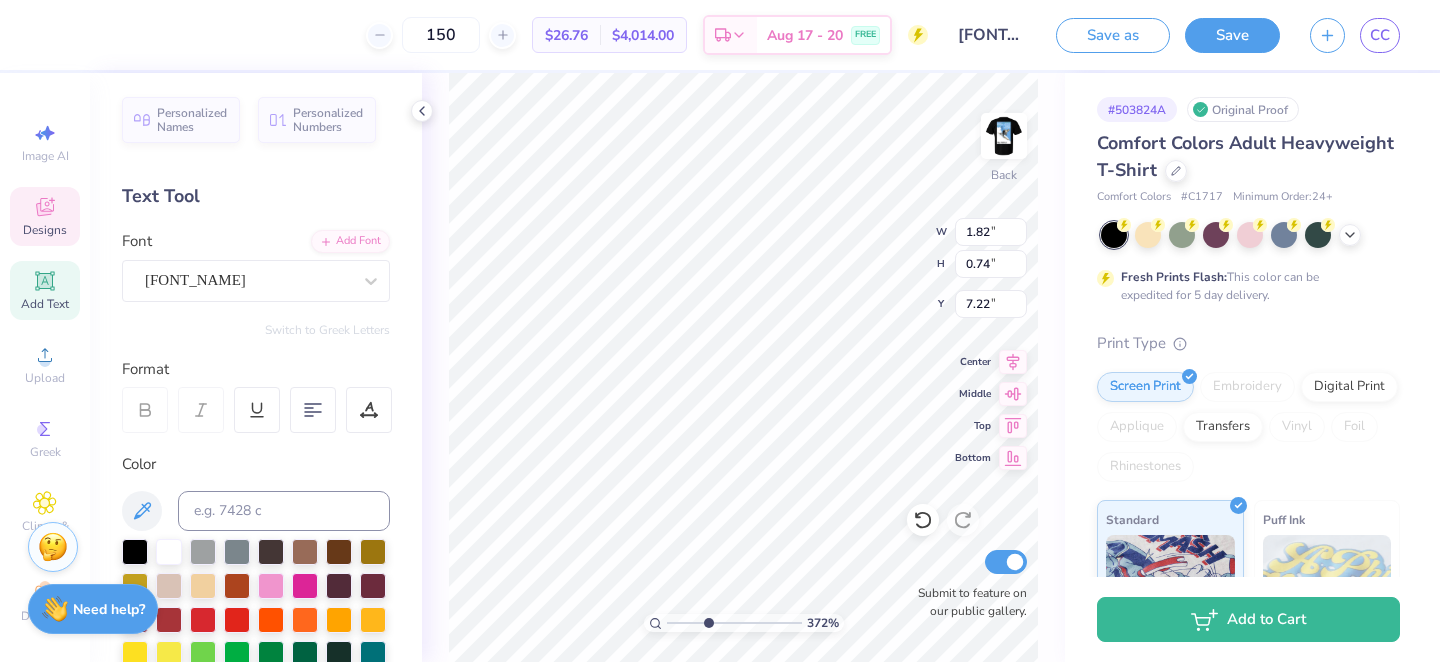 type on "0.74" 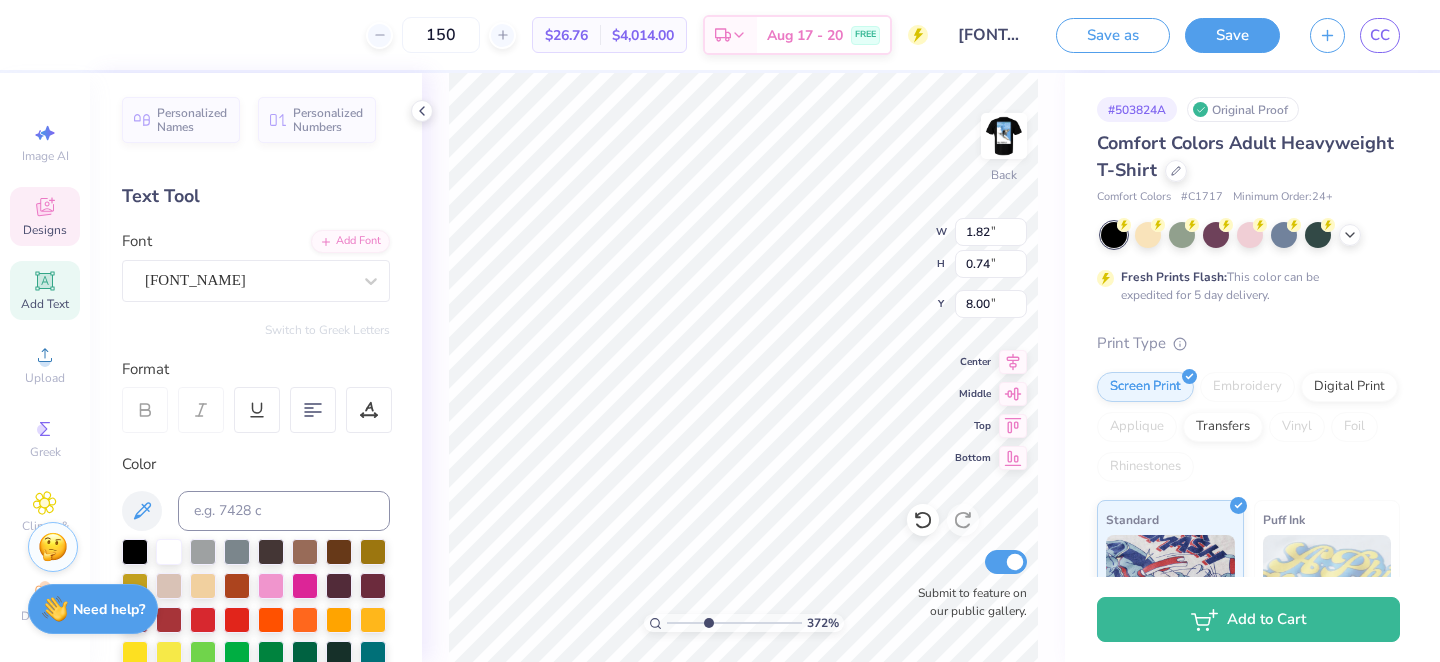 type on "8.19" 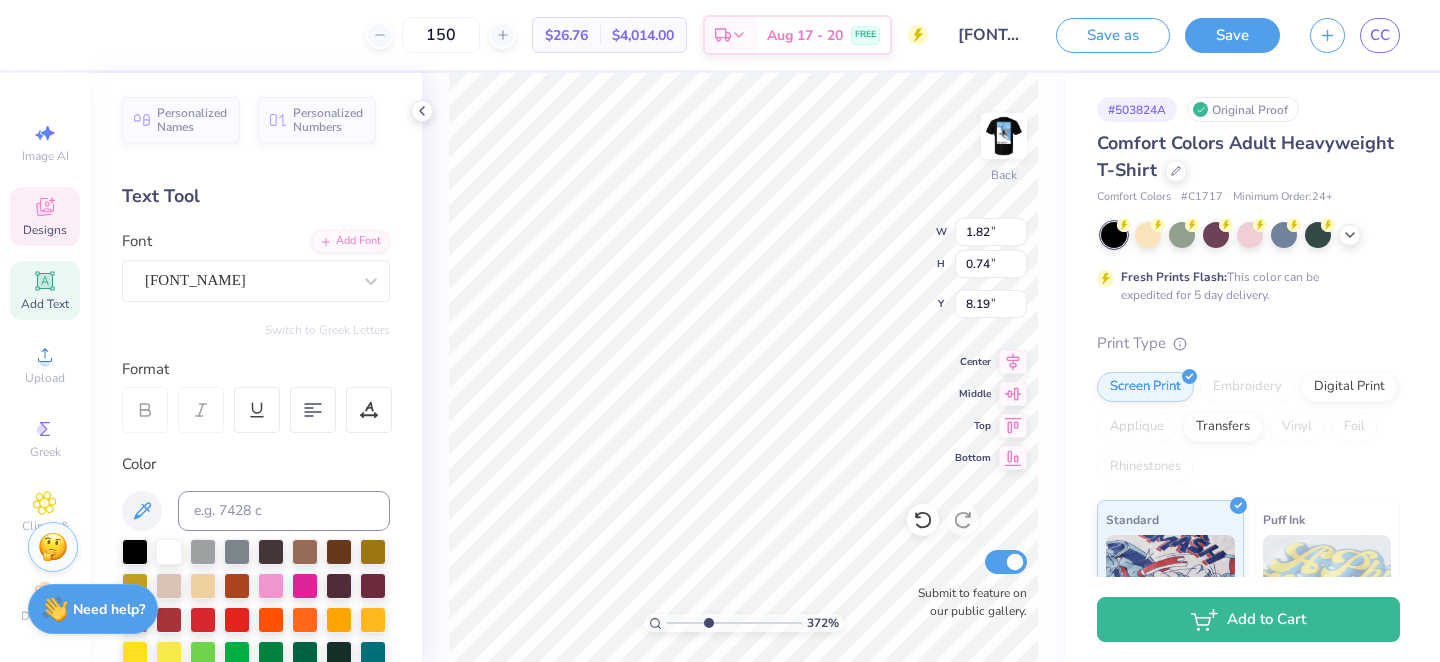 type on "2.66" 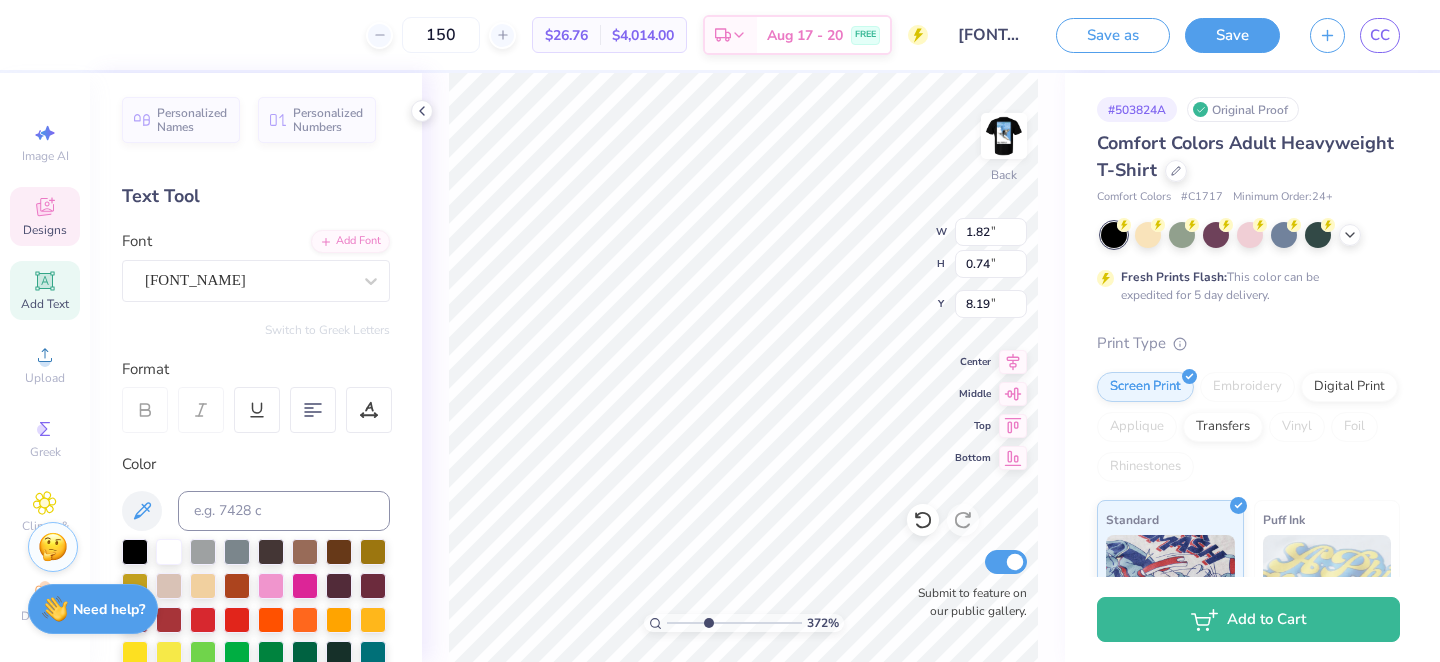 type on "0.82" 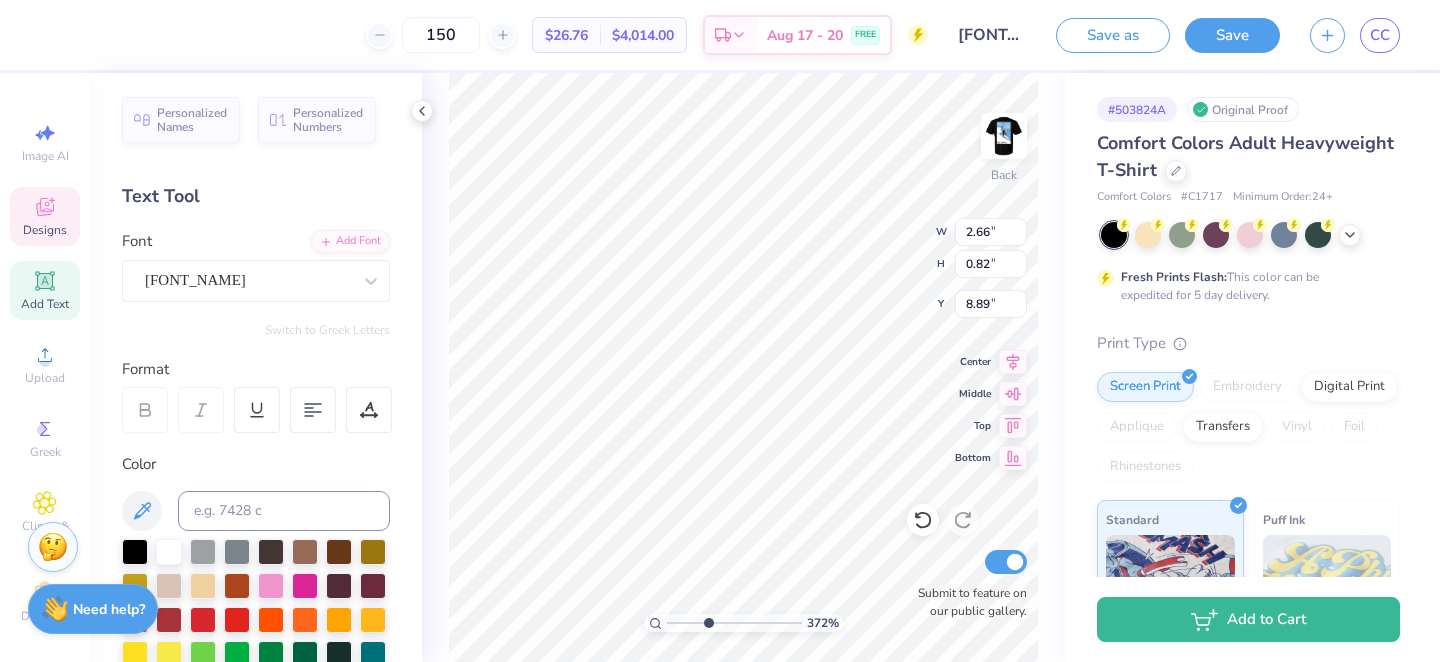 type on "9.05" 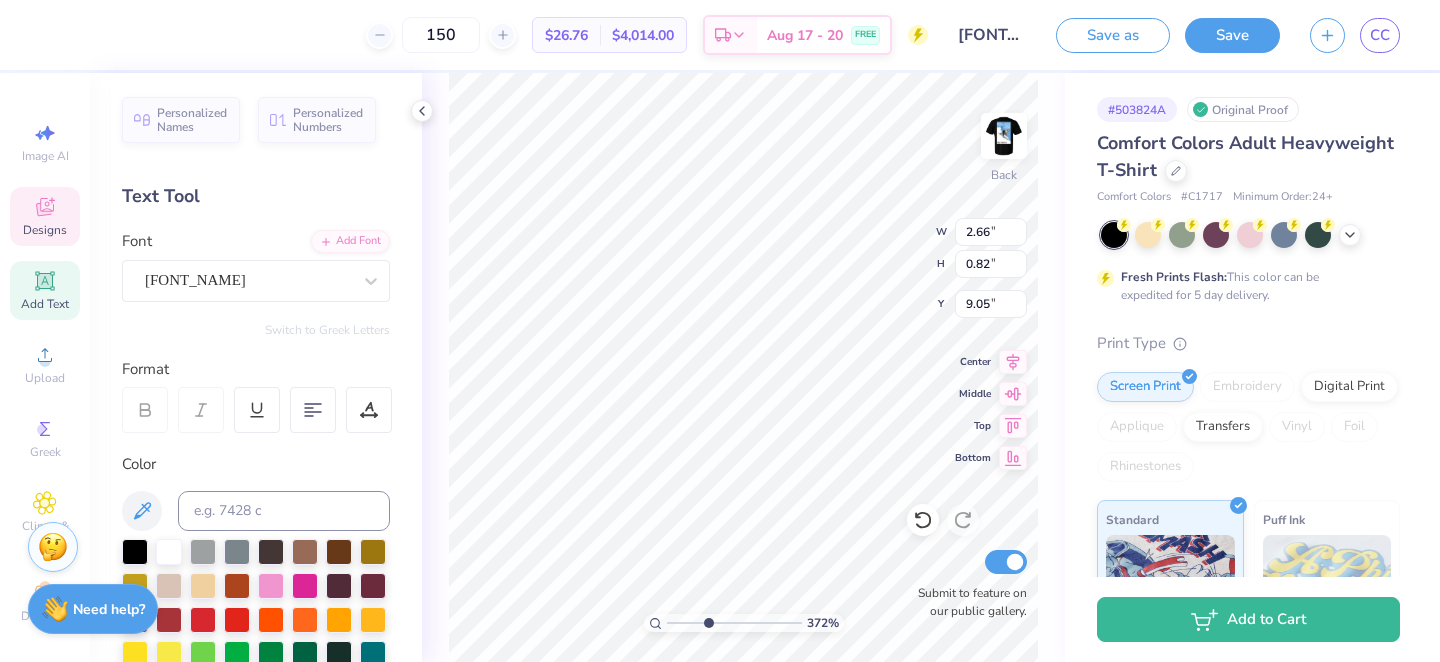 type on "0.98" 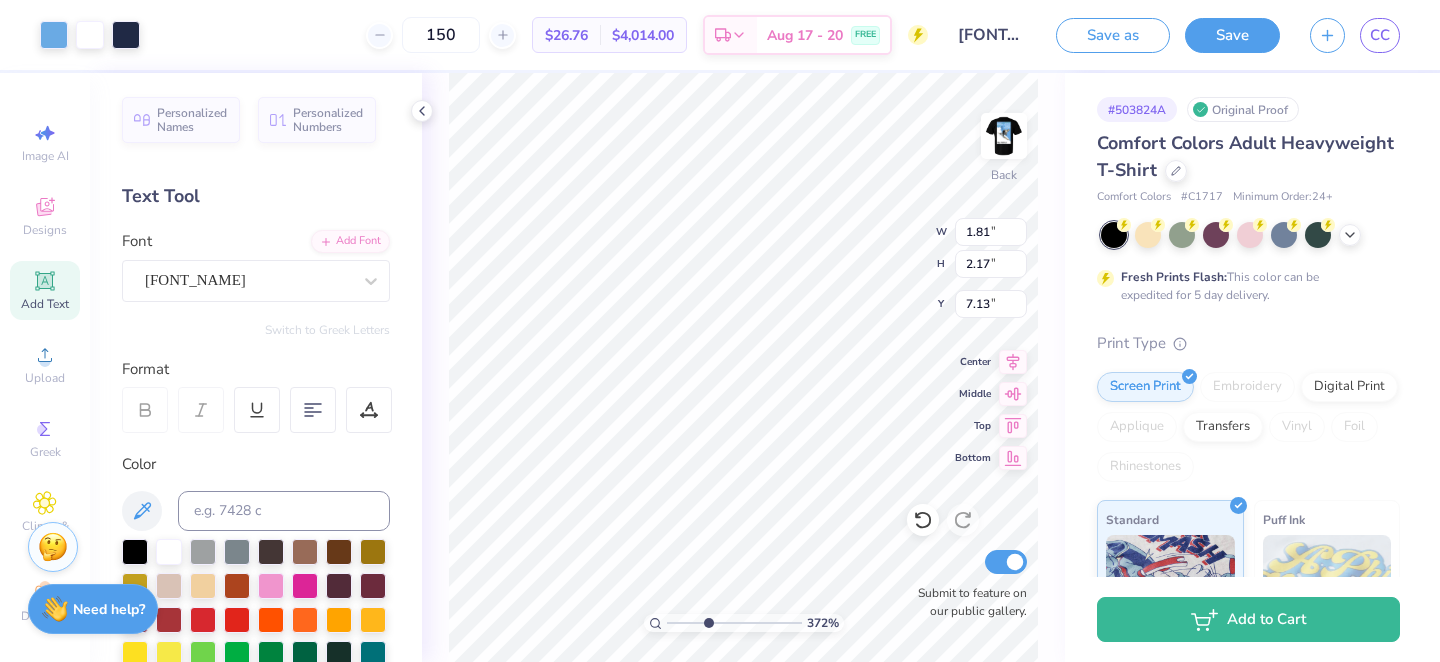 type on "7.11" 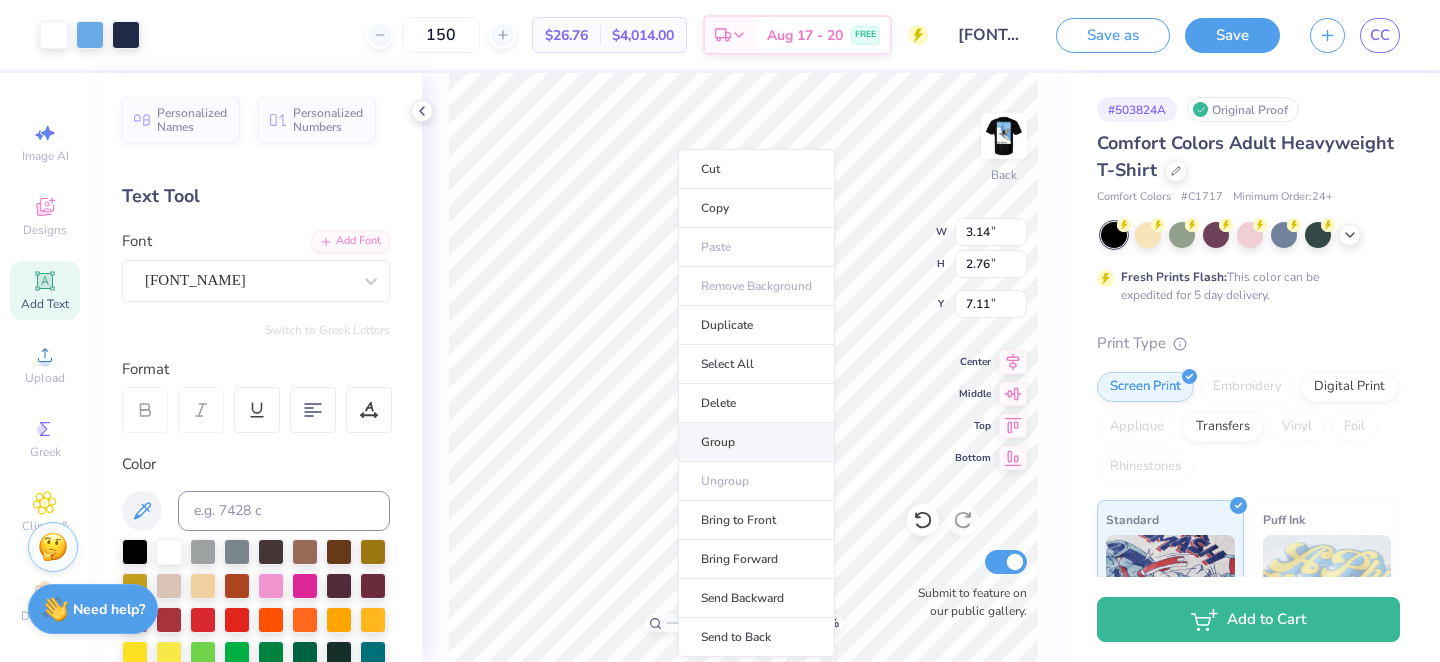 click on "Group" at bounding box center (756, 442) 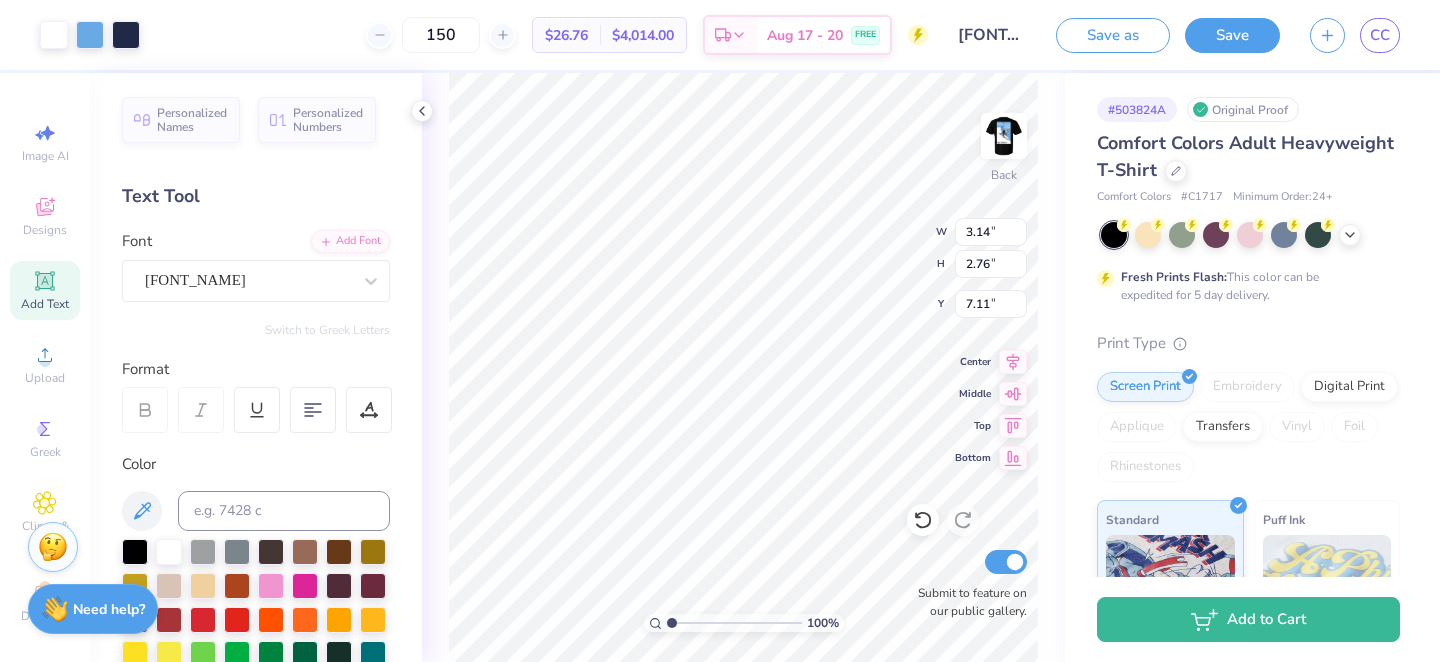 drag, startPoint x: 707, startPoint y: 624, endPoint x: 648, endPoint y: 624, distance: 59 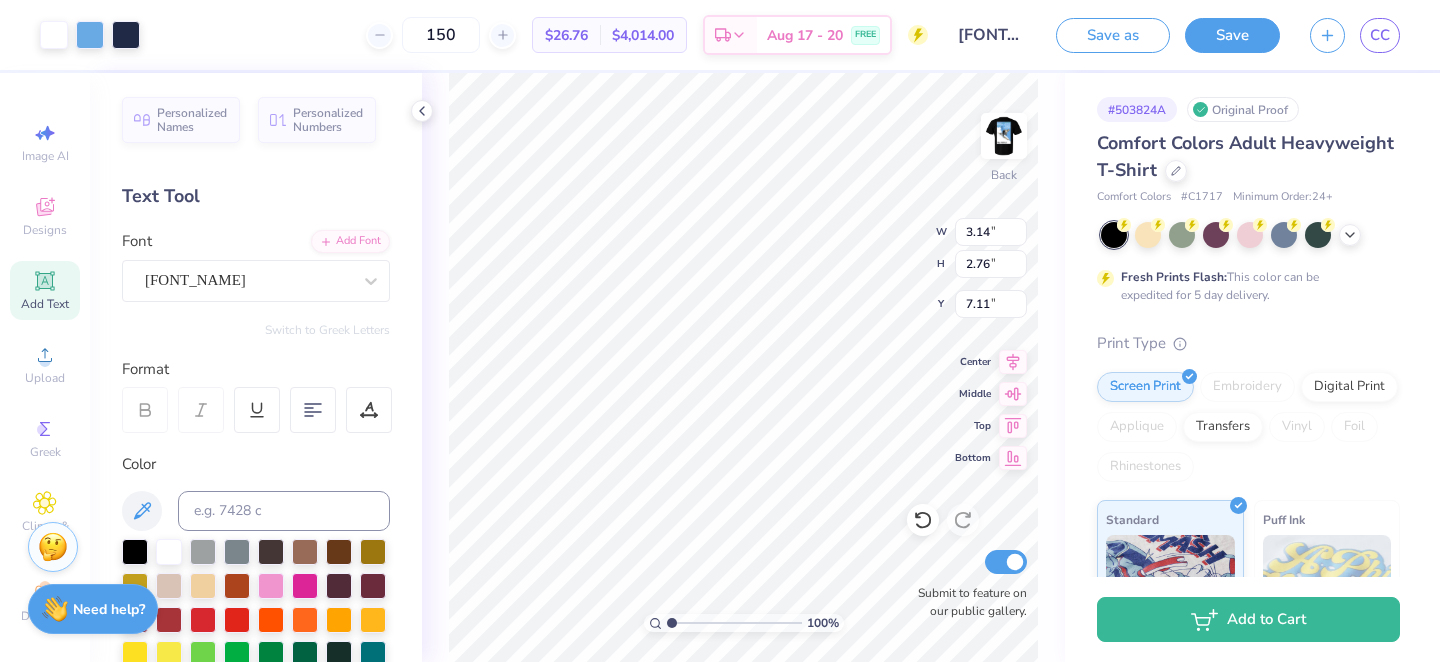 click at bounding box center [734, 623] 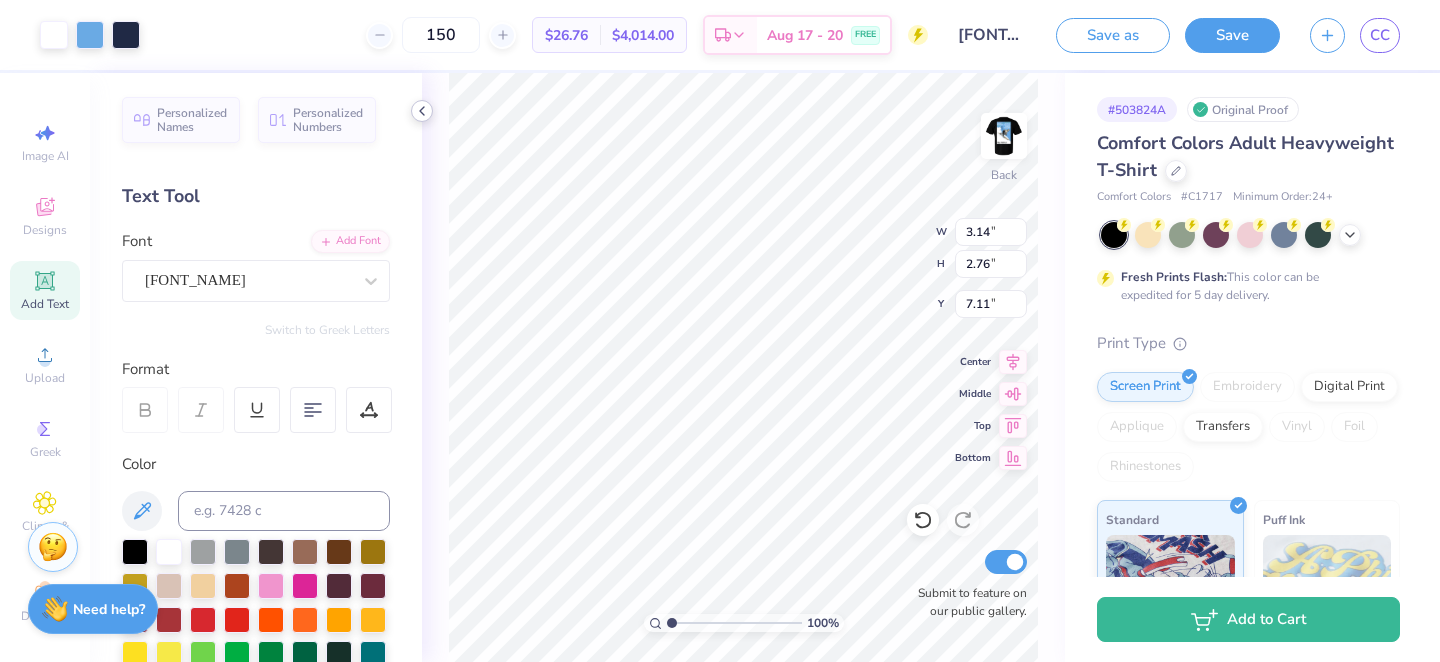 click 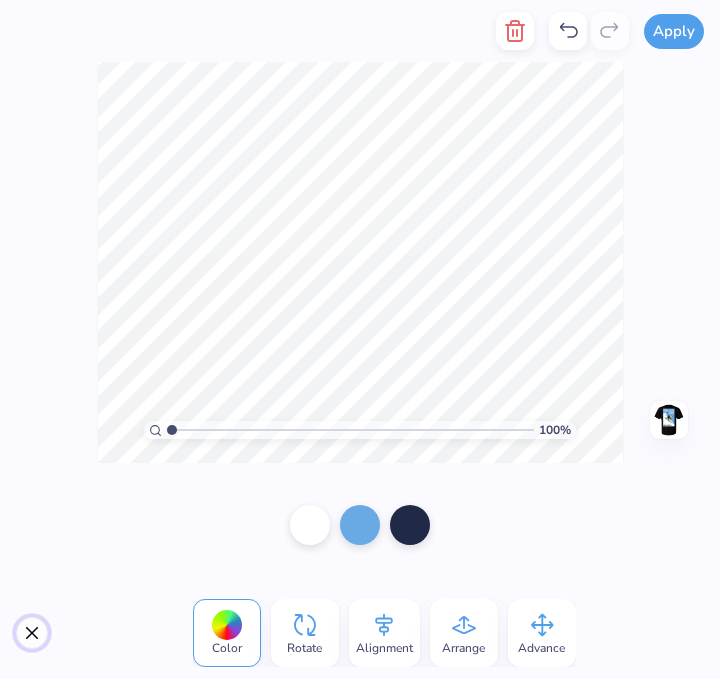click at bounding box center [32, 633] 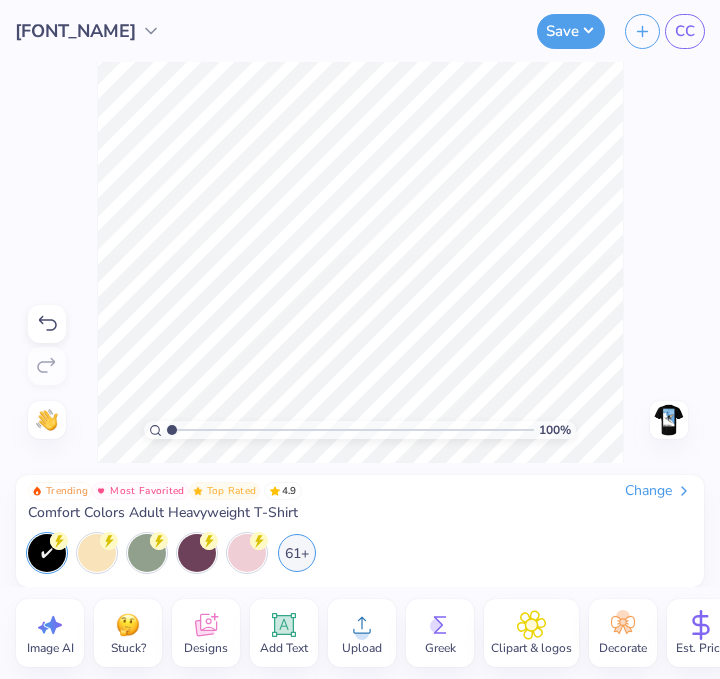 click on "Trending Most Favorited Top Rated 4.9 Change" at bounding box center (360, 491) 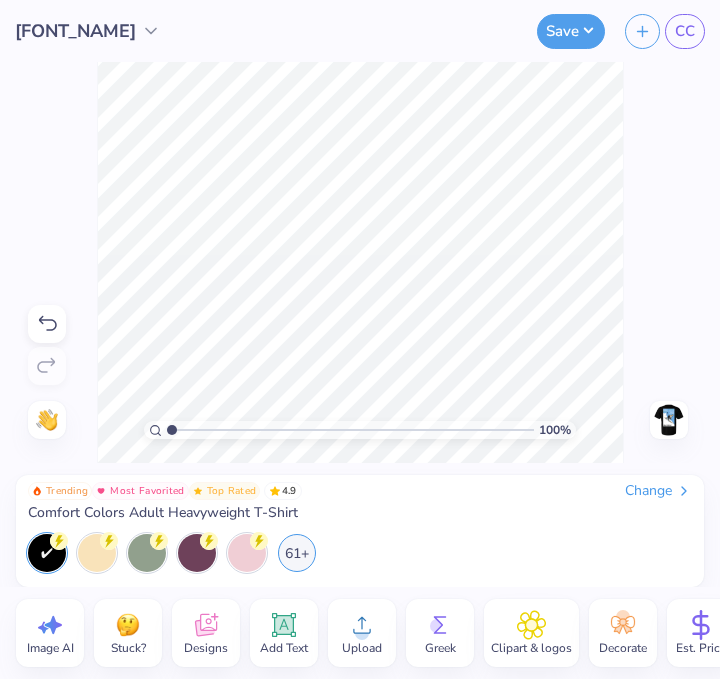 click at bounding box center [350, 430] 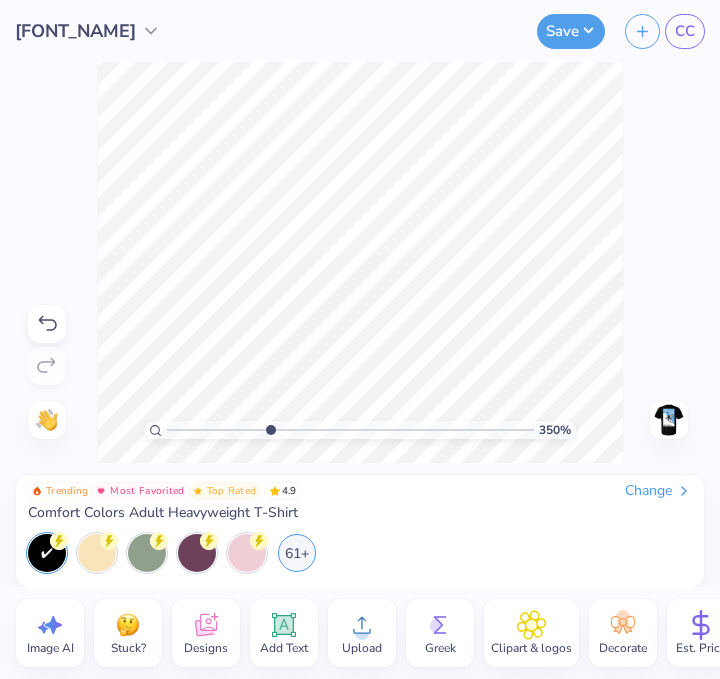 type on "1" 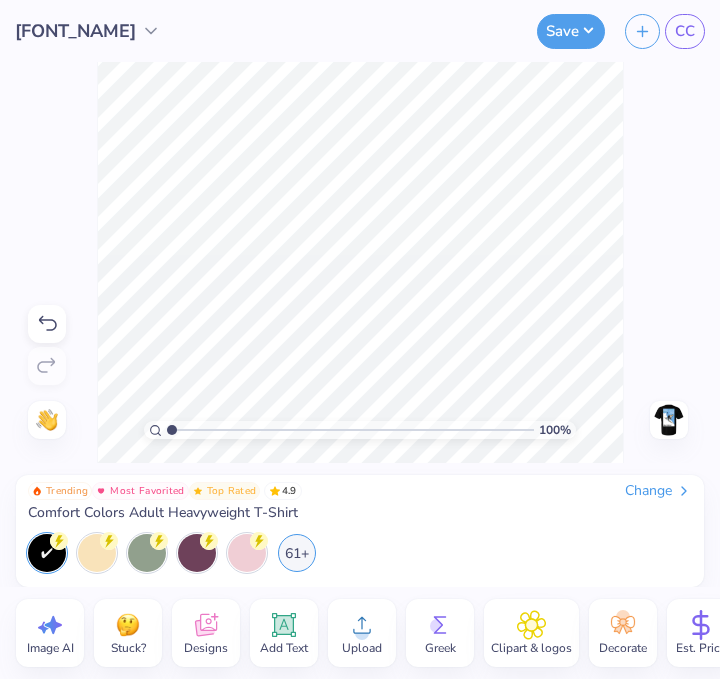 drag, startPoint x: 174, startPoint y: 427, endPoint x: 112, endPoint y: 443, distance: 64.03124 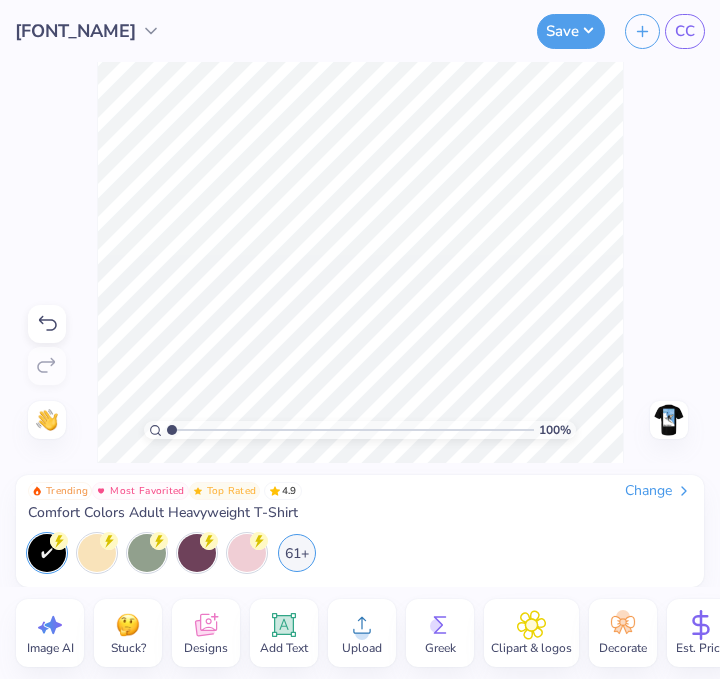 click at bounding box center (350, 430) 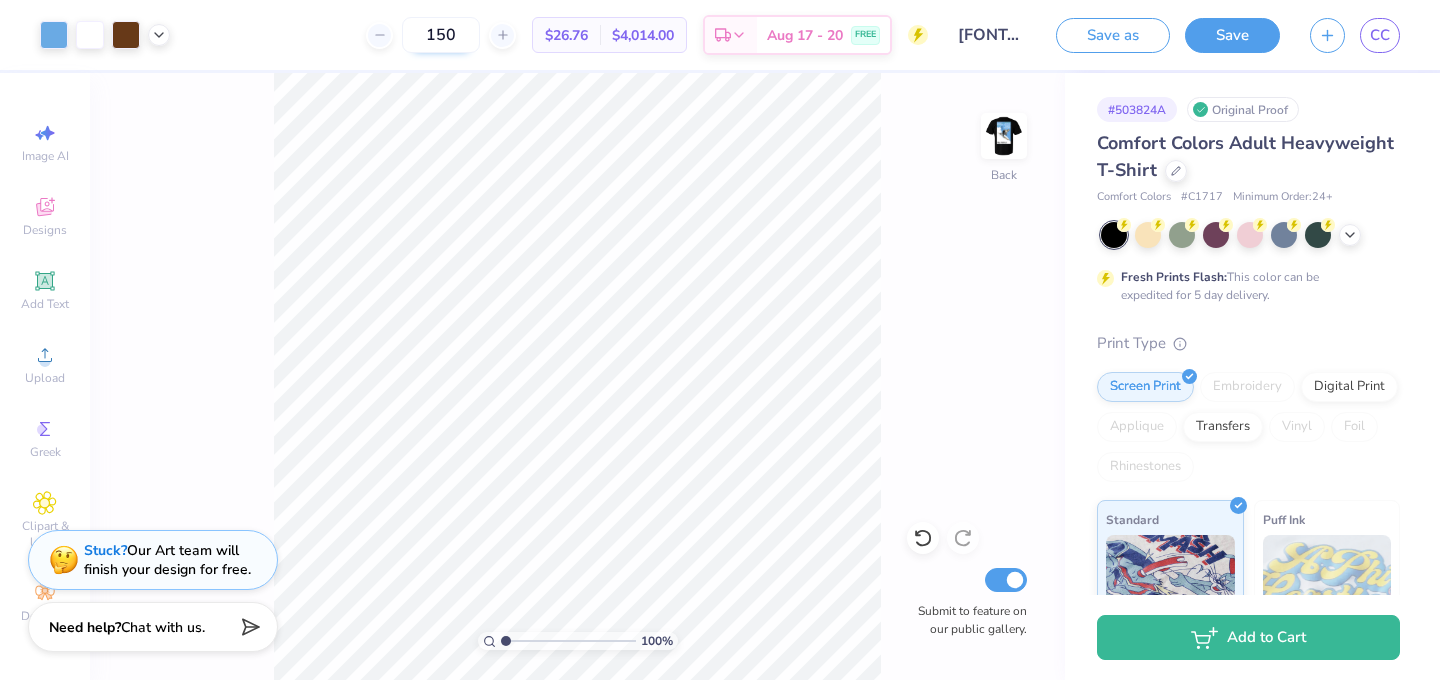 drag, startPoint x: 454, startPoint y: 33, endPoint x: 393, endPoint y: 34, distance: 61.008198 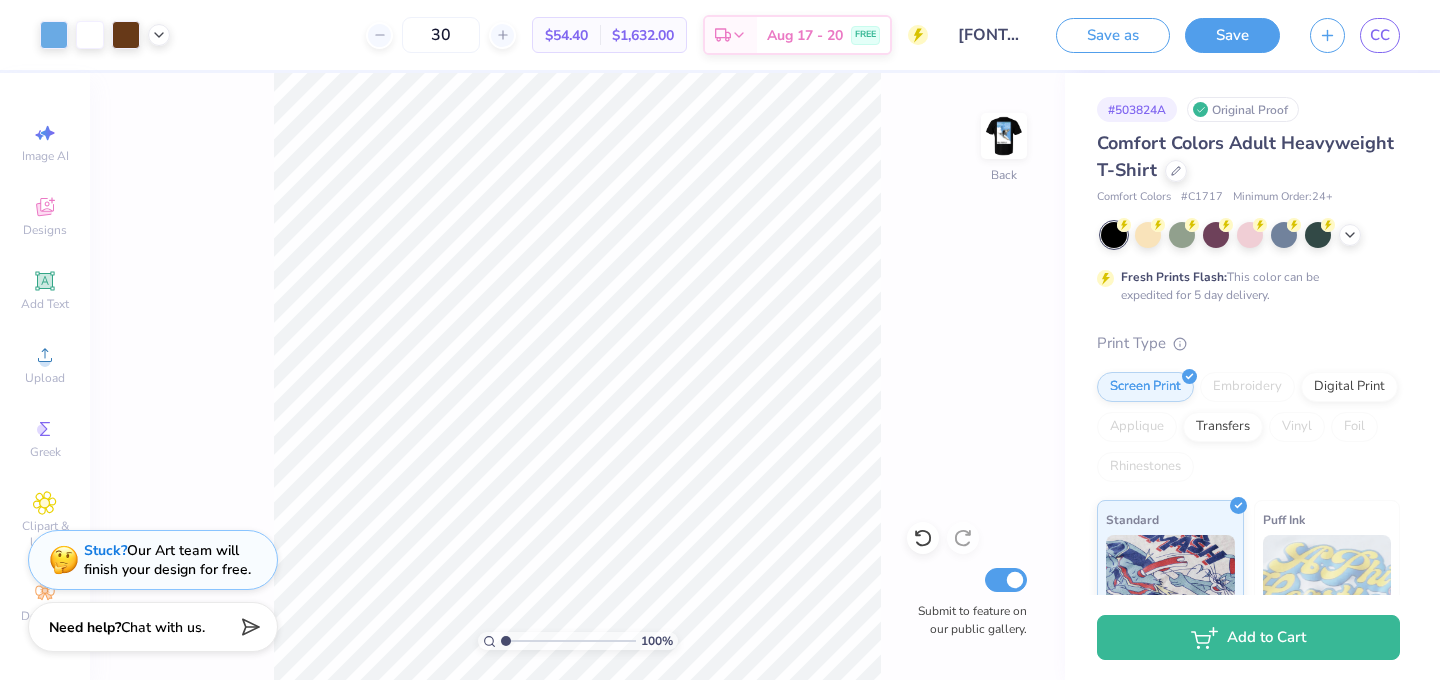 type on "30" 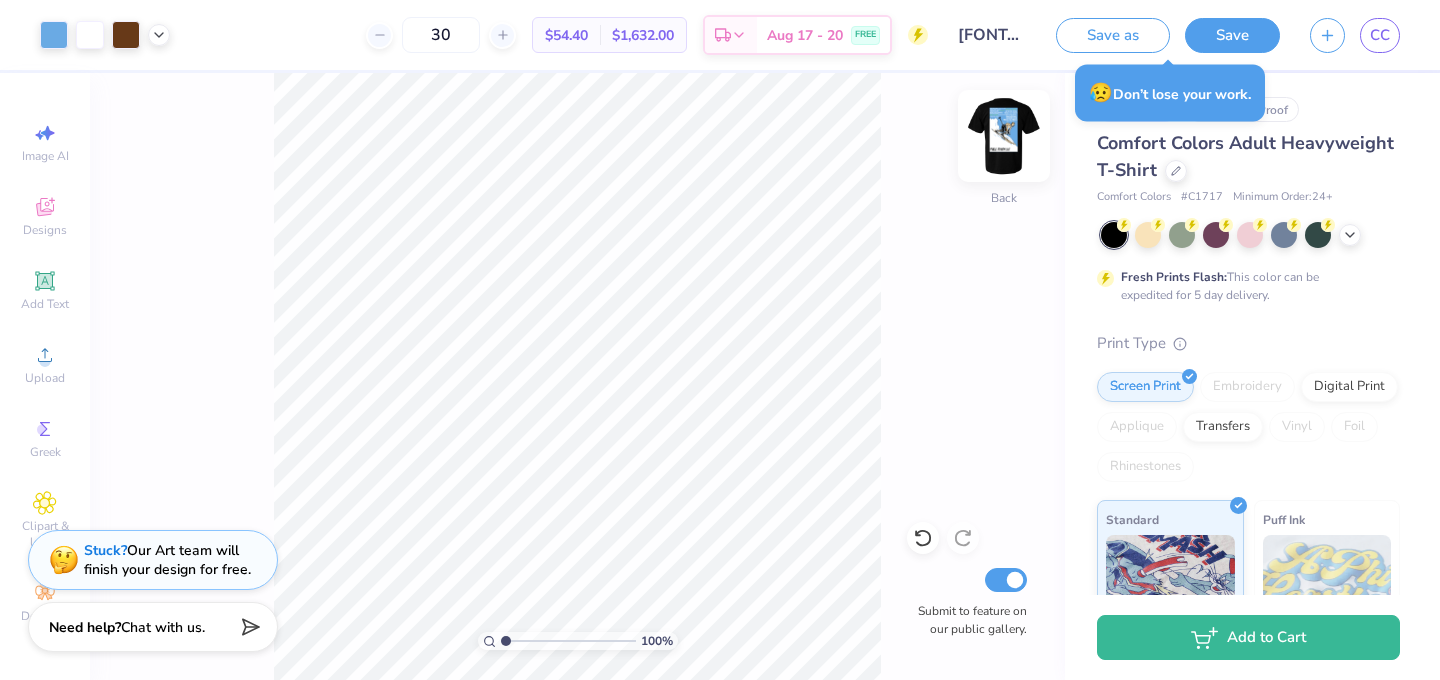 click at bounding box center (1004, 136) 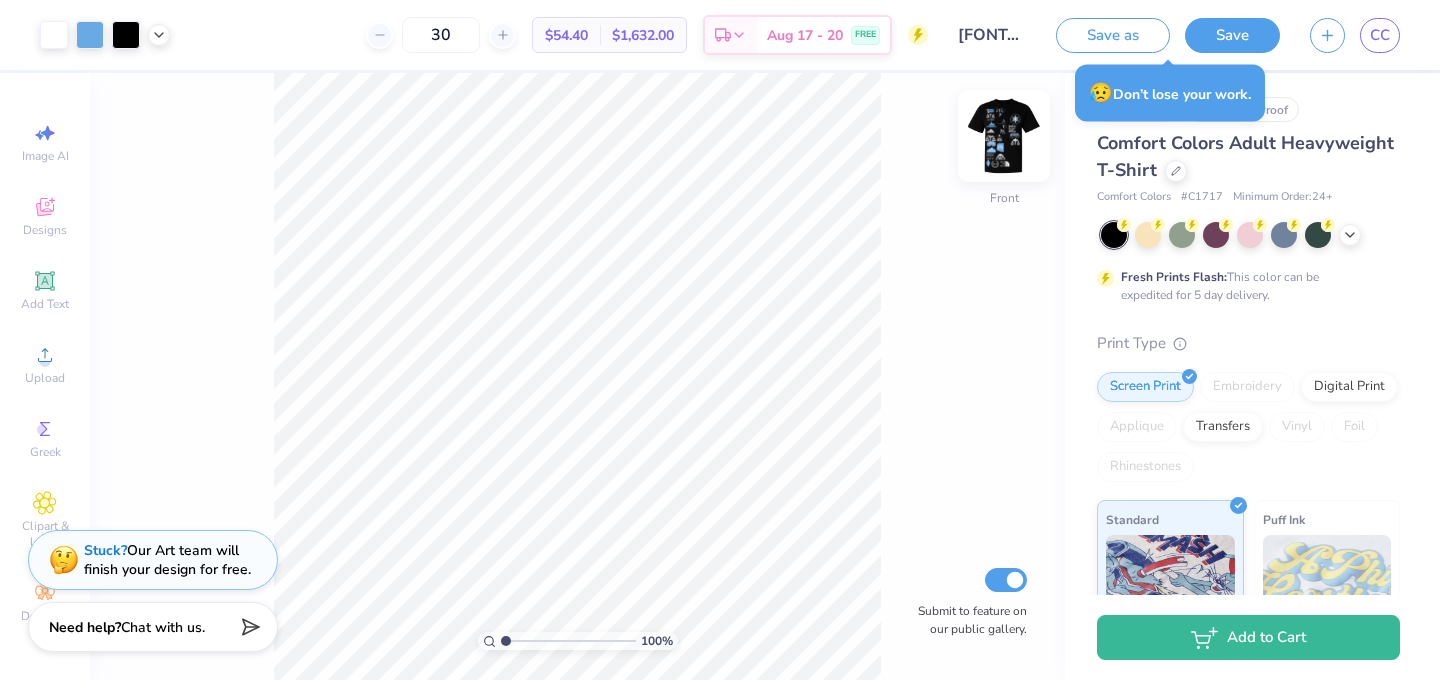 click at bounding box center (1004, 136) 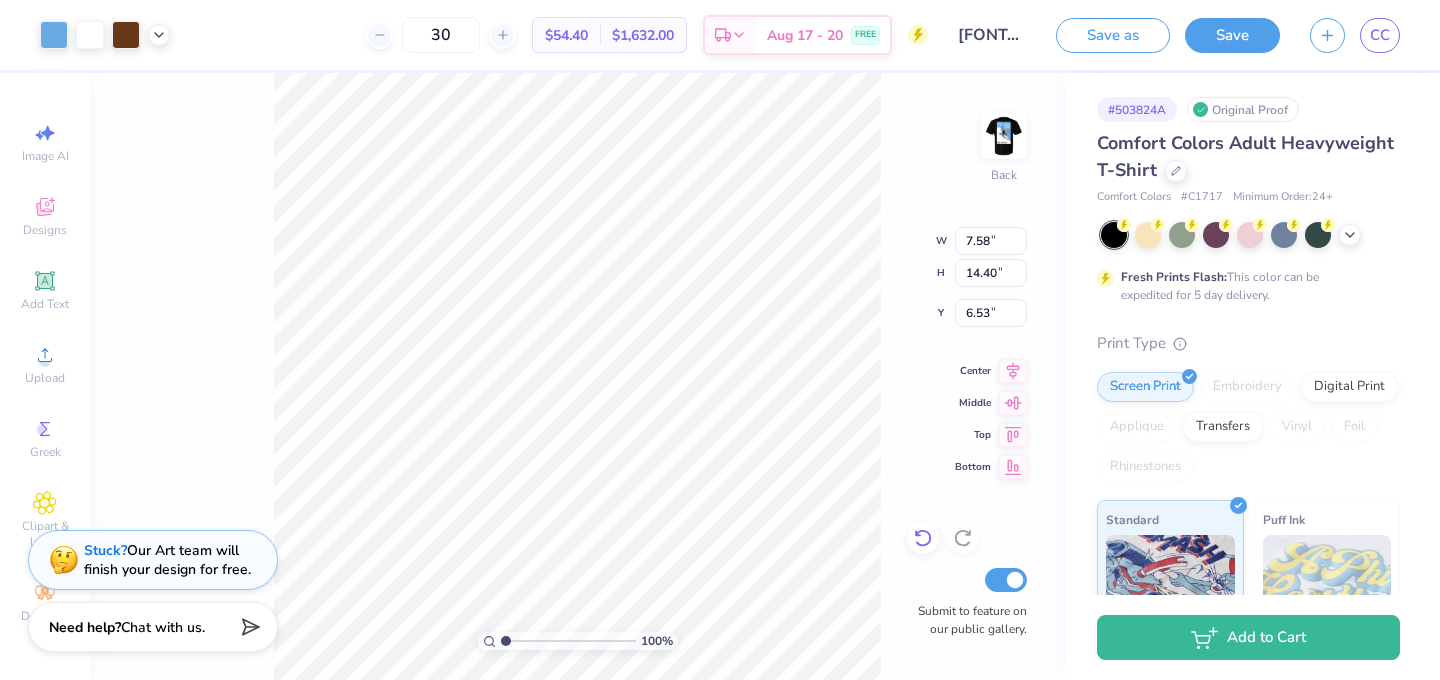 click 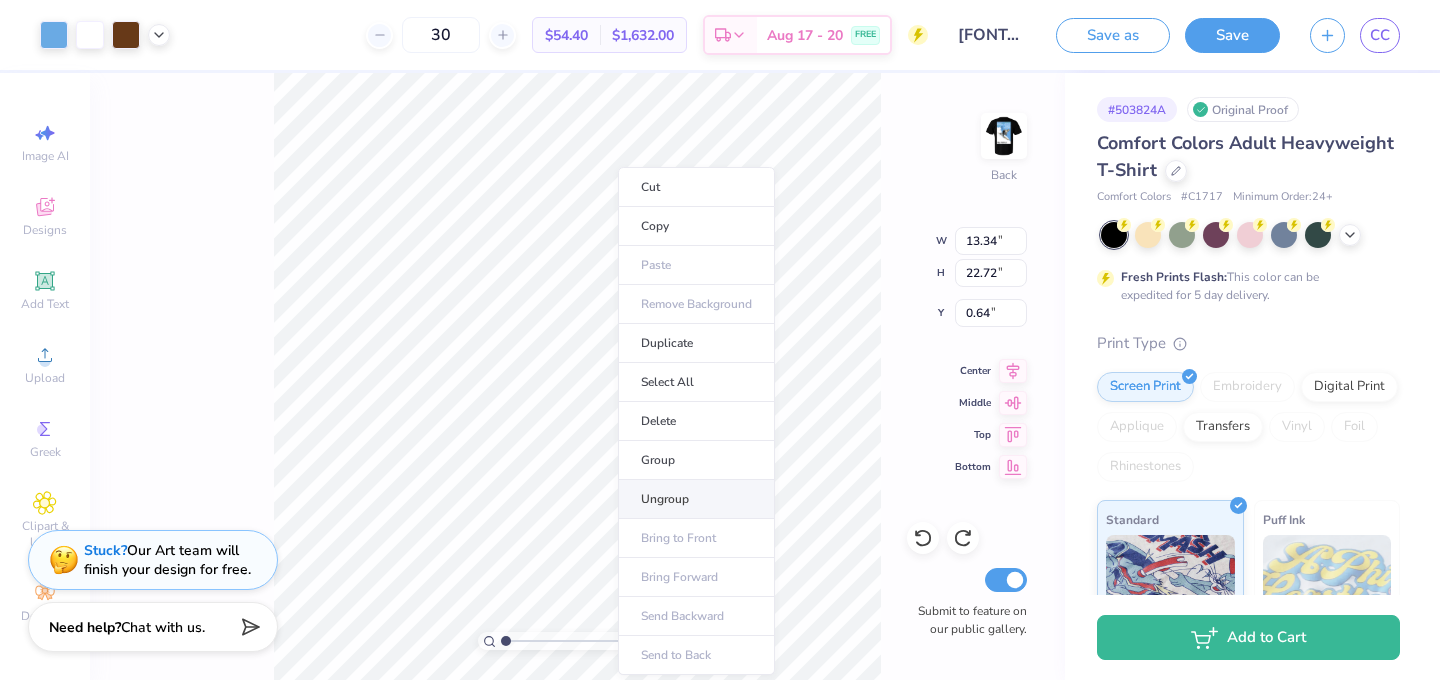 click on "Ungroup" at bounding box center [696, 499] 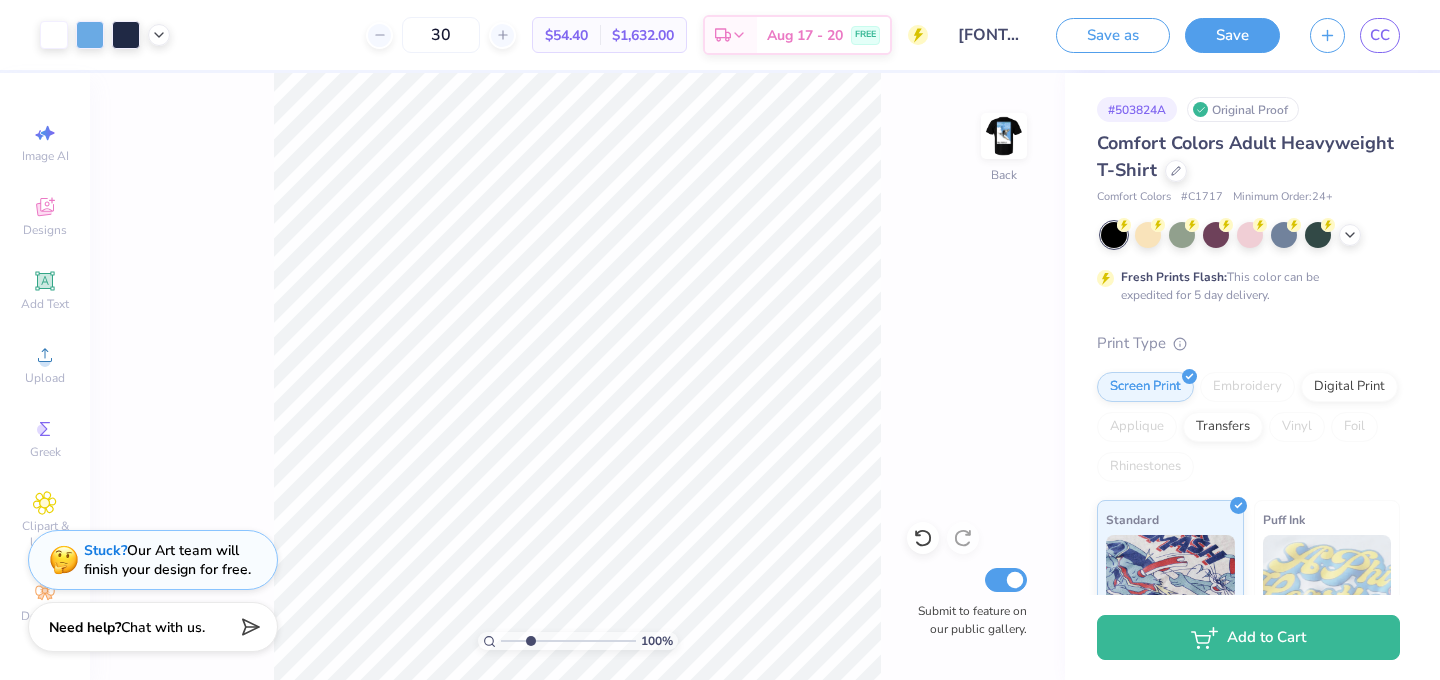 click at bounding box center (568, 641) 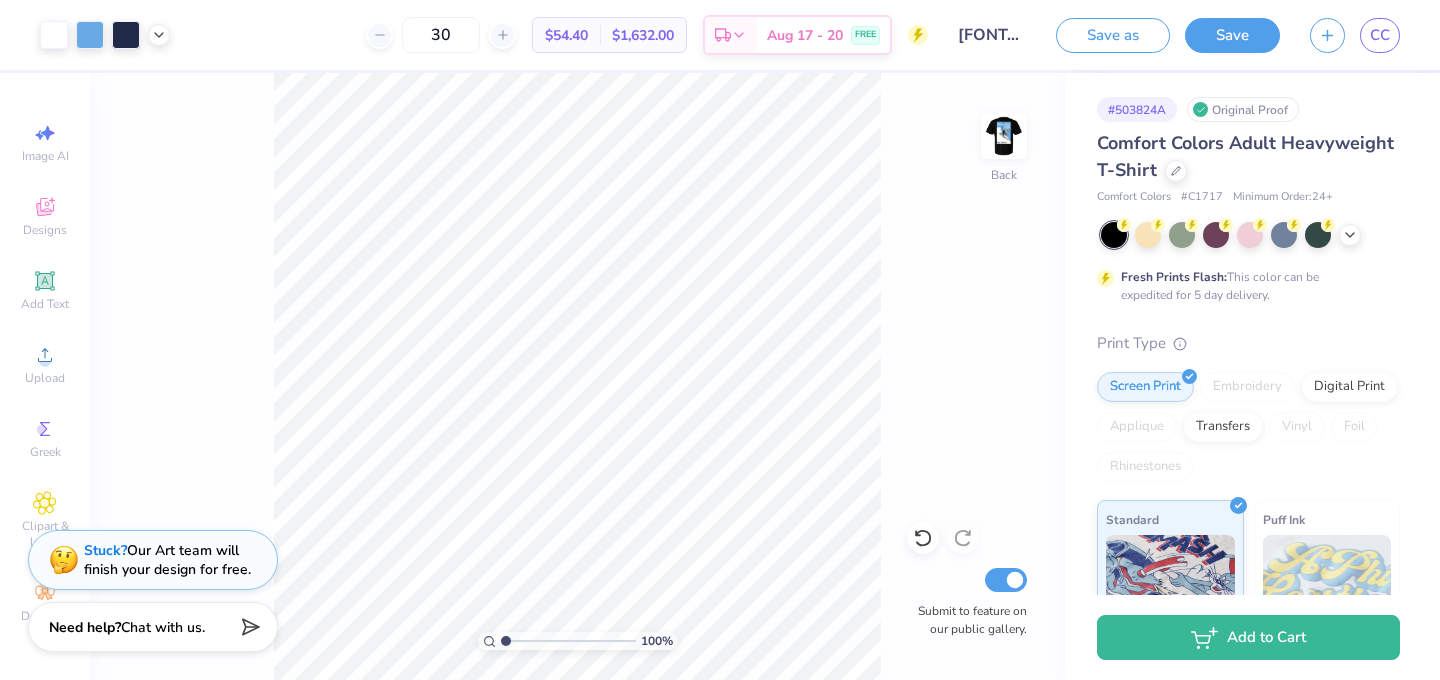 drag, startPoint x: 528, startPoint y: 639, endPoint x: 455, endPoint y: 638, distance: 73.00685 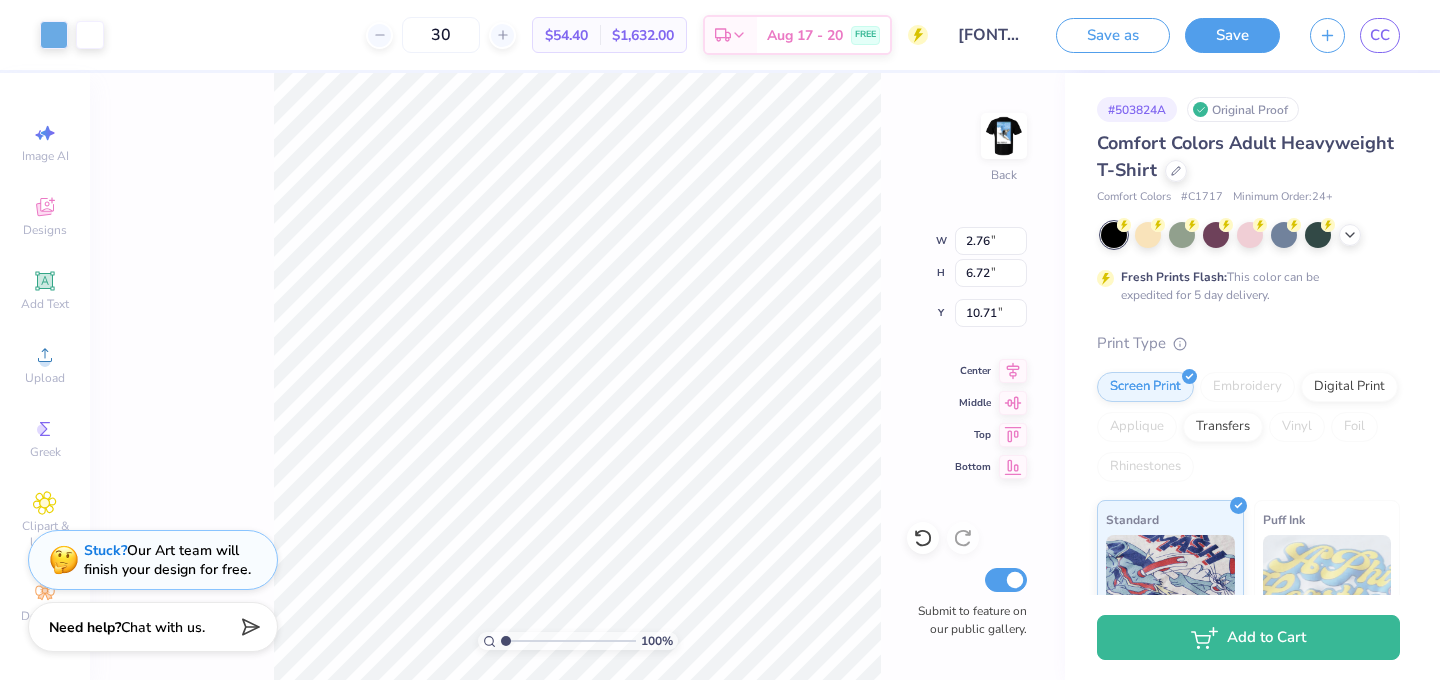type on "3.75" 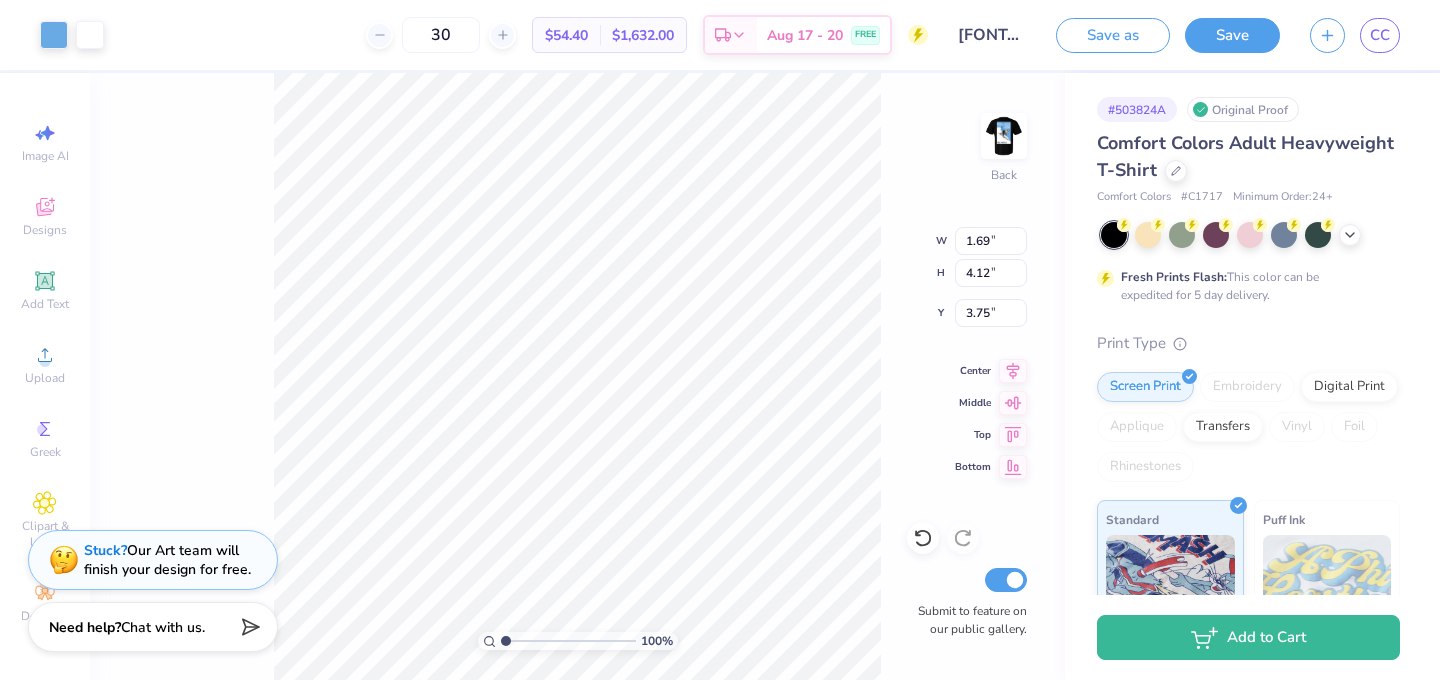 type on "1.69" 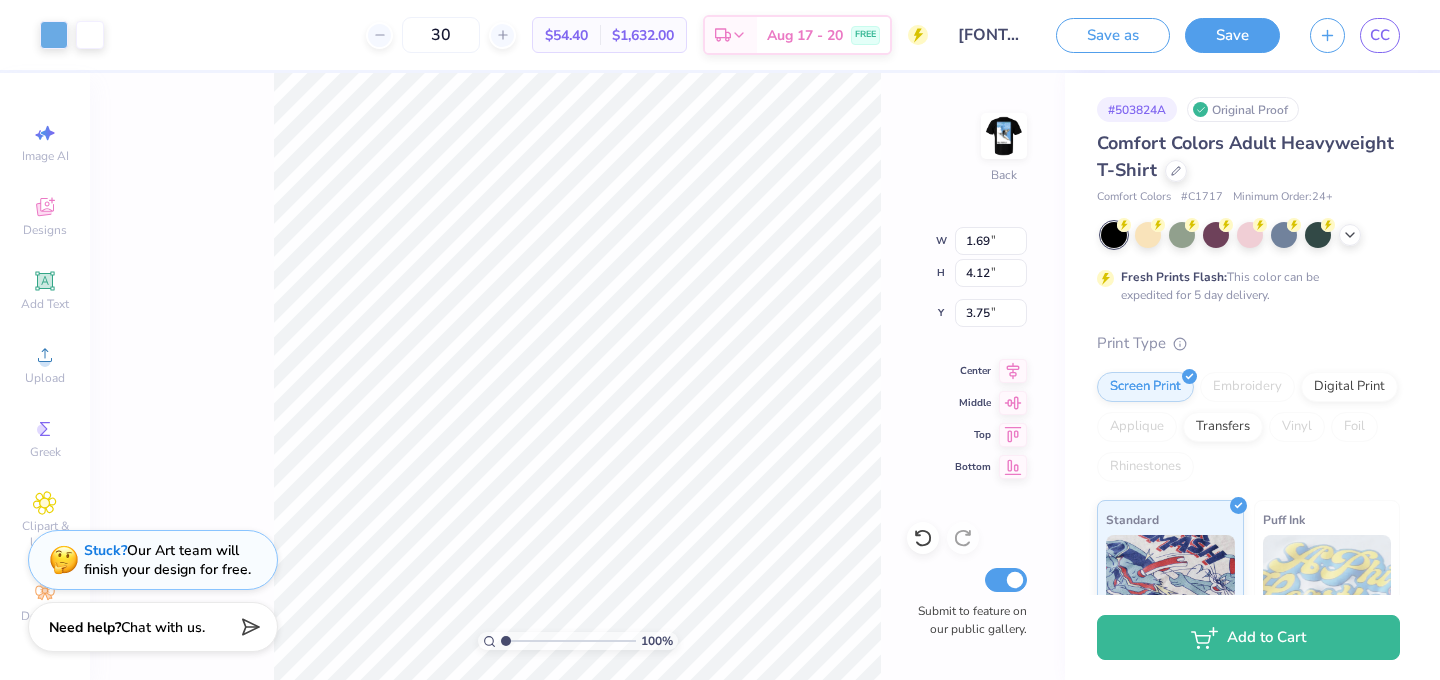 type on "4.12" 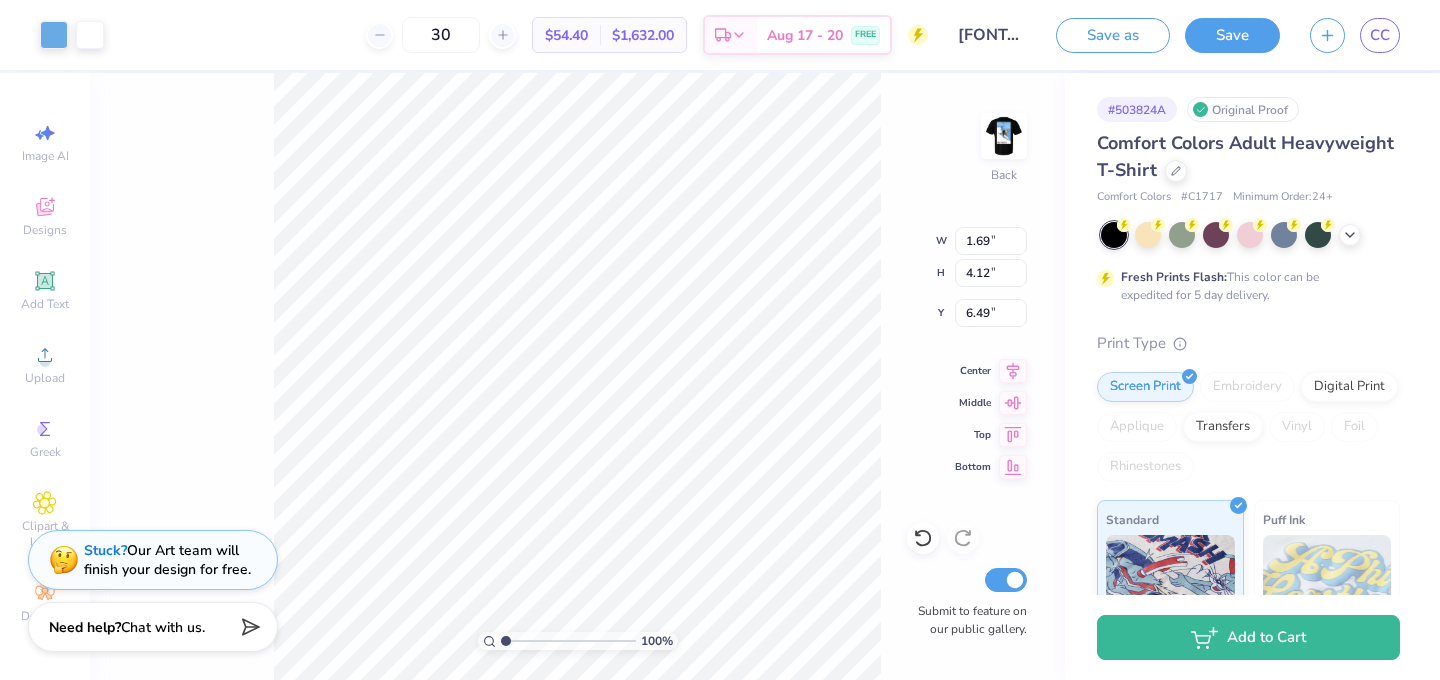 type on "6.11" 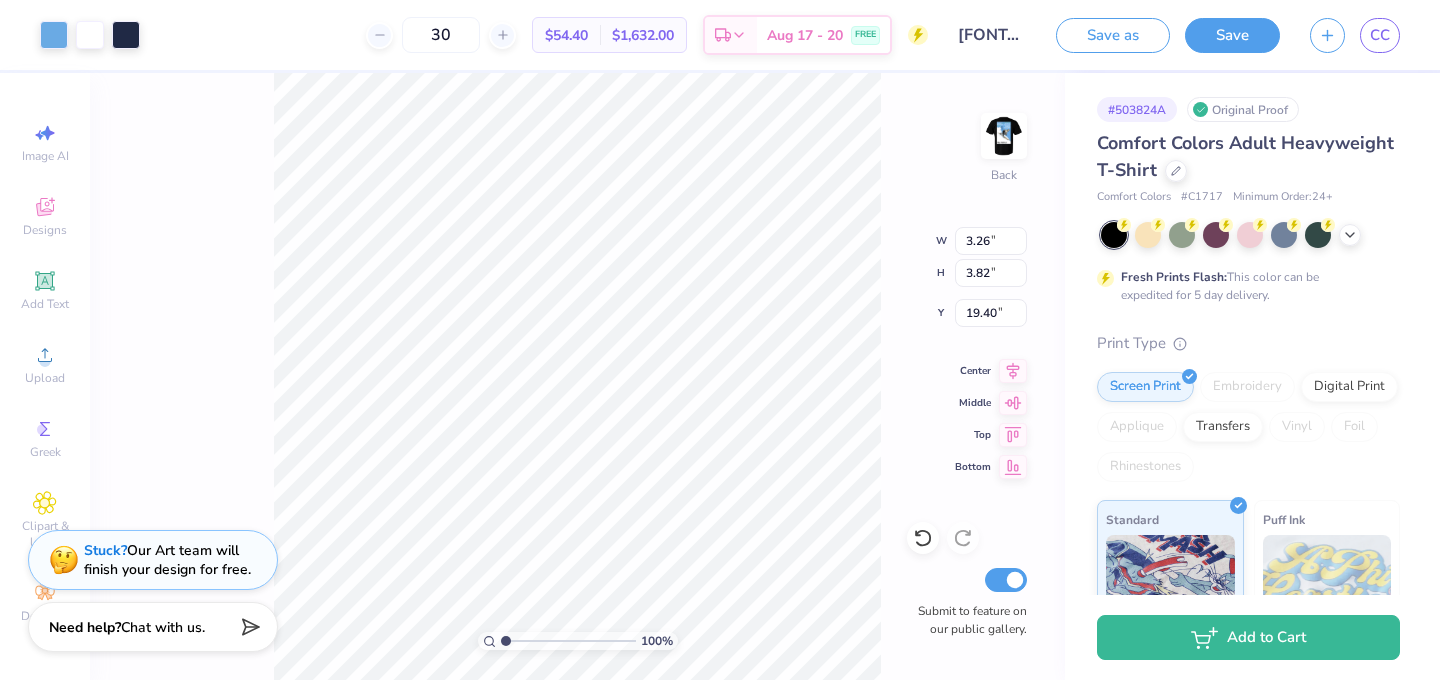 type on "19.40" 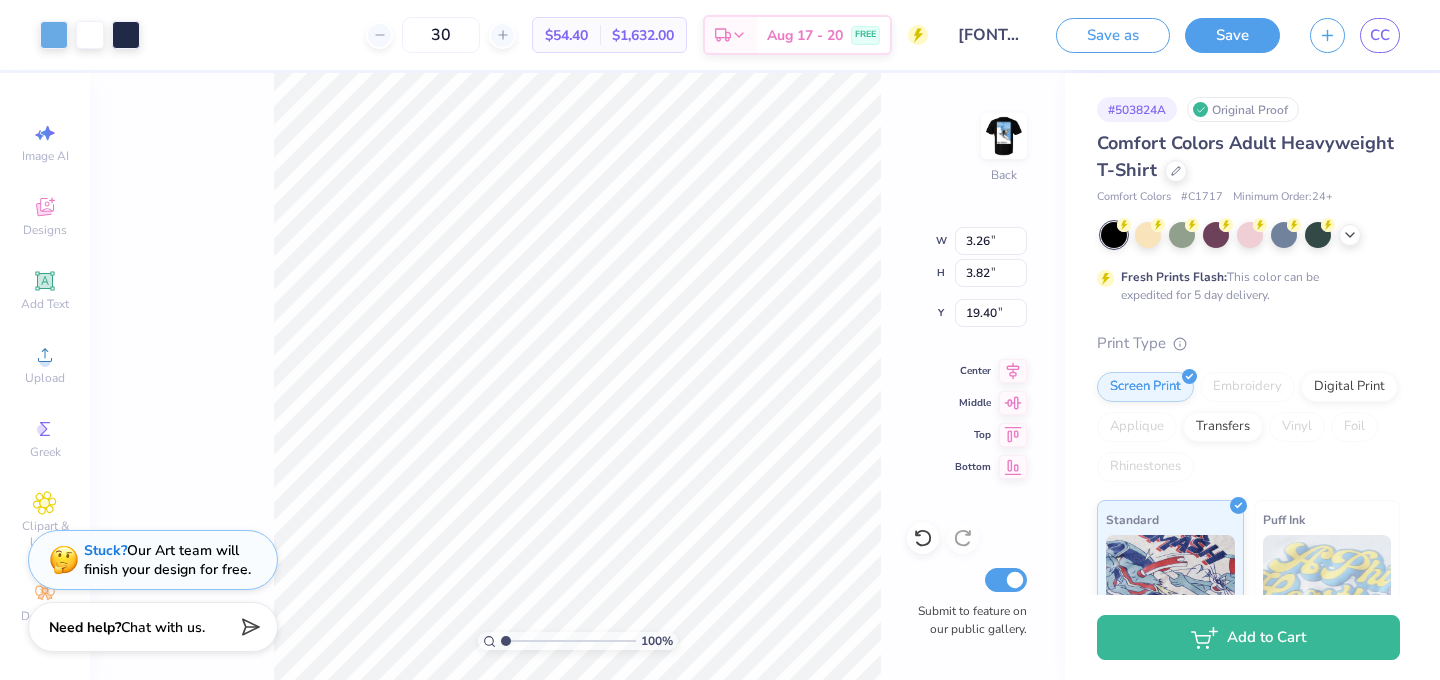 type on "7.04" 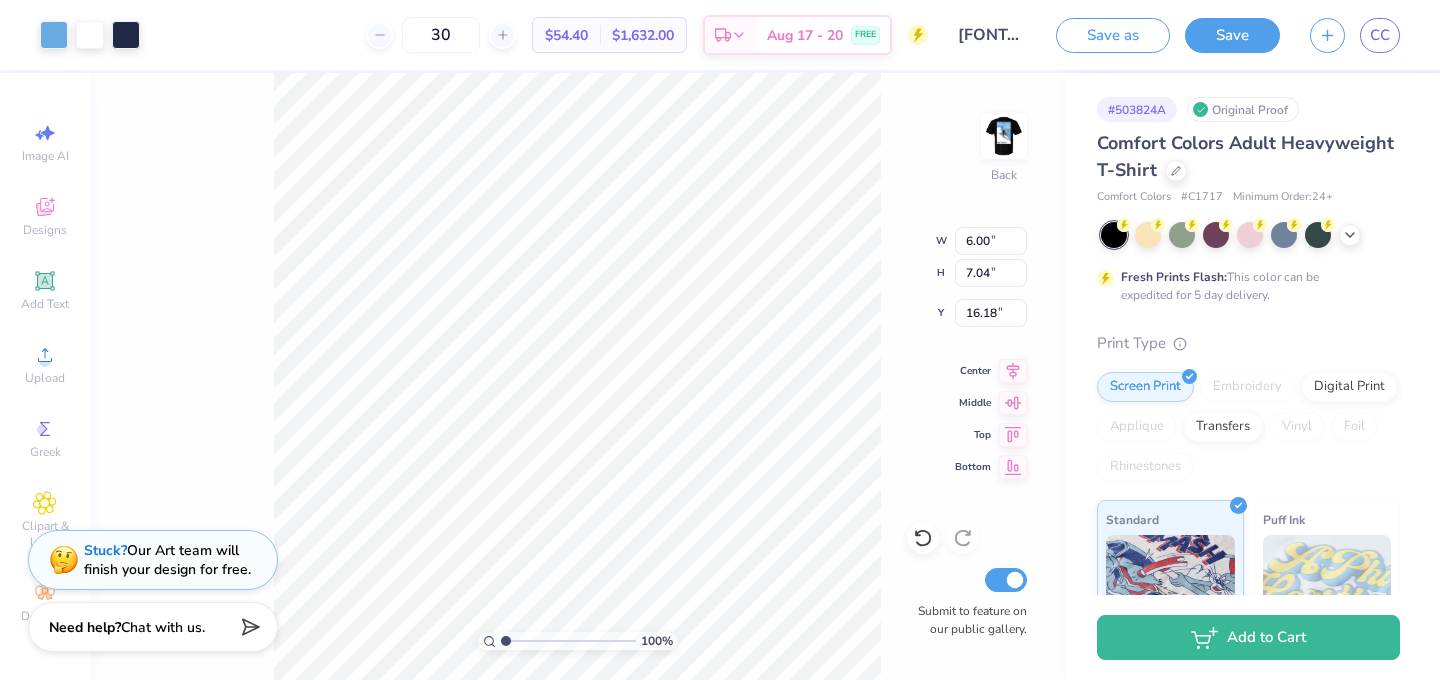 type on "3.9" 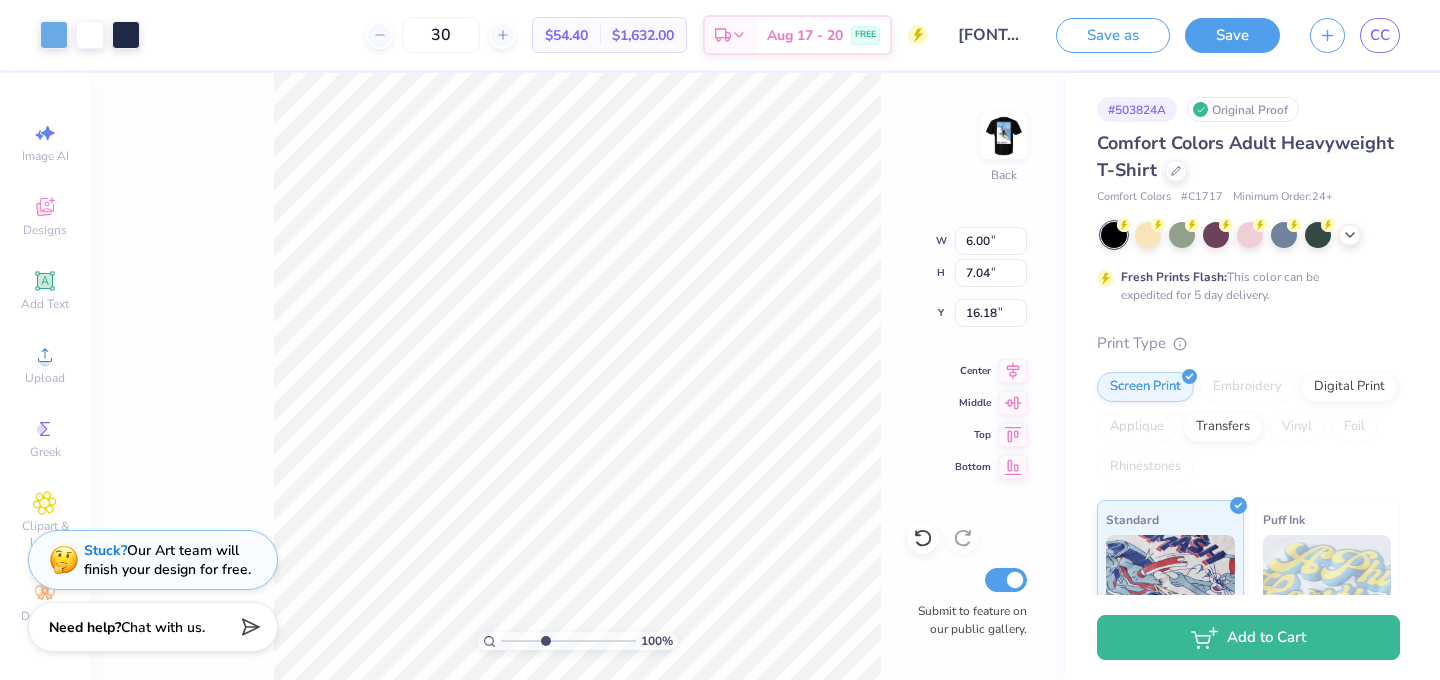 click at bounding box center [568, 641] 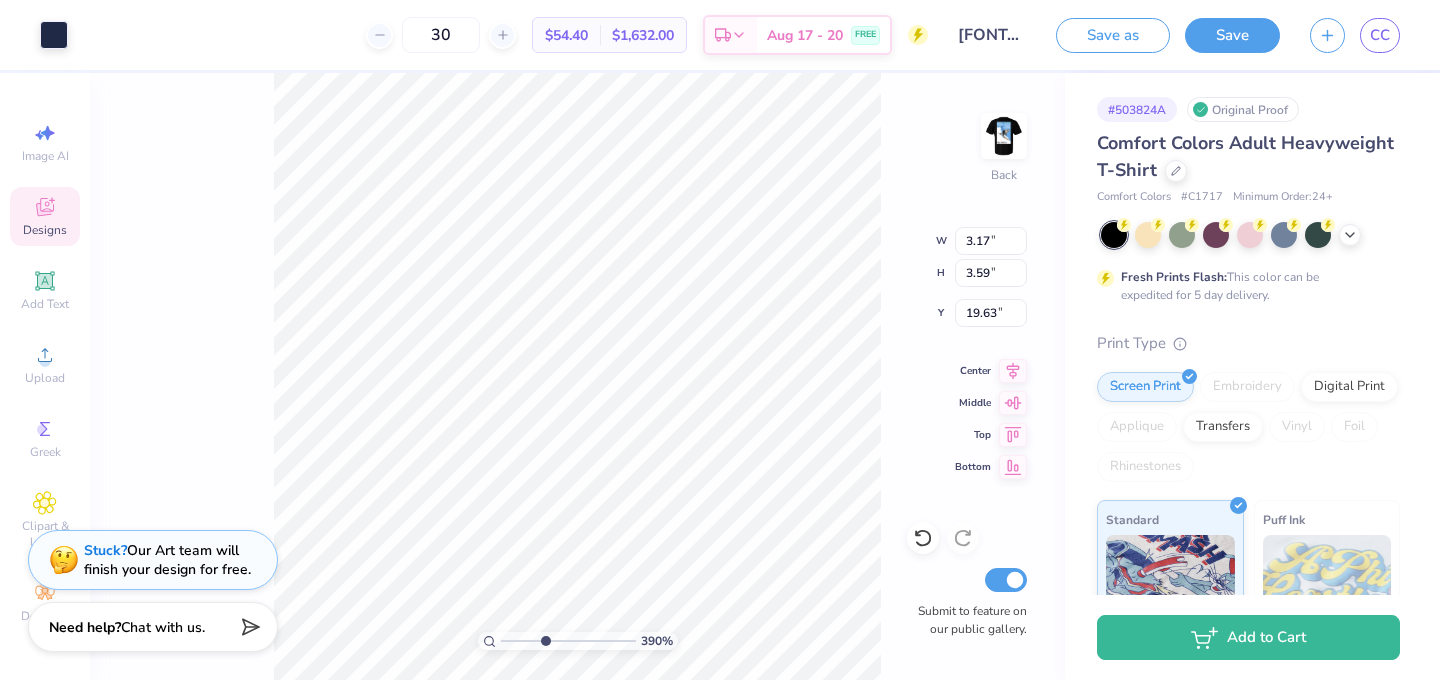 type on "5.87" 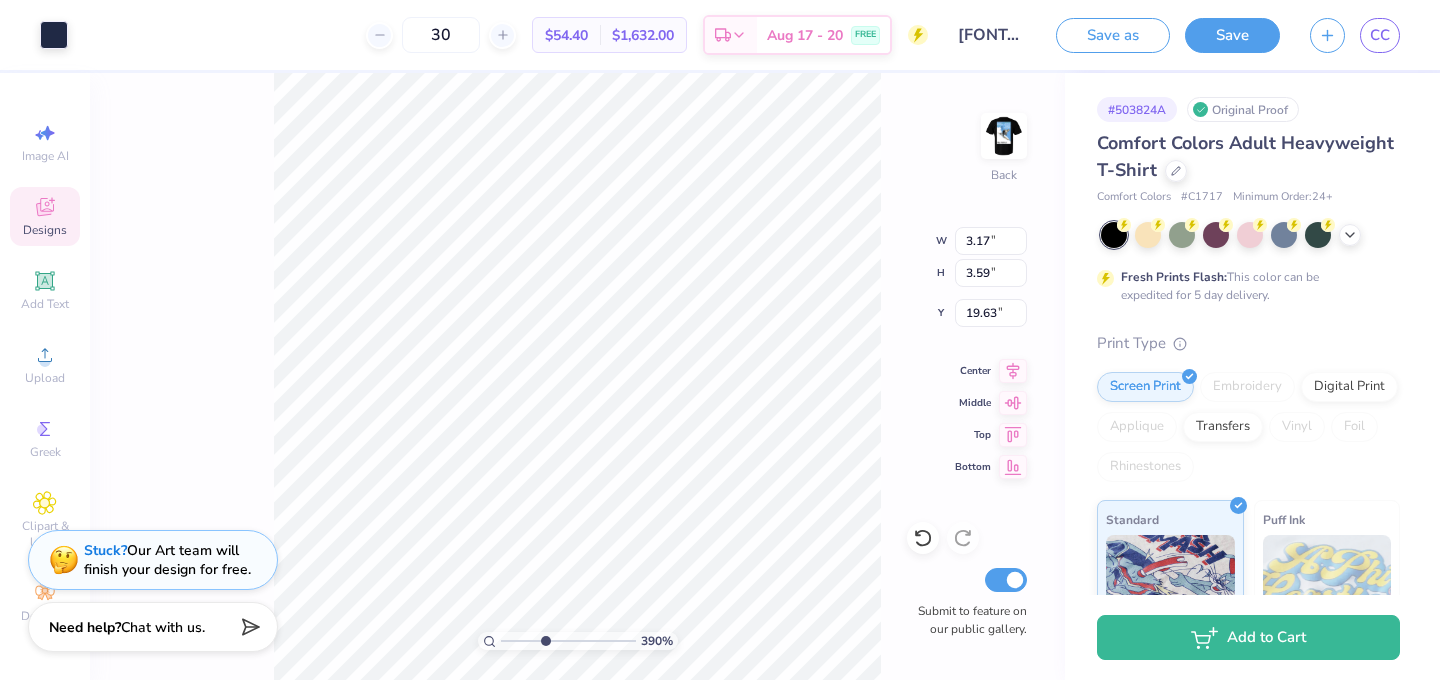type on "5.86" 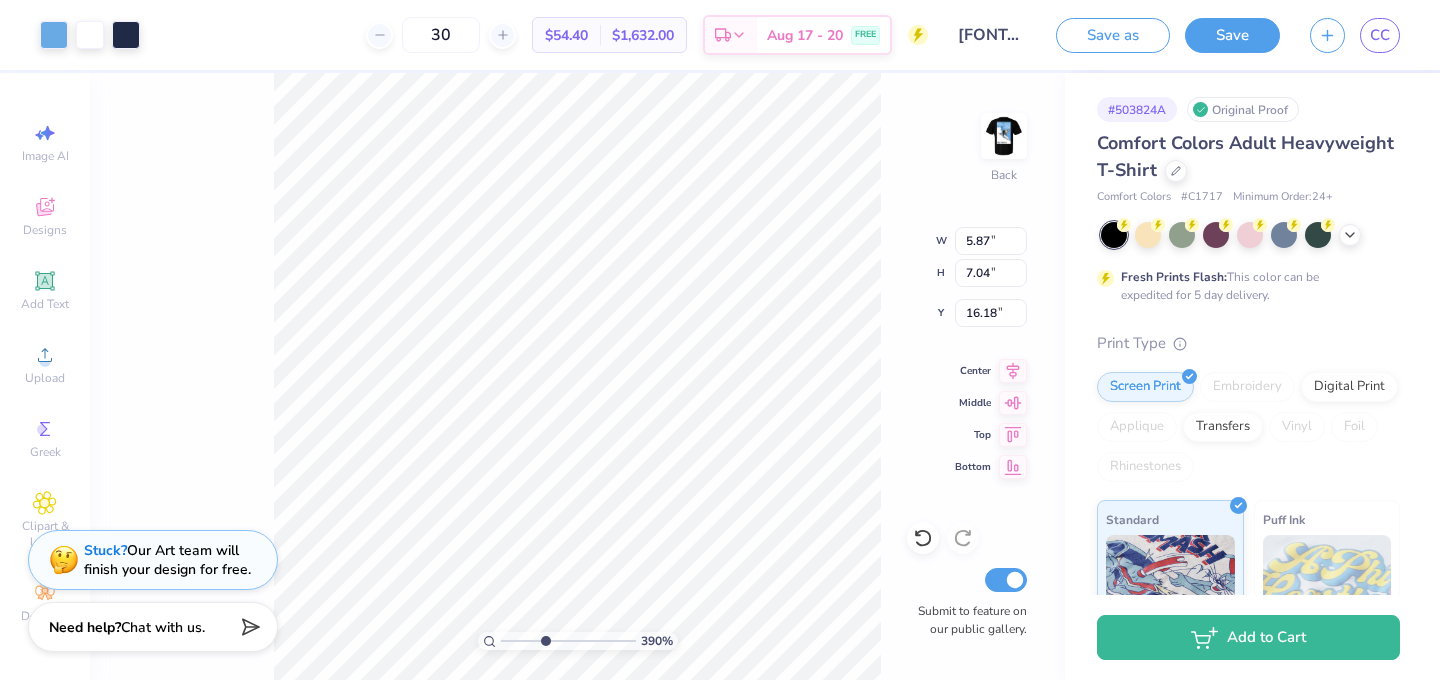 type on "17.11" 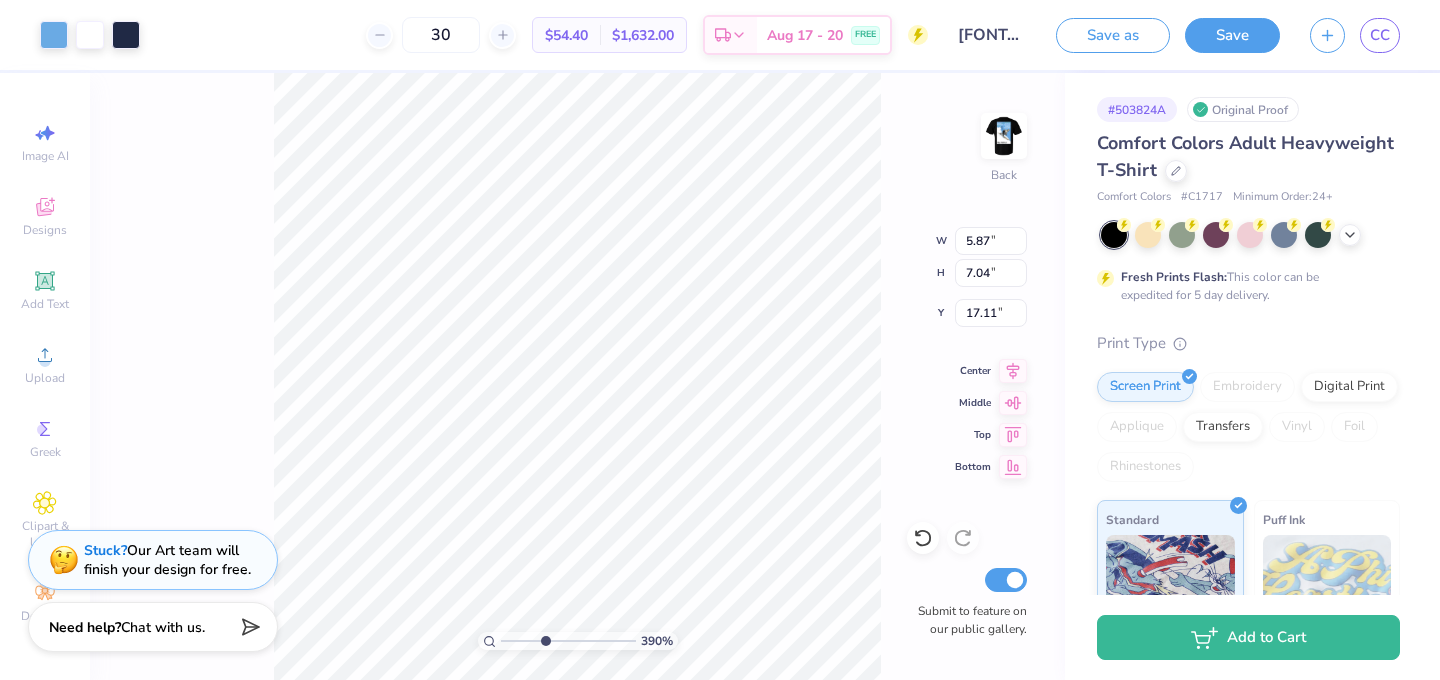 type on "3.53" 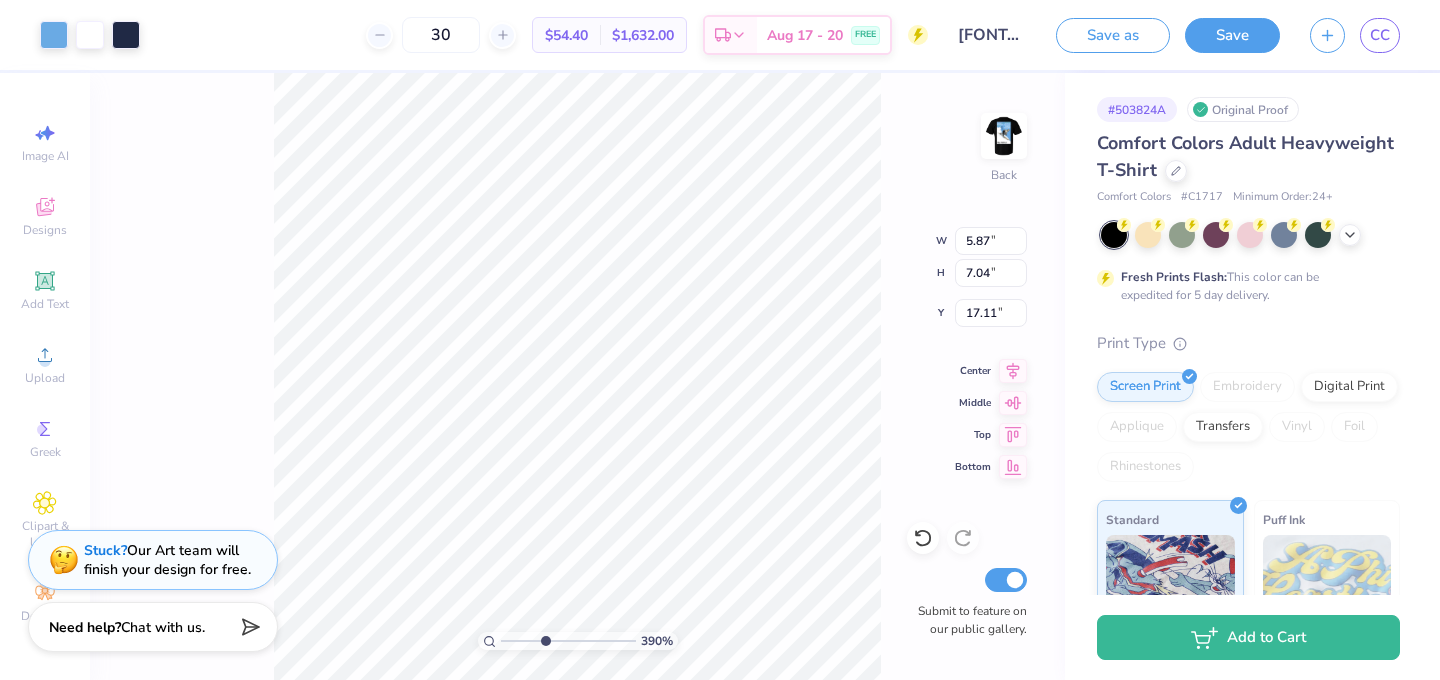 type on "4.24" 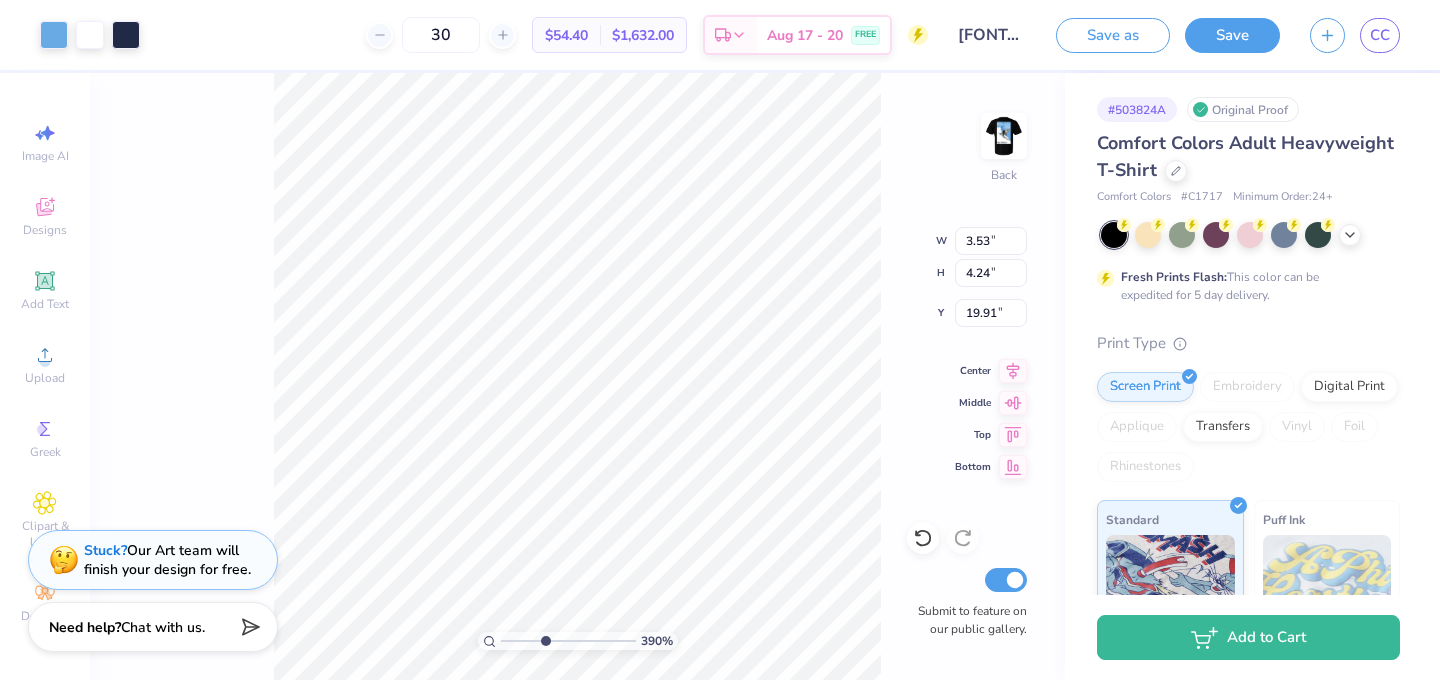 type on "16.89" 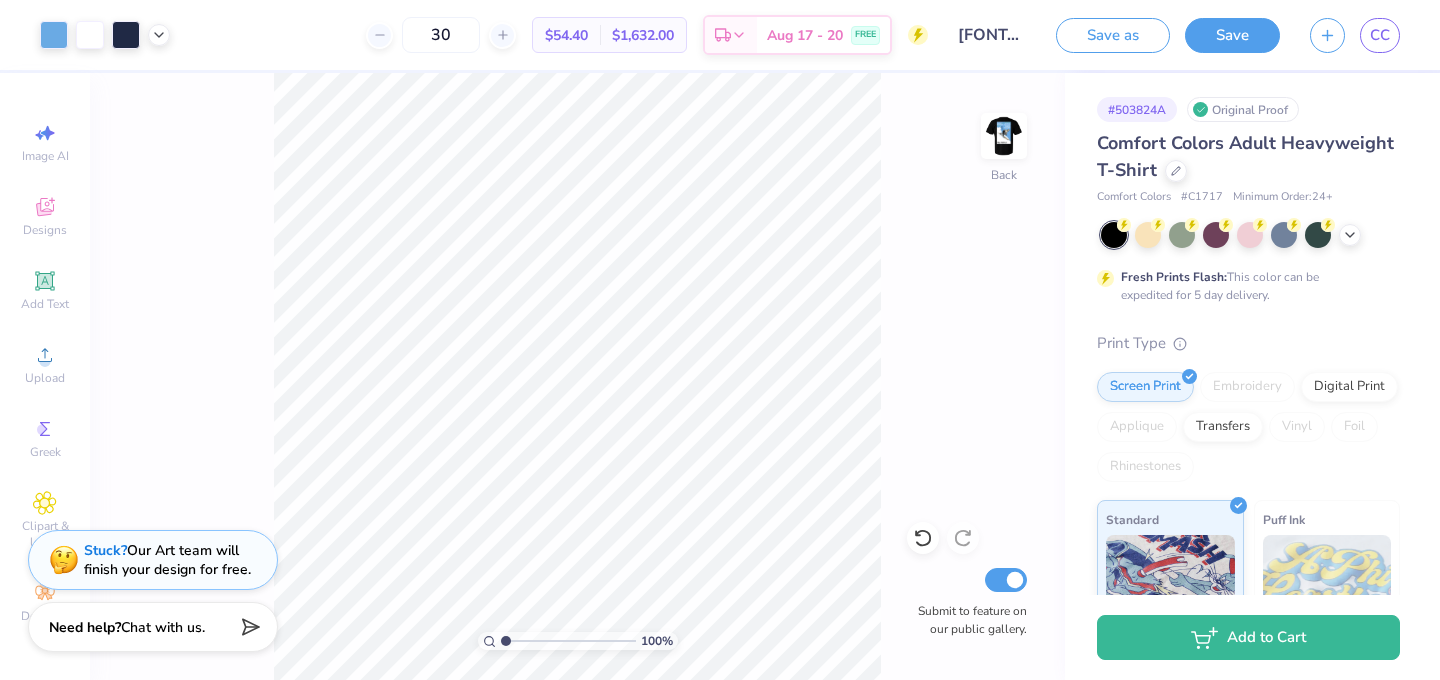drag, startPoint x: 544, startPoint y: 640, endPoint x: 489, endPoint y: 640, distance: 55 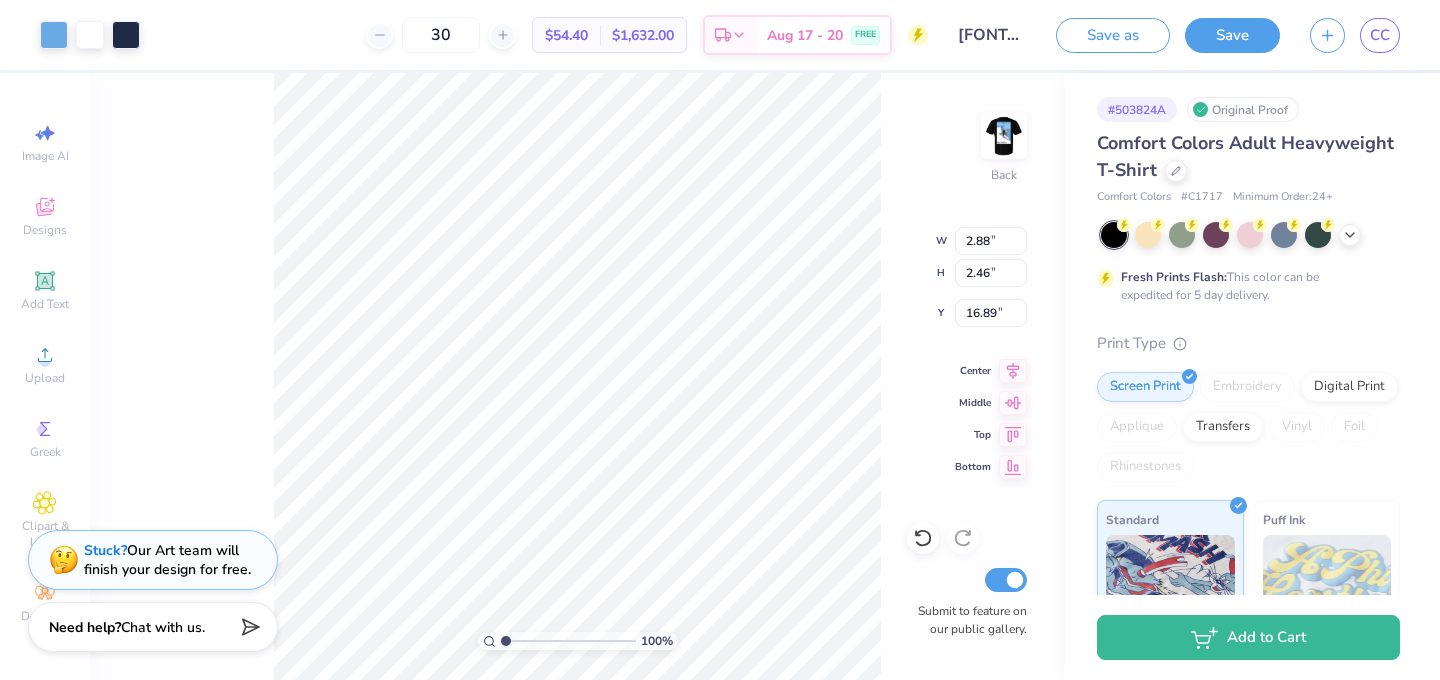 type on "2.88" 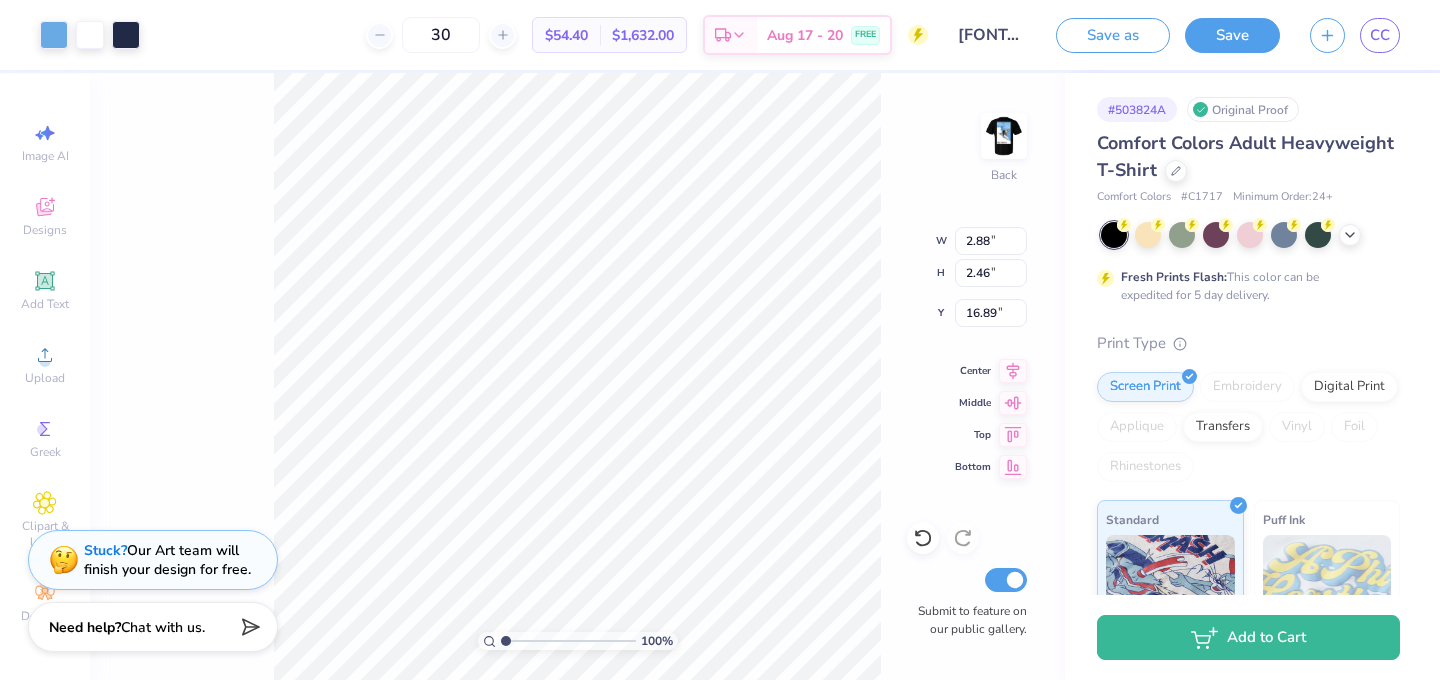 type on "2.46" 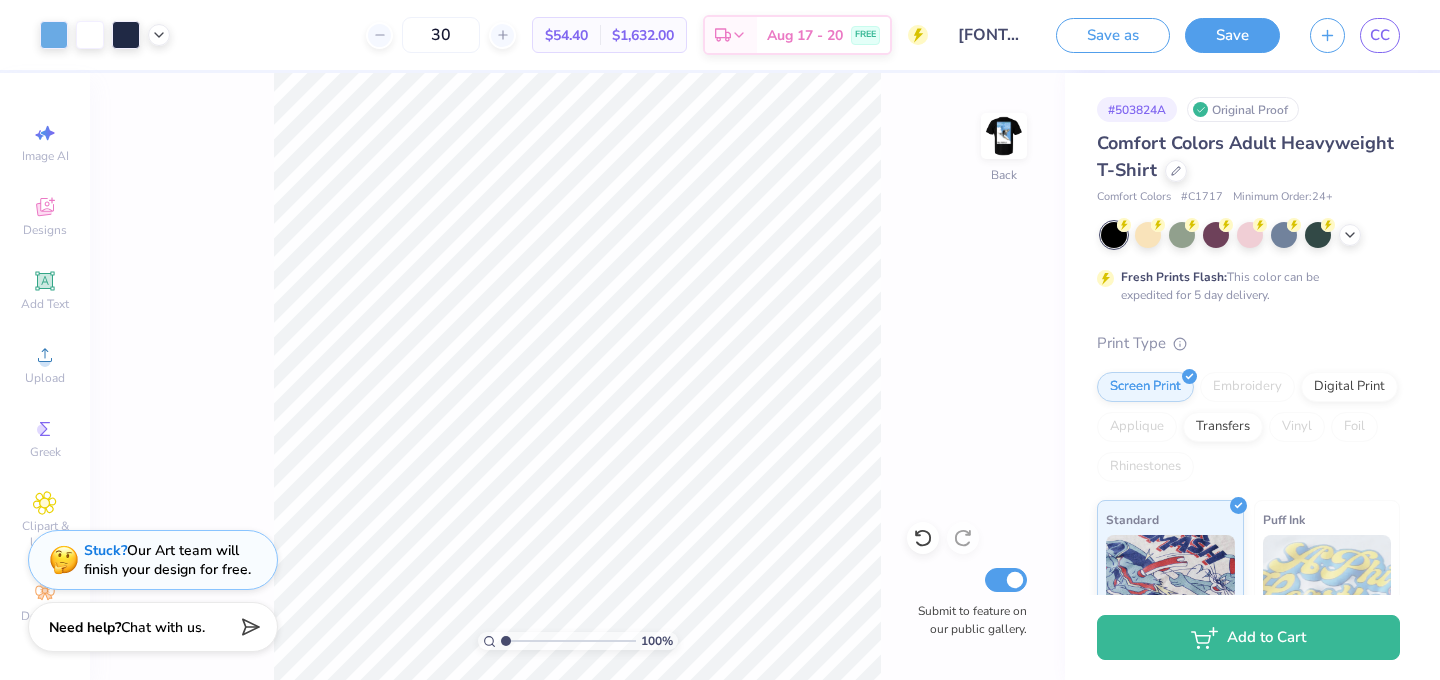 type on "6.47" 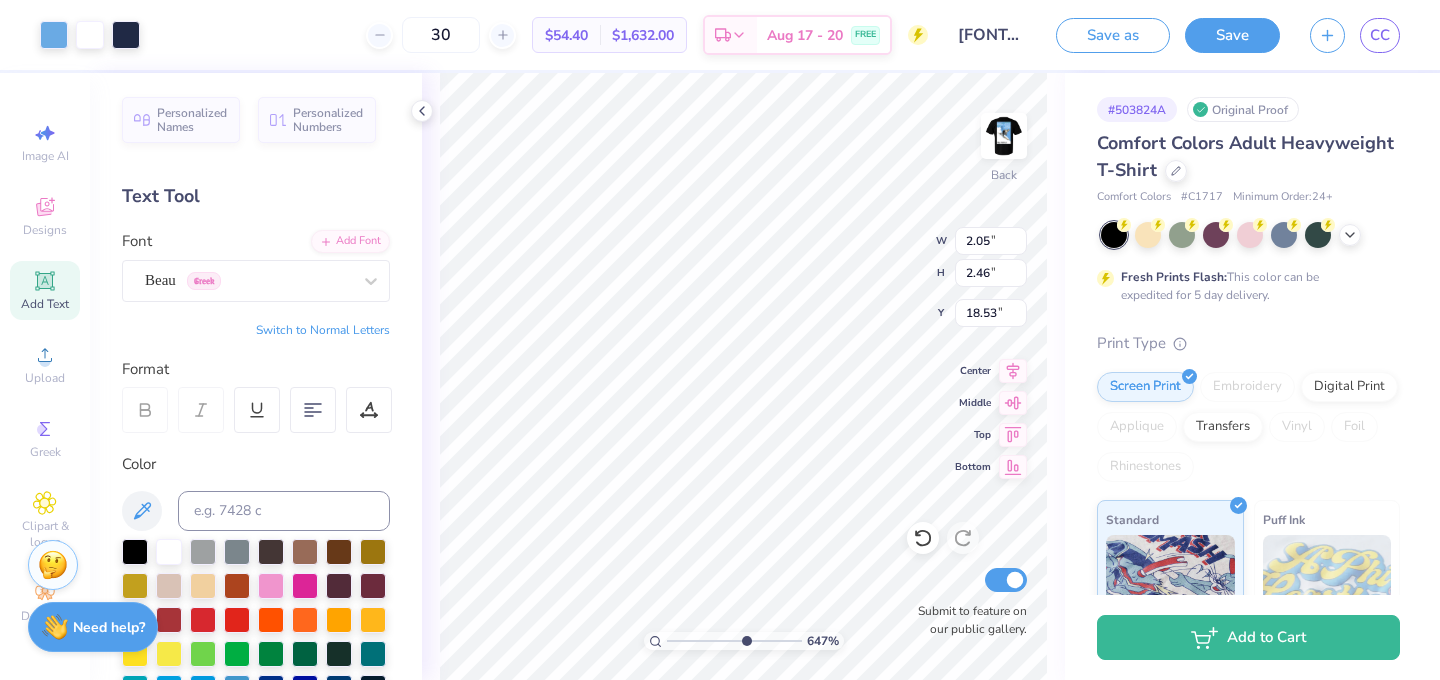 type on "18.53" 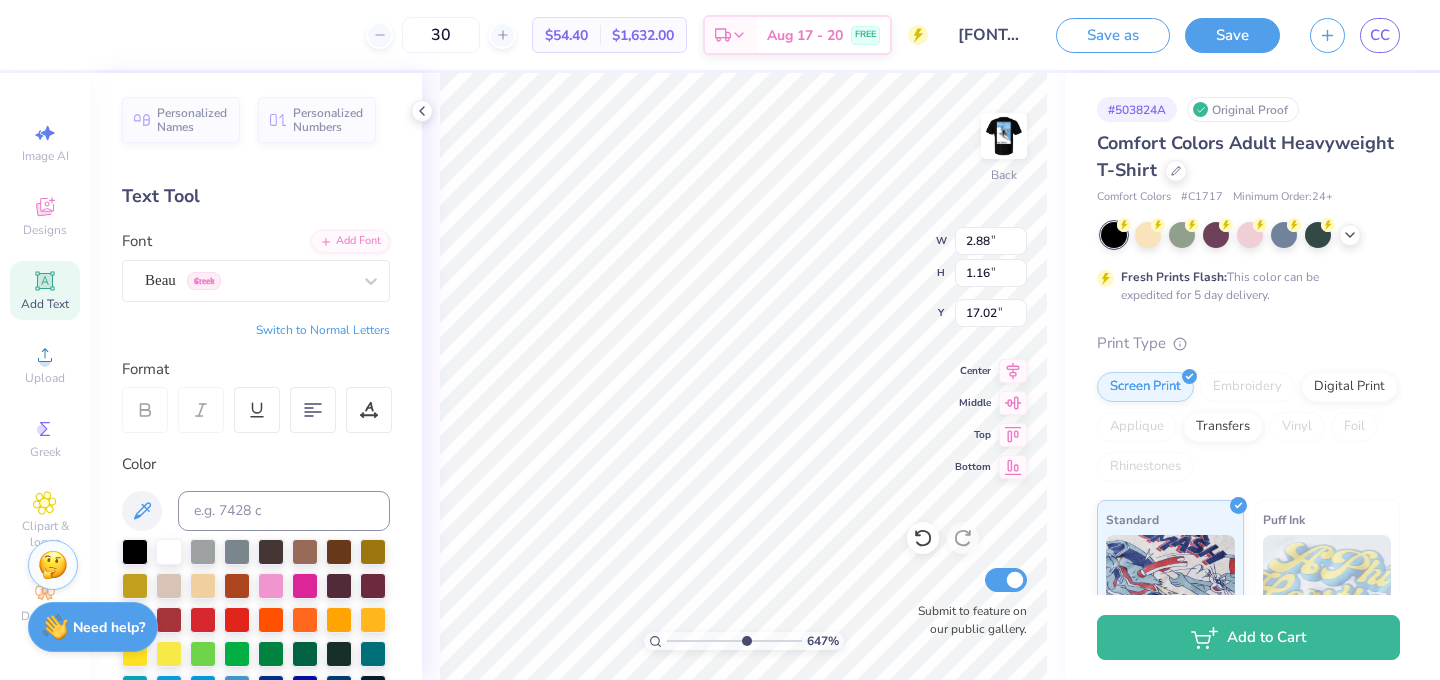 type on "1.98" 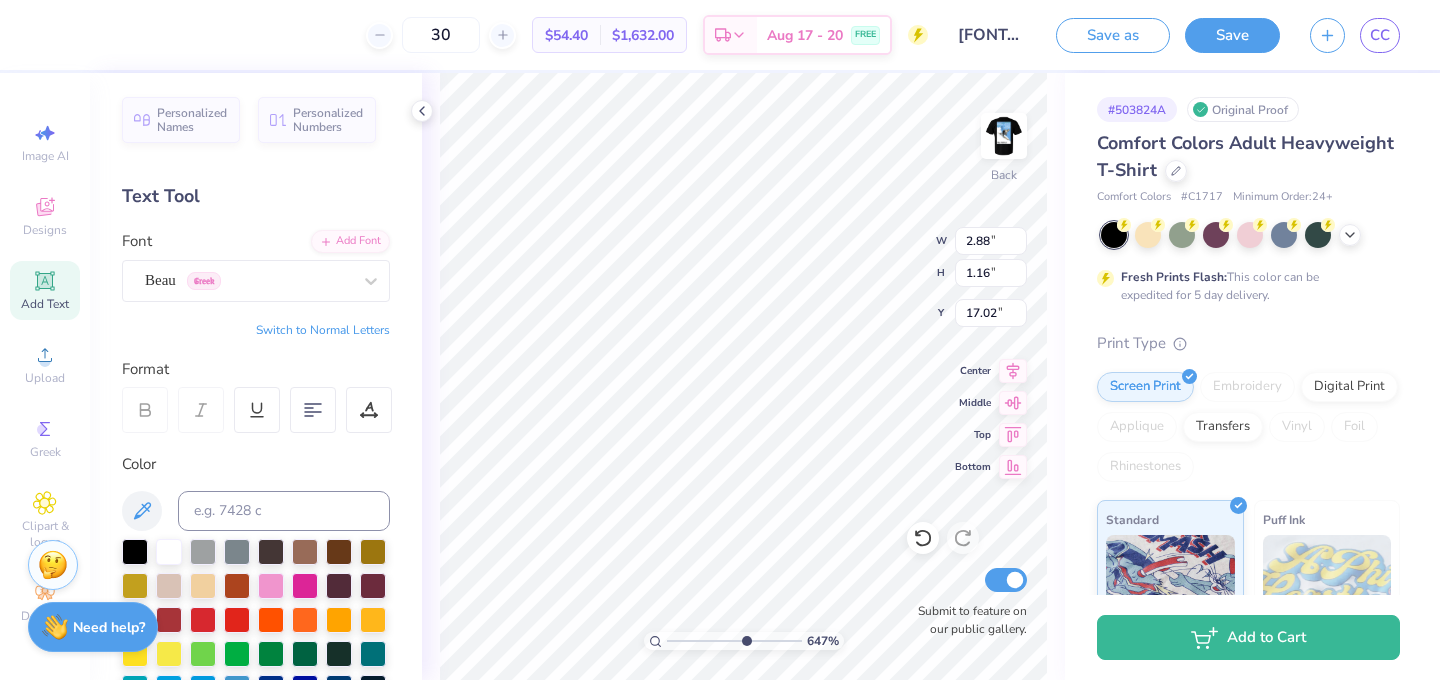 type on "0.80" 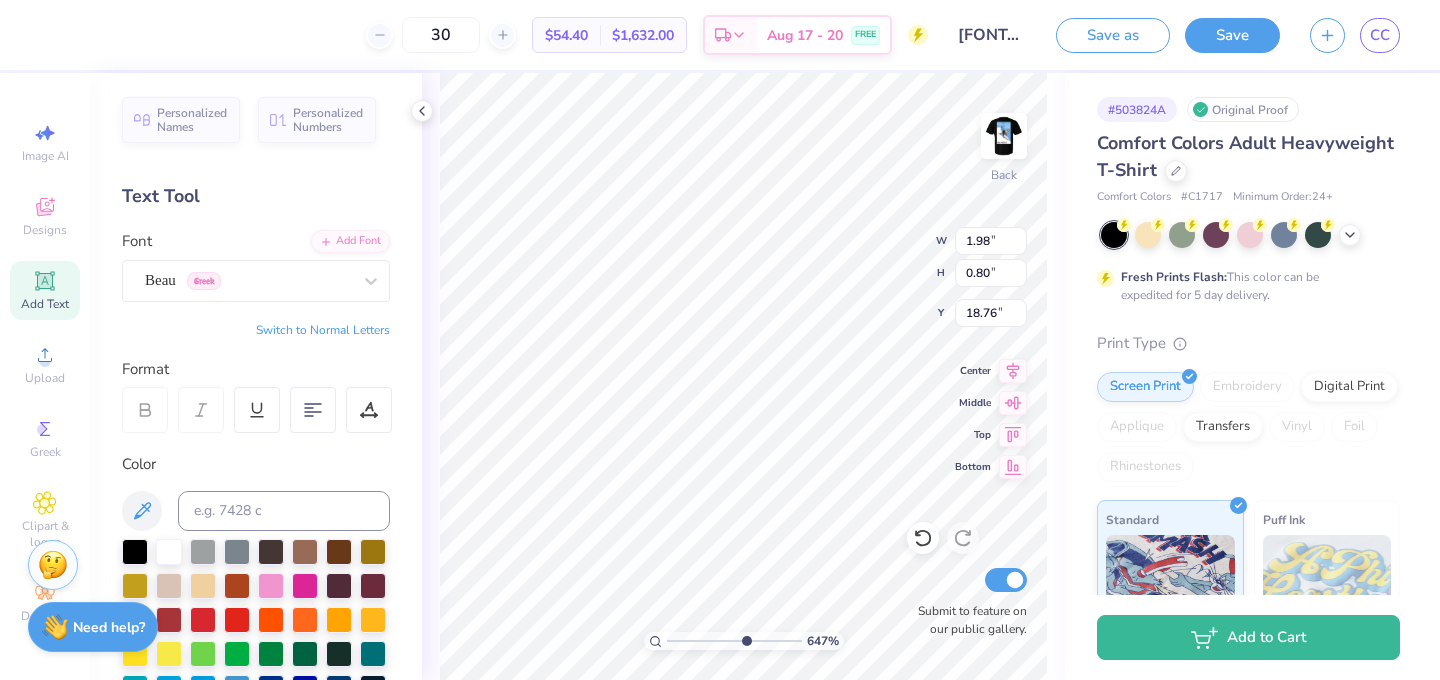 type on "18.76" 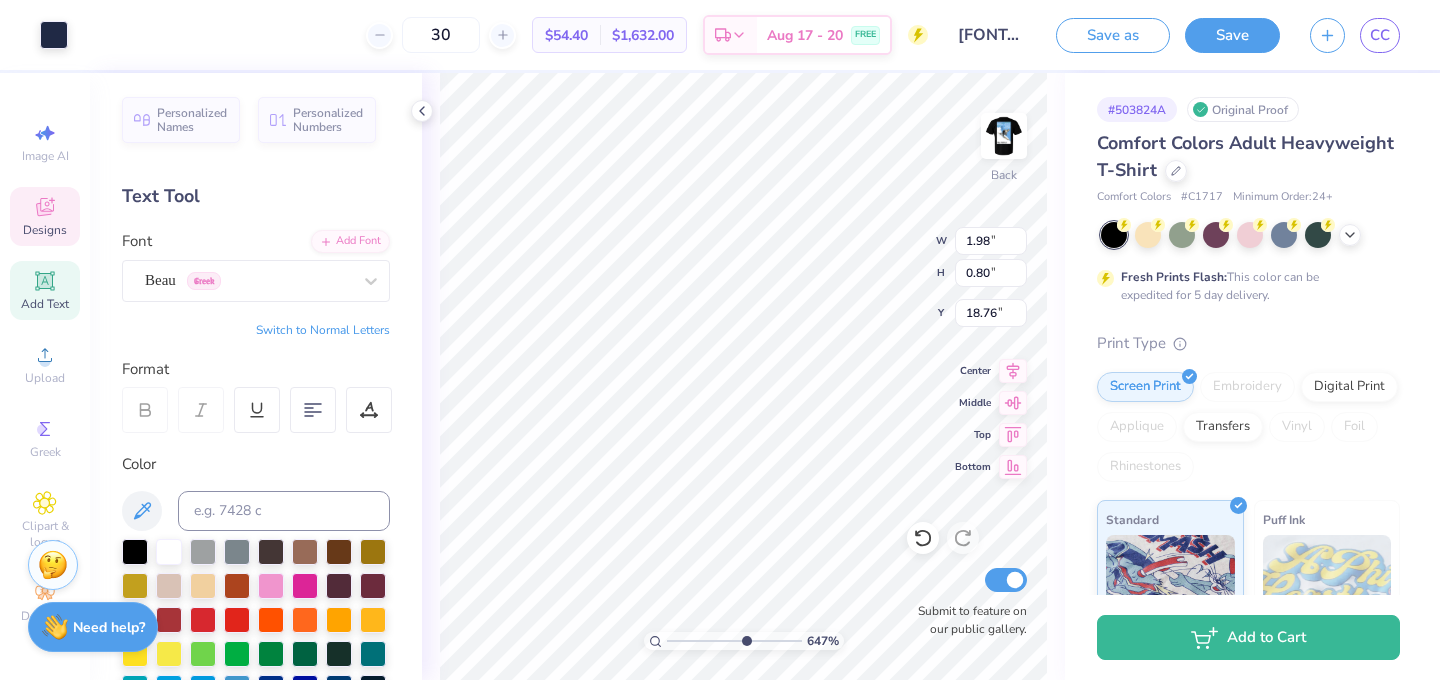 type on "1.11" 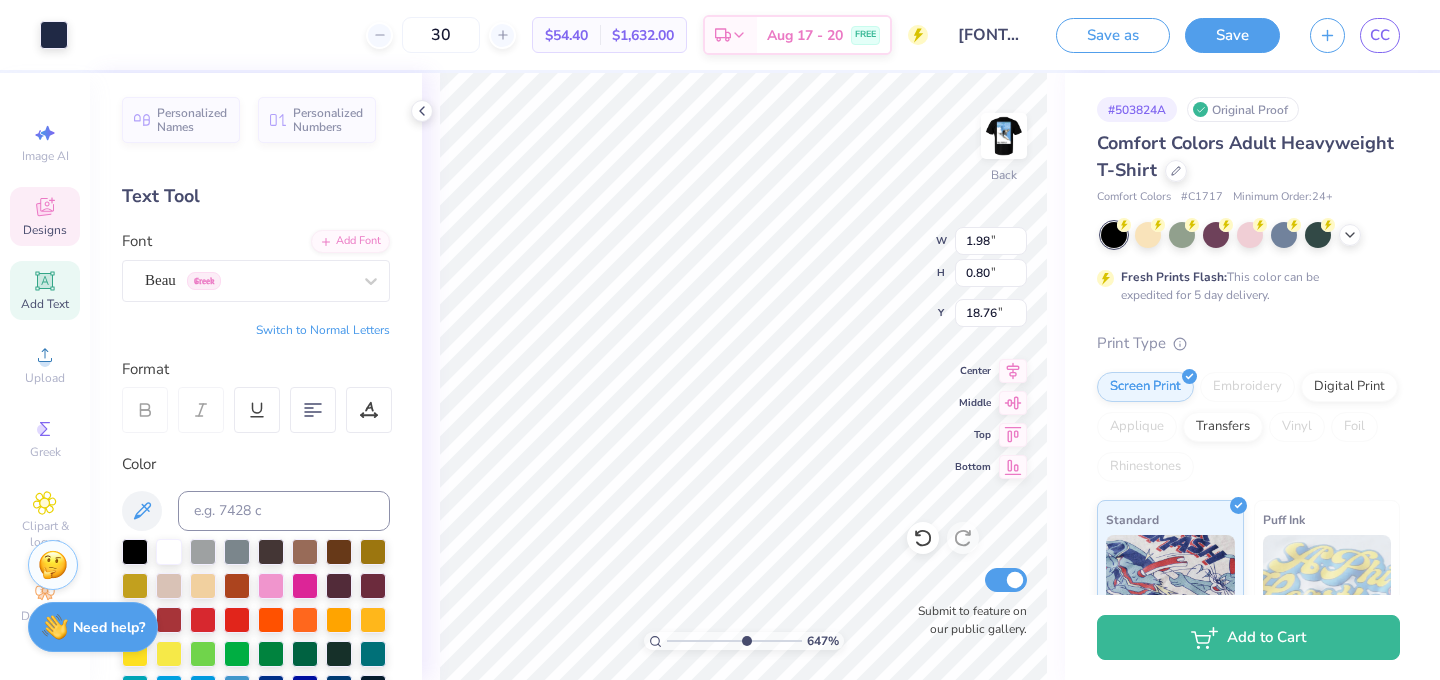 type on "1.26" 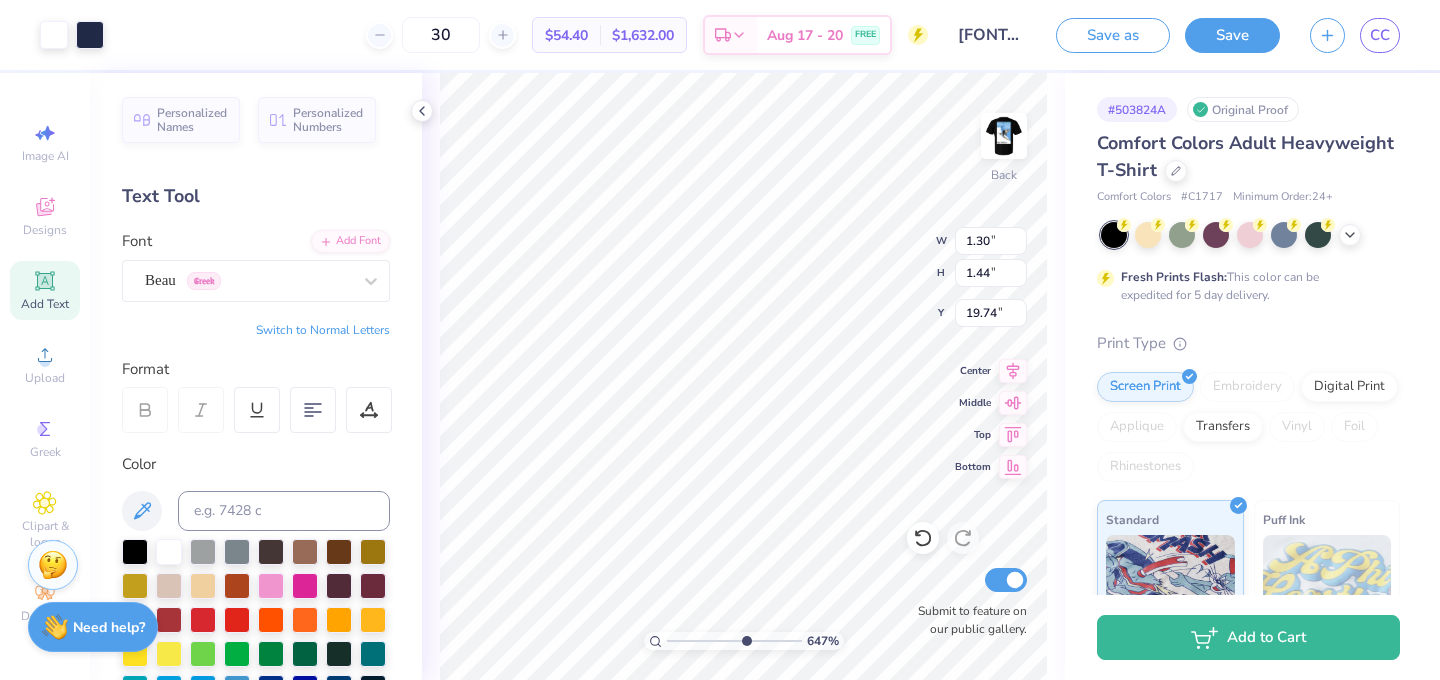 type on "1.30" 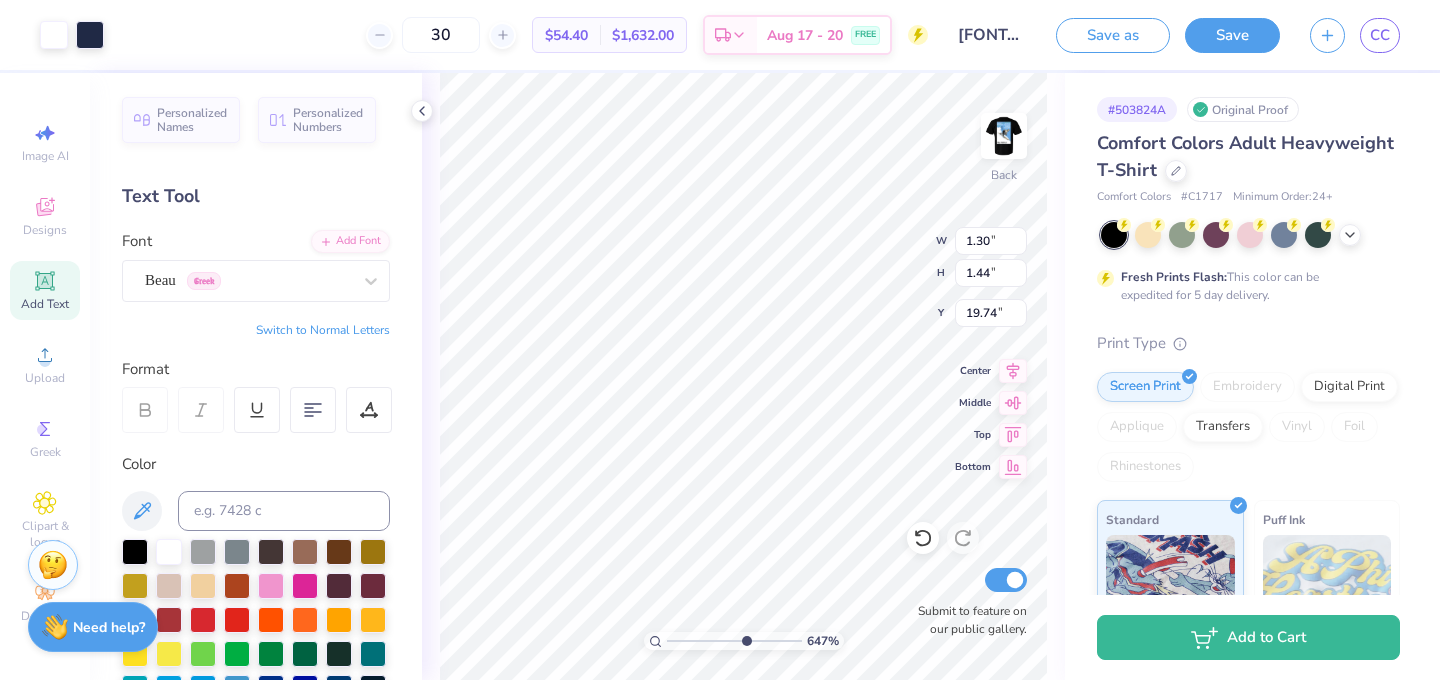 type on "1.44" 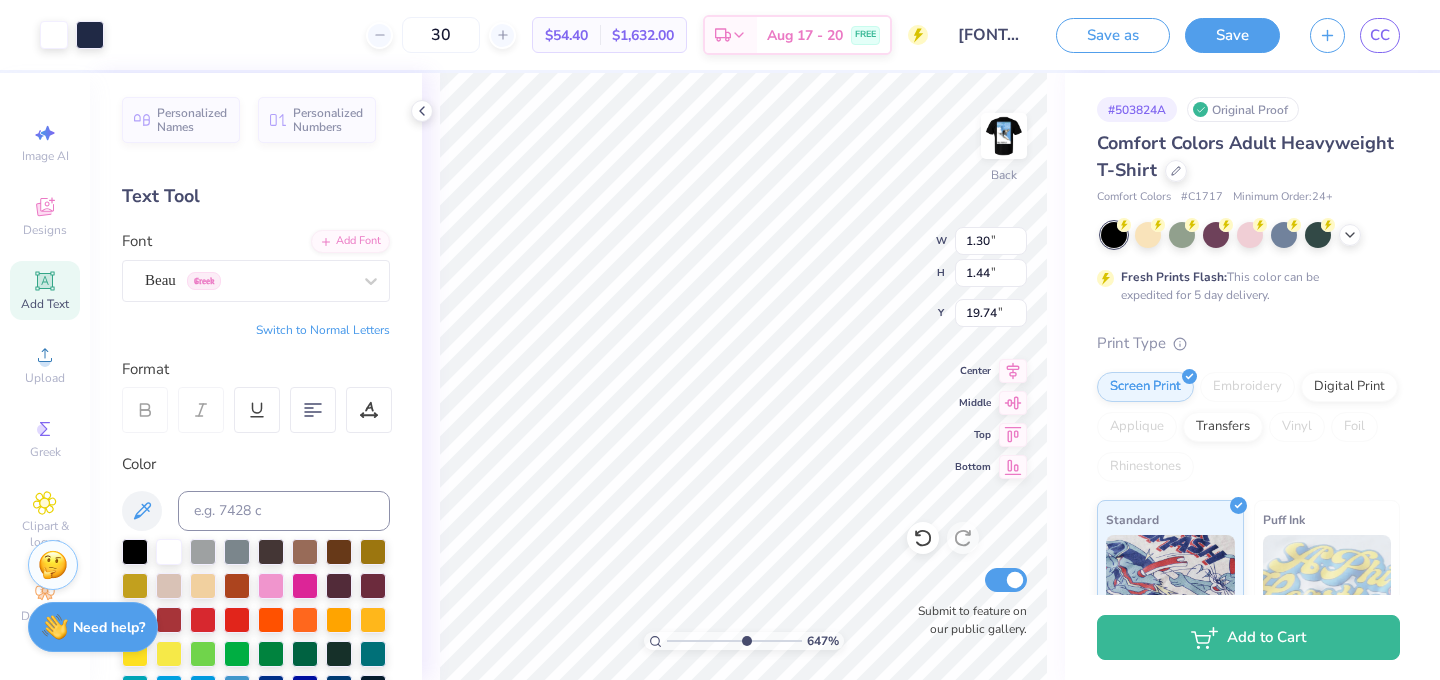 type on "19.61" 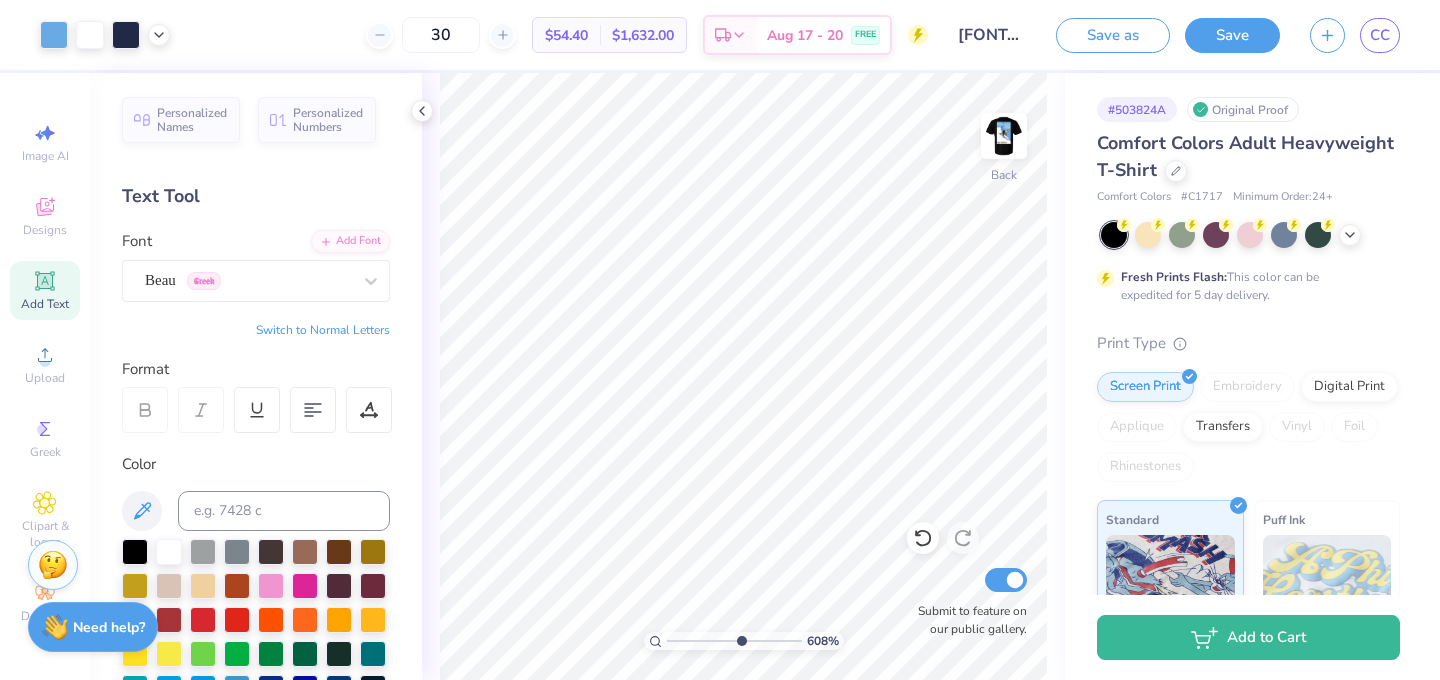 click at bounding box center [734, 641] 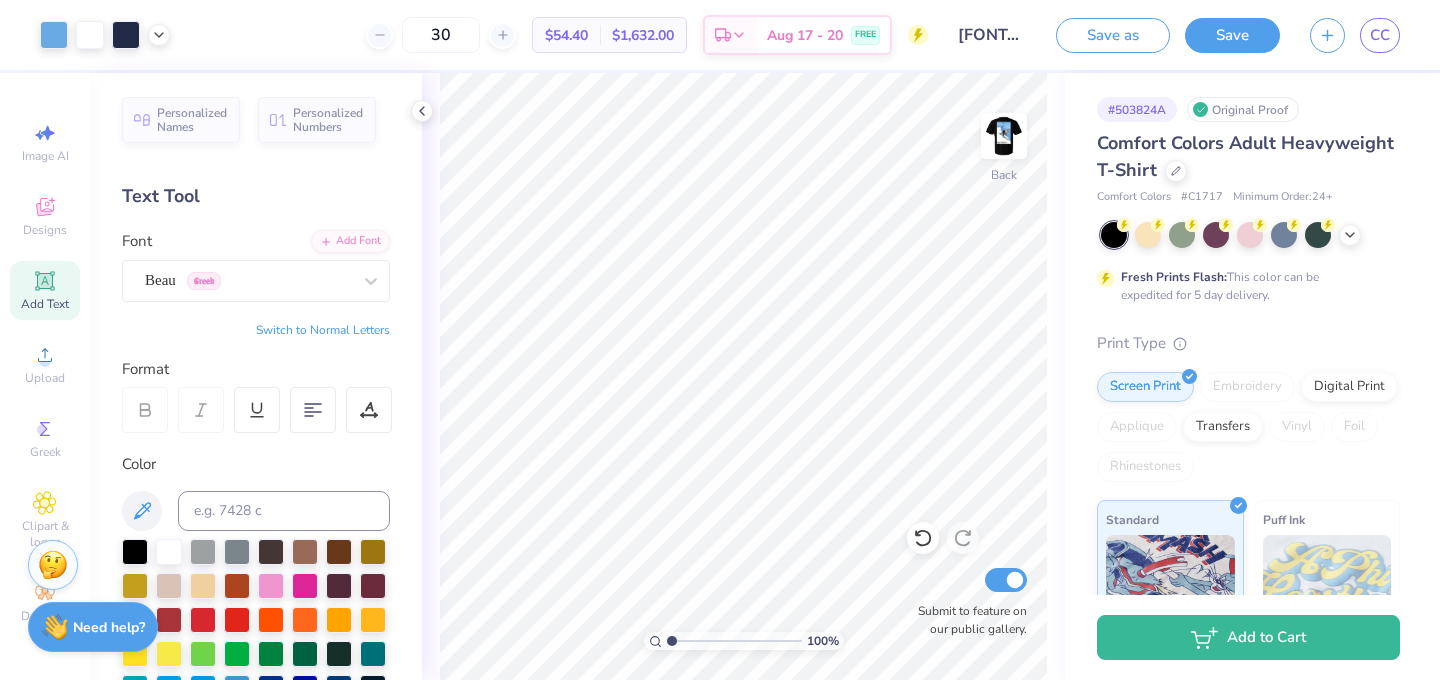 drag, startPoint x: 739, startPoint y: 637, endPoint x: 655, endPoint y: 638, distance: 84.00595 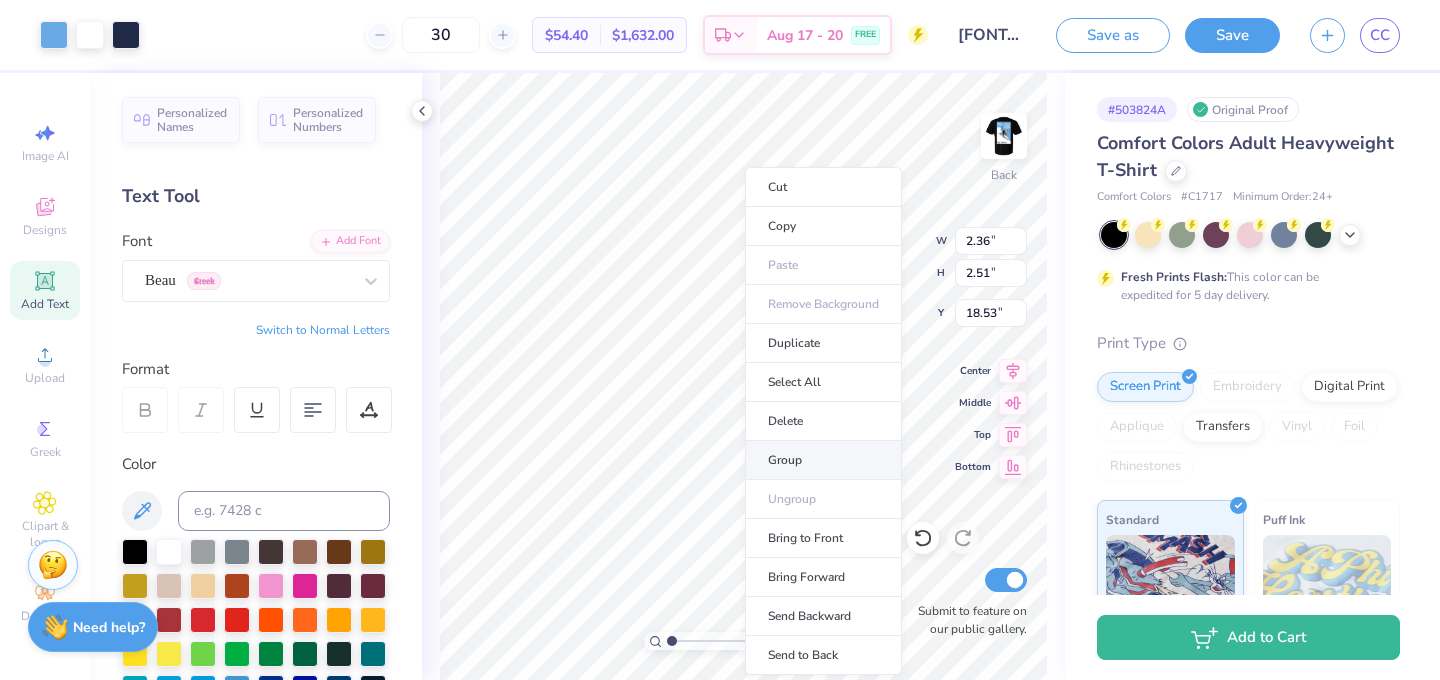 click on "Group" at bounding box center [823, 460] 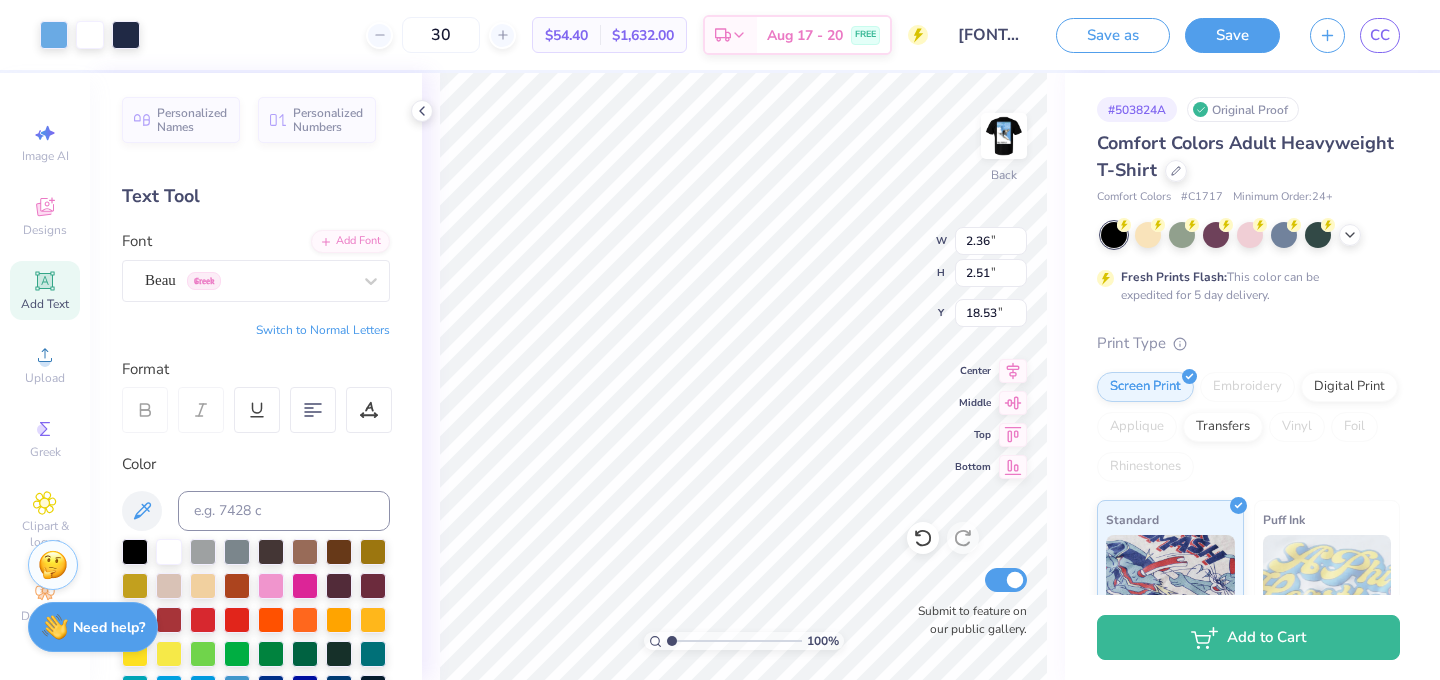 type on "2.75" 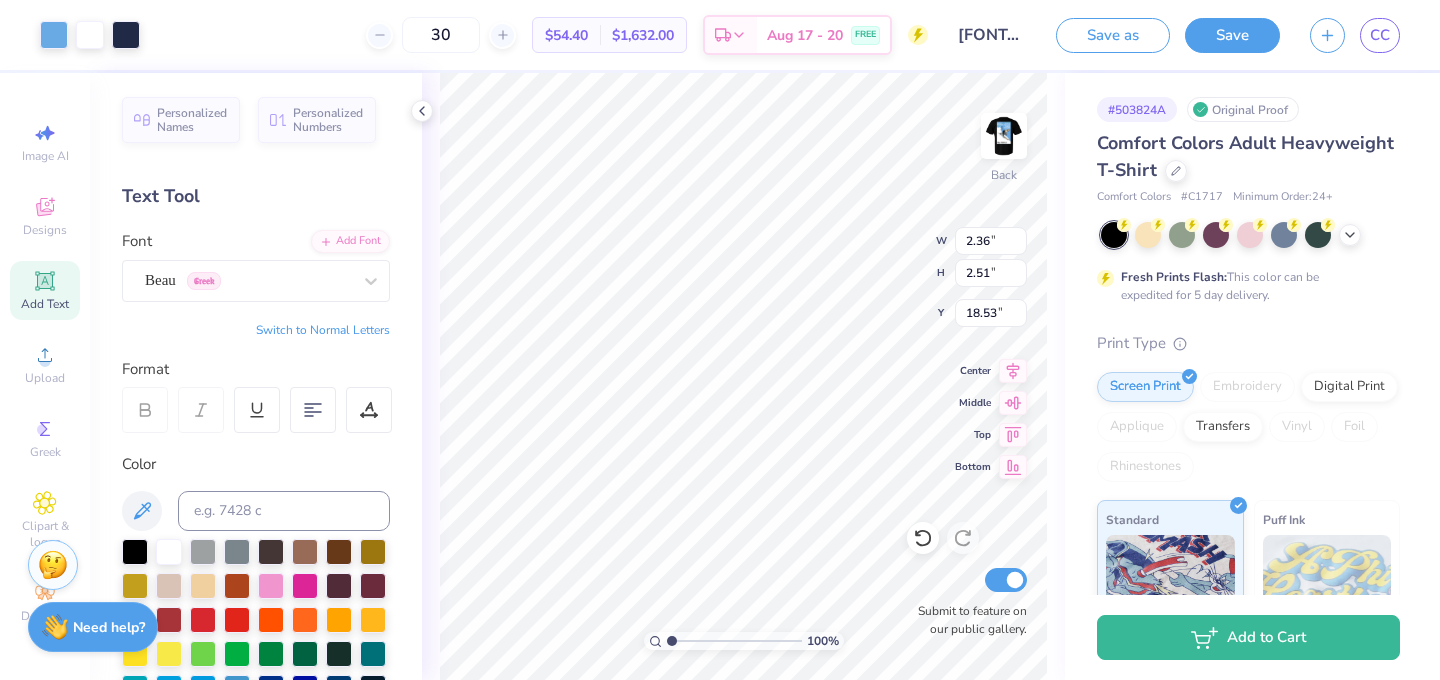 type on "2.92" 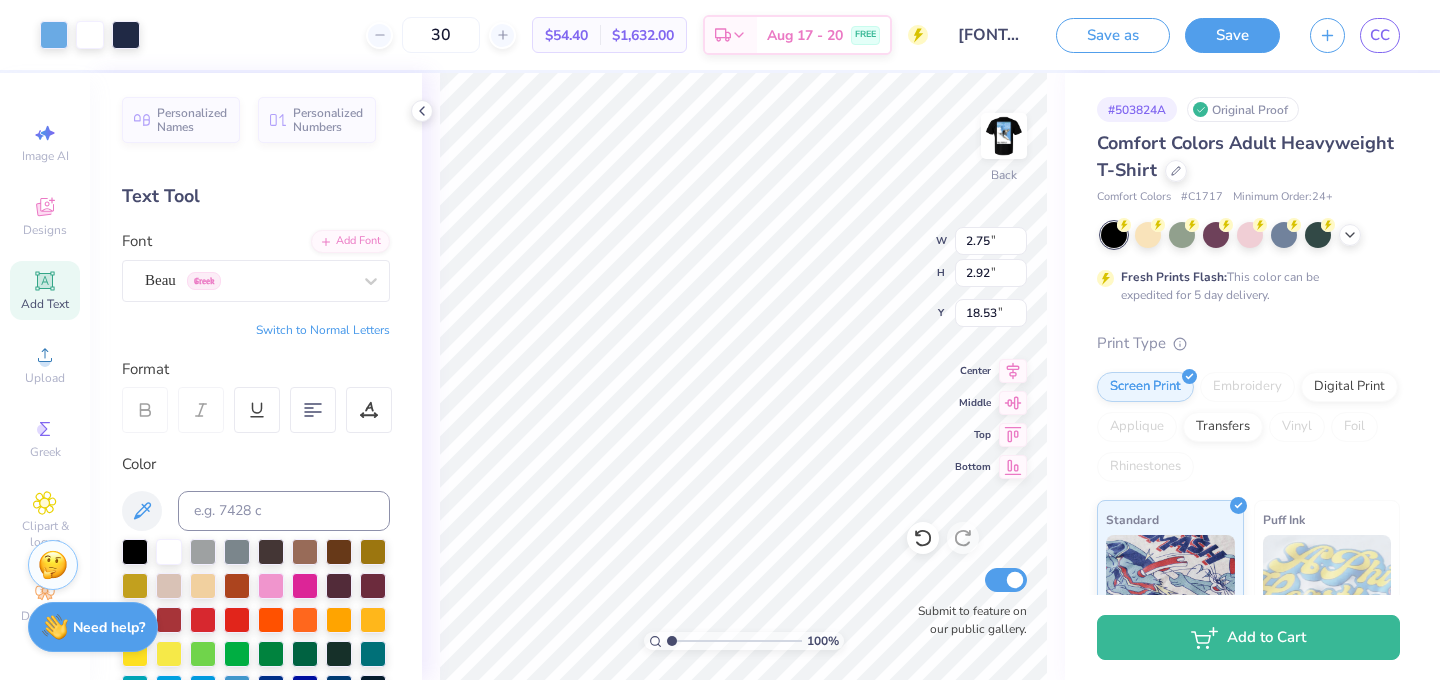 type on "15.22" 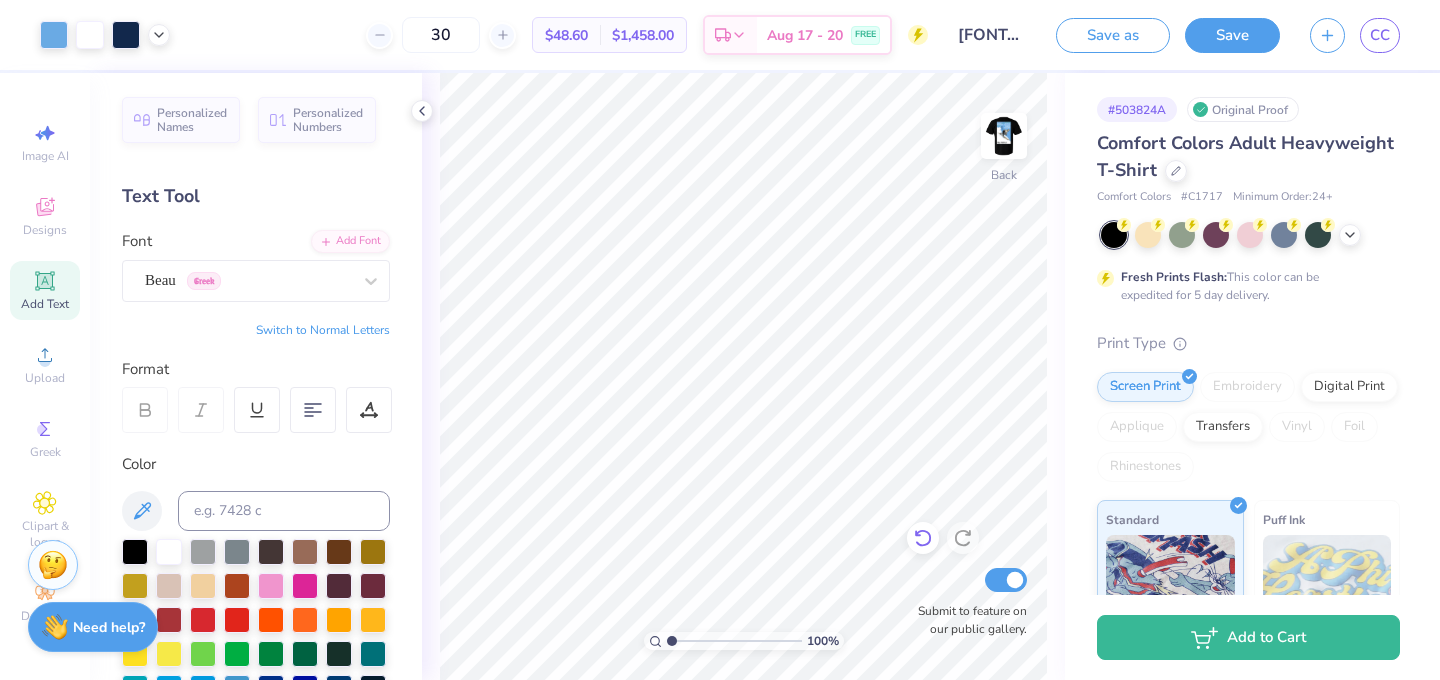 click 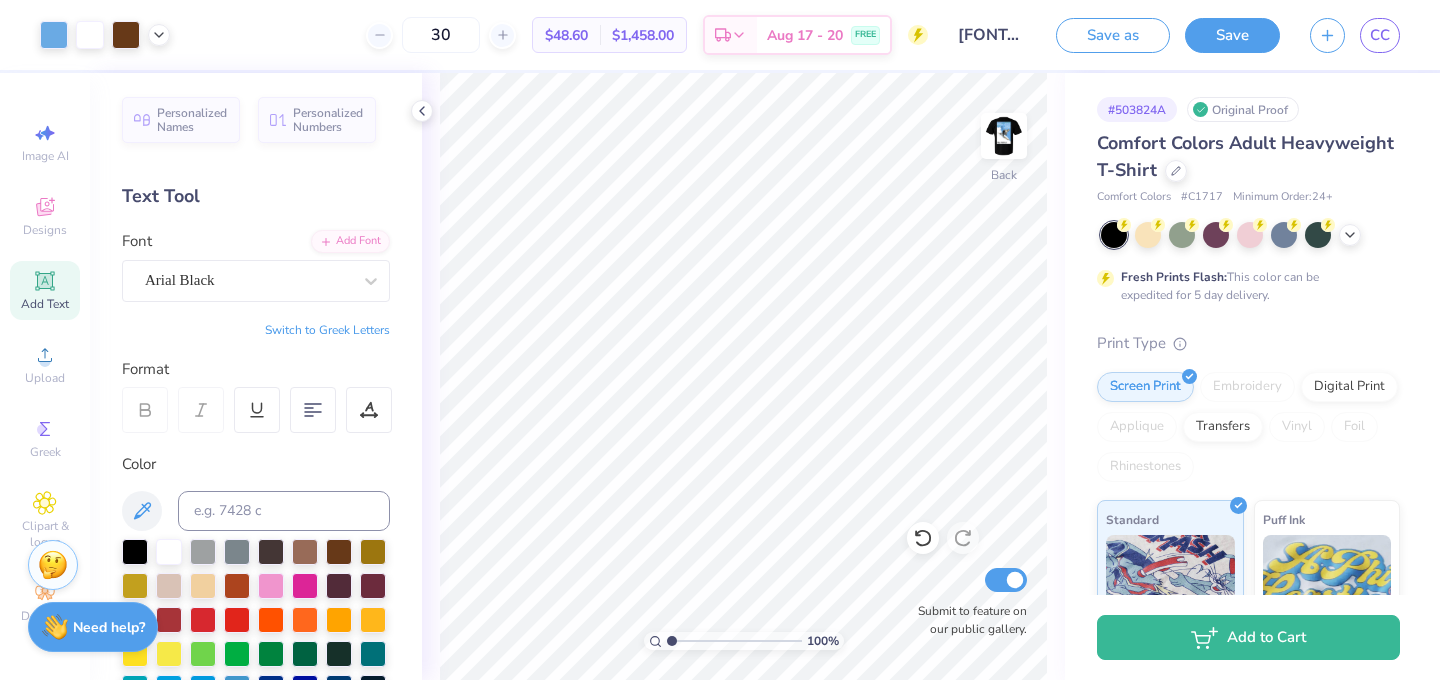 click on "100  %" at bounding box center (743, 376) 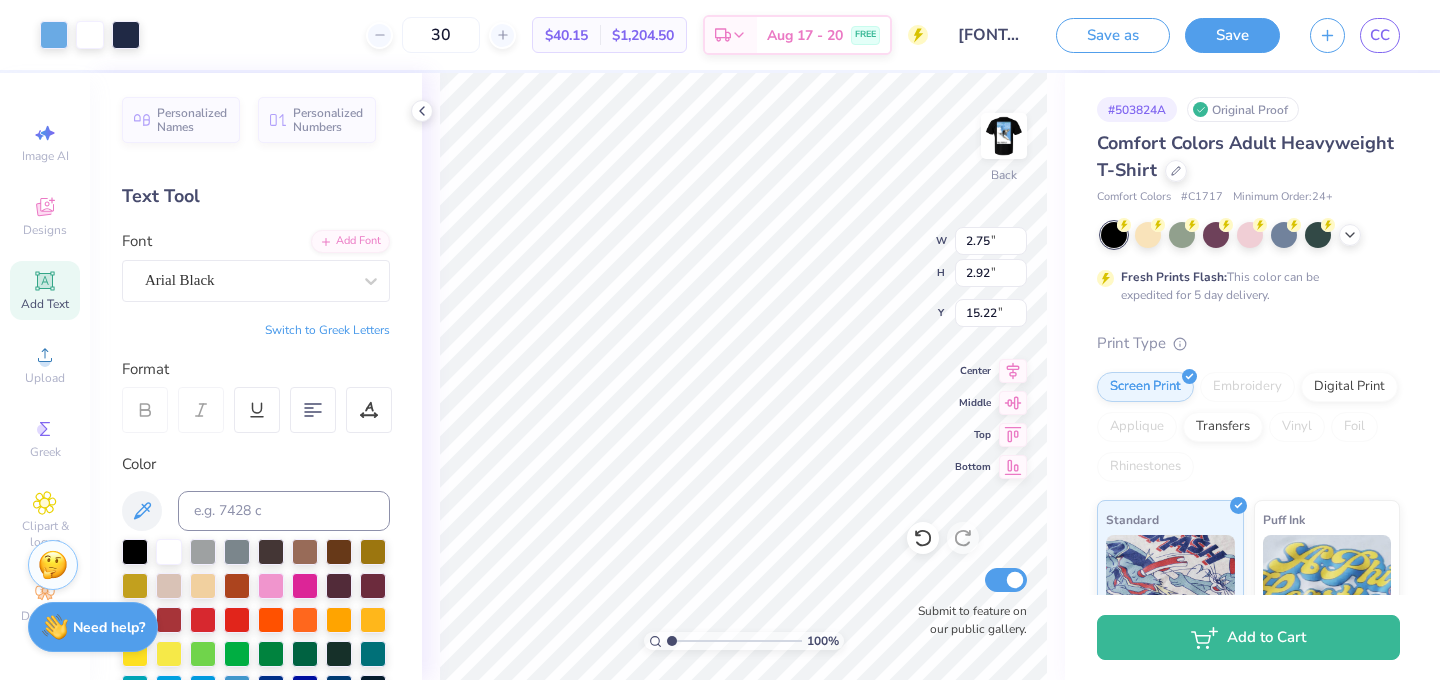 type on "3.00" 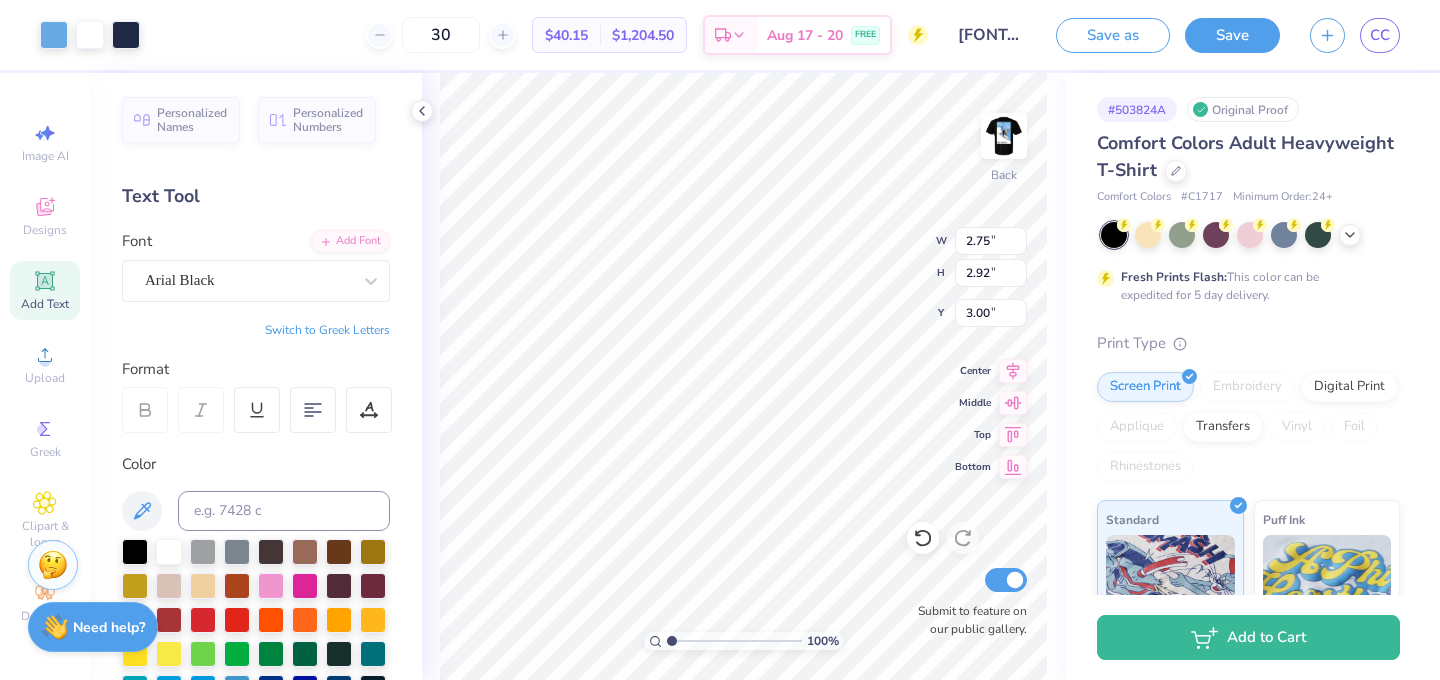 type on "3.06" 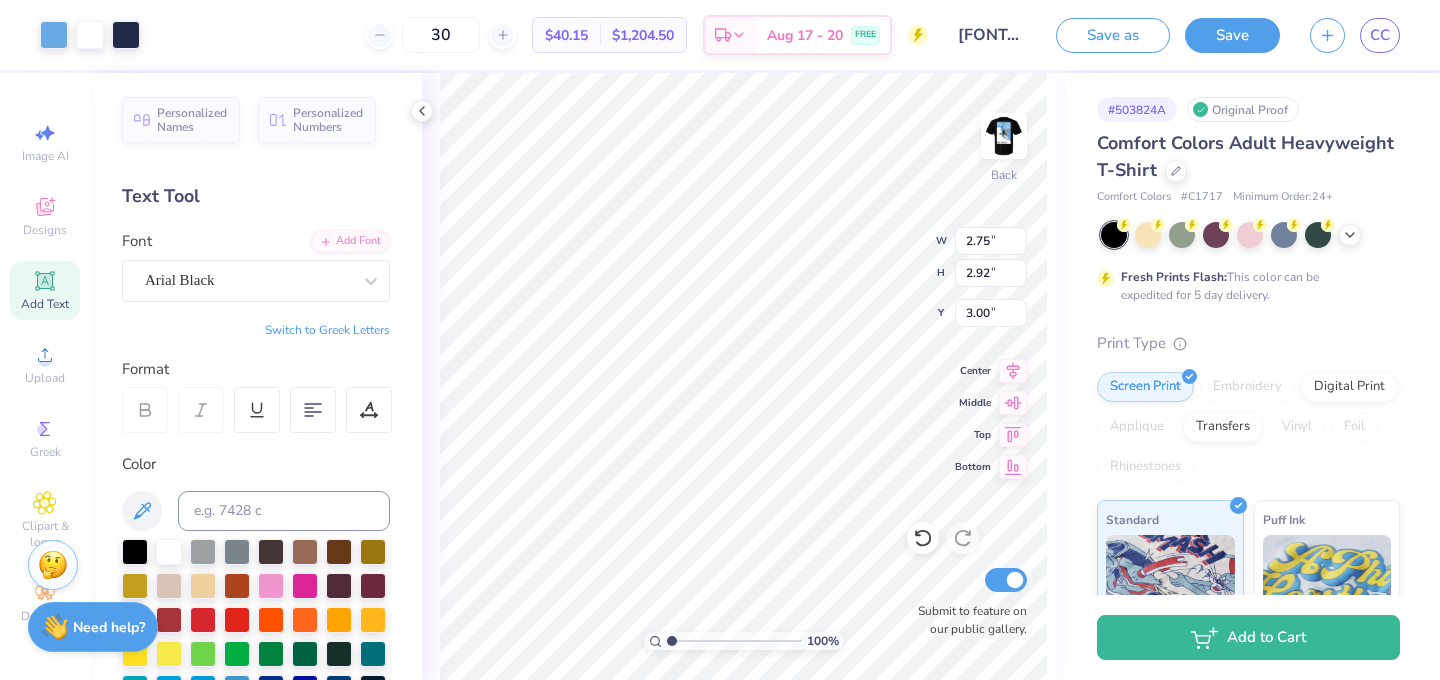 type on "3.26" 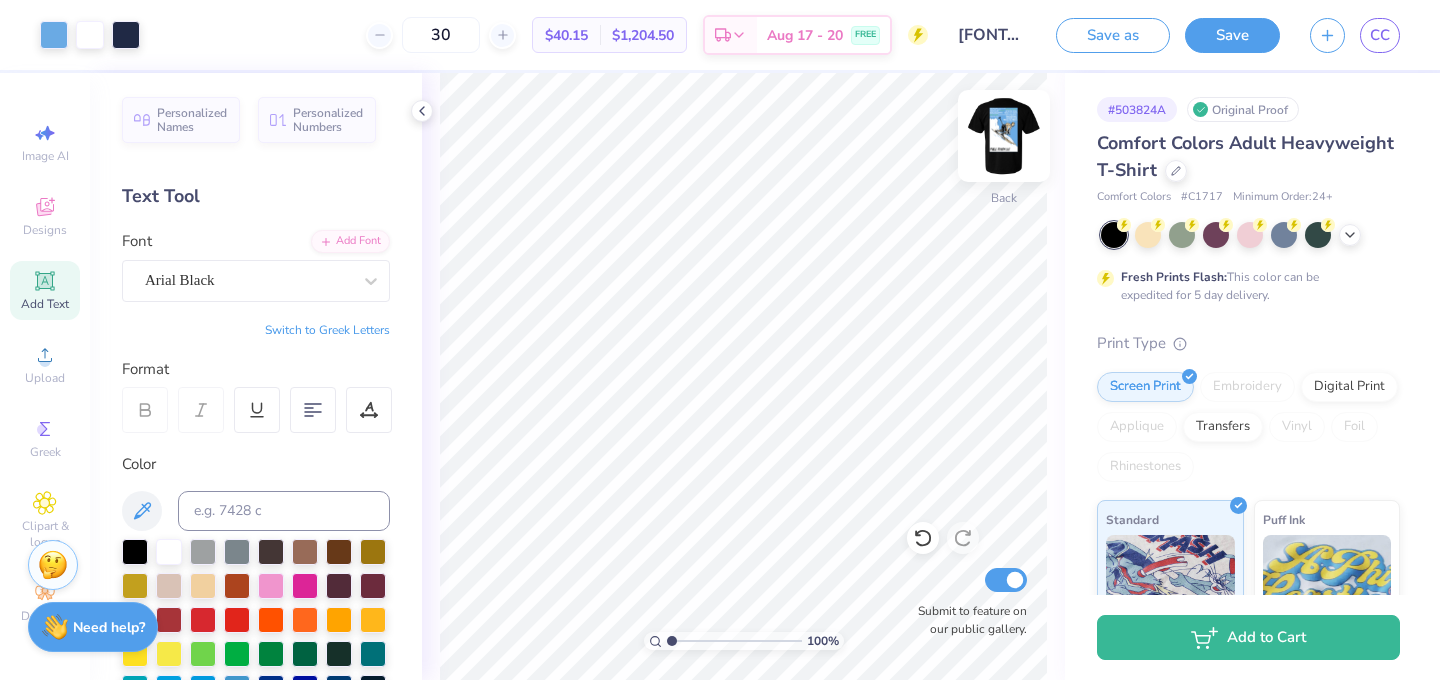 click at bounding box center [1004, 136] 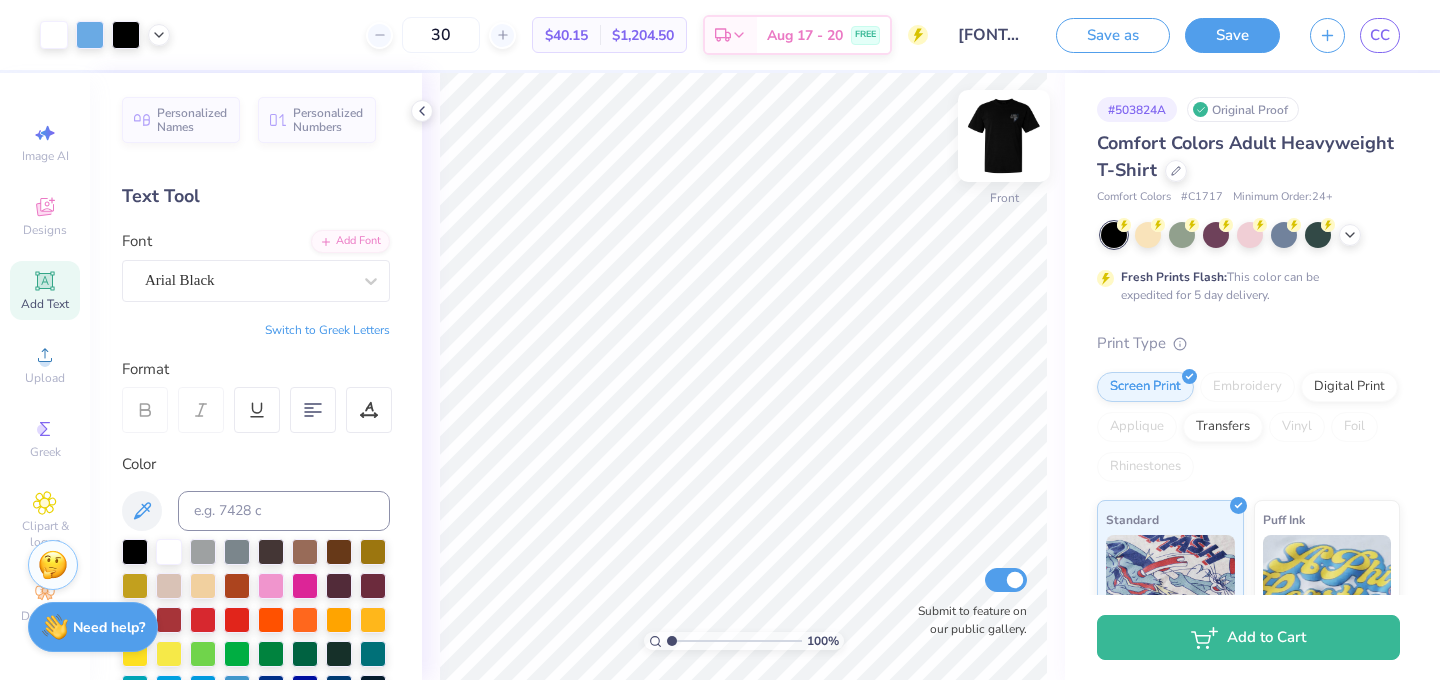 click at bounding box center (1004, 136) 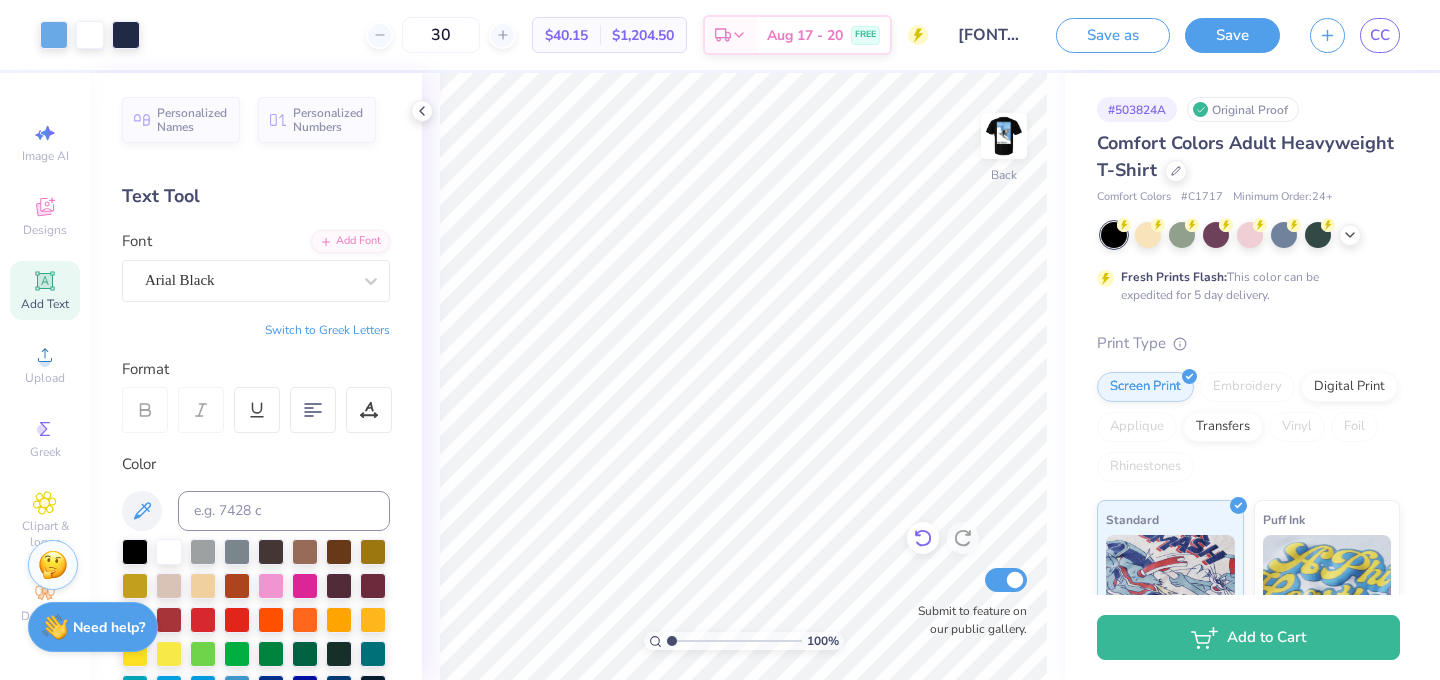 click 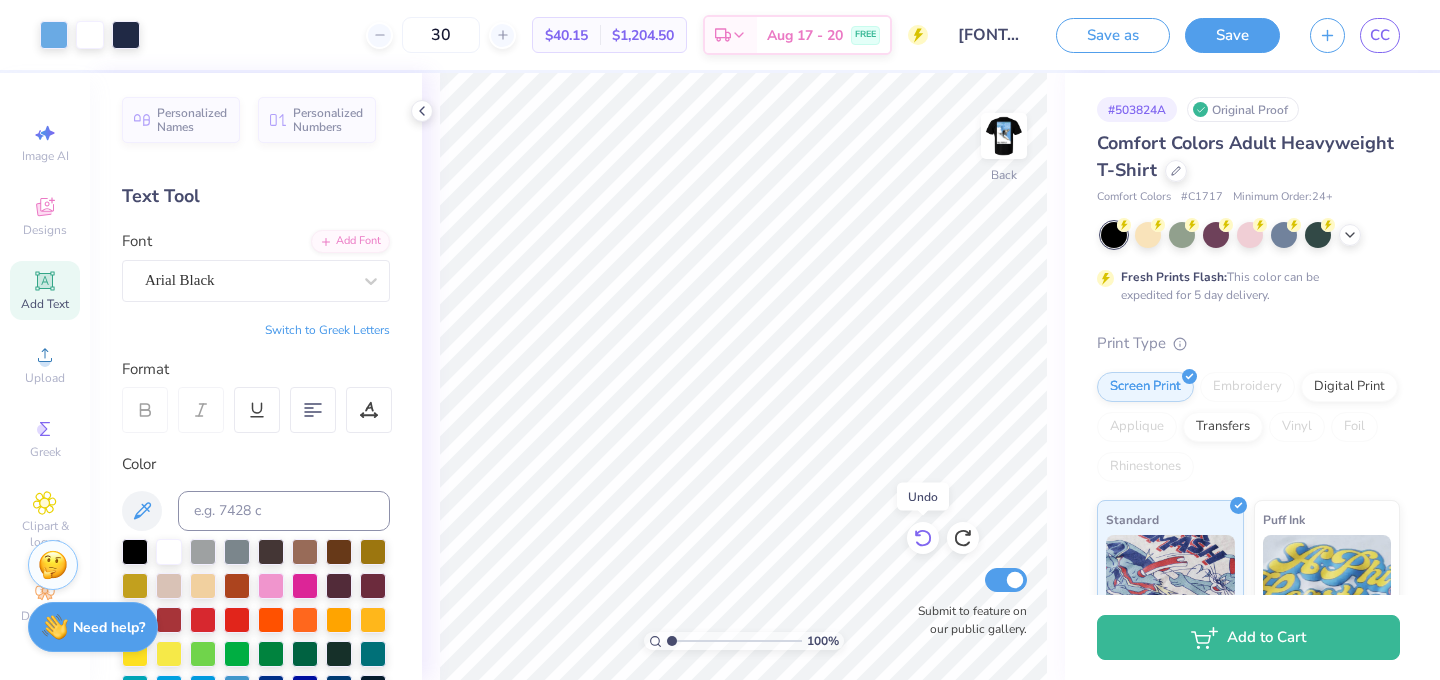 click 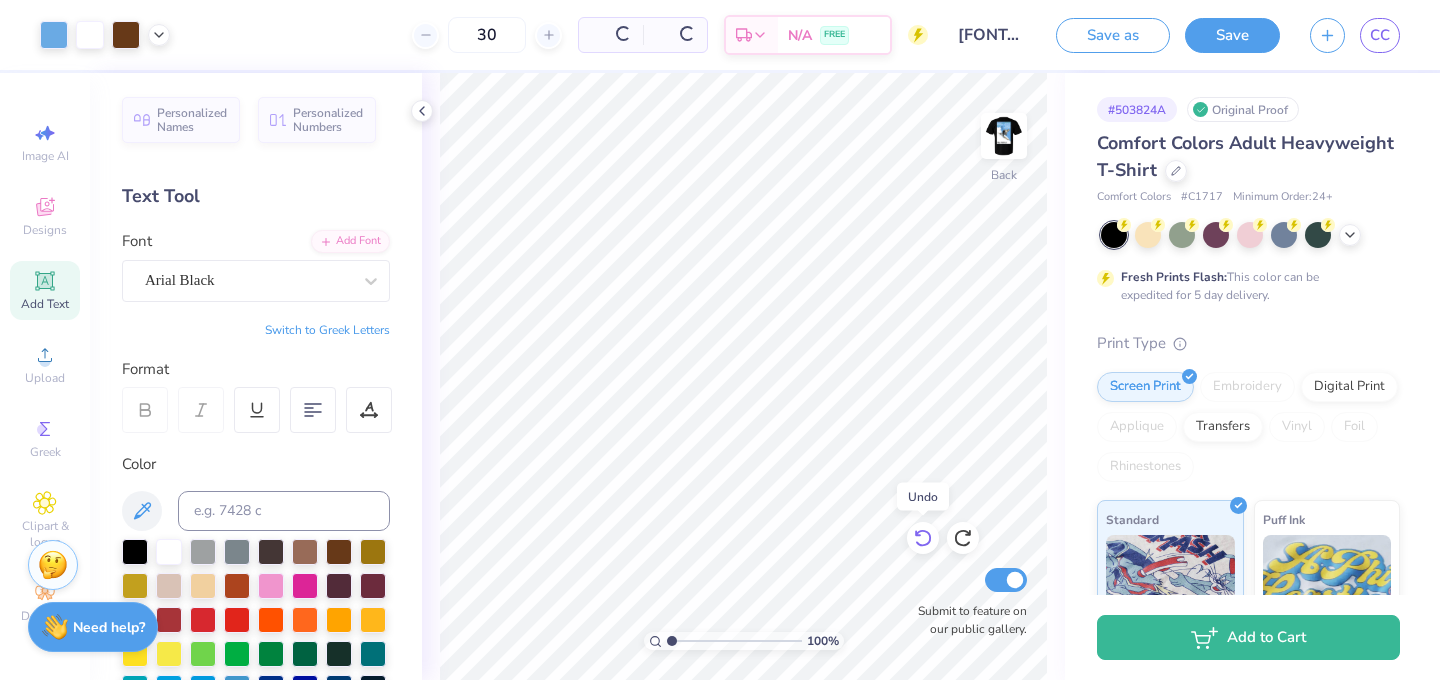 click 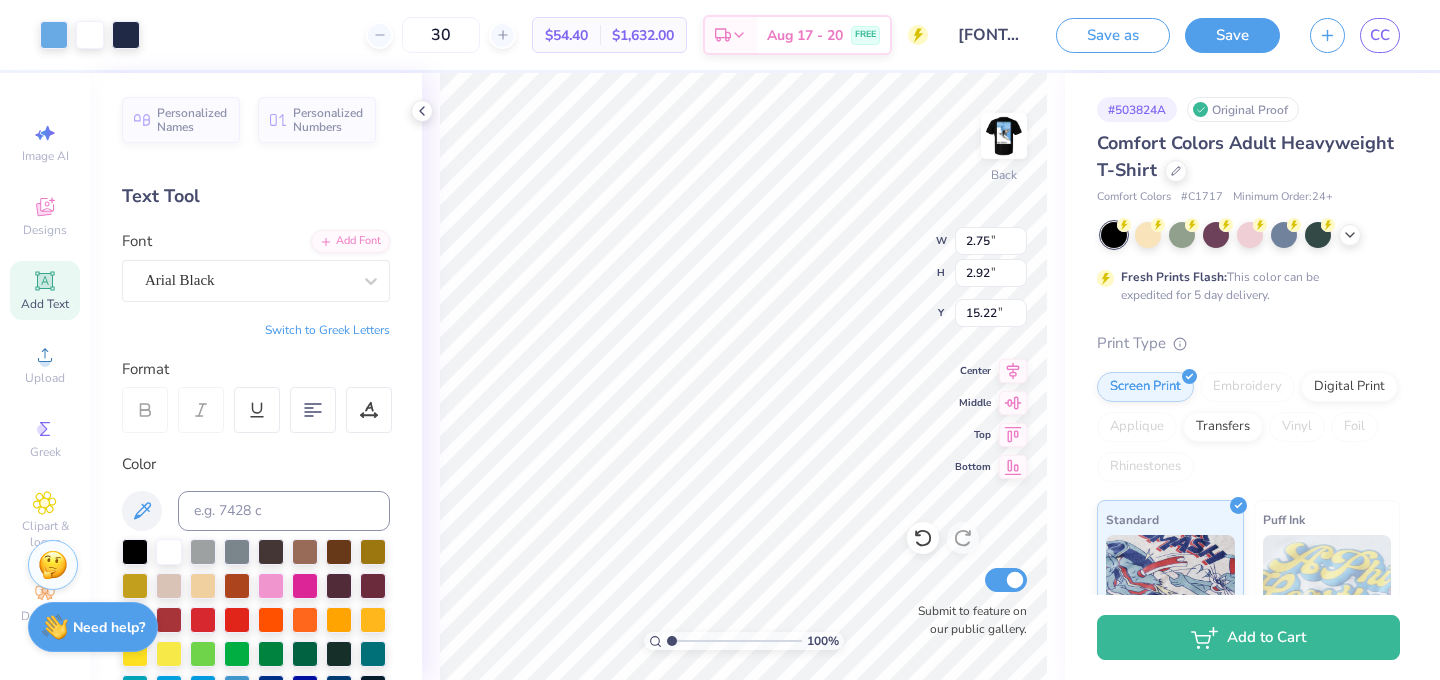 type on "3.00" 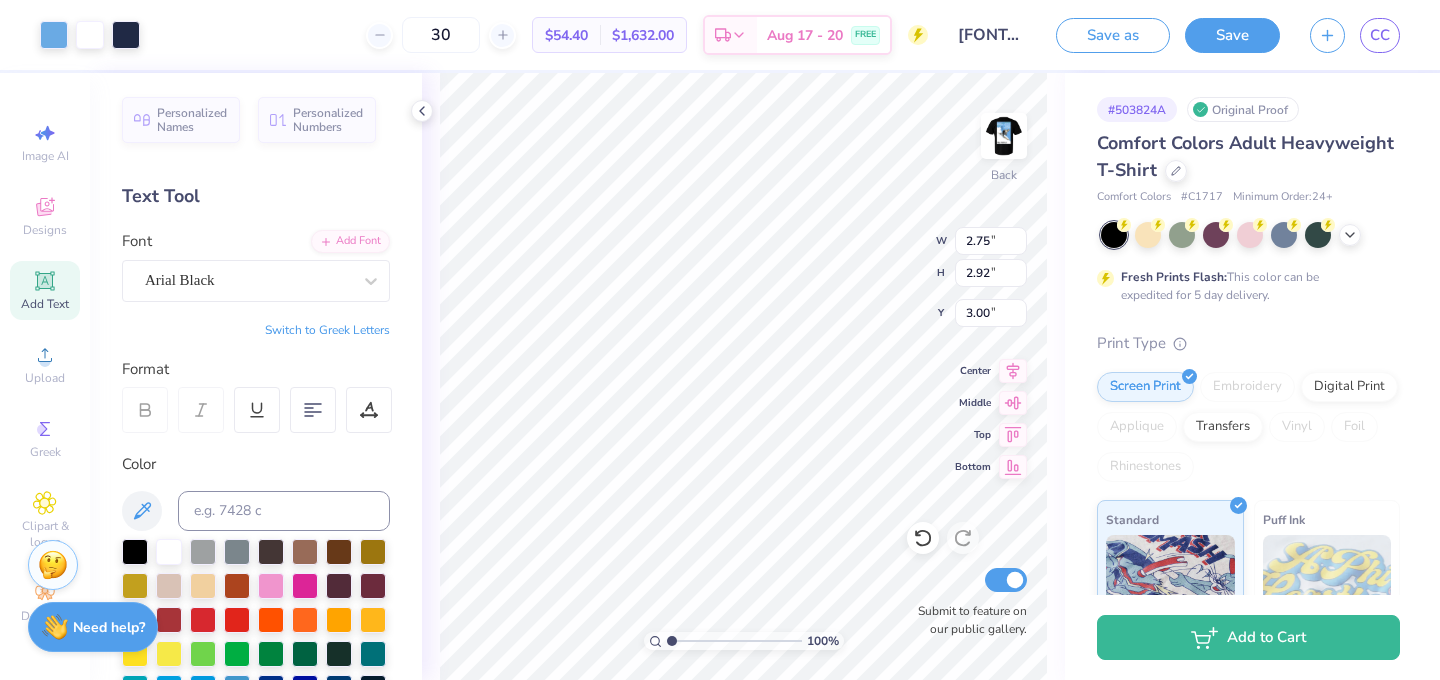 type on "3.40" 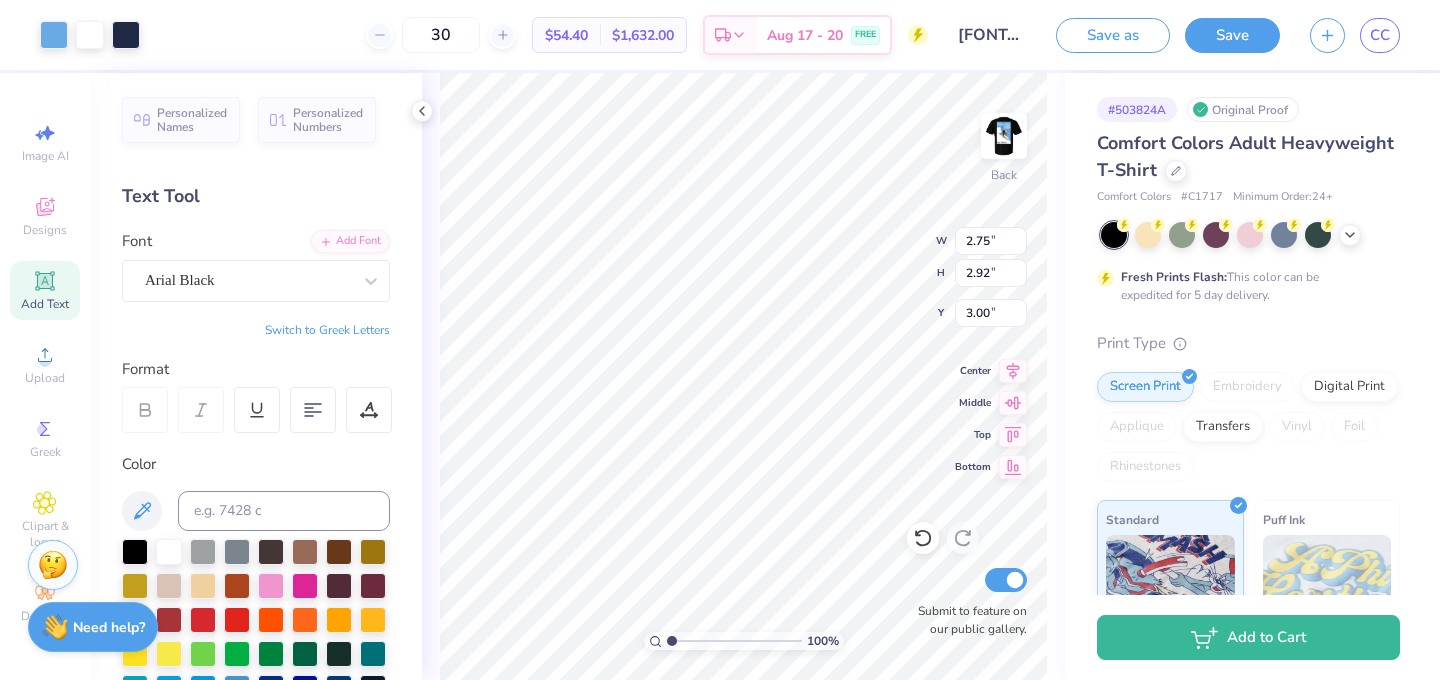 type on "3.61" 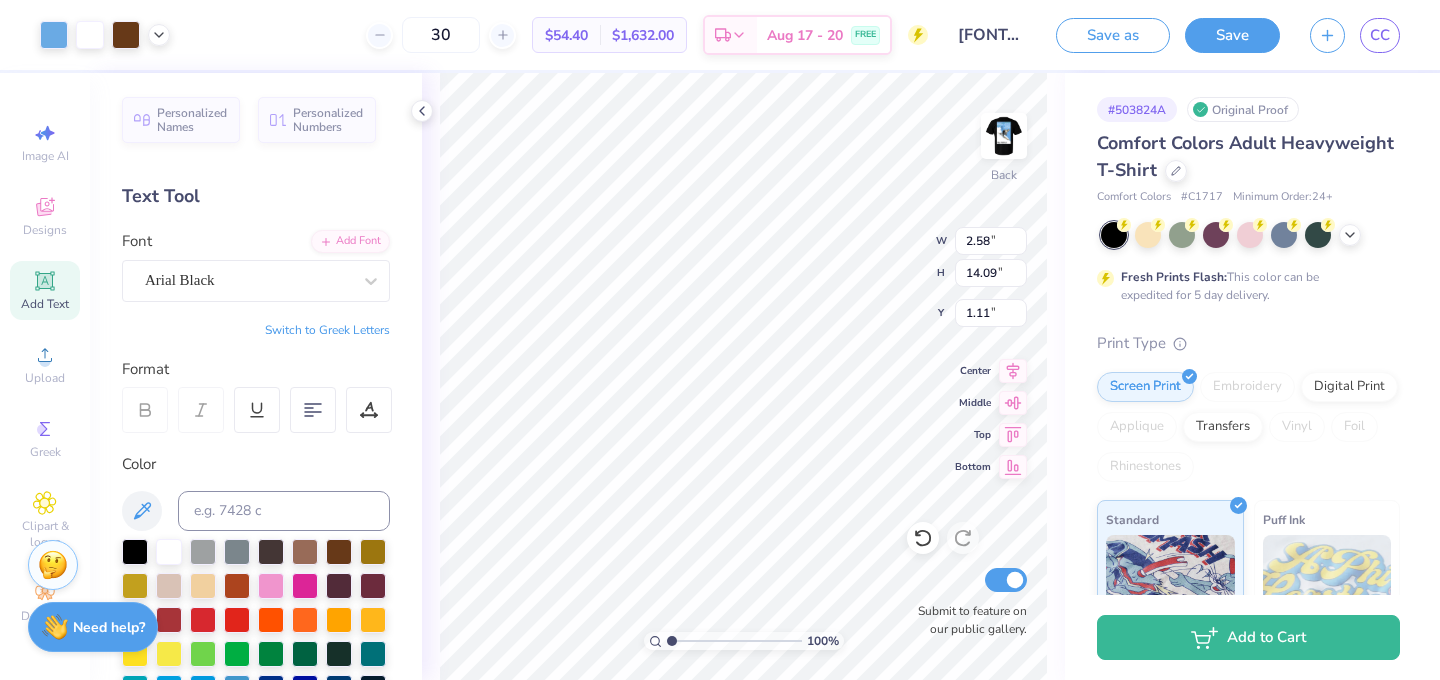 type on "2.58" 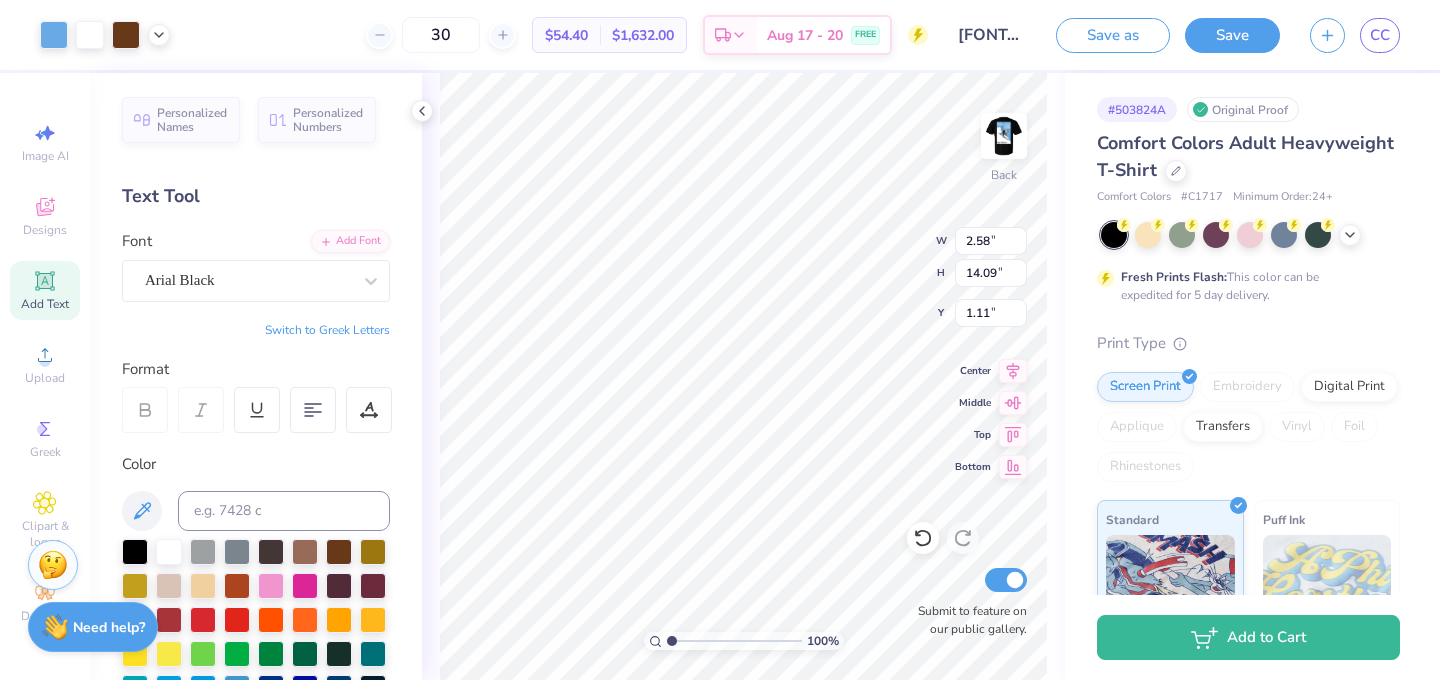 type on "14.09" 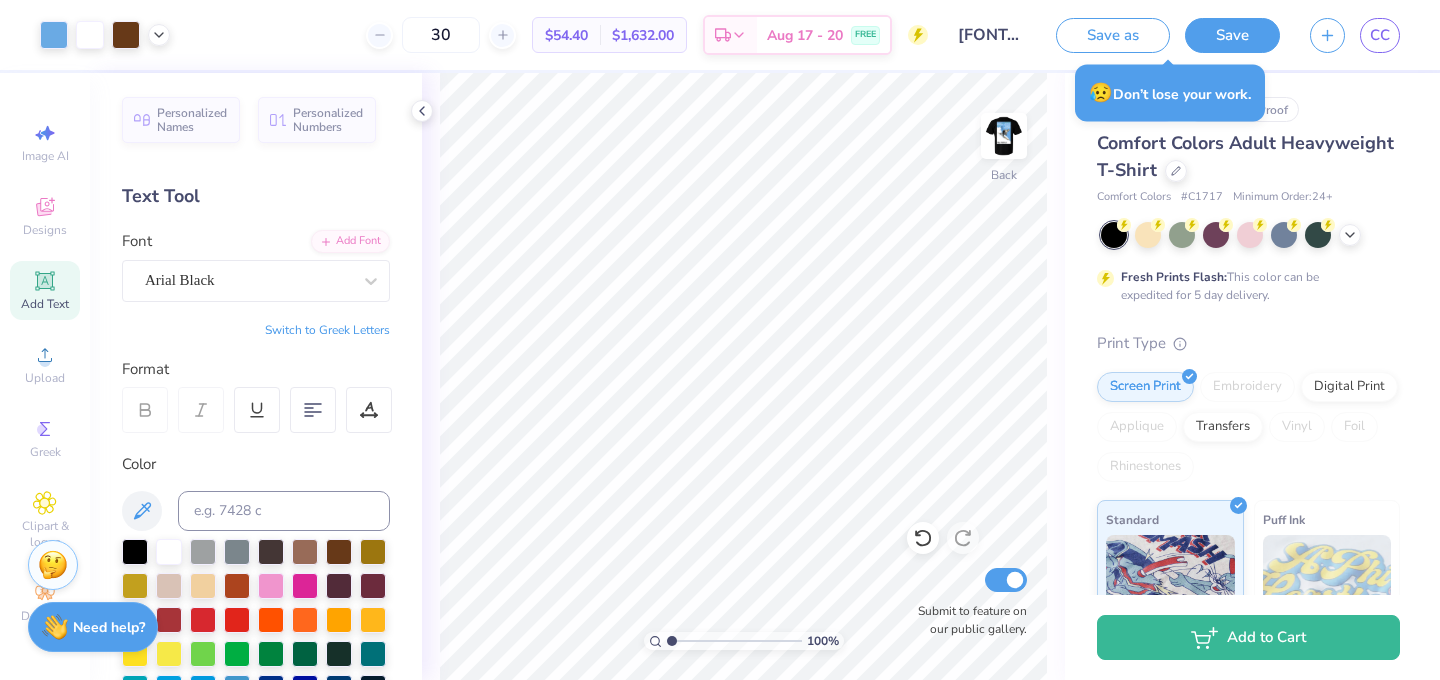 click on "100  %" at bounding box center [743, 376] 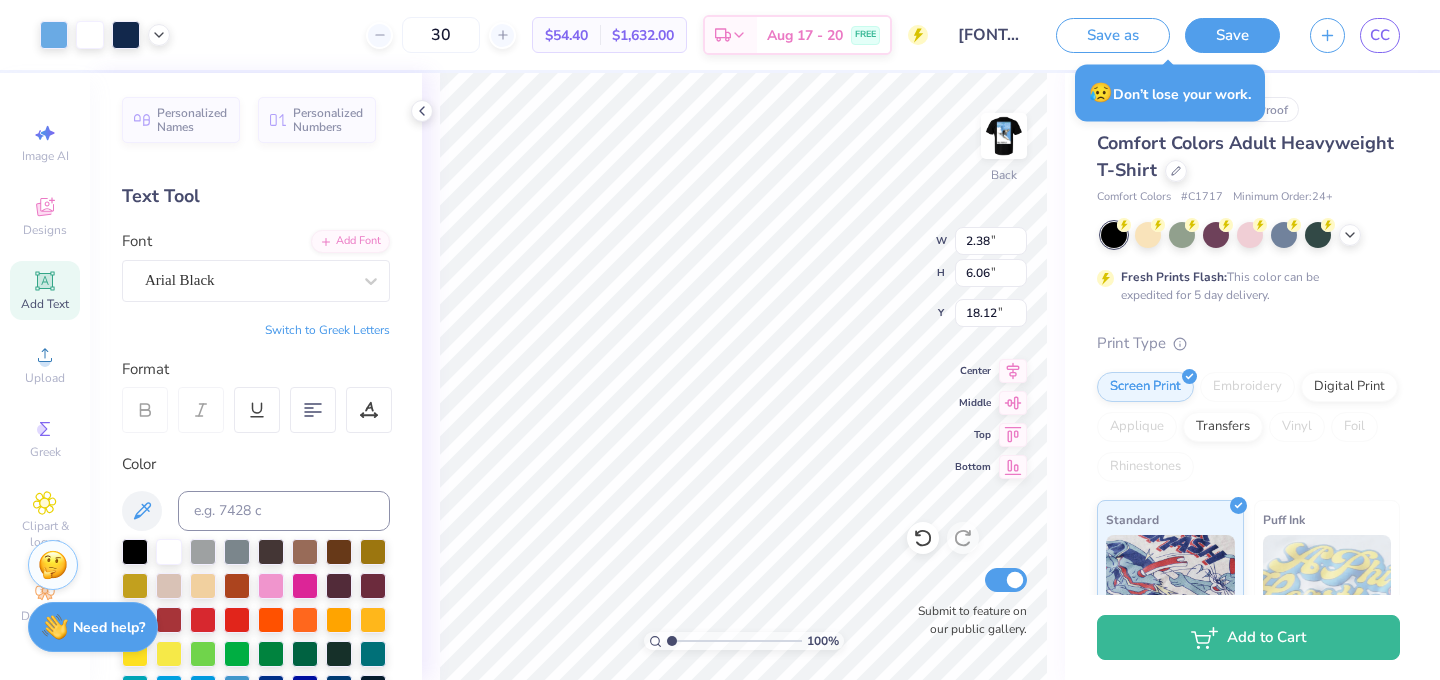 type on "2.38" 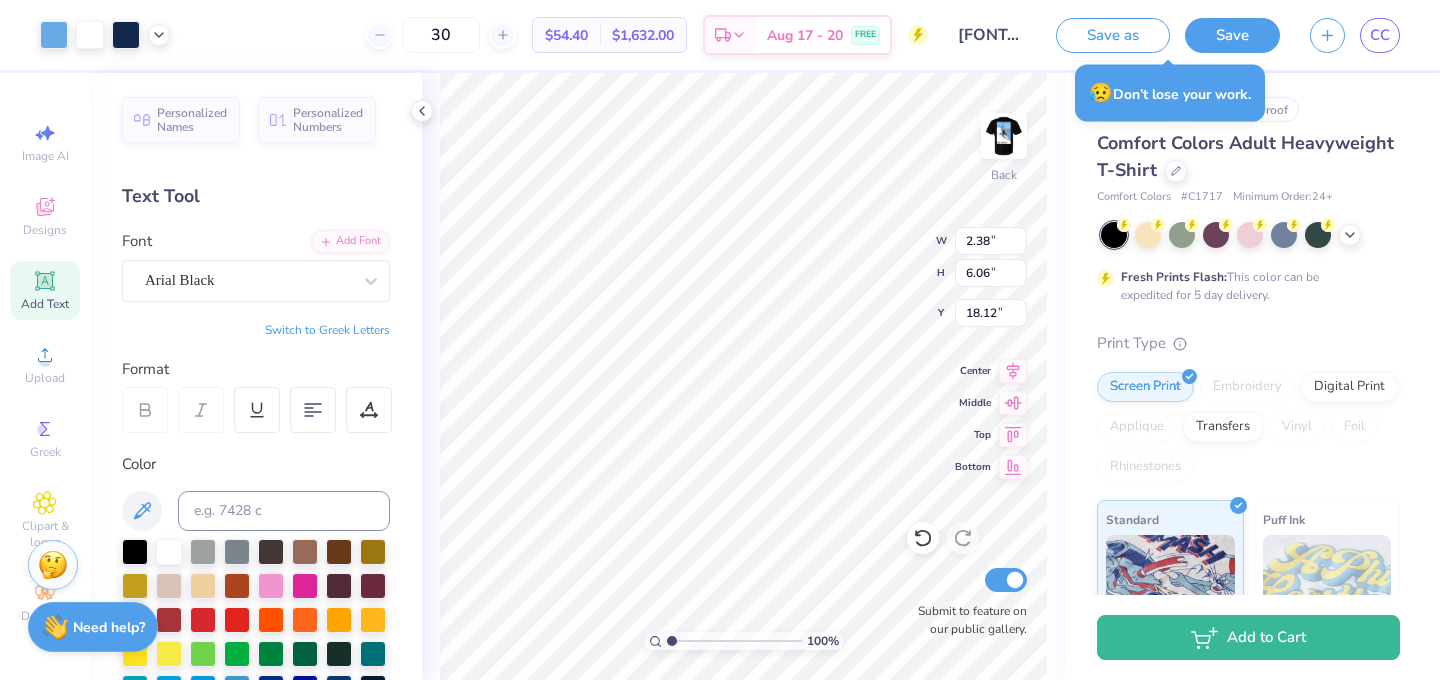 type on "6.06" 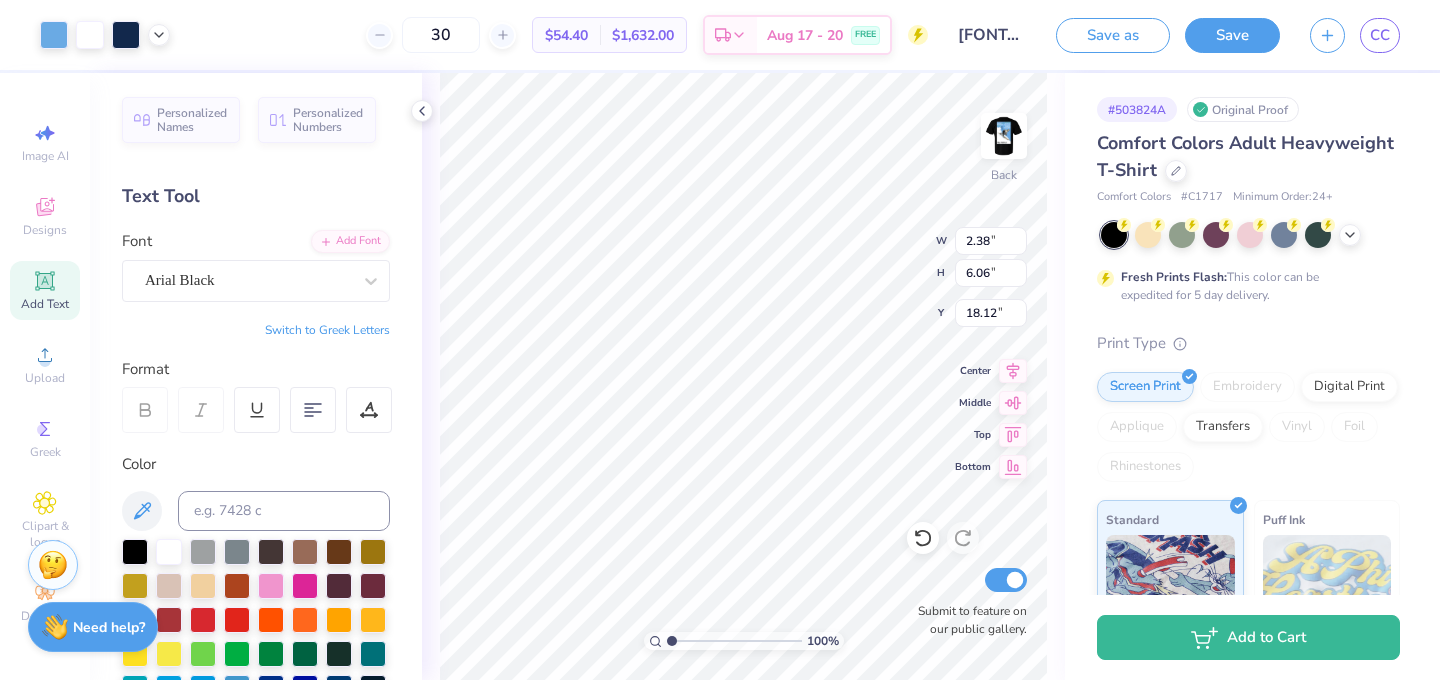 type on "15.70" 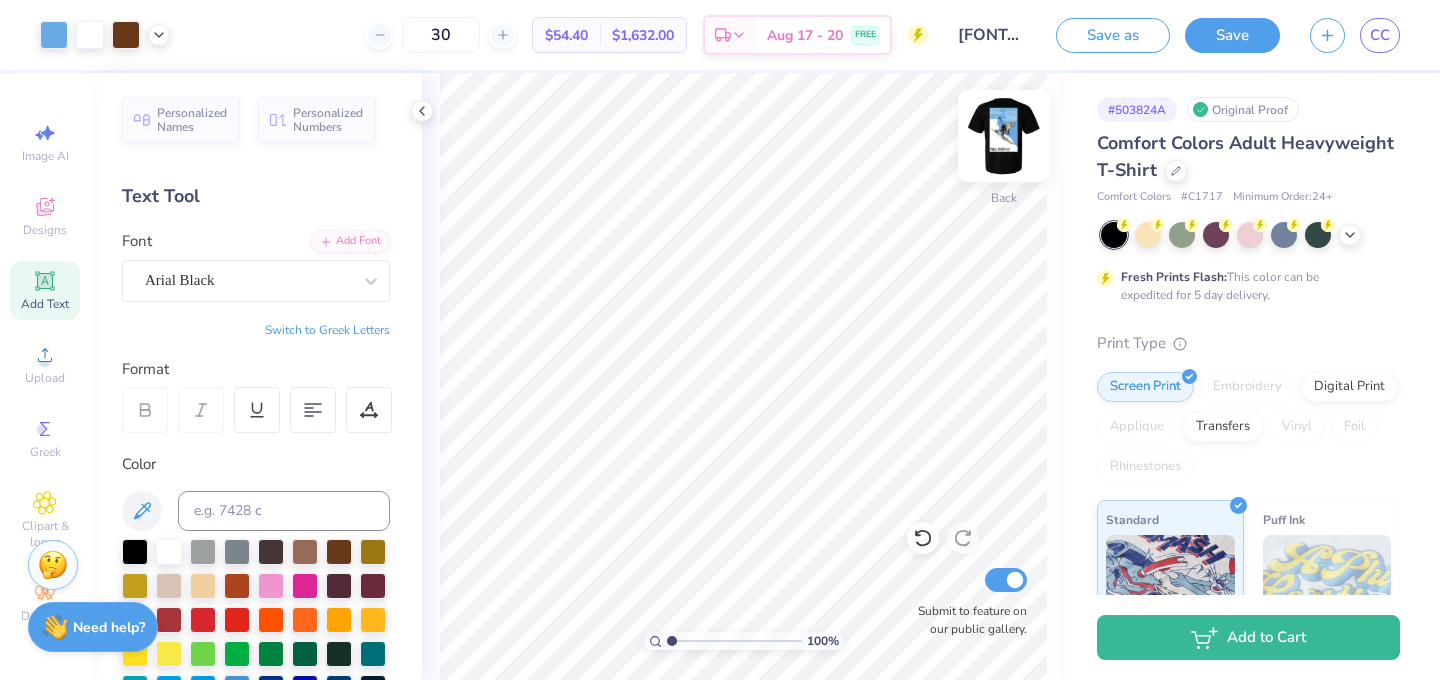 click at bounding box center [1004, 136] 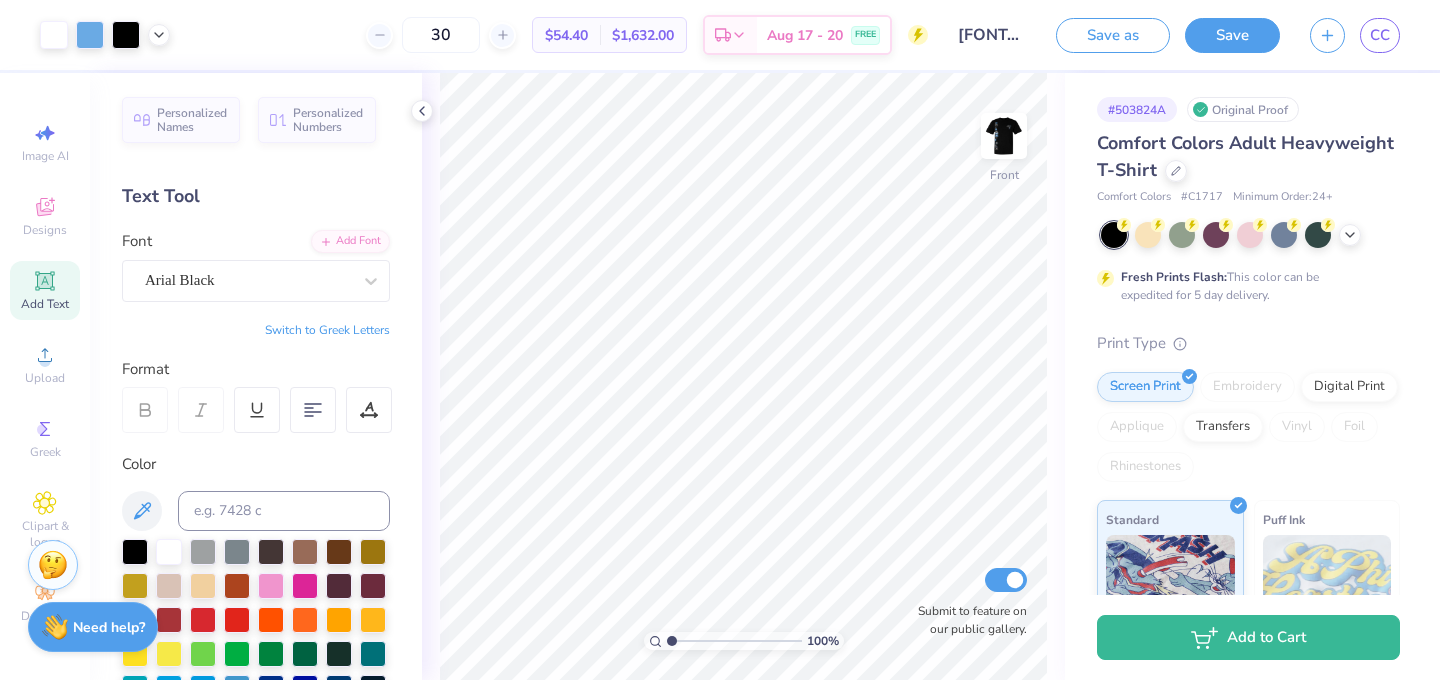 type on "2.63" 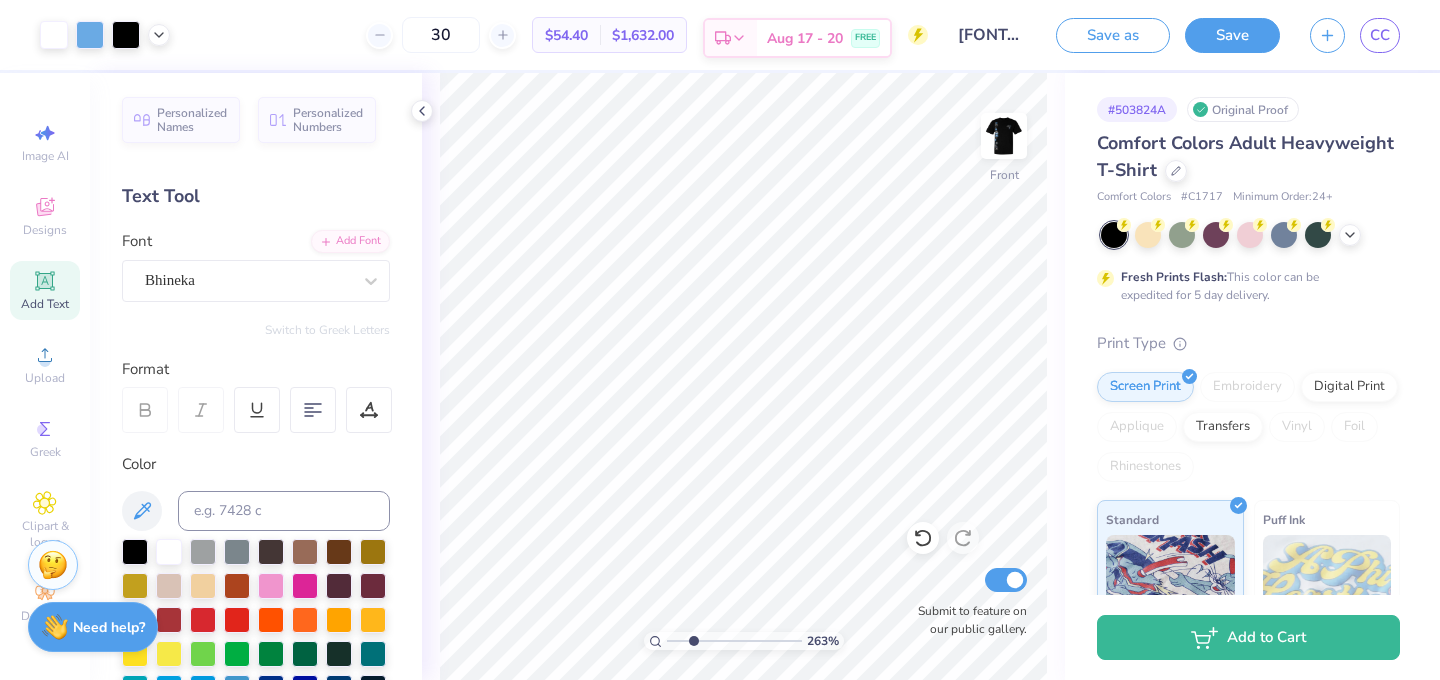 click on "263  % Front Submit to feature on our public gallery." at bounding box center (743, 376) 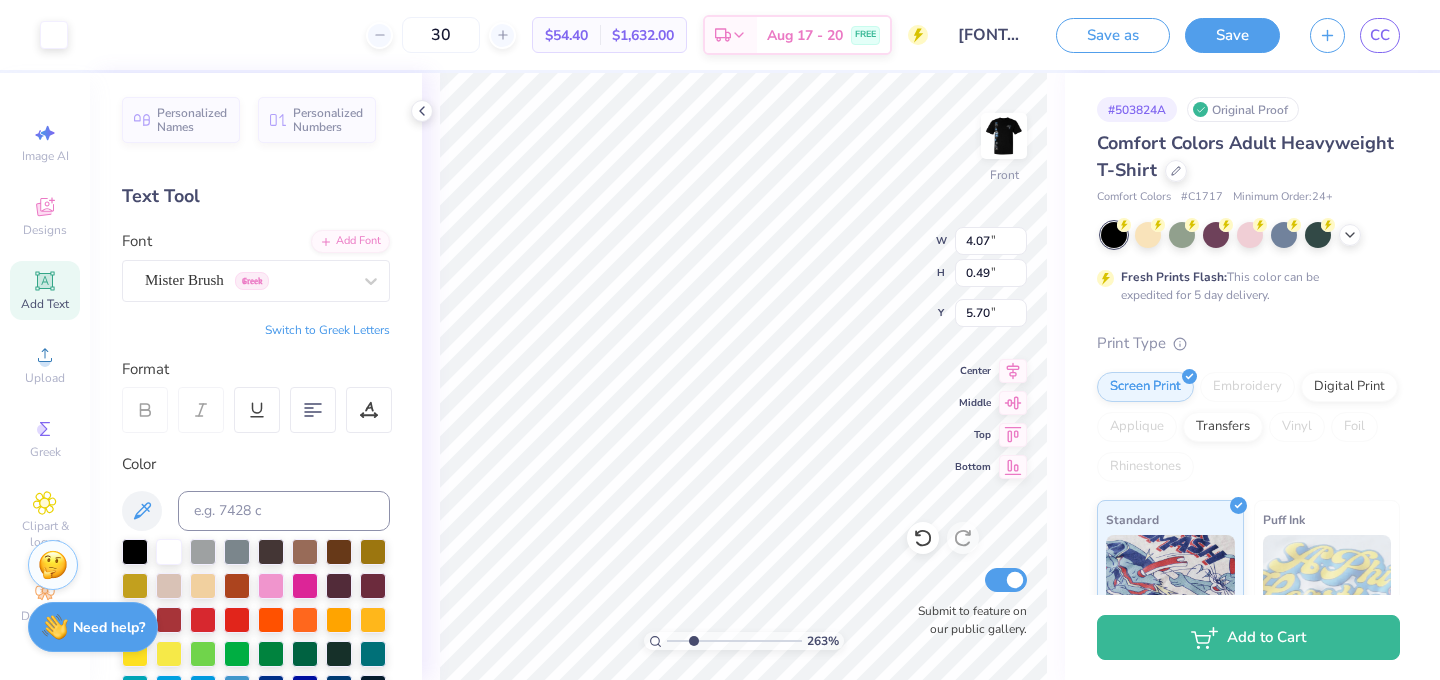 type on "4.07" 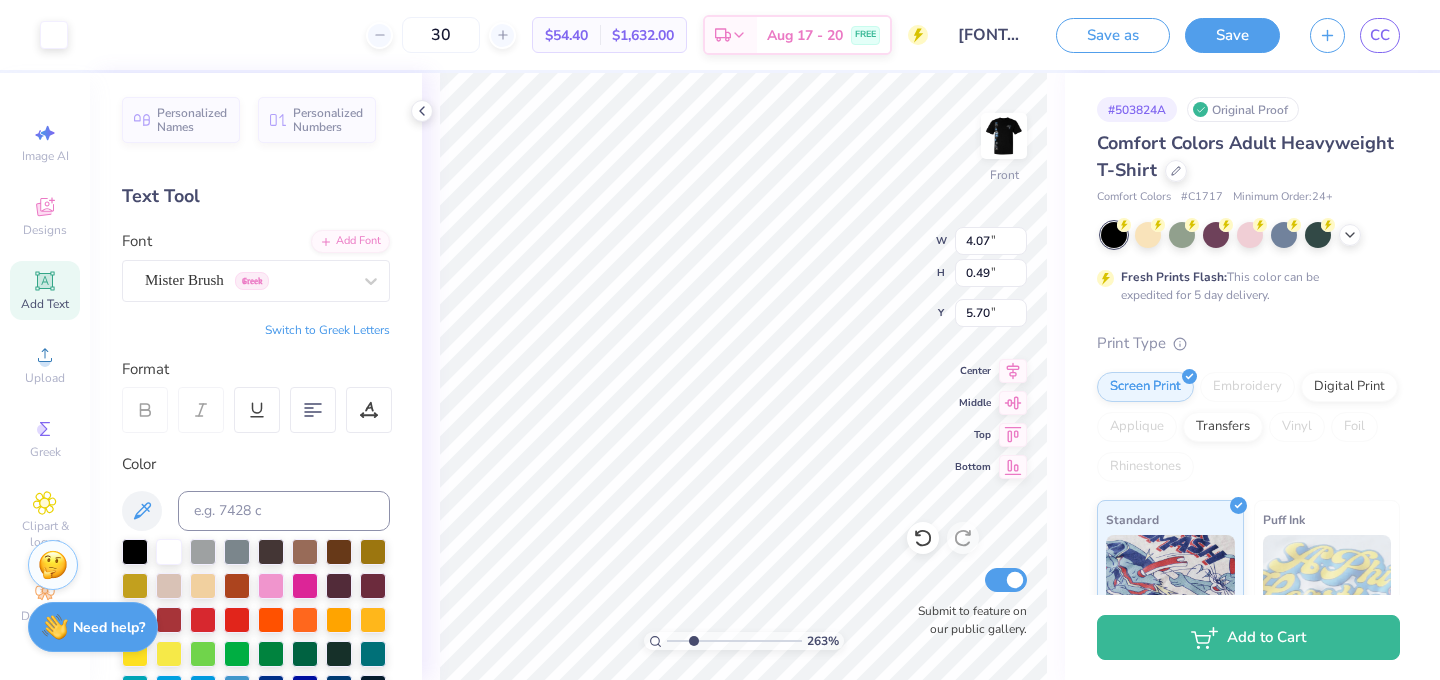 type on "0.49" 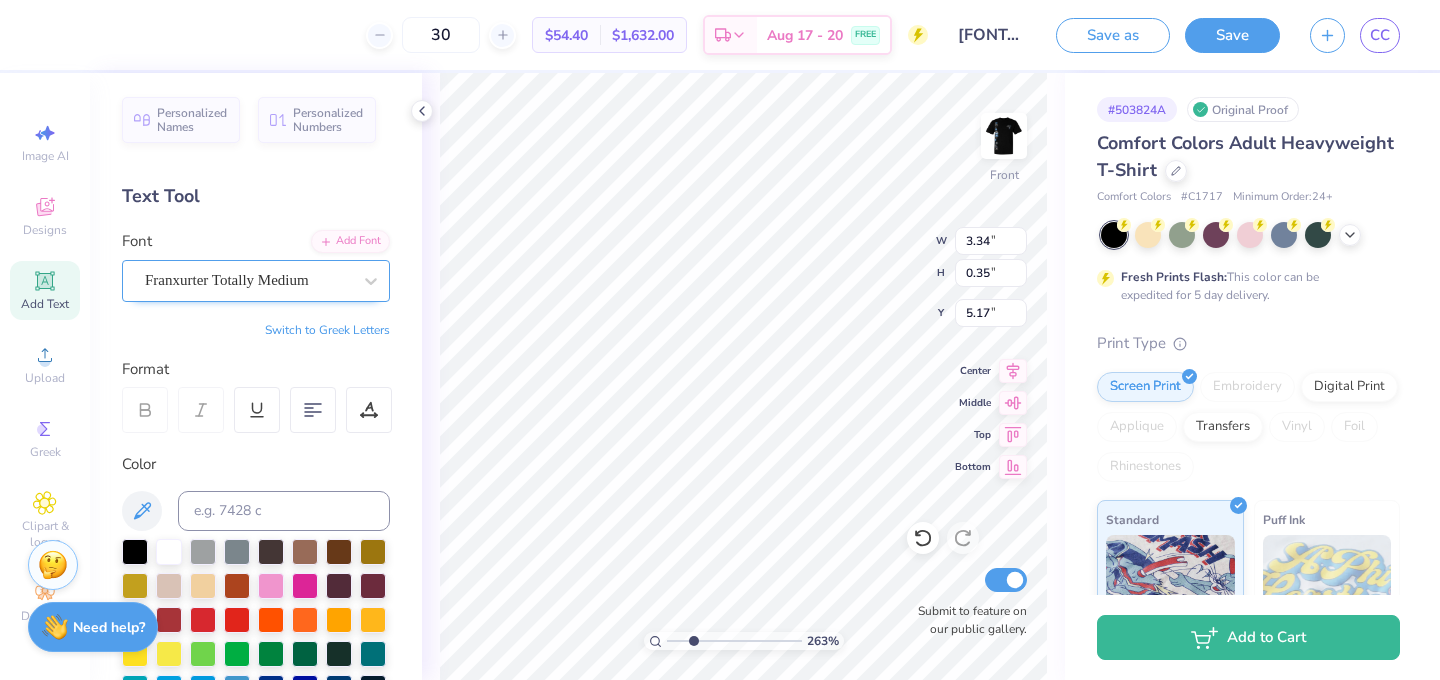 click at bounding box center (248, 280) 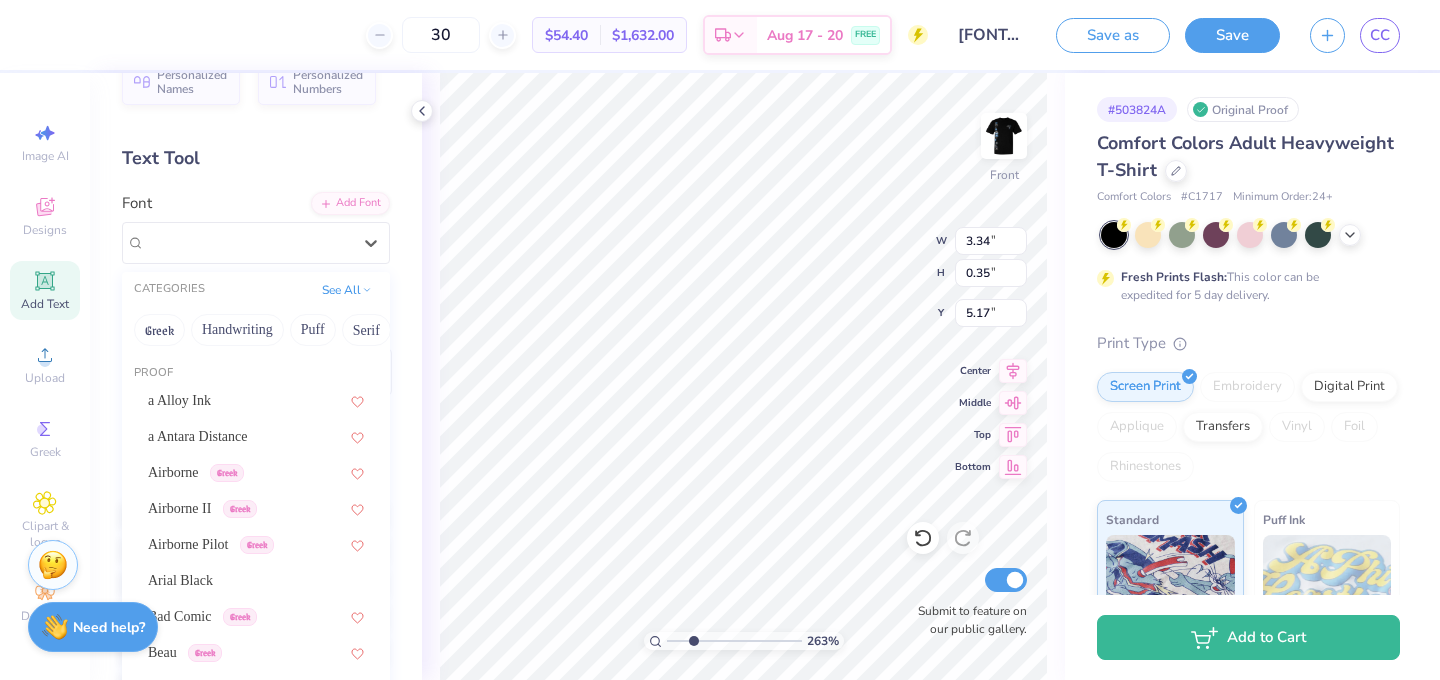scroll, scrollTop: 44, scrollLeft: 0, axis: vertical 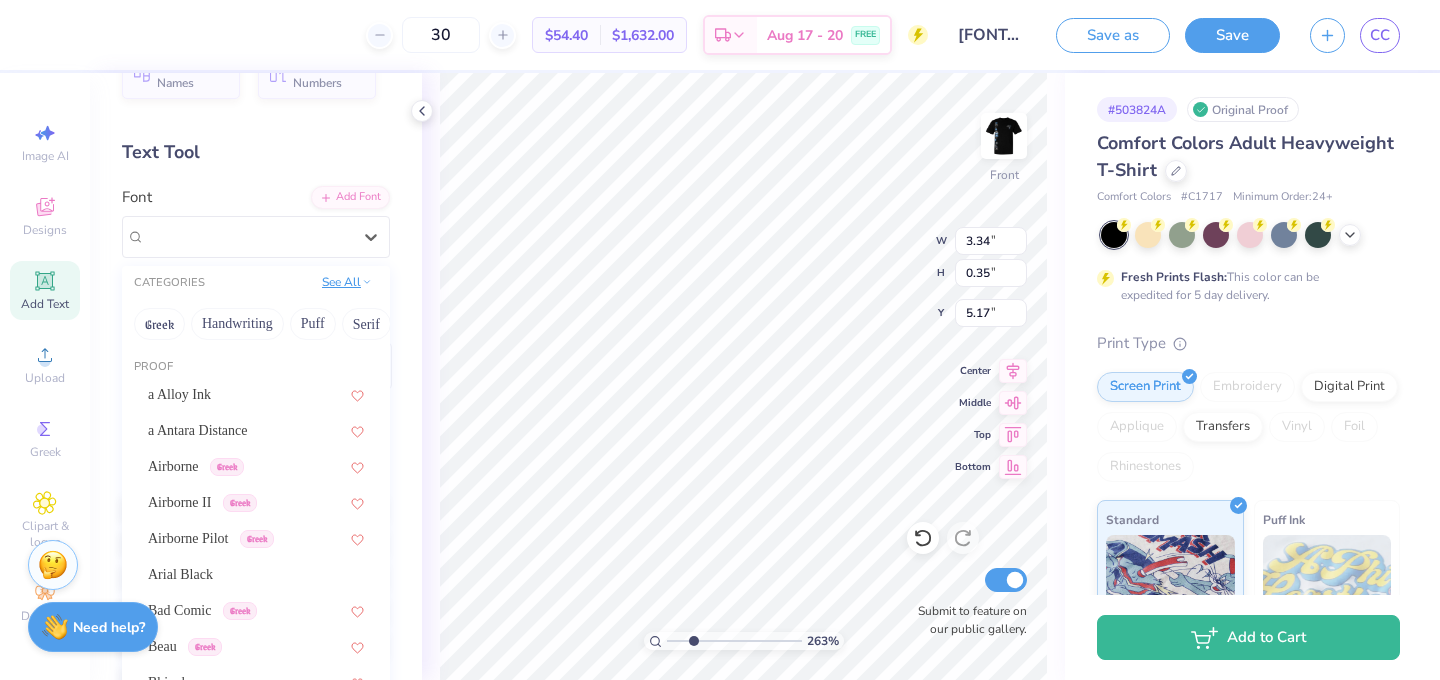 click on "See All" at bounding box center (347, 282) 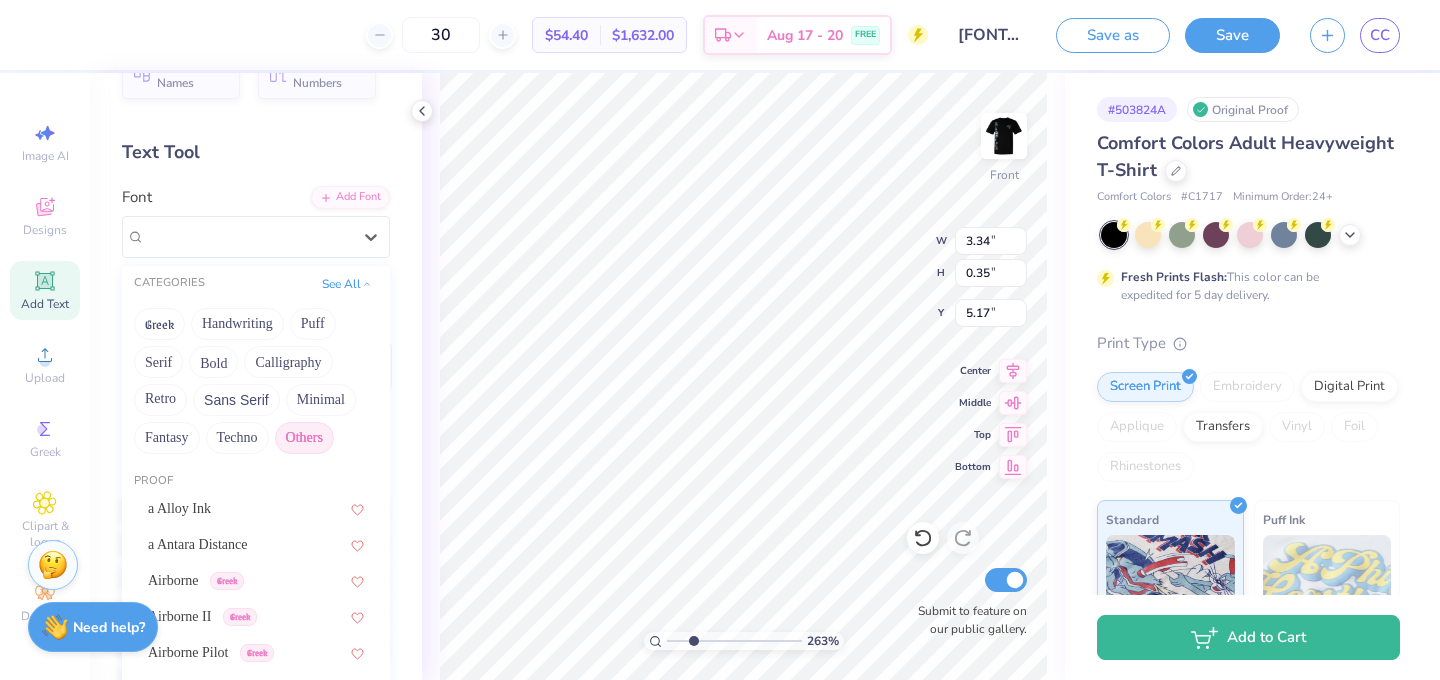 click on "Others" at bounding box center [304, 438] 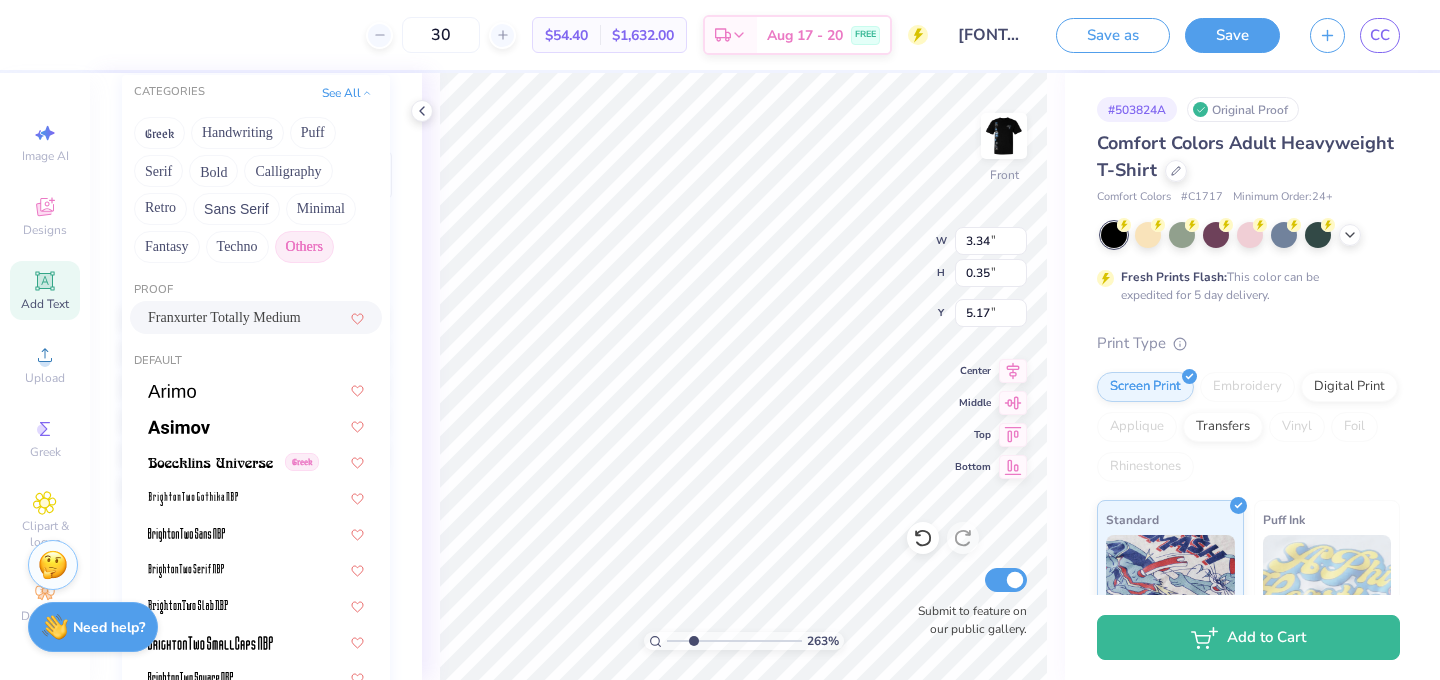 scroll, scrollTop: 233, scrollLeft: 0, axis: vertical 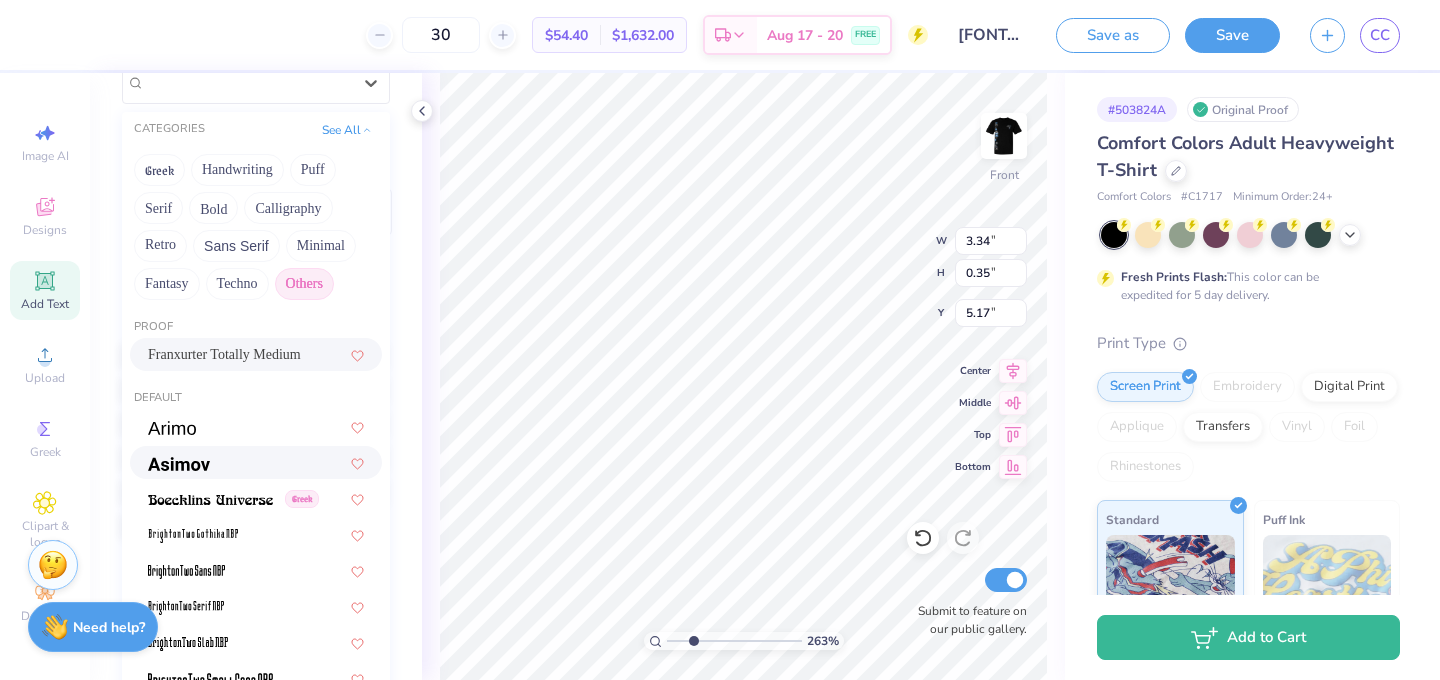 click on "Others" at bounding box center (304, 284) 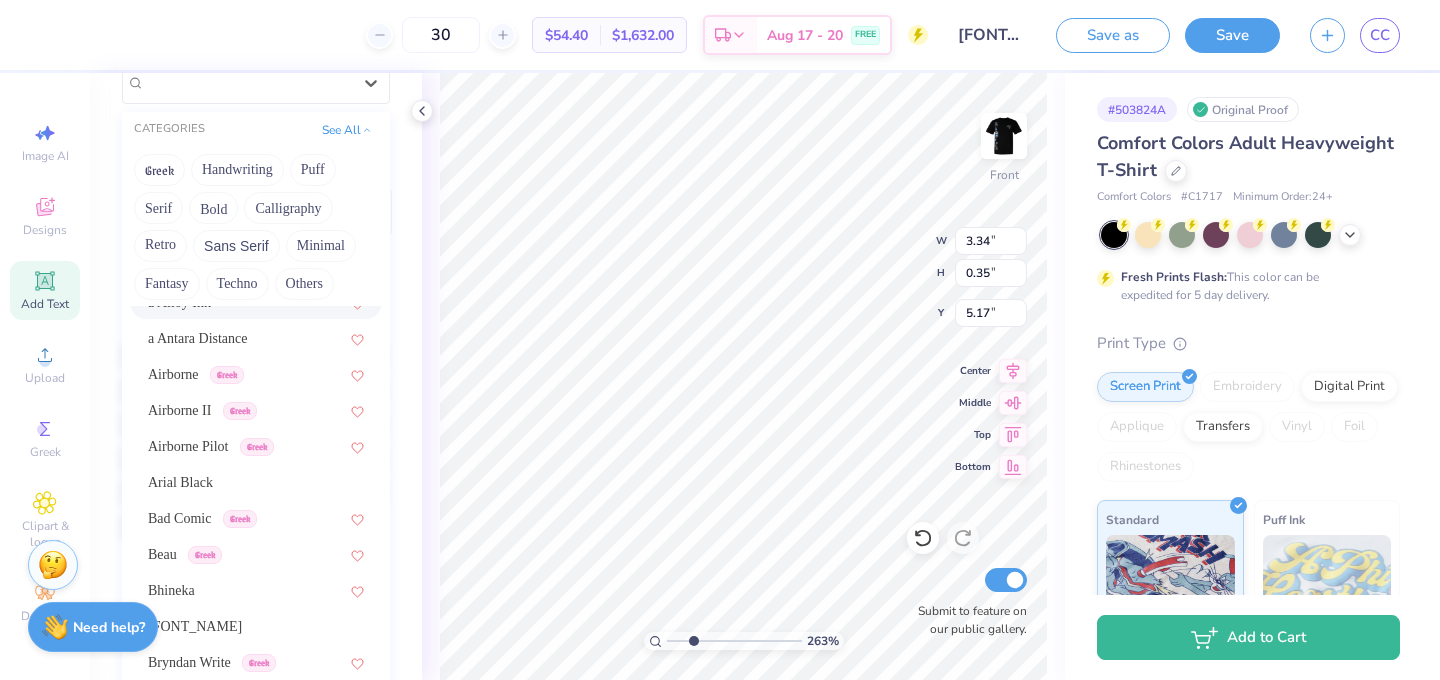 scroll, scrollTop: 54, scrollLeft: 0, axis: vertical 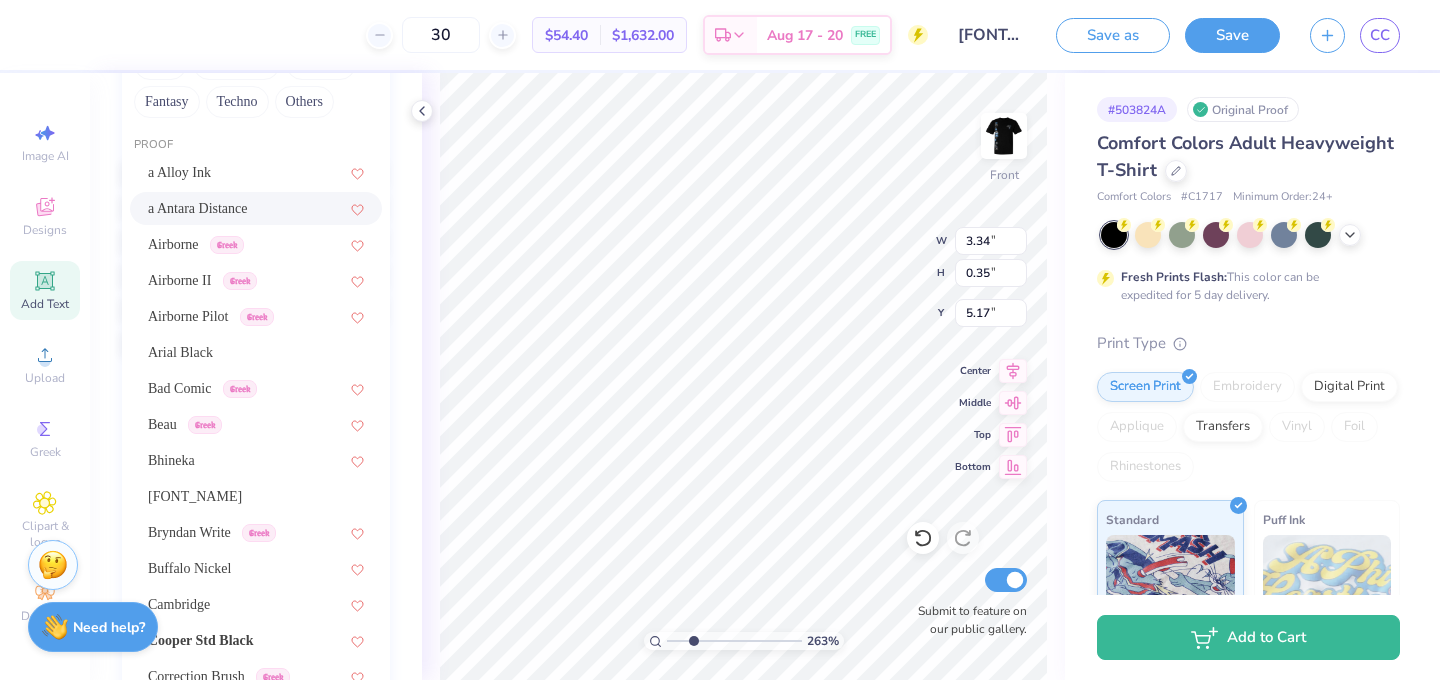 click on "a Antara Distance" at bounding box center [256, 208] 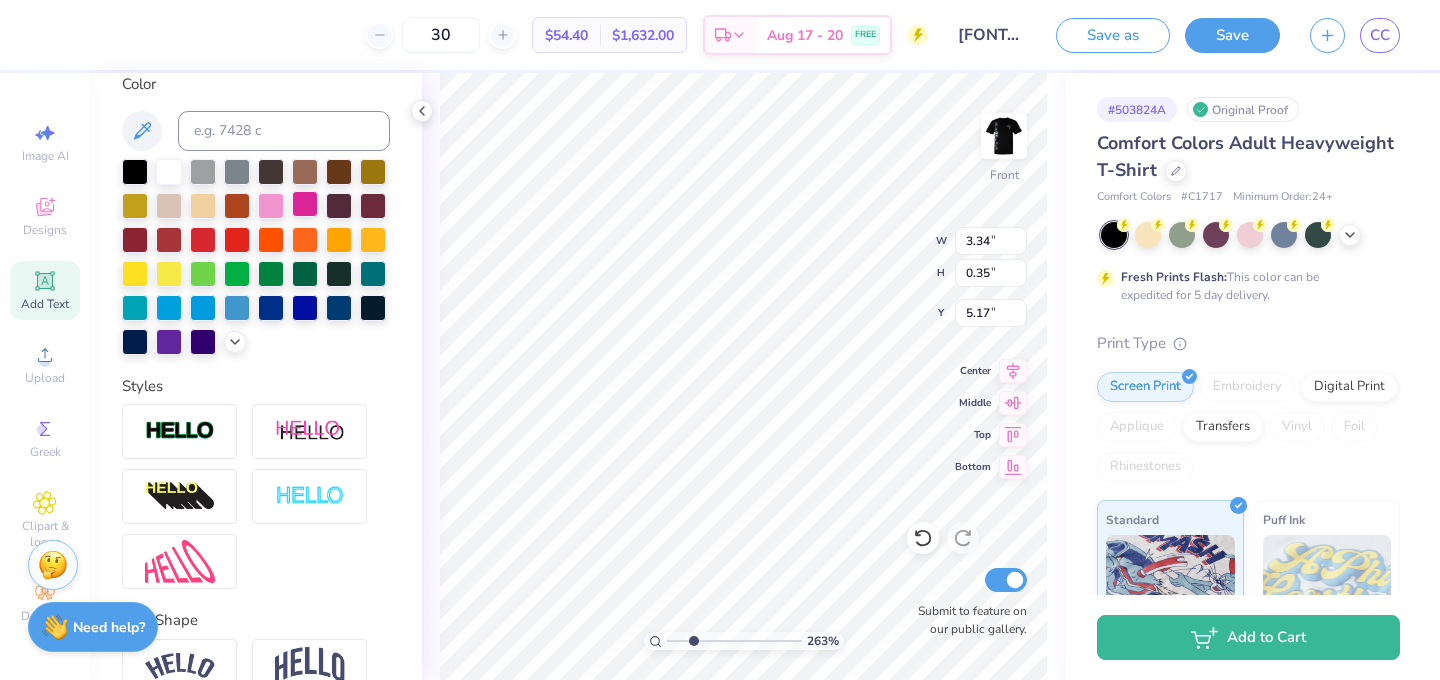 scroll, scrollTop: 0, scrollLeft: 4, axis: horizontal 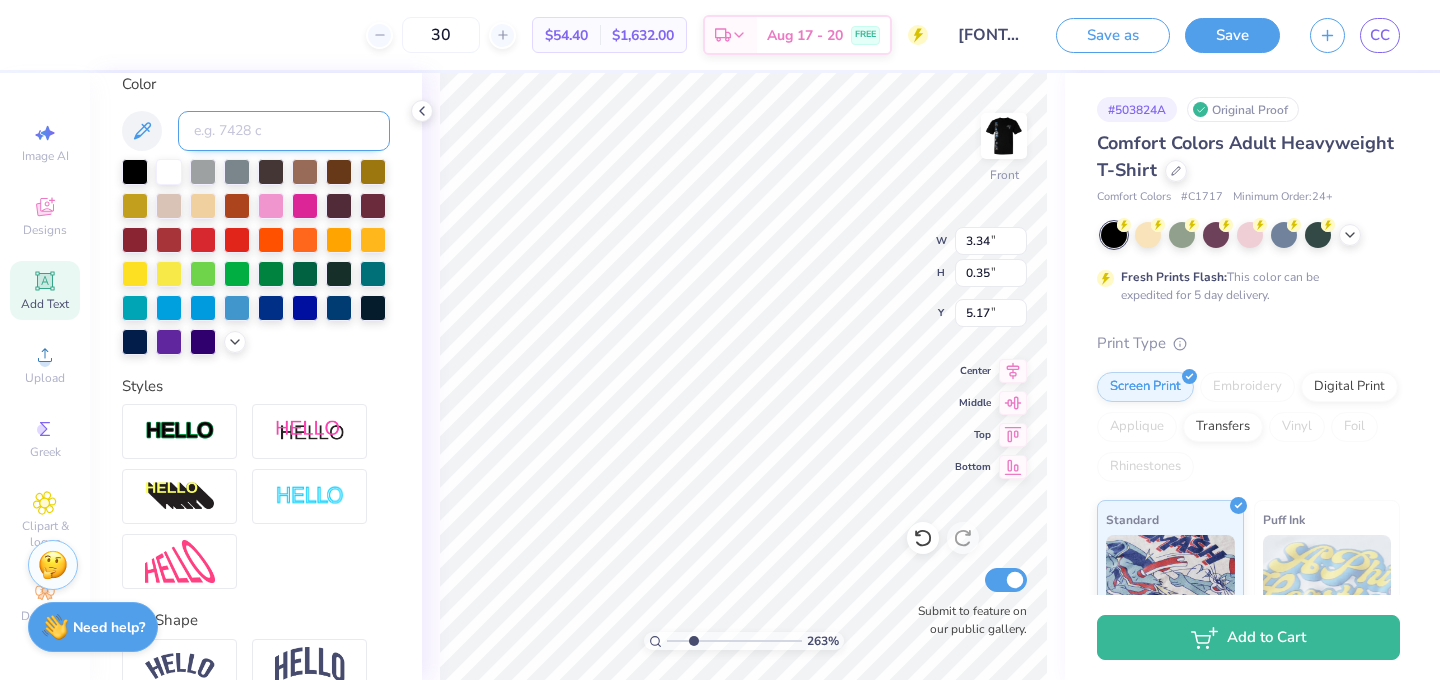 click at bounding box center [284, 131] 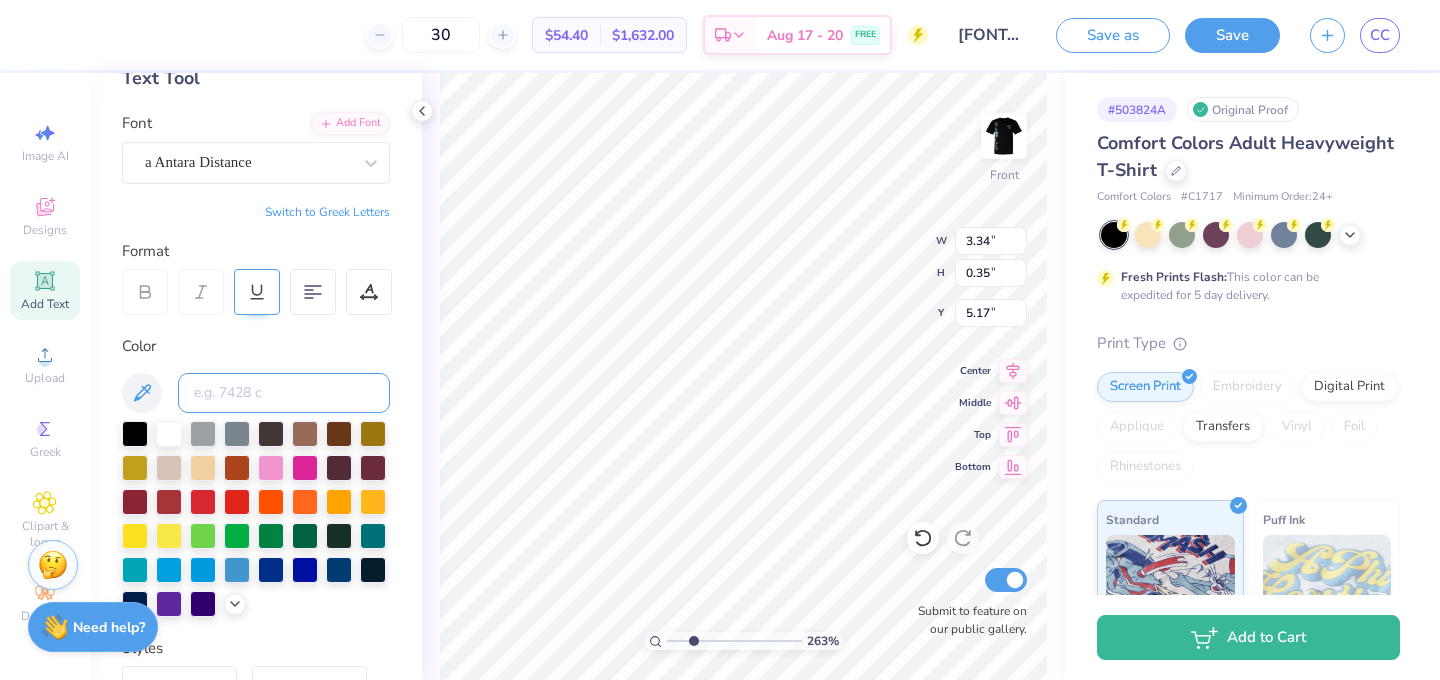 scroll, scrollTop: 98, scrollLeft: 0, axis: vertical 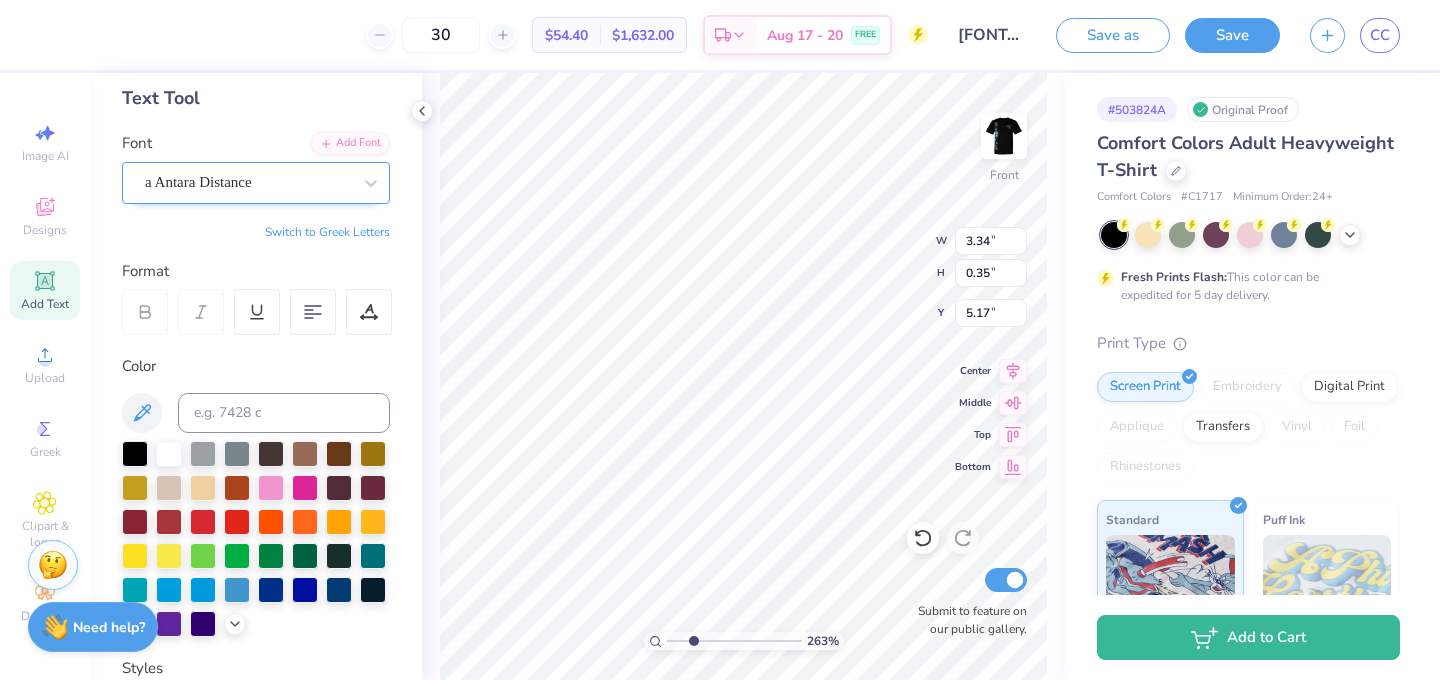 click on "a Antara Distance" at bounding box center [248, 182] 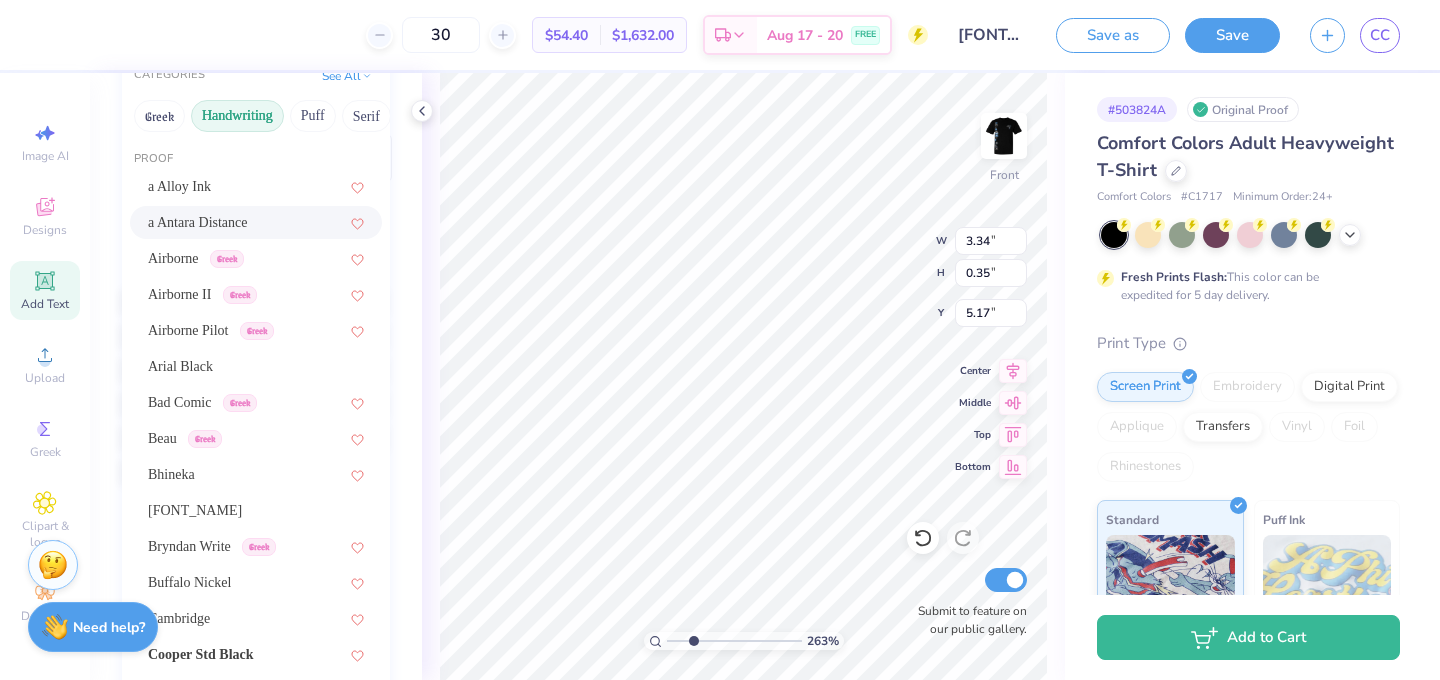 scroll, scrollTop: 272, scrollLeft: 0, axis: vertical 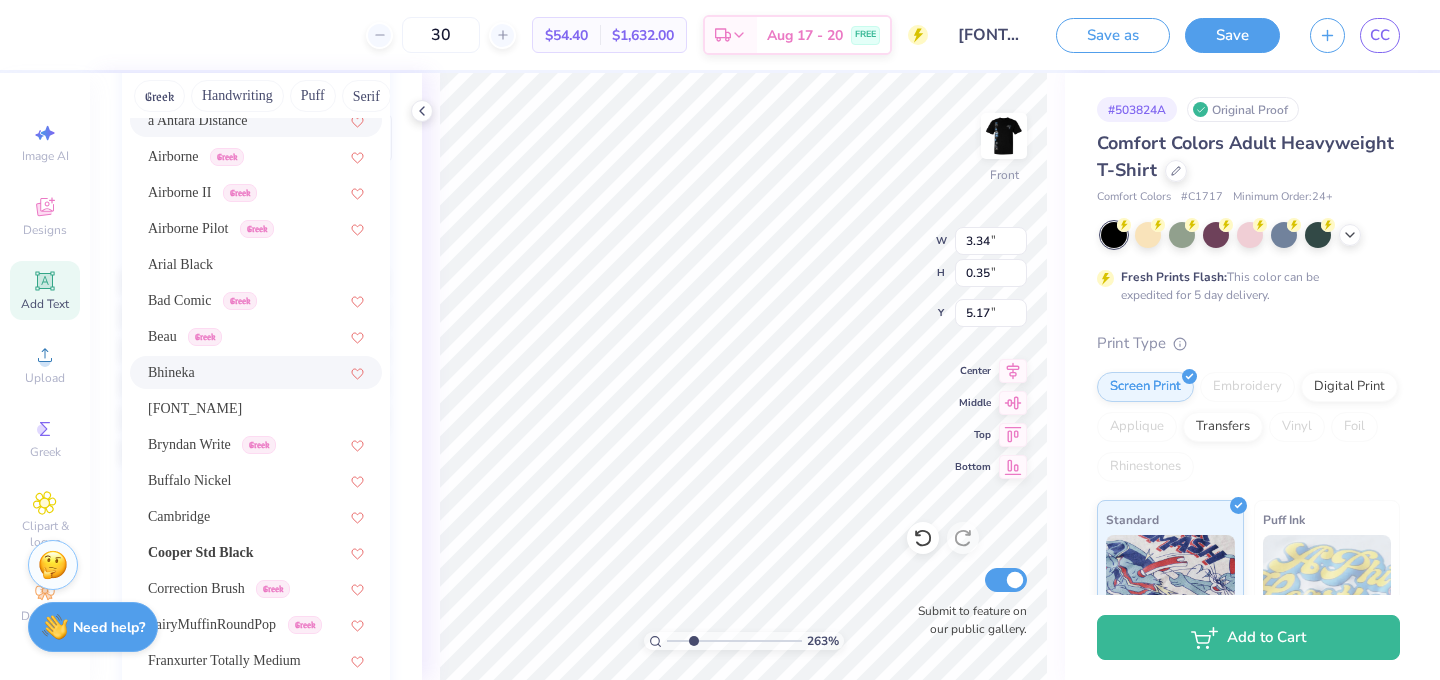 click on "Bhineka" at bounding box center (256, 372) 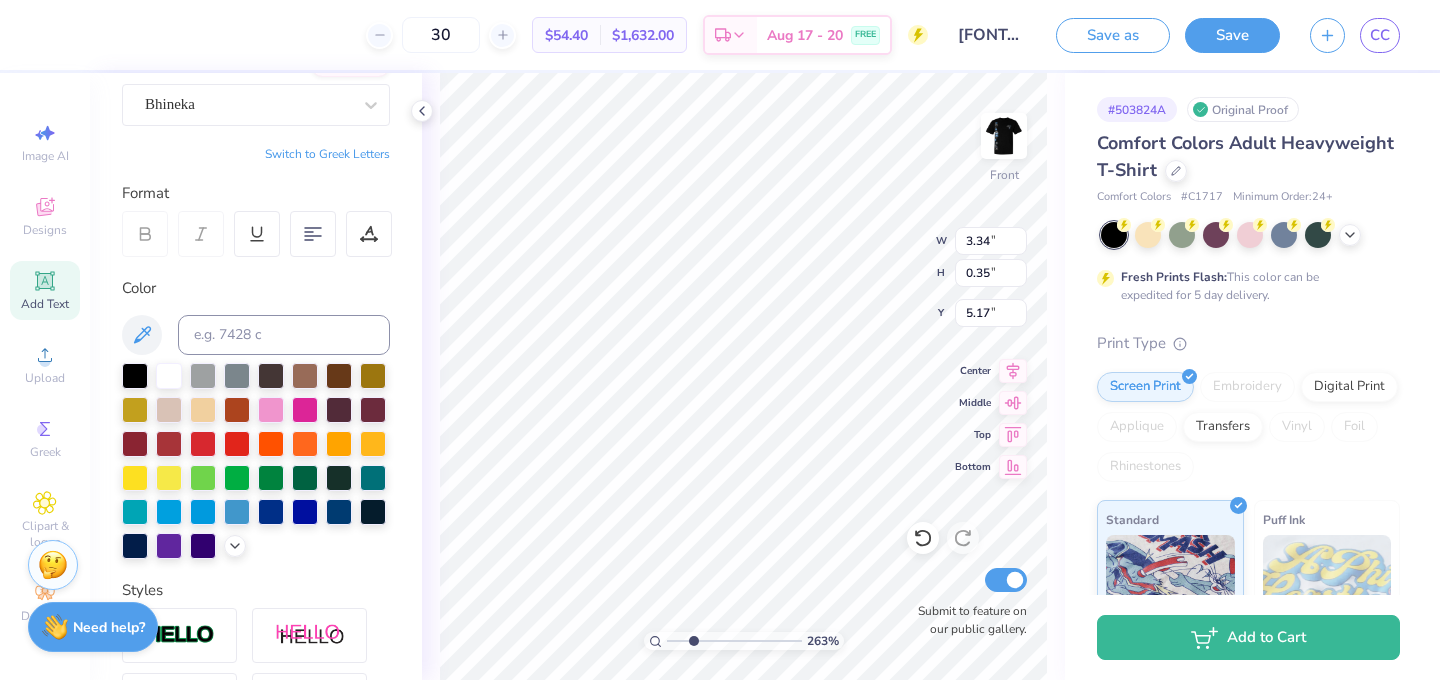 scroll, scrollTop: 172, scrollLeft: 0, axis: vertical 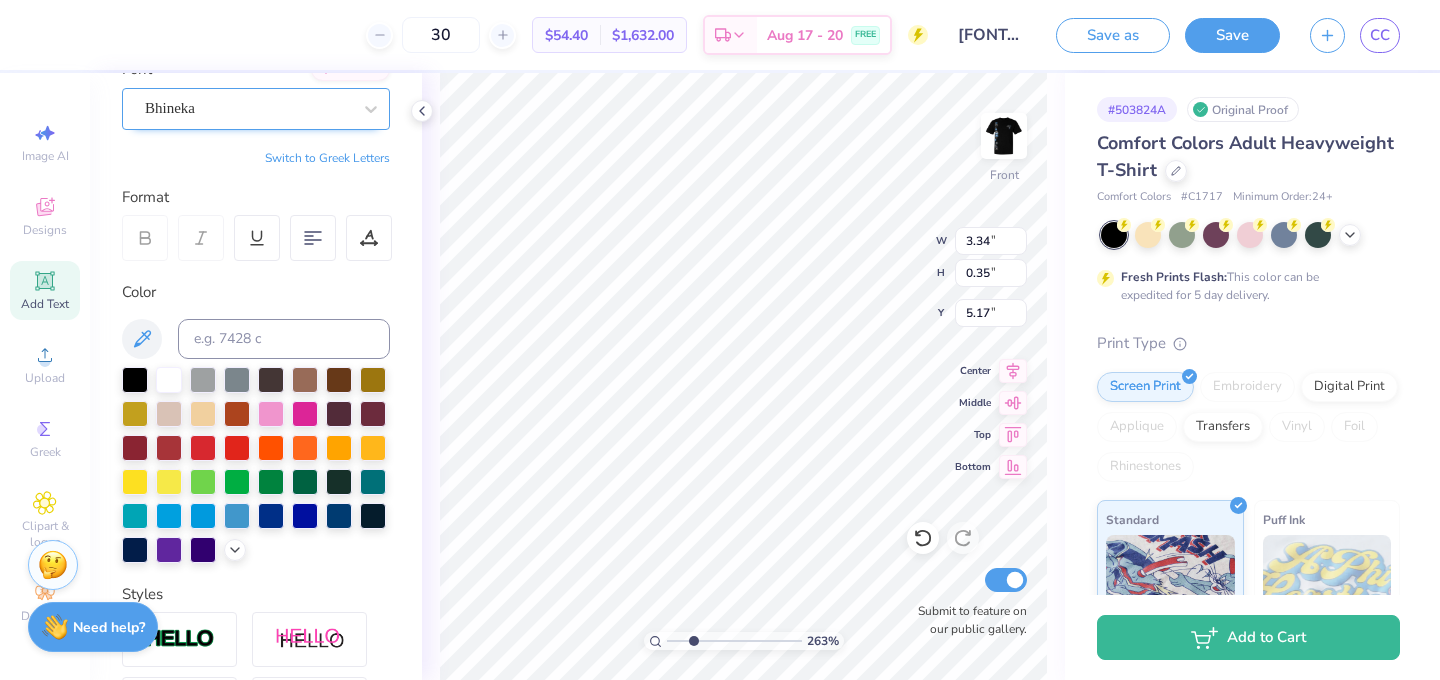 click on "Bhineka" at bounding box center (248, 108) 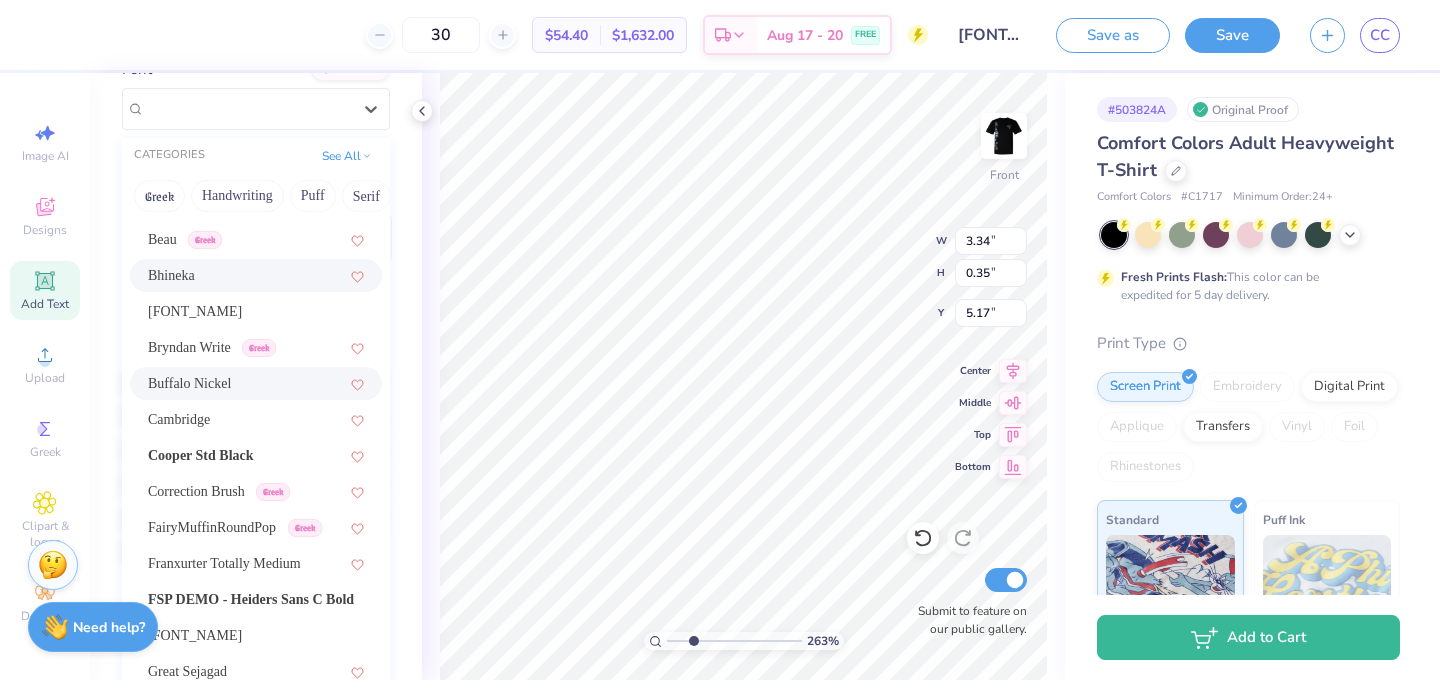 scroll, scrollTop: 282, scrollLeft: 0, axis: vertical 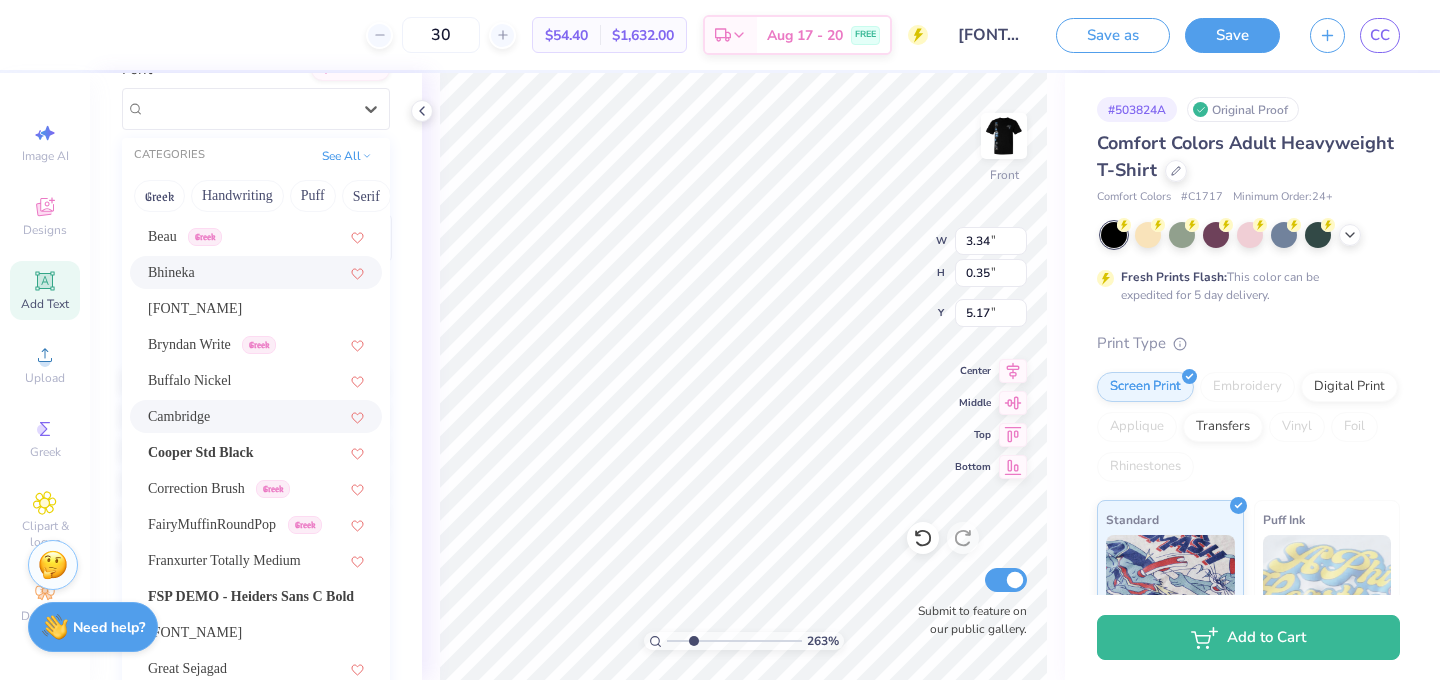 click on "Cambridge" at bounding box center [256, 416] 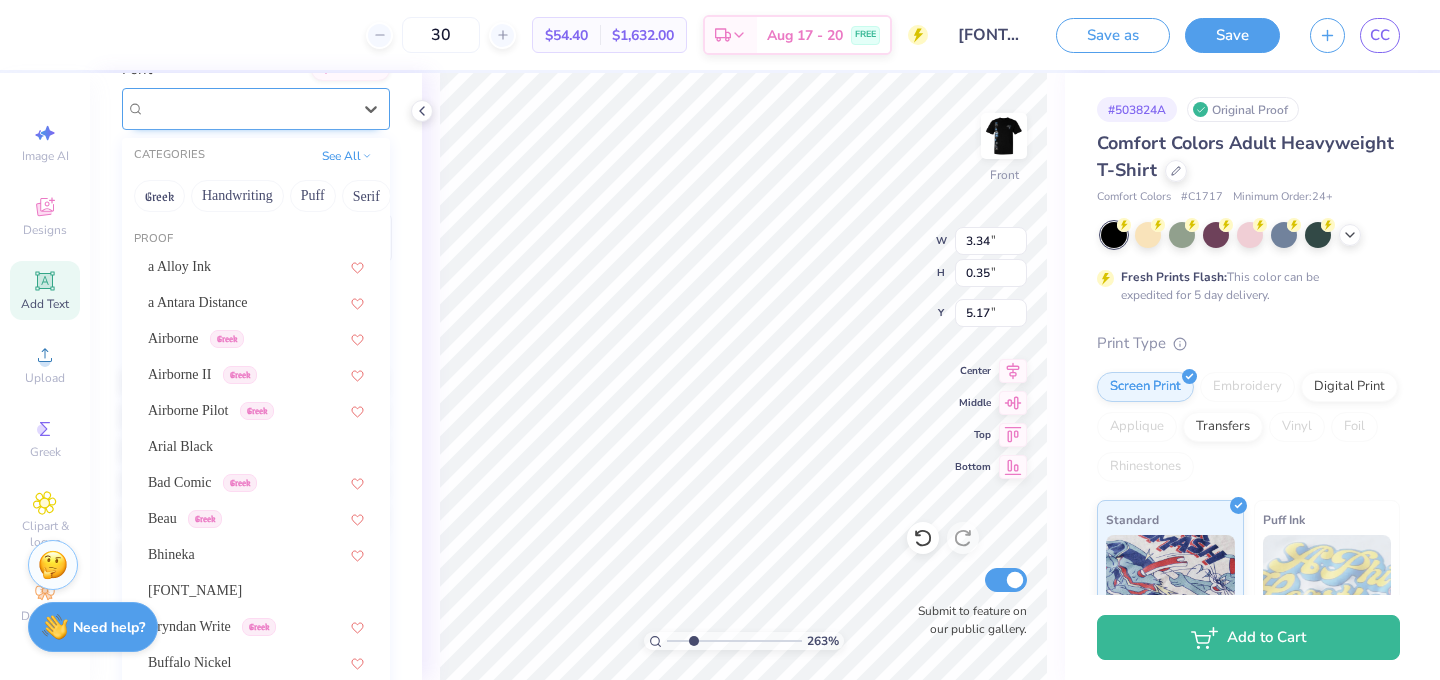 click on "Cambridge" at bounding box center [248, 108] 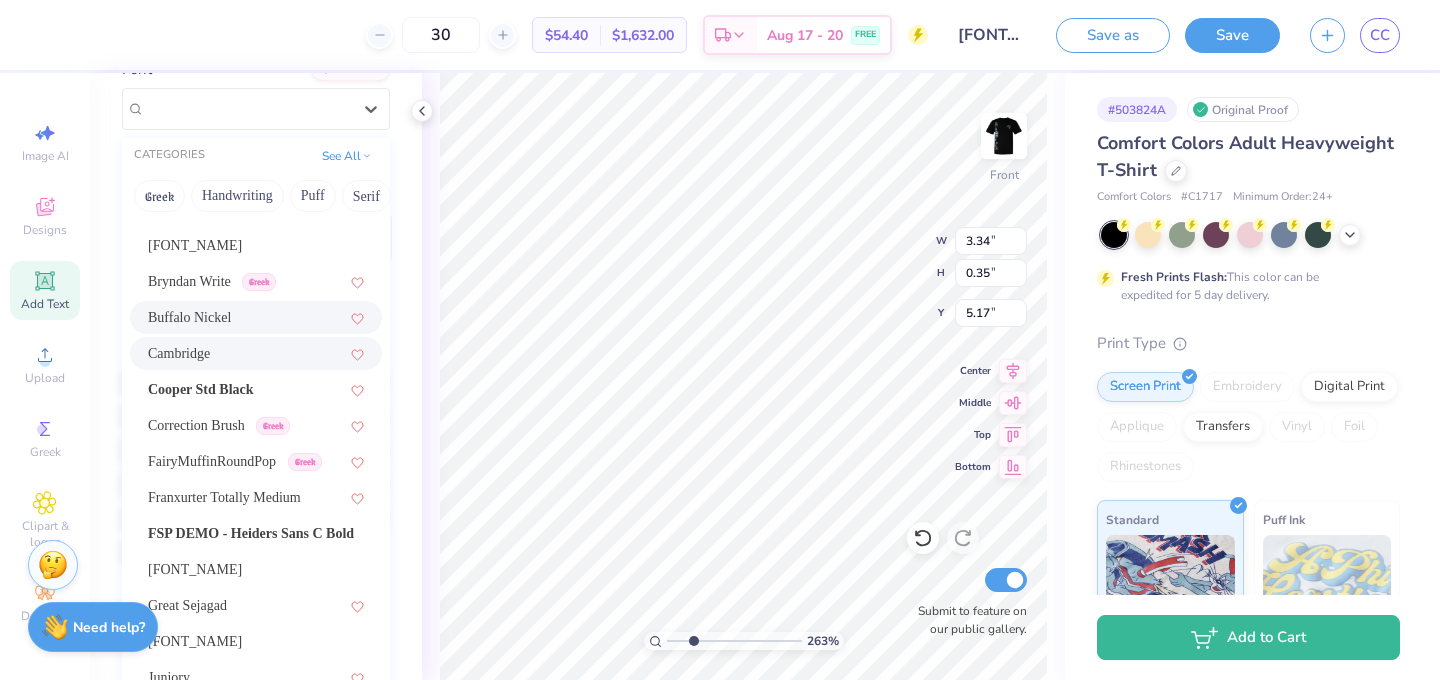 scroll, scrollTop: 347, scrollLeft: 0, axis: vertical 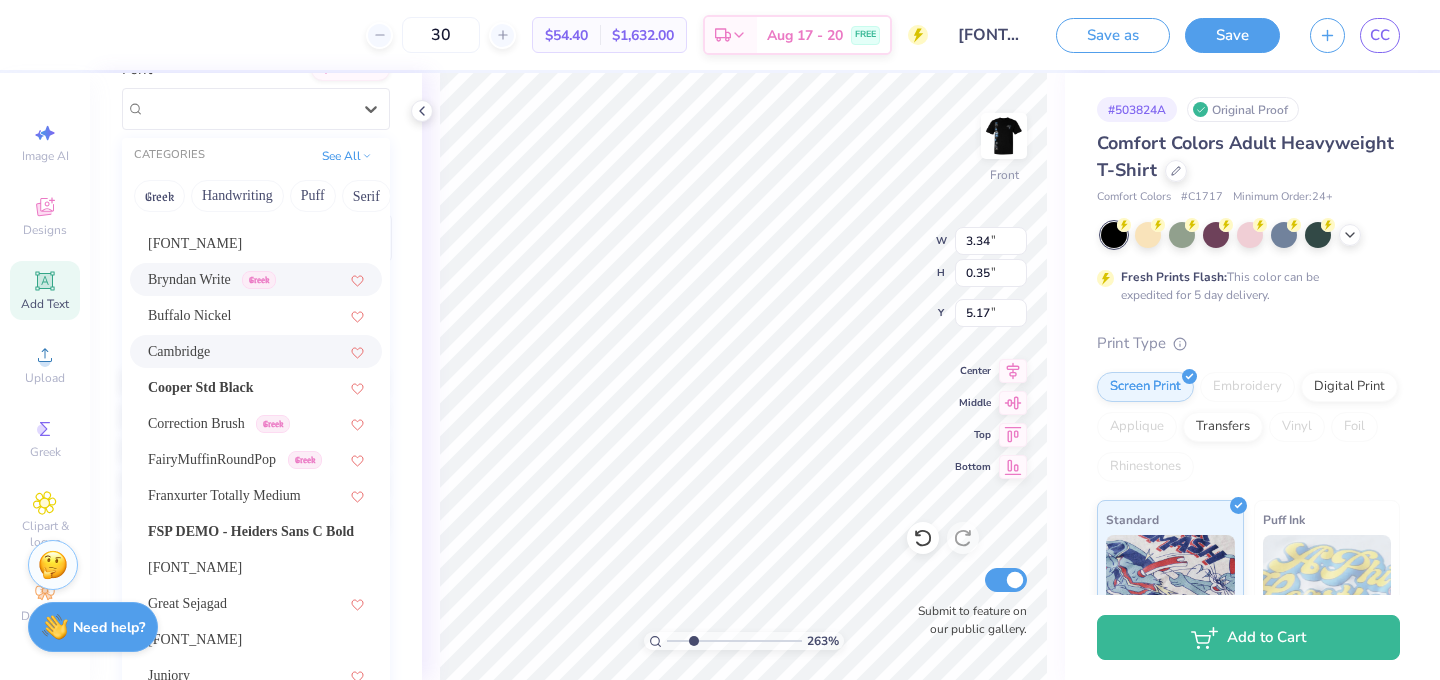 click on "Bryndan Write" at bounding box center (189, 279) 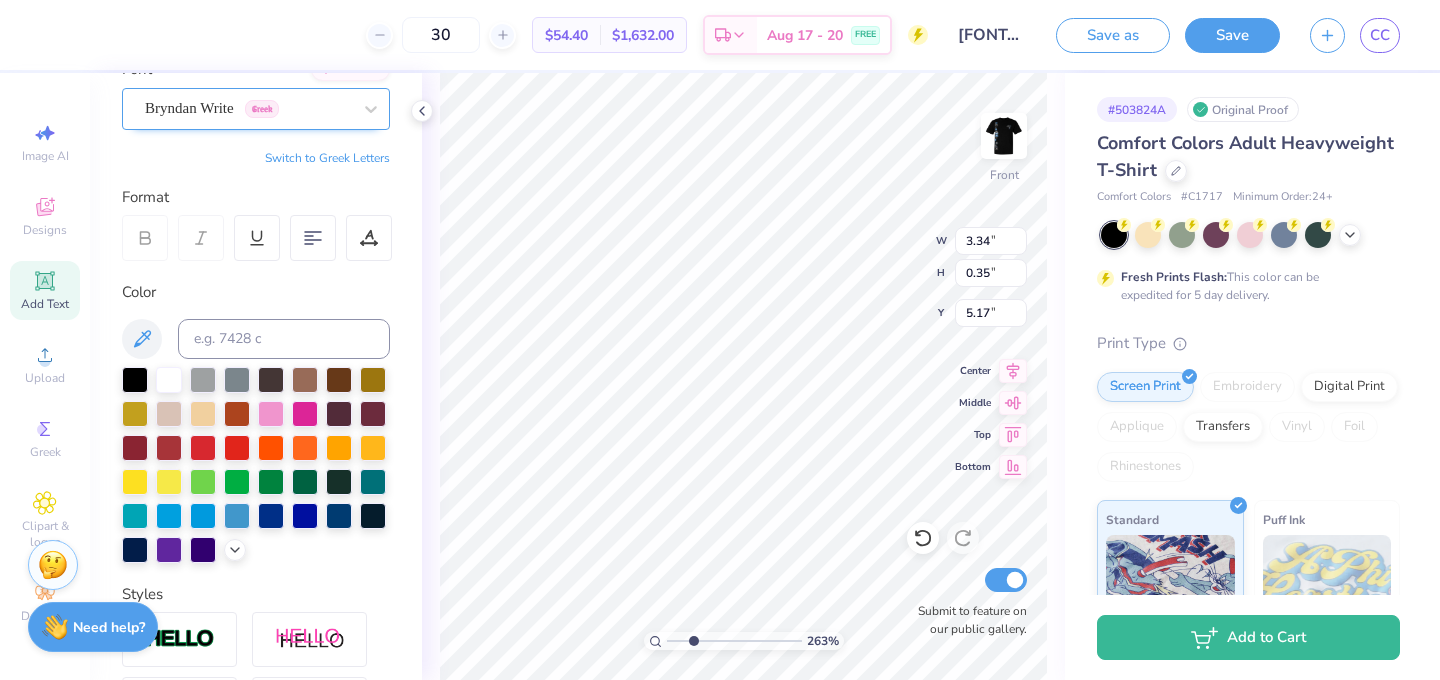 click on "Bryndan Write Greek" at bounding box center [256, 109] 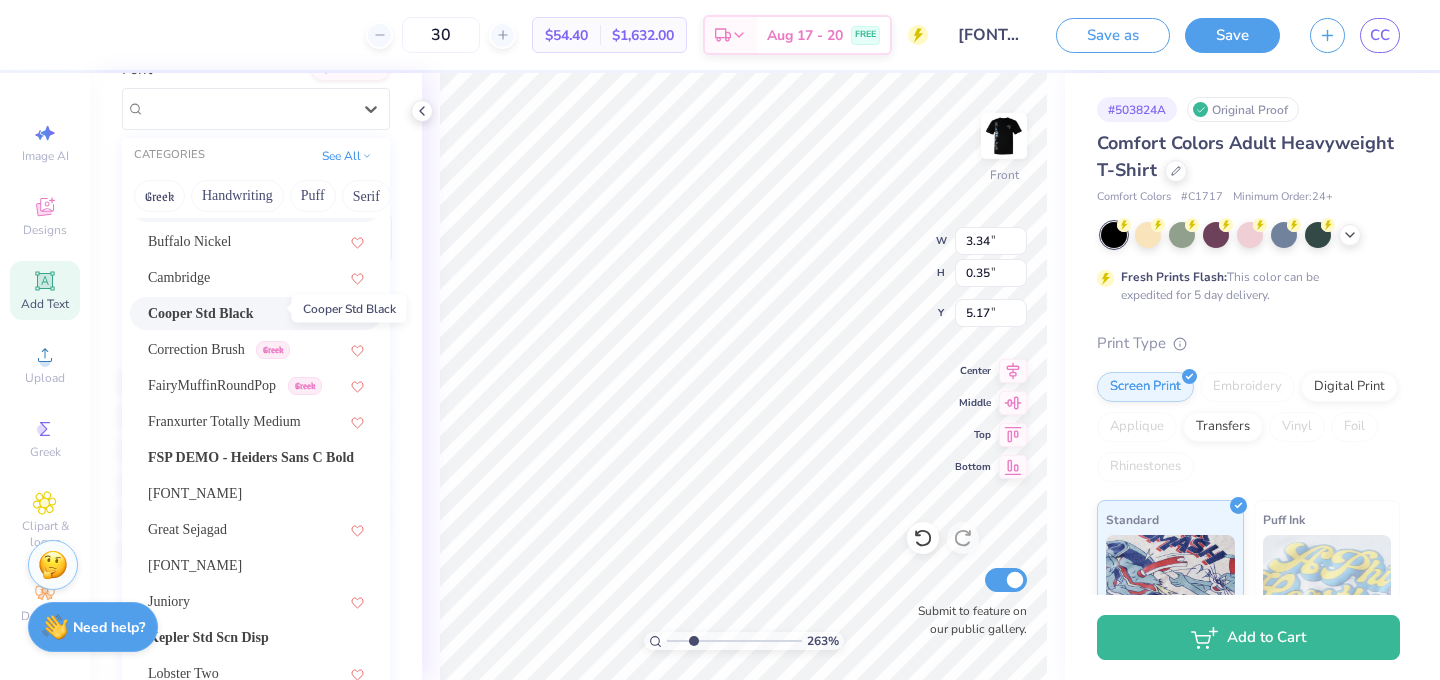 scroll, scrollTop: 426, scrollLeft: 0, axis: vertical 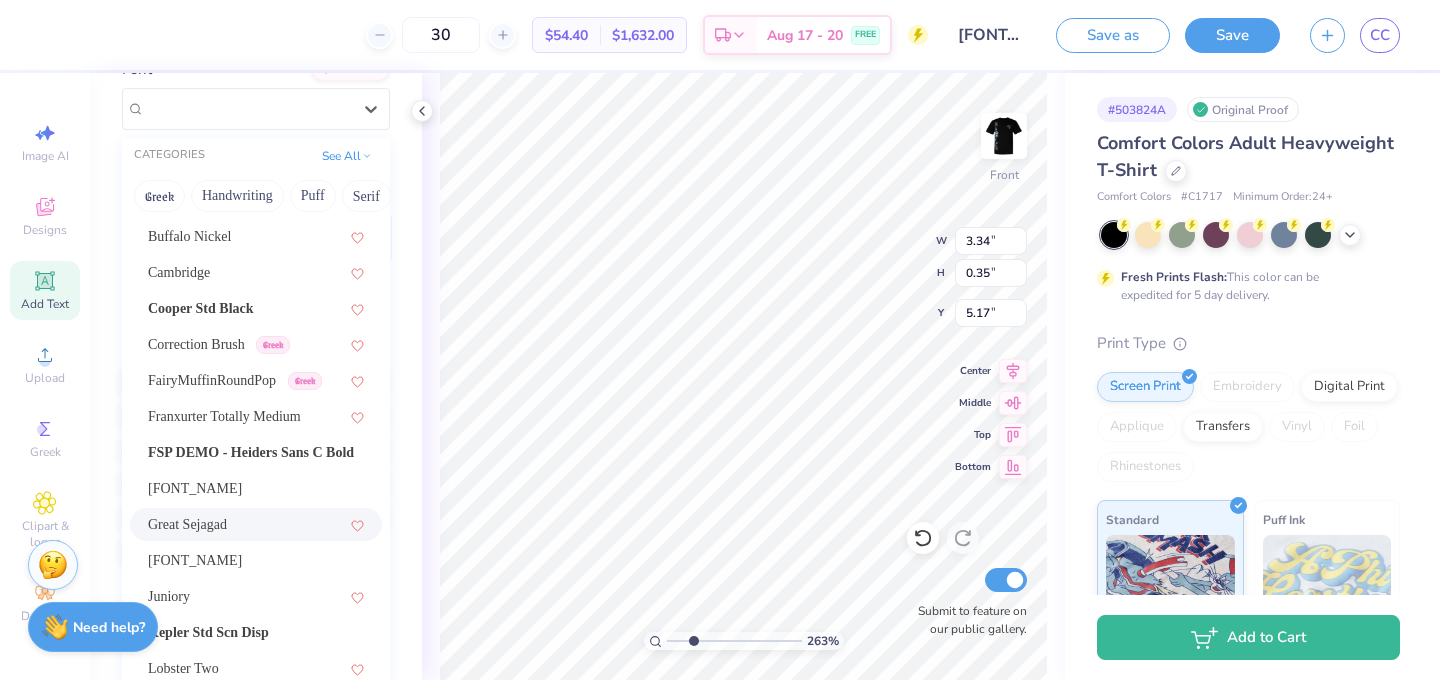 click on "Great Sejagad" at bounding box center (256, 524) 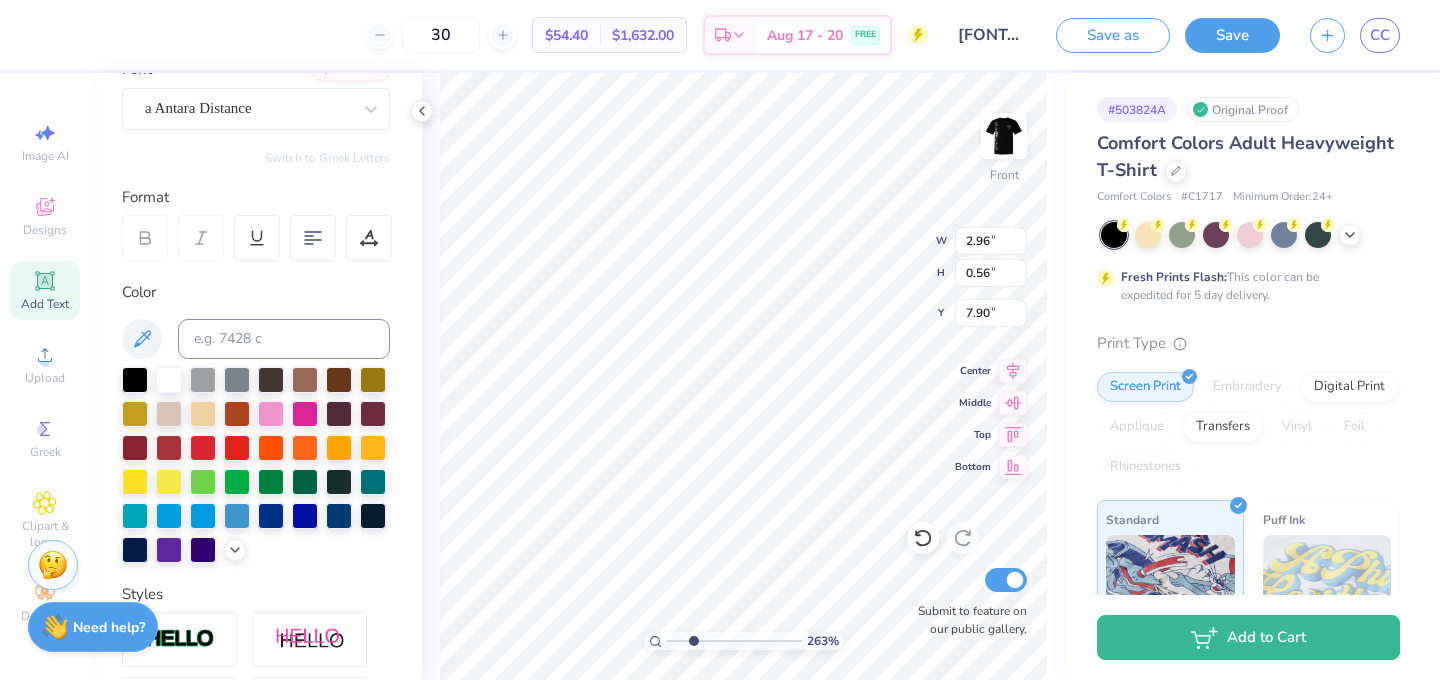 type on "2.96" 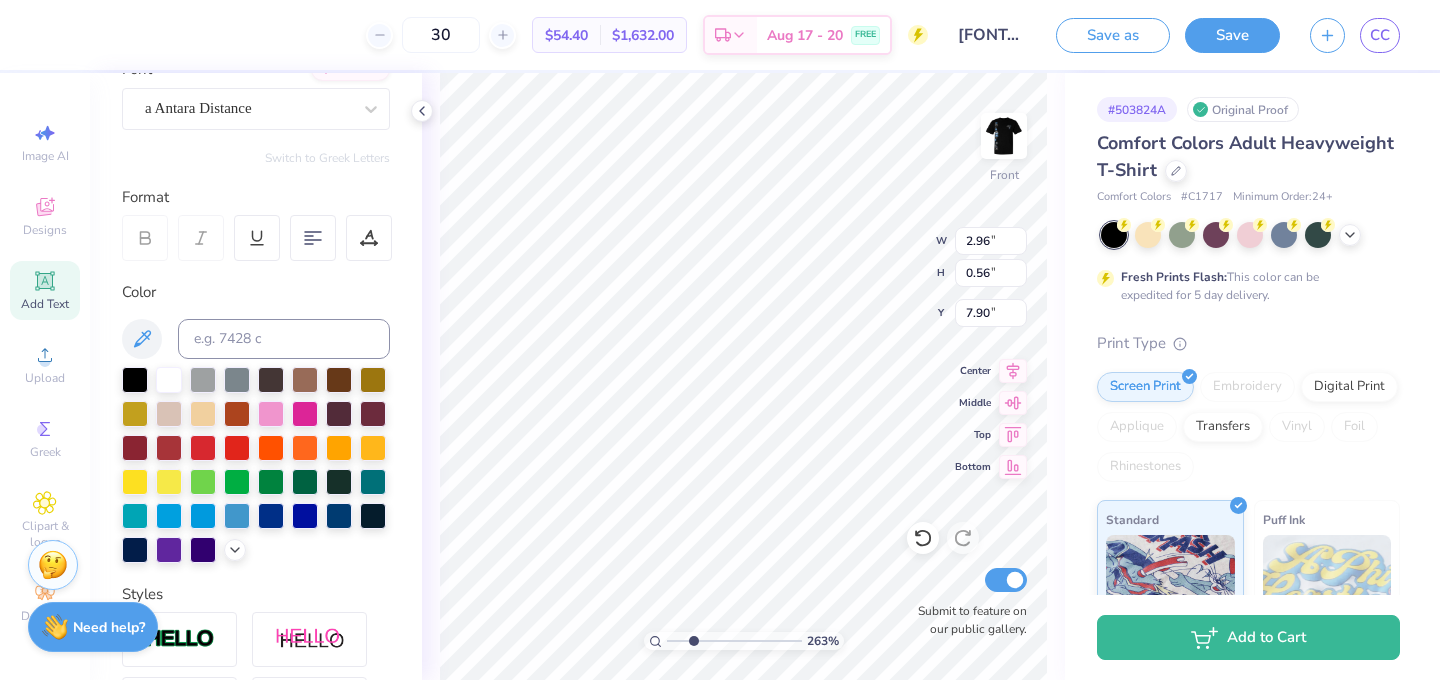 type on "0.56" 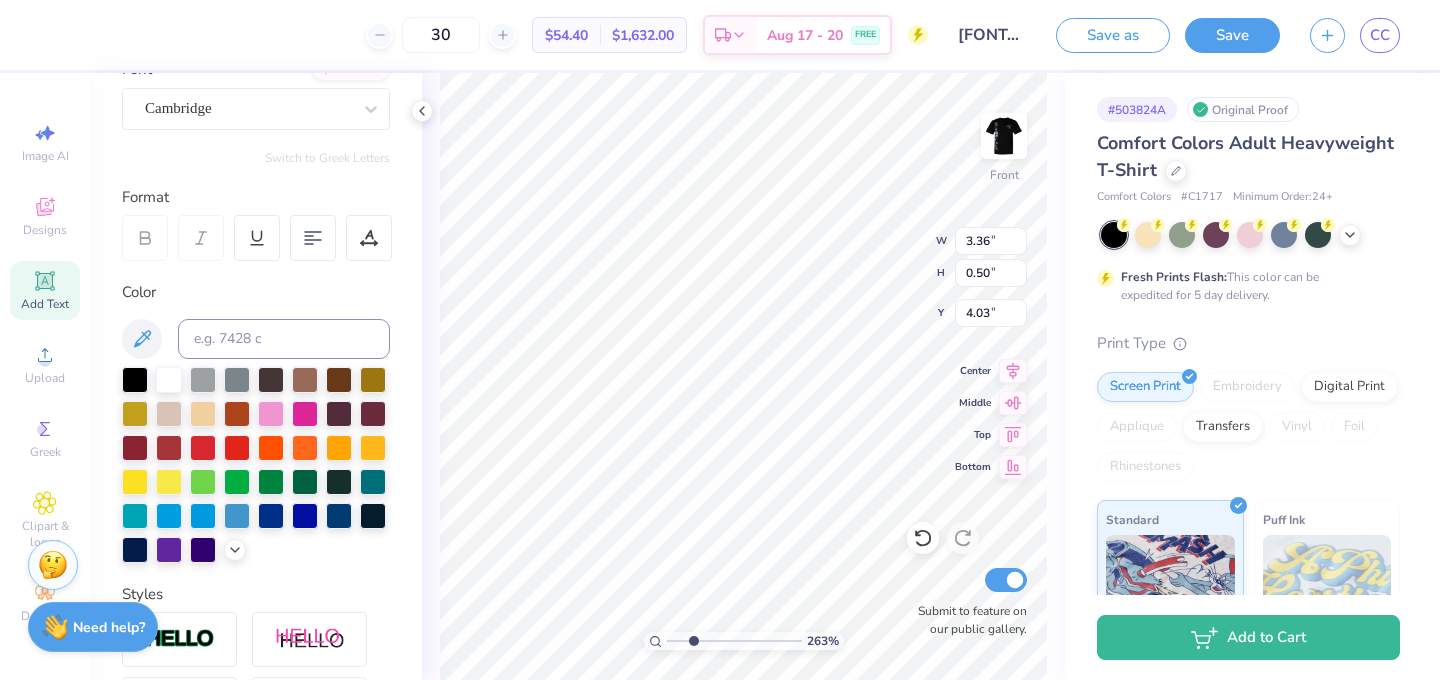 type on "3.36" 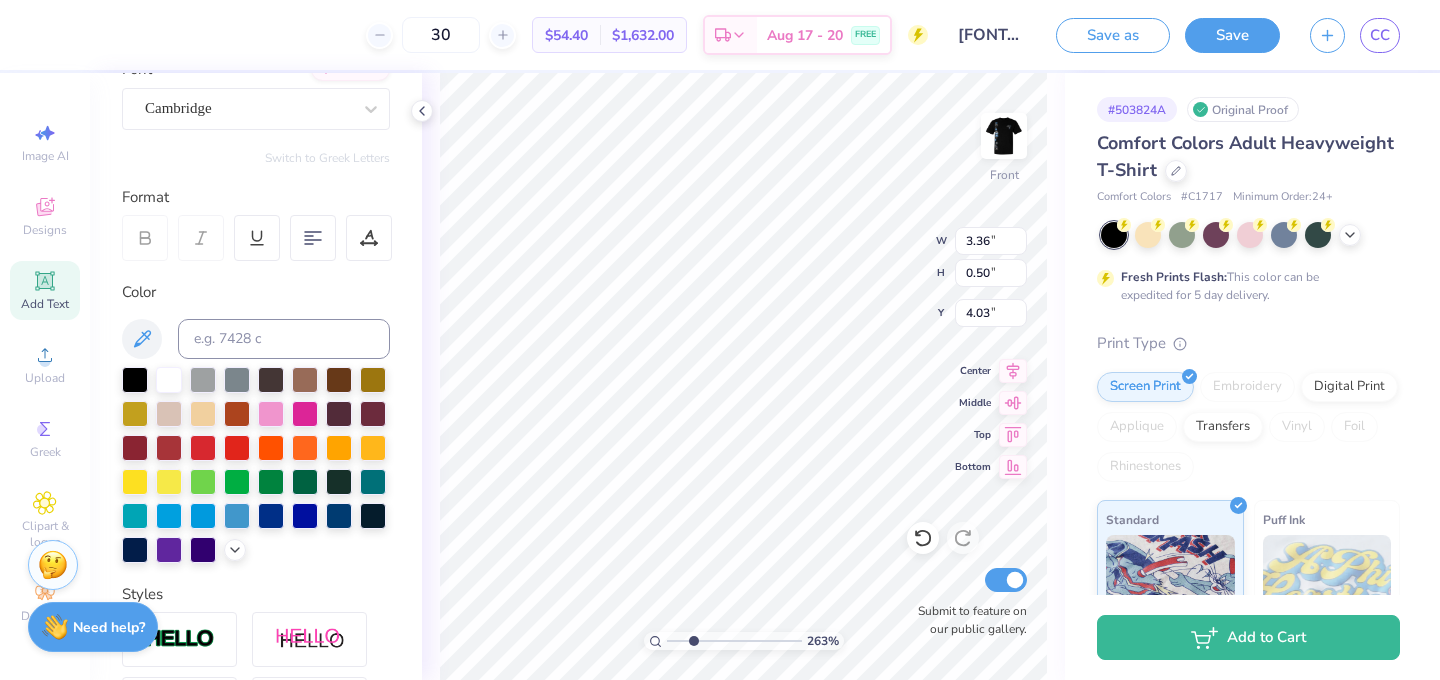 type on "0.50" 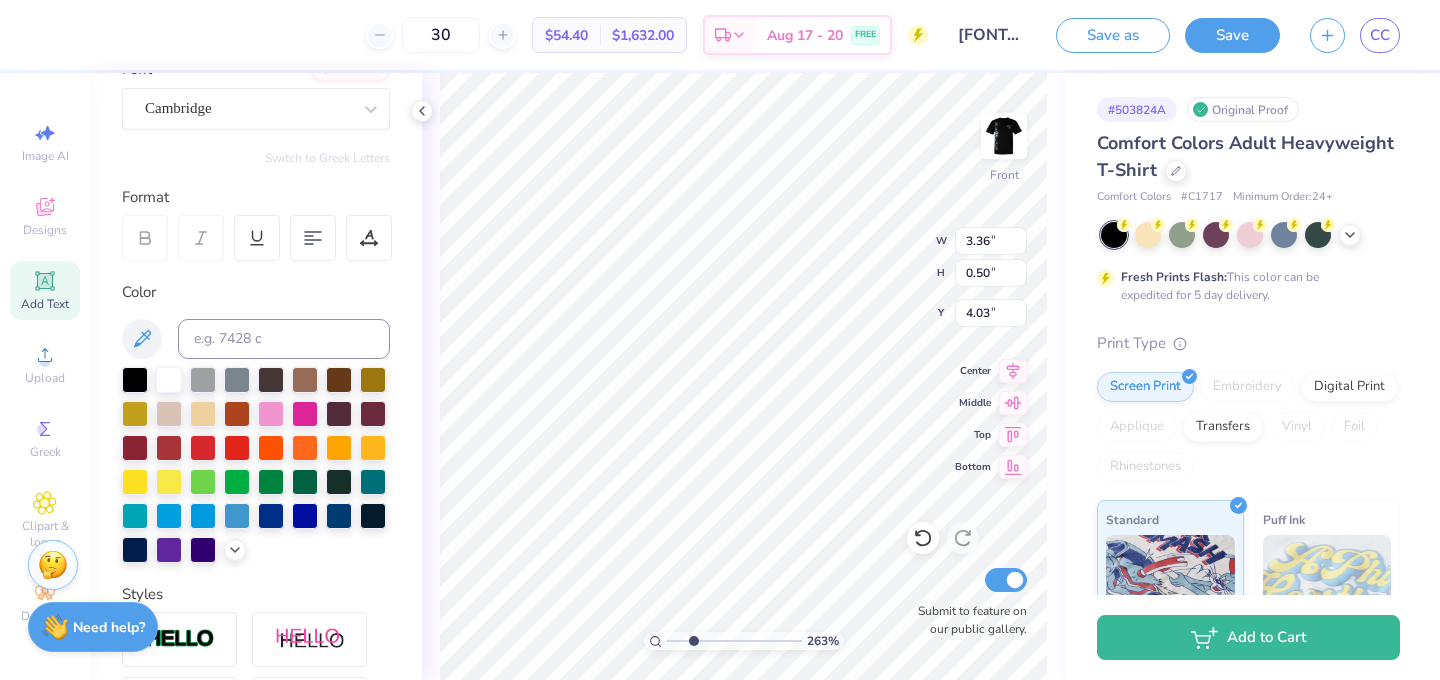 type on "2.15" 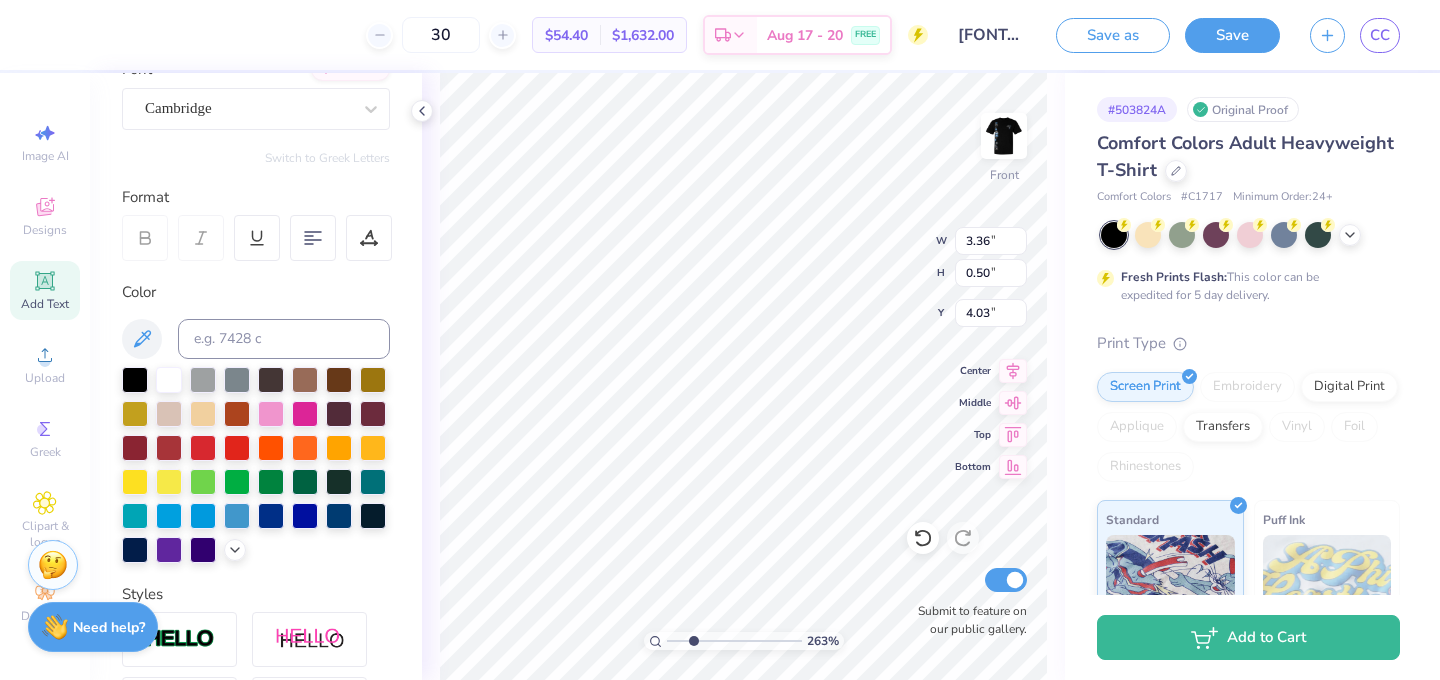 type on "0.31" 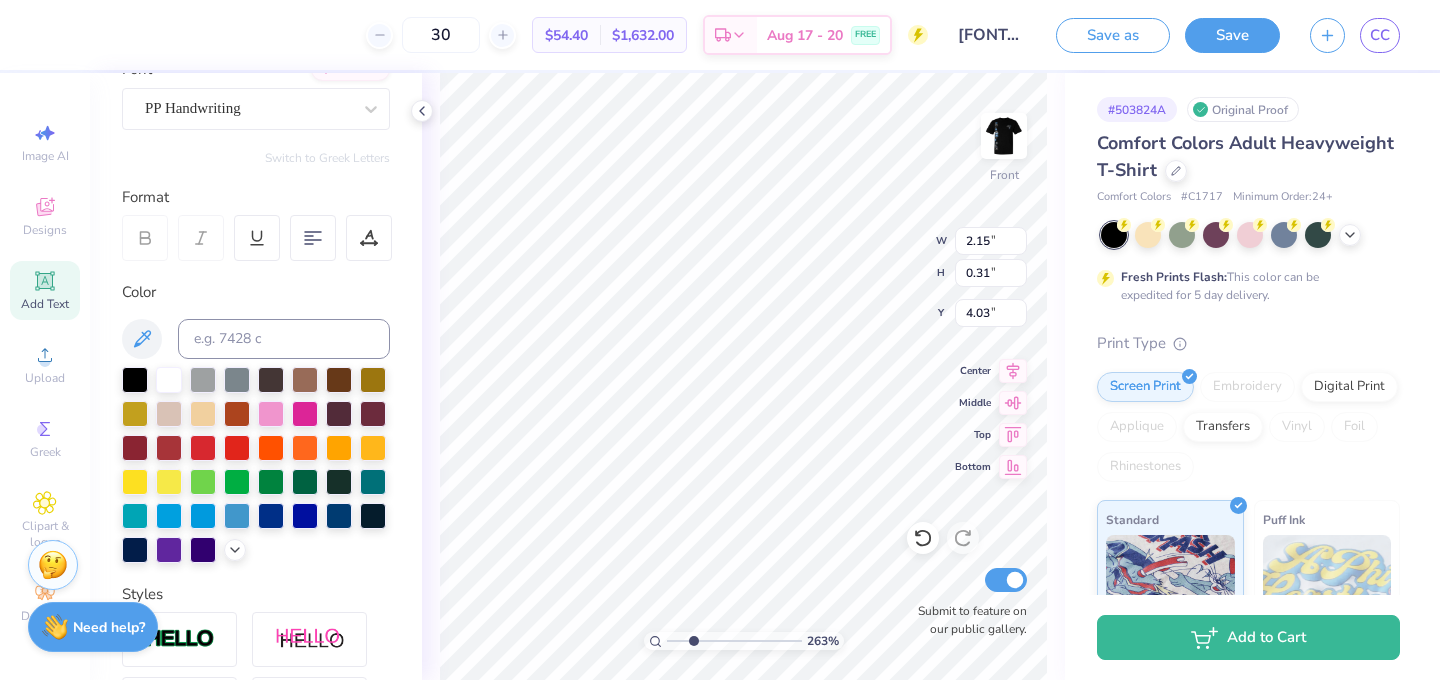 type on "3.17" 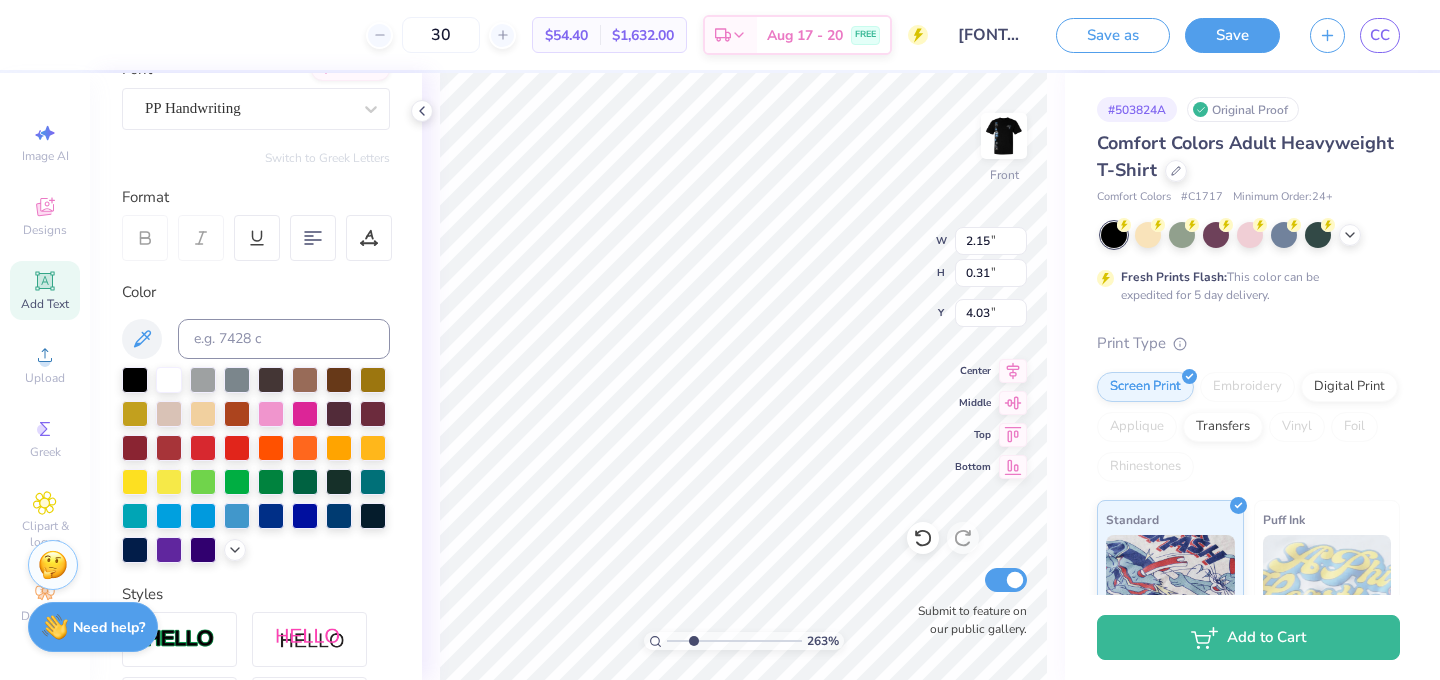 type on "0.52" 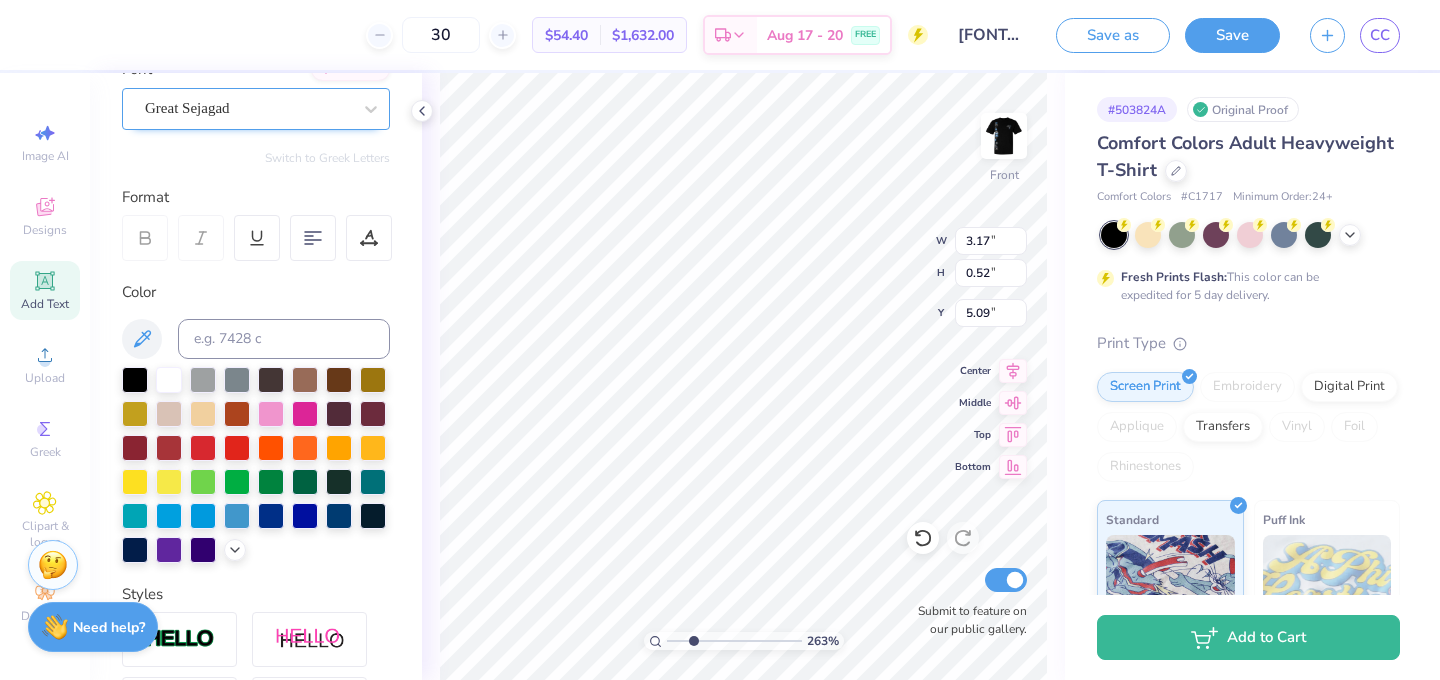 click on "Great Sejagad" at bounding box center (248, 108) 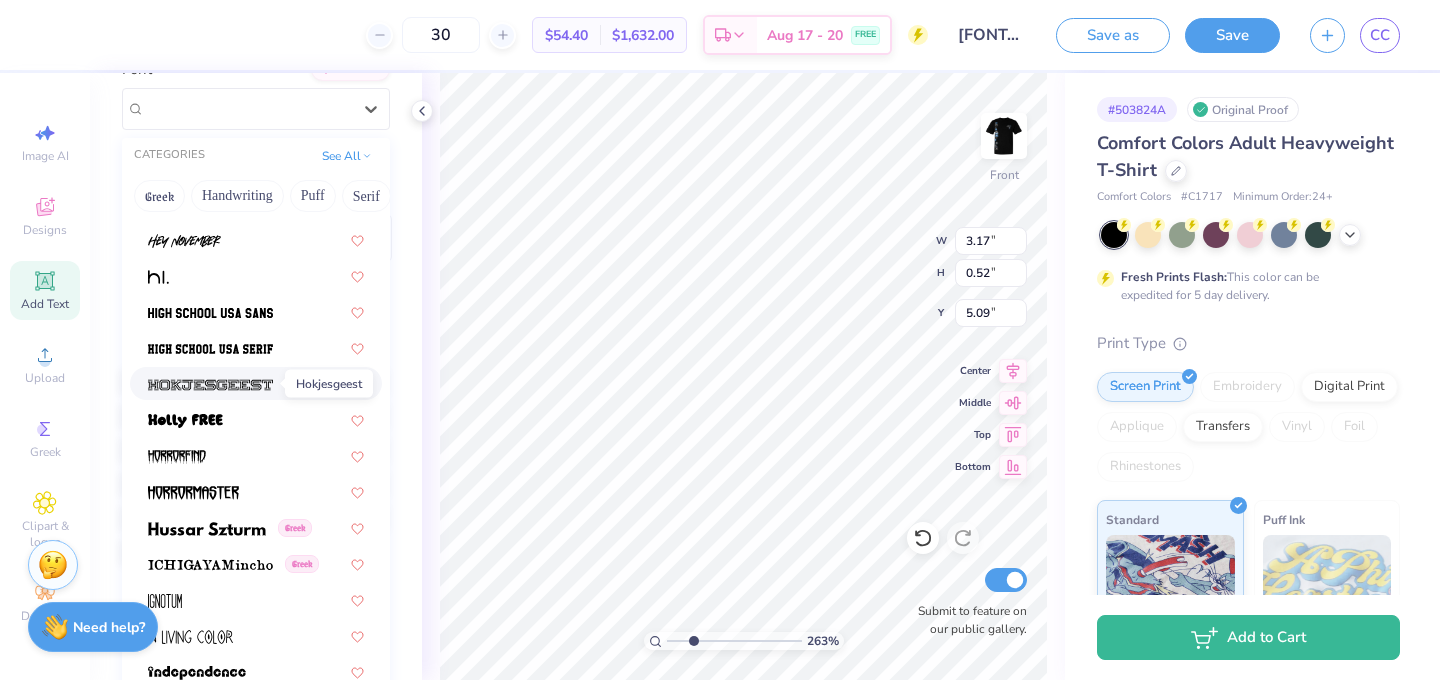 scroll, scrollTop: 5678, scrollLeft: 0, axis: vertical 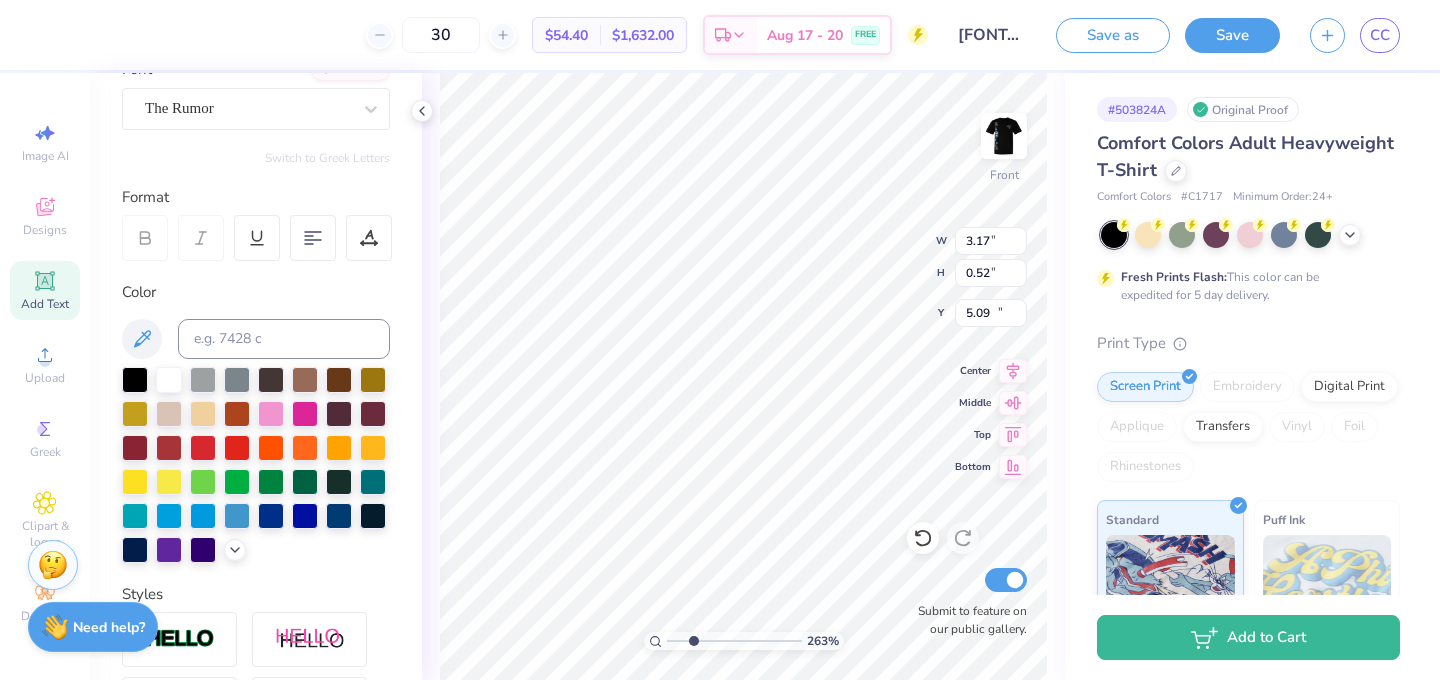 type on "7.68" 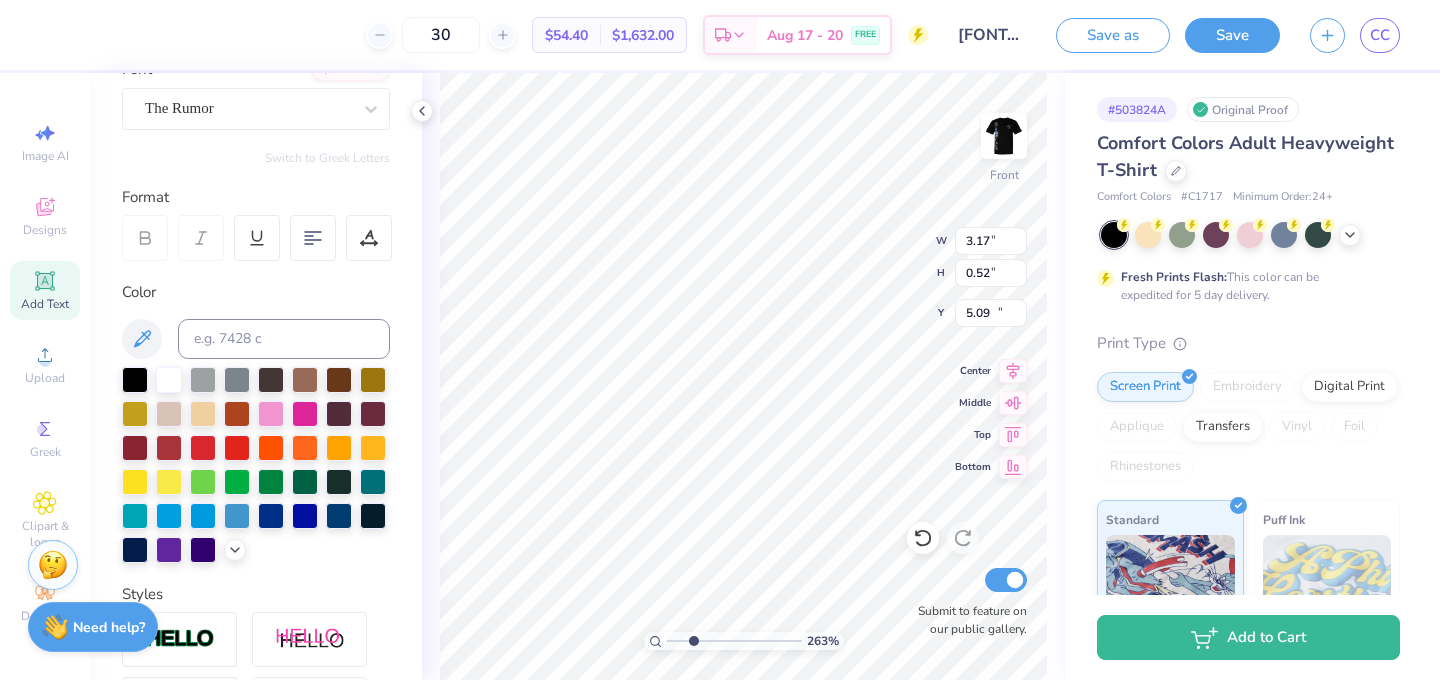 type on "1.21" 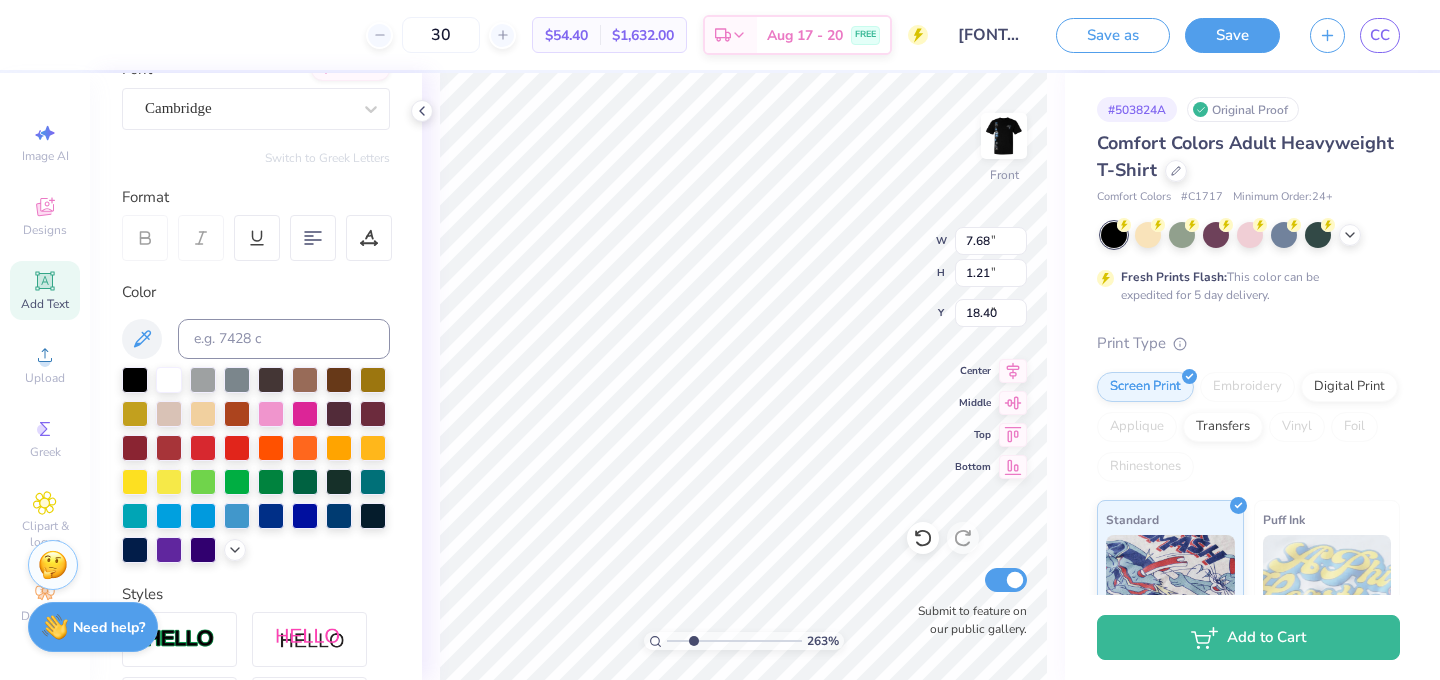 type on "3.36" 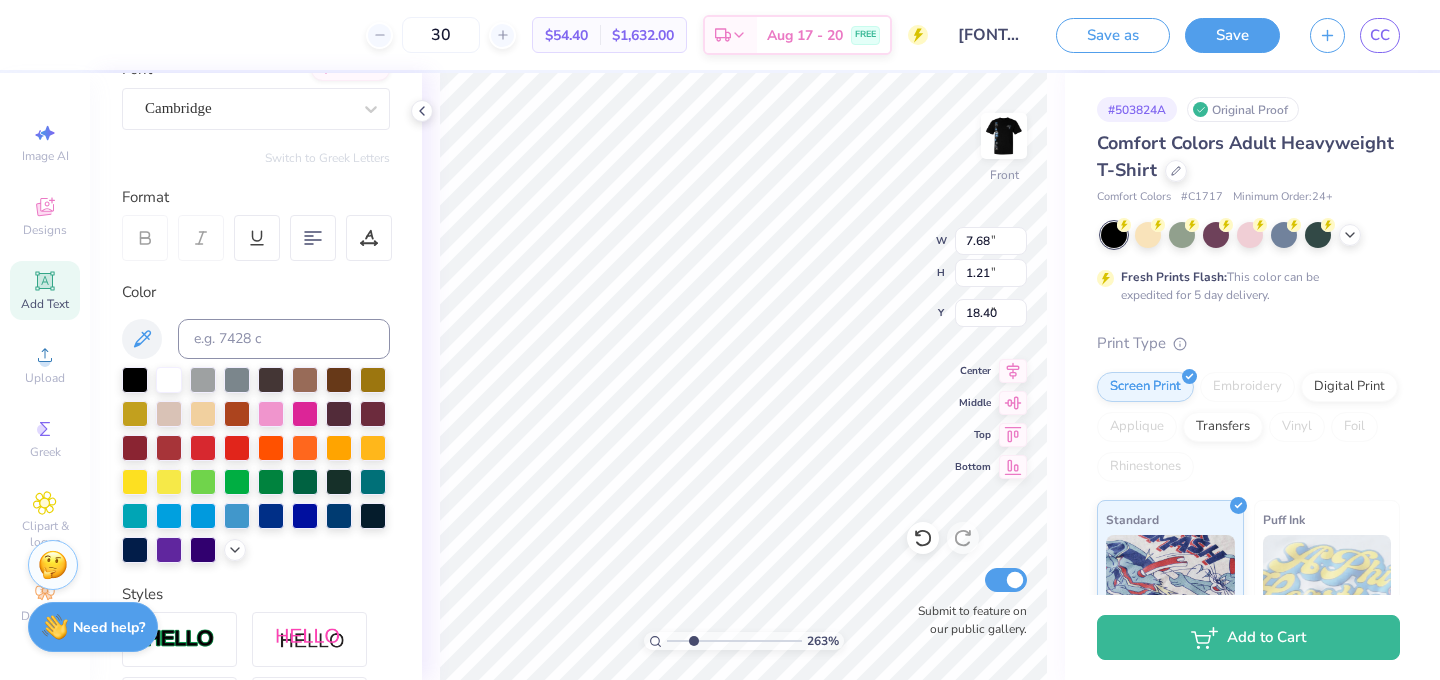 type on "0.50" 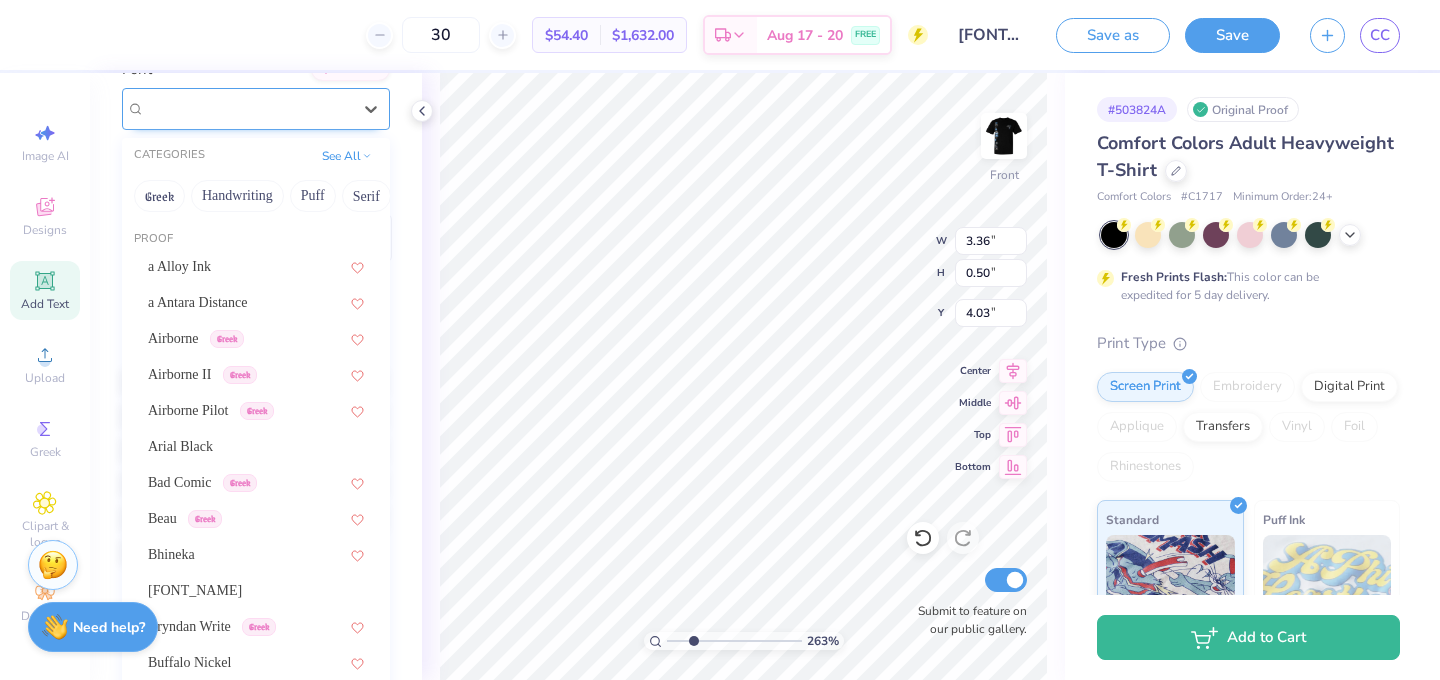 click on "Cambridge" at bounding box center [248, 108] 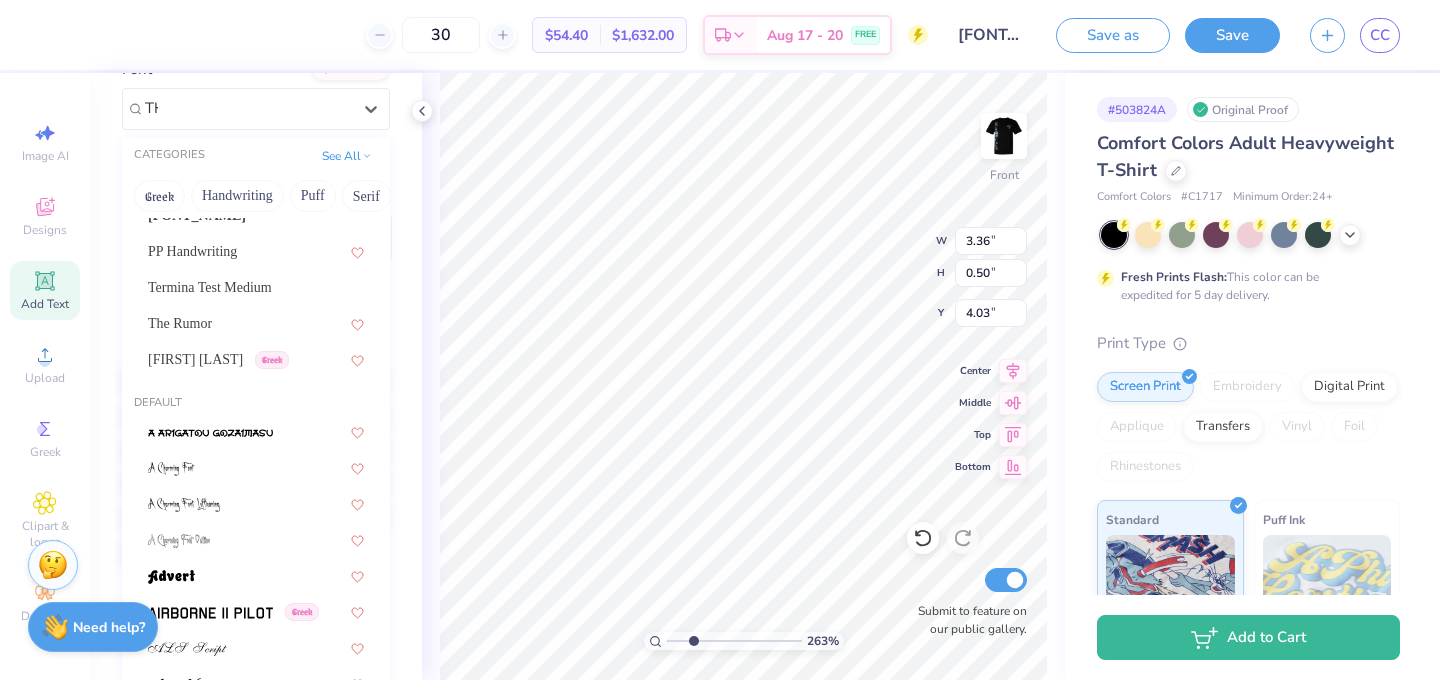 scroll, scrollTop: 0, scrollLeft: 0, axis: both 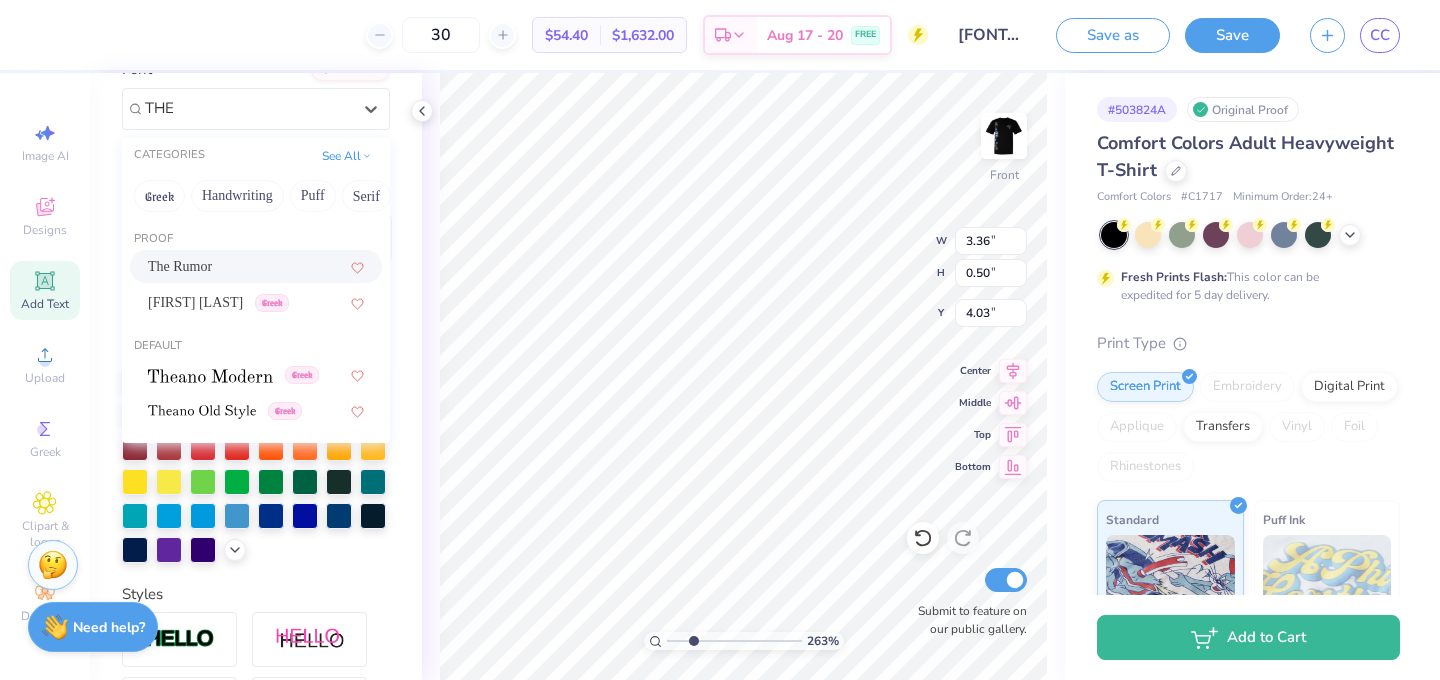 click on "The Rumor" at bounding box center [256, 266] 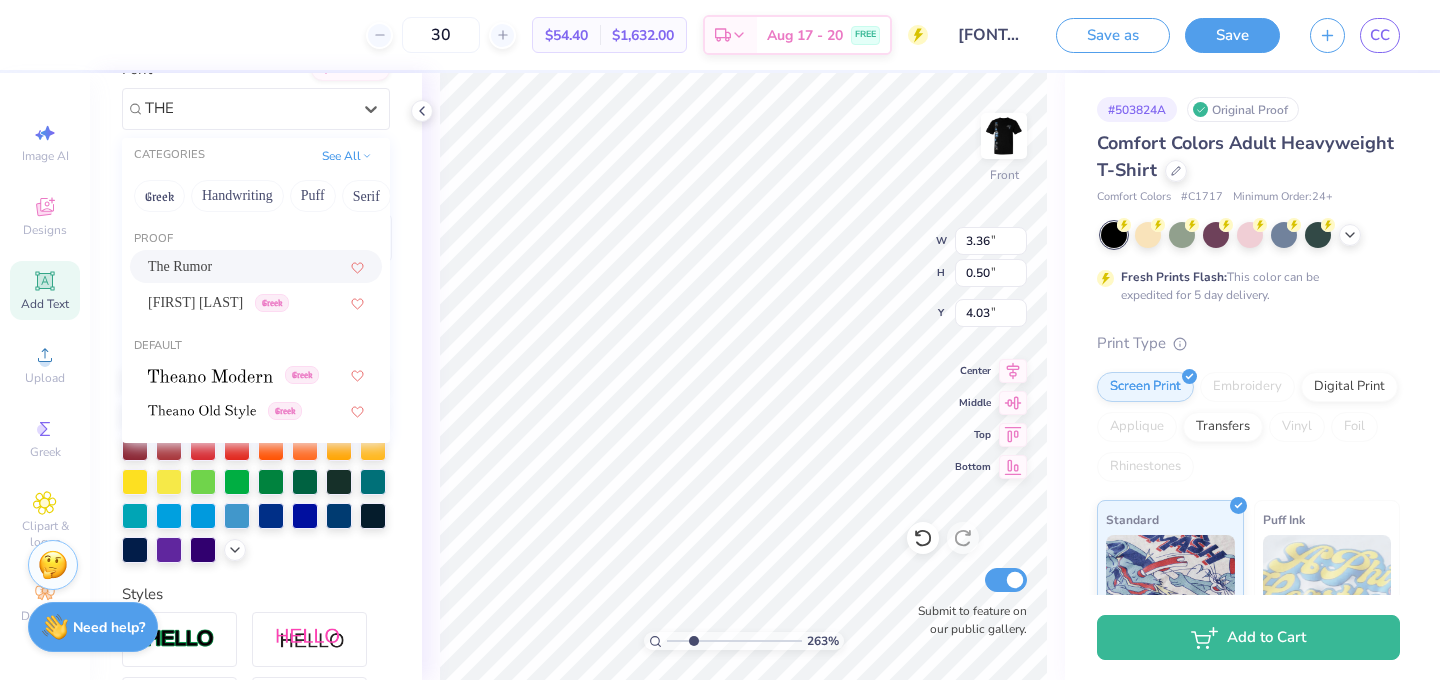type 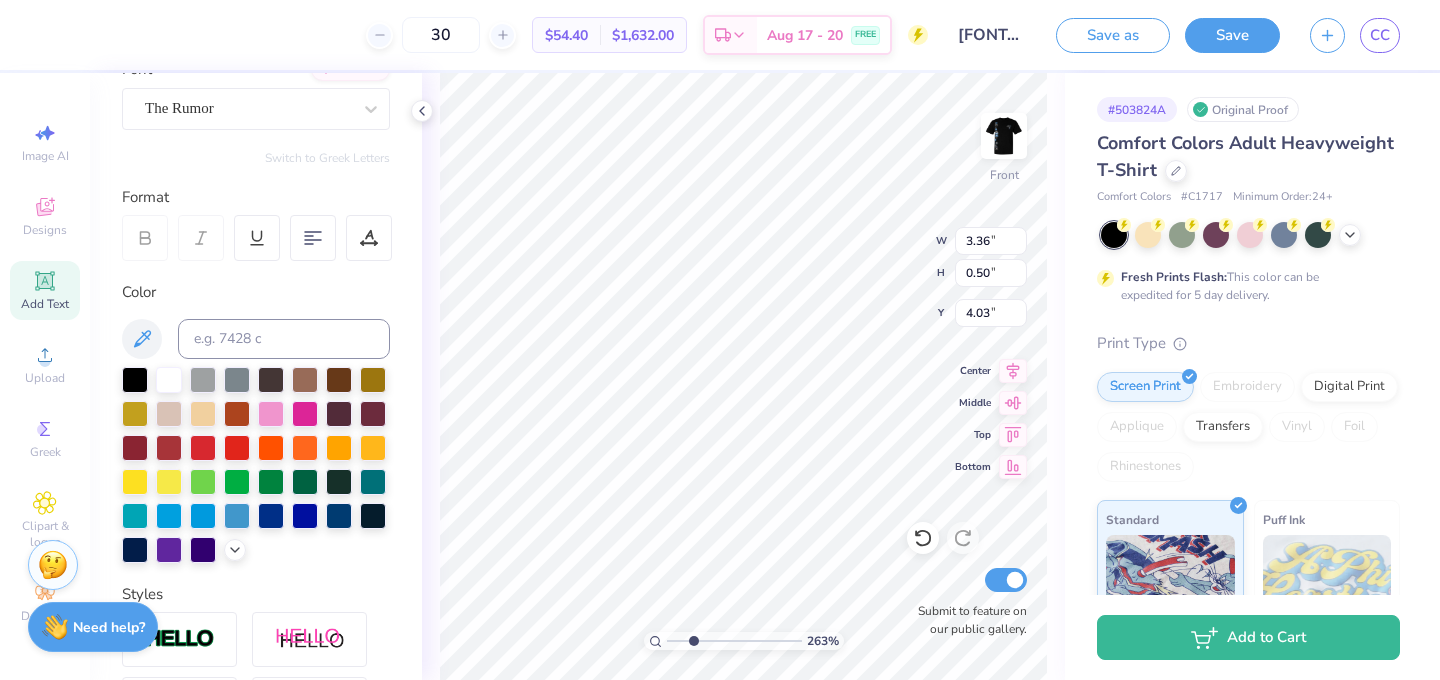 type on "4.07" 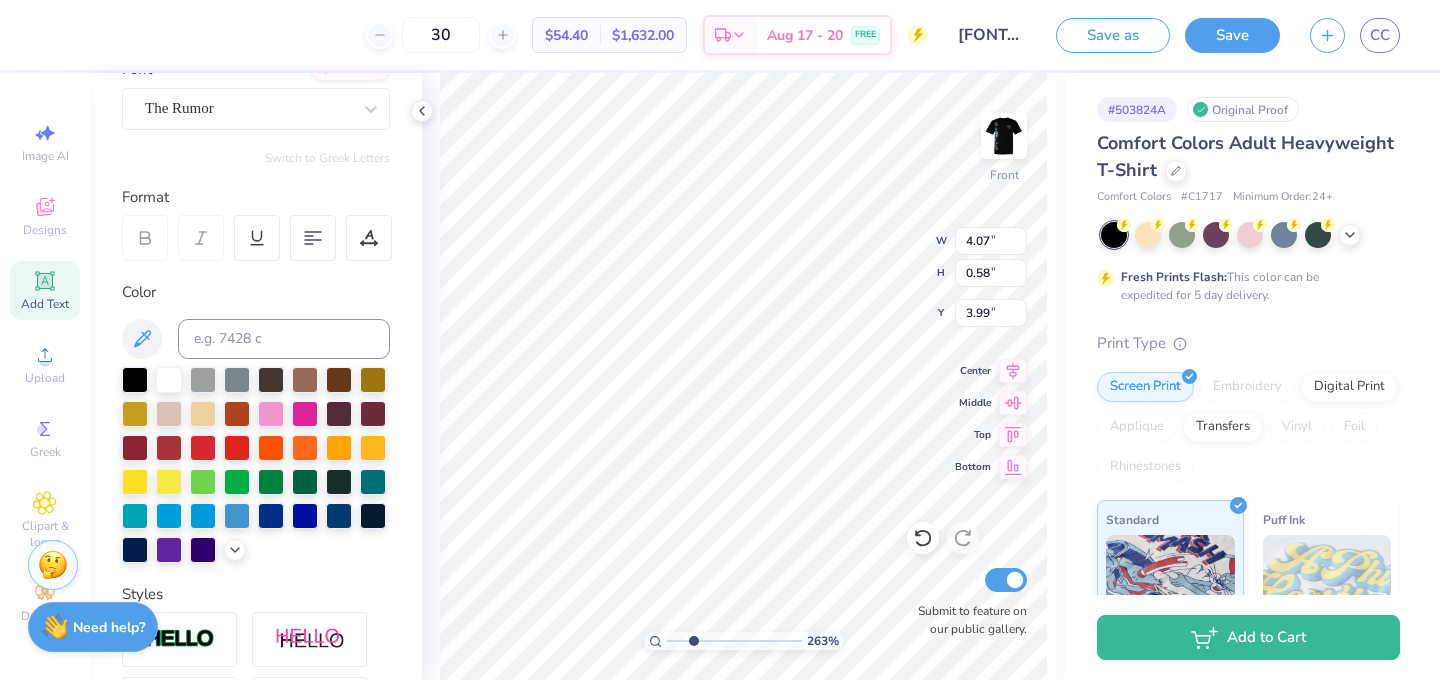 click on "Personalized Names Personalized Numbers Text Tool  Add Font Font The Rumor Switch to Greek Letters Format Color Styles Text Shape" at bounding box center (256, 376) 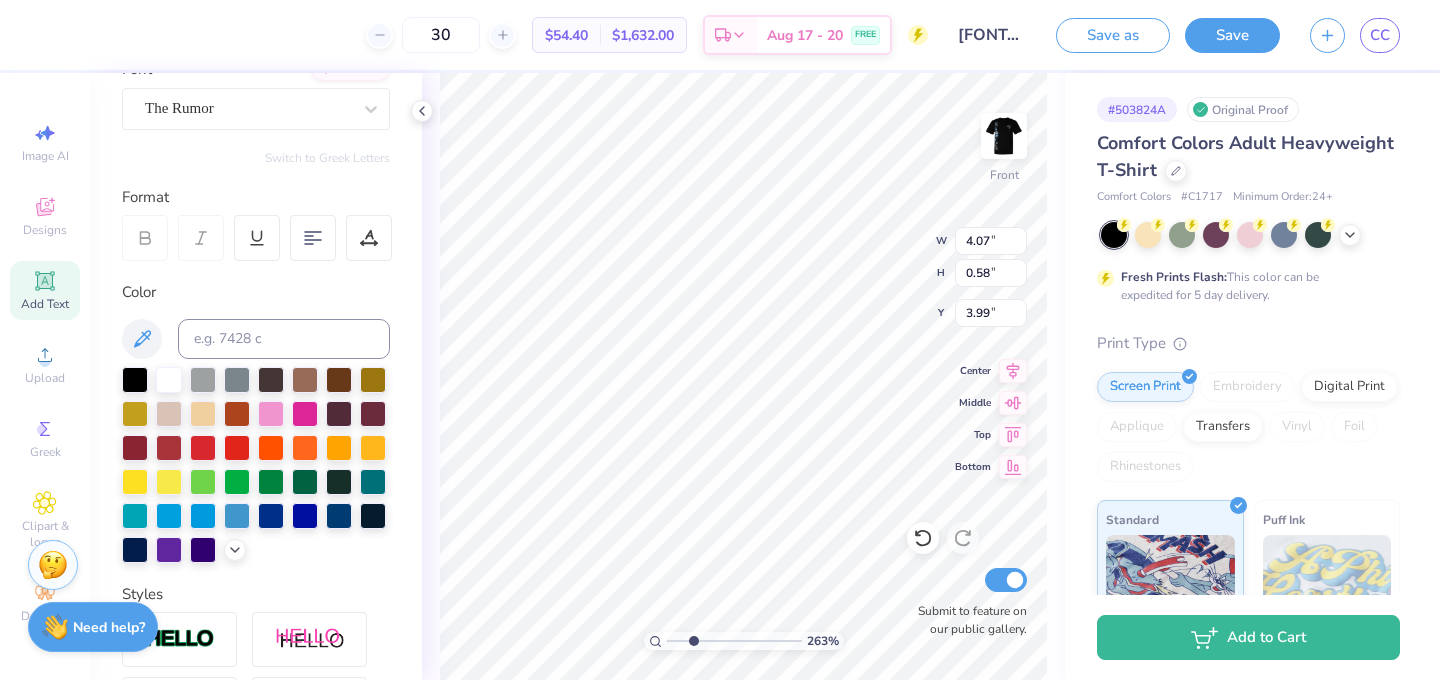 type on "3.17" 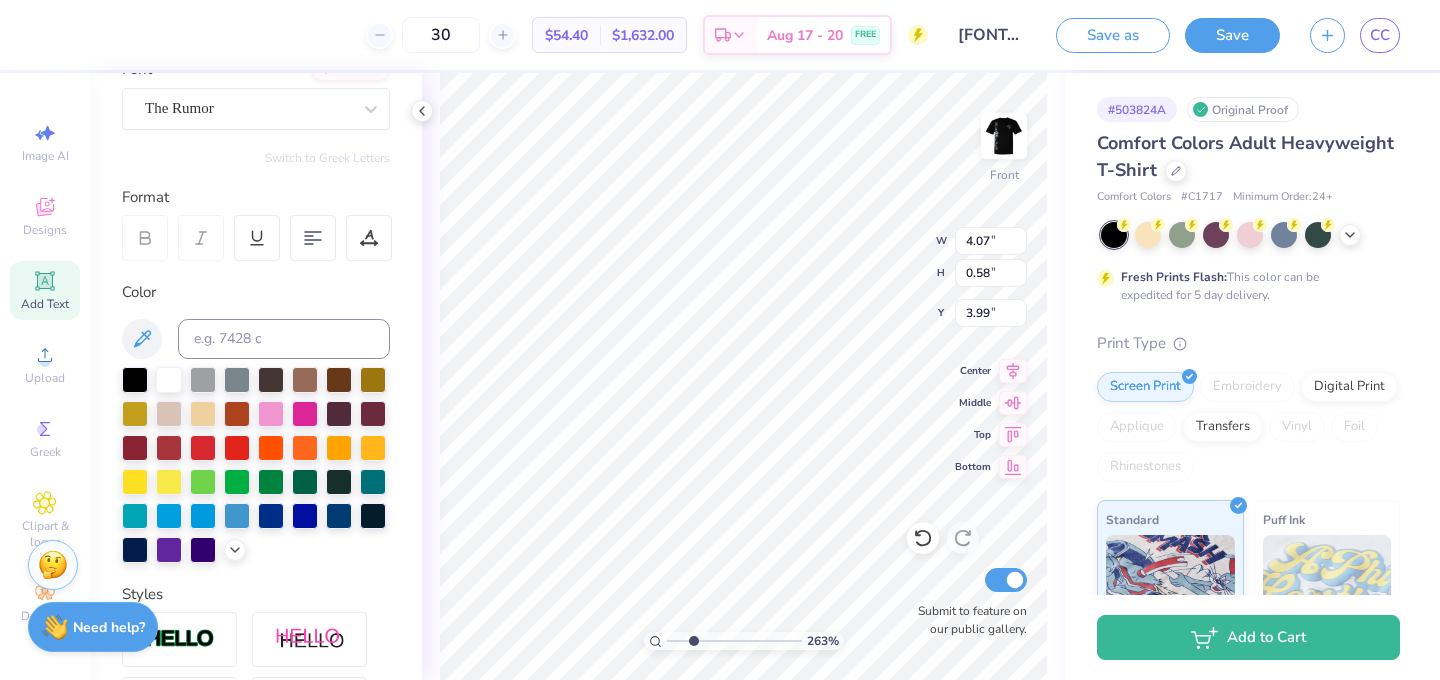 type on "0.52" 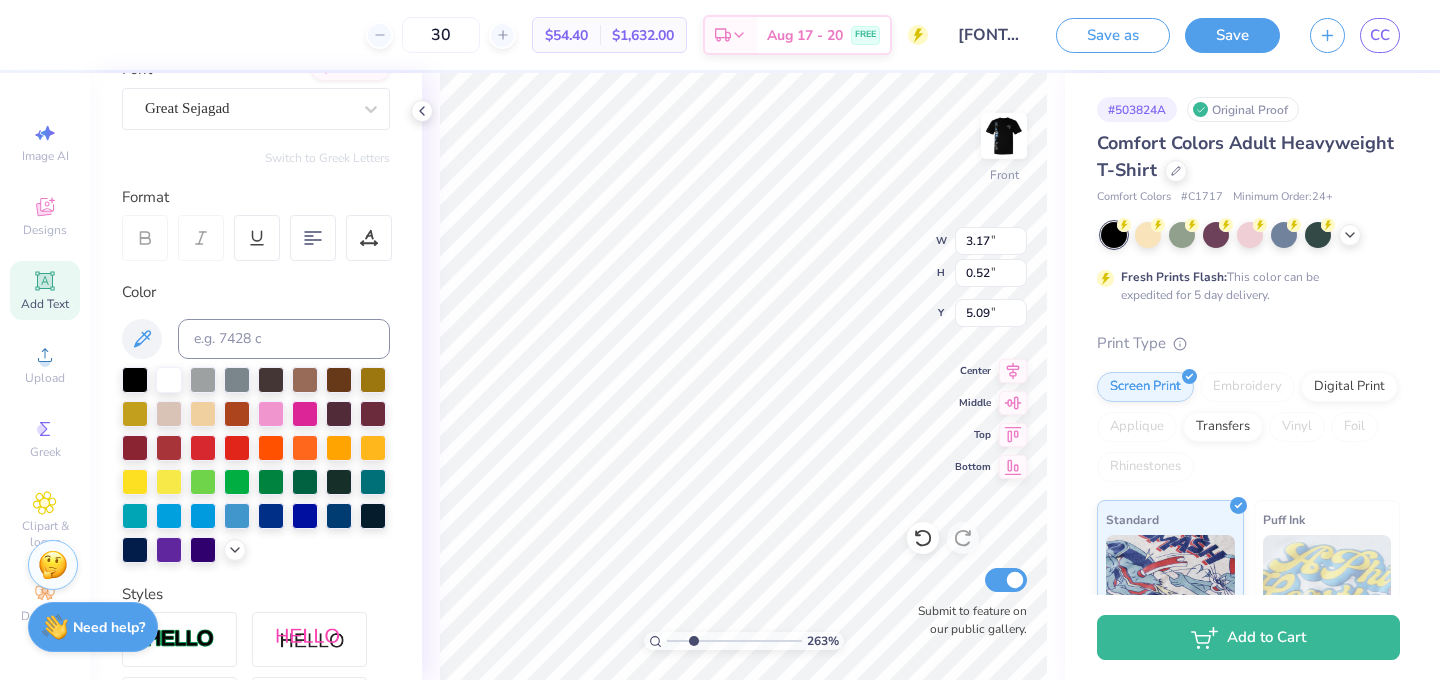 type on "6.21" 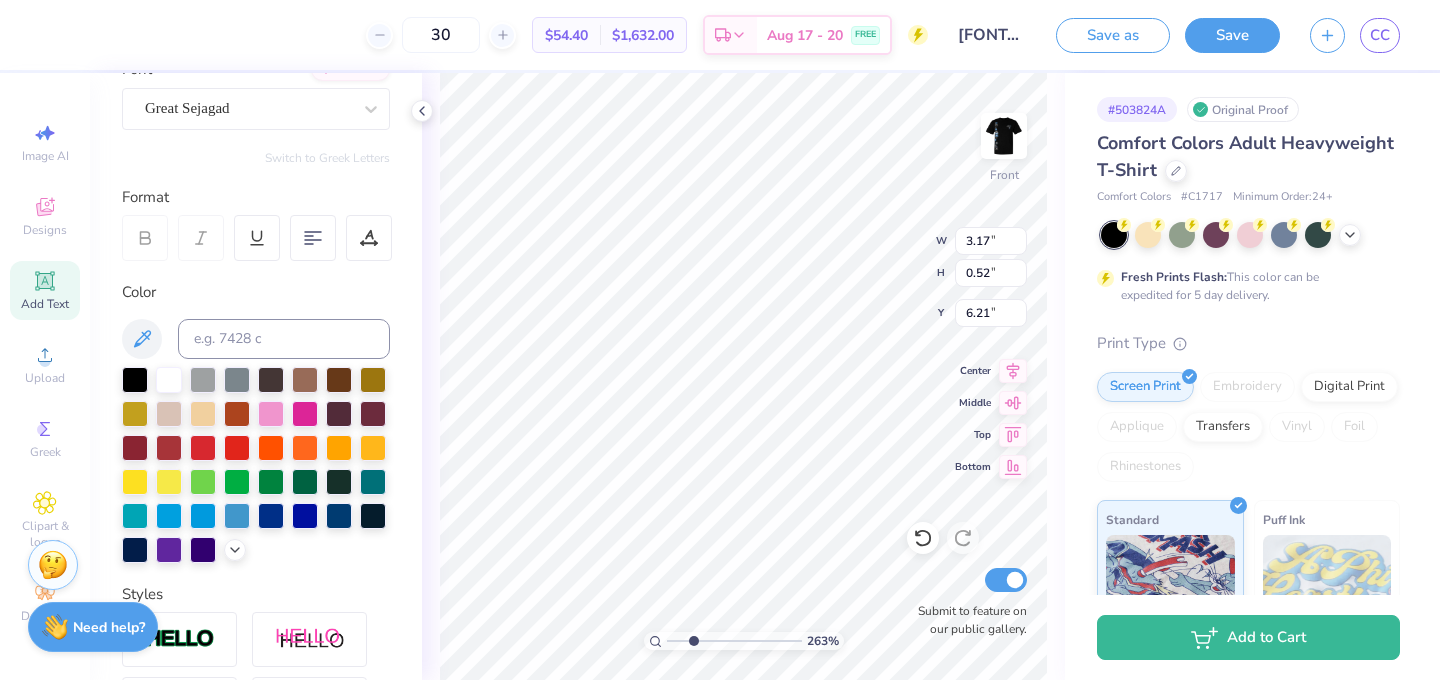 type on "2.66" 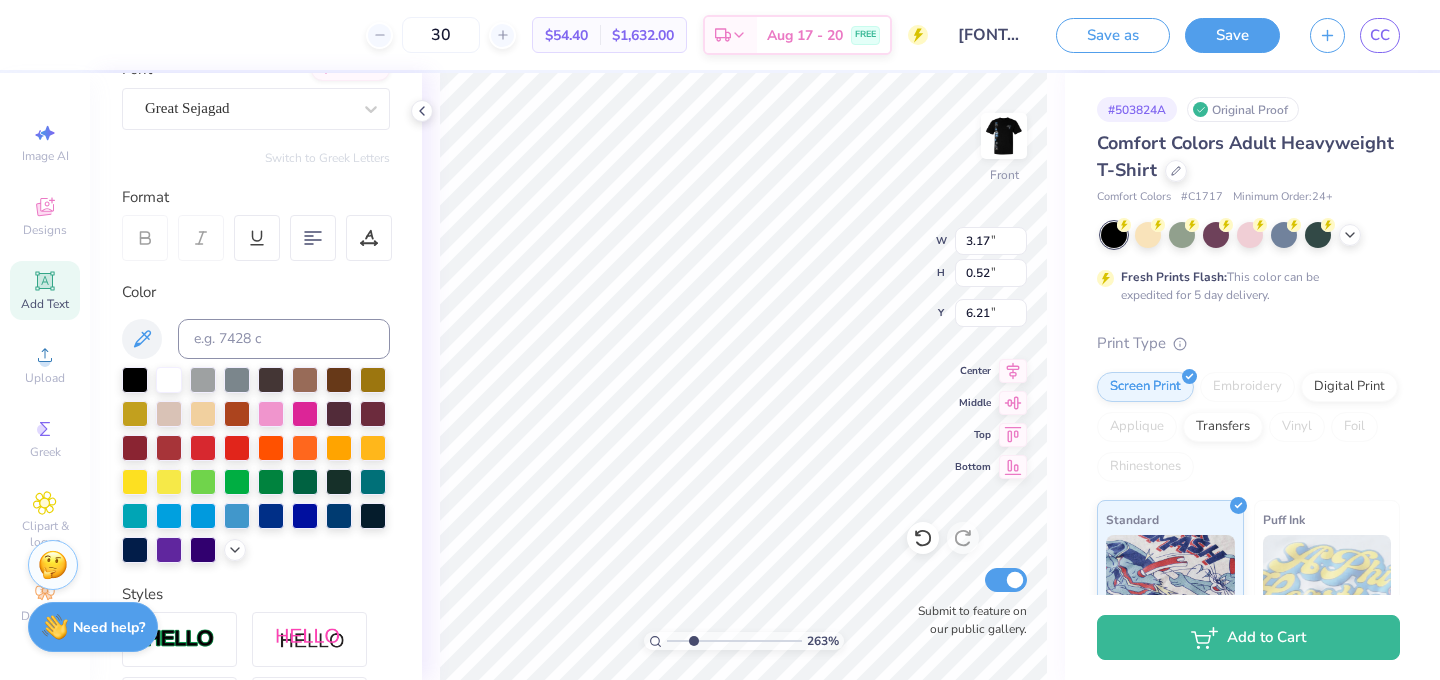 type on "0.35" 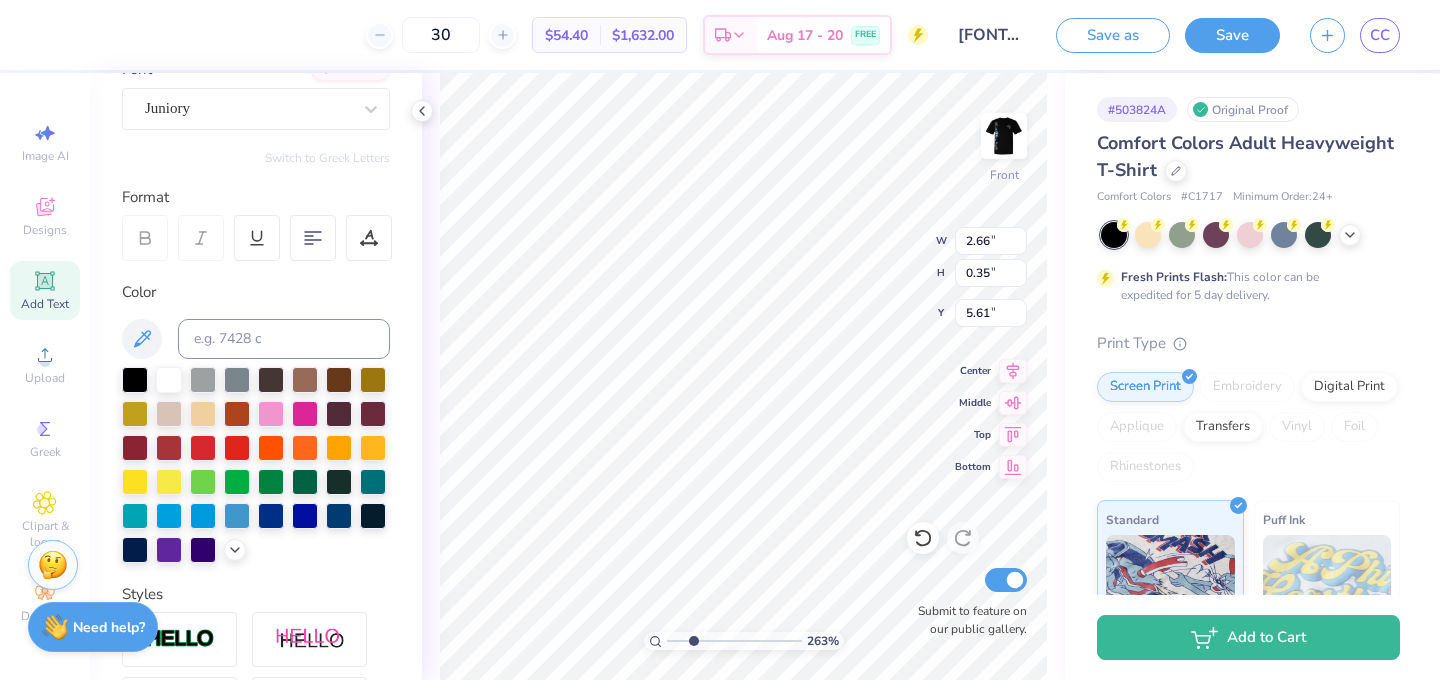 type on "5.97" 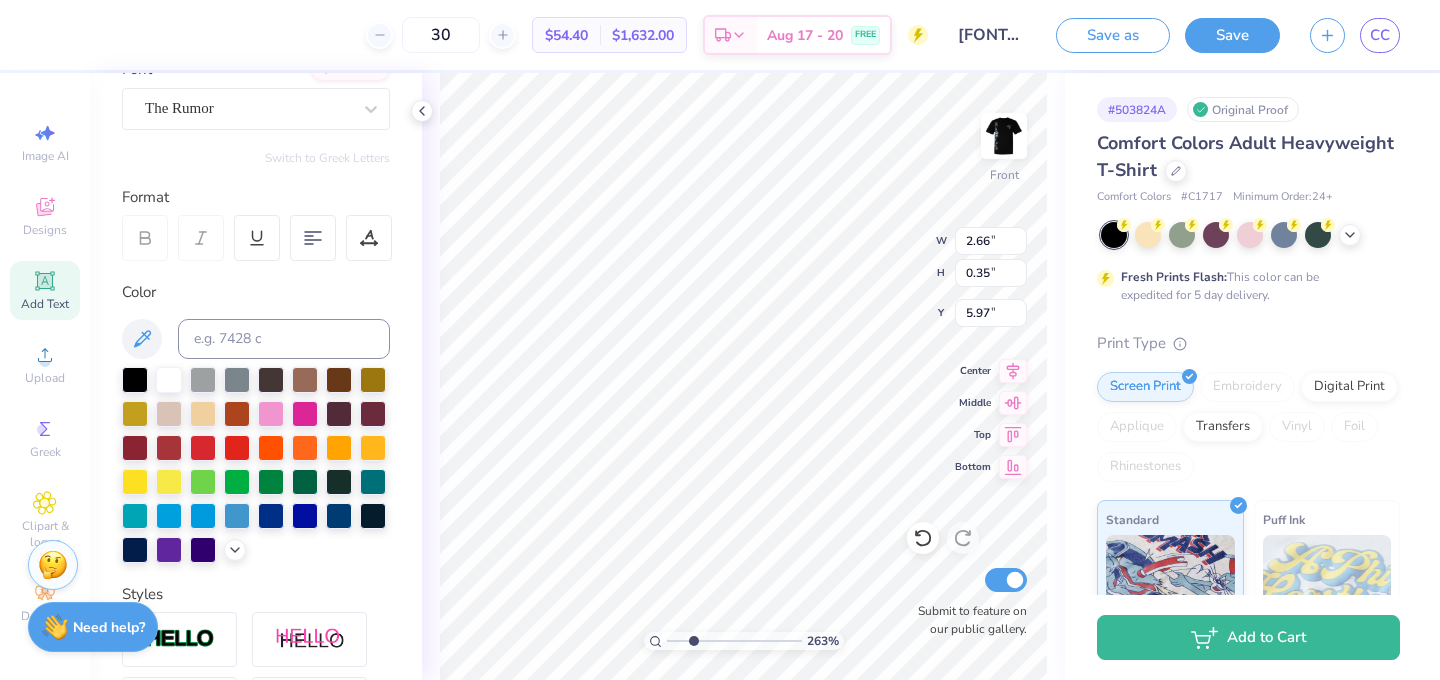 type on "4.07" 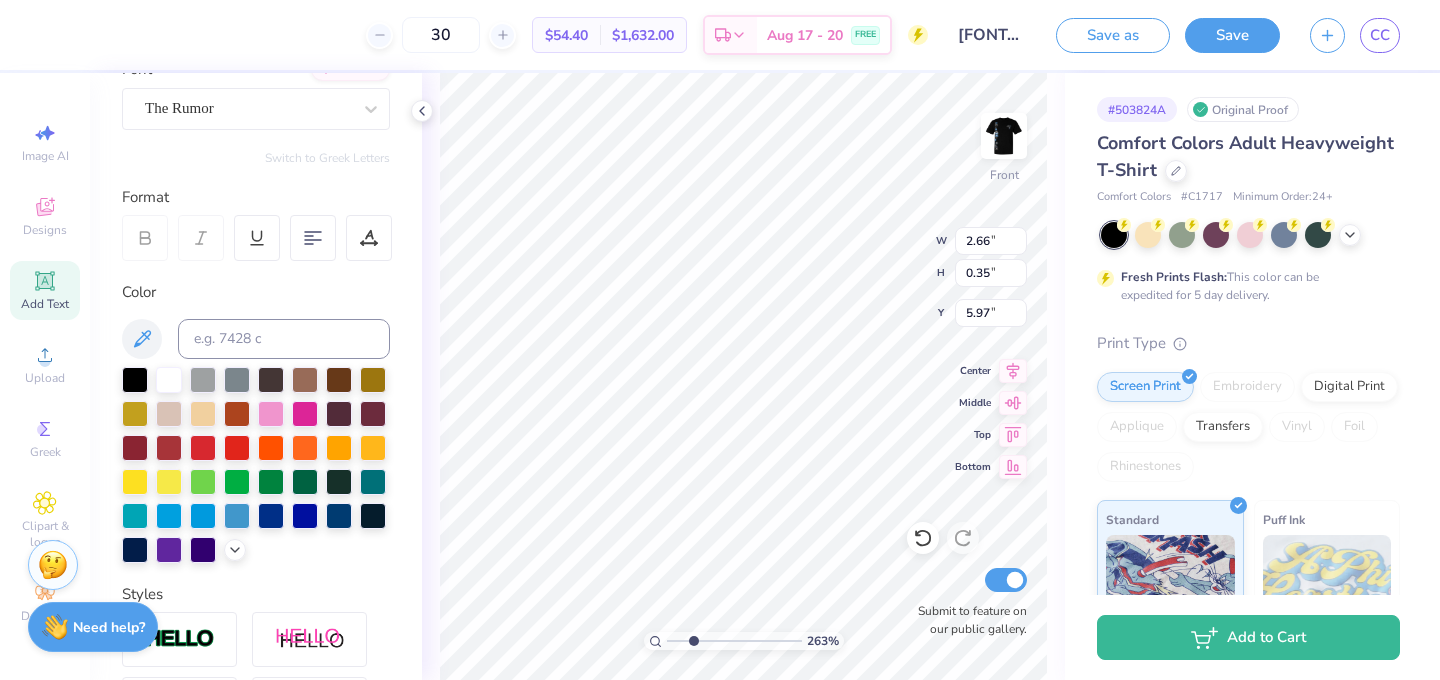 type on "0.58" 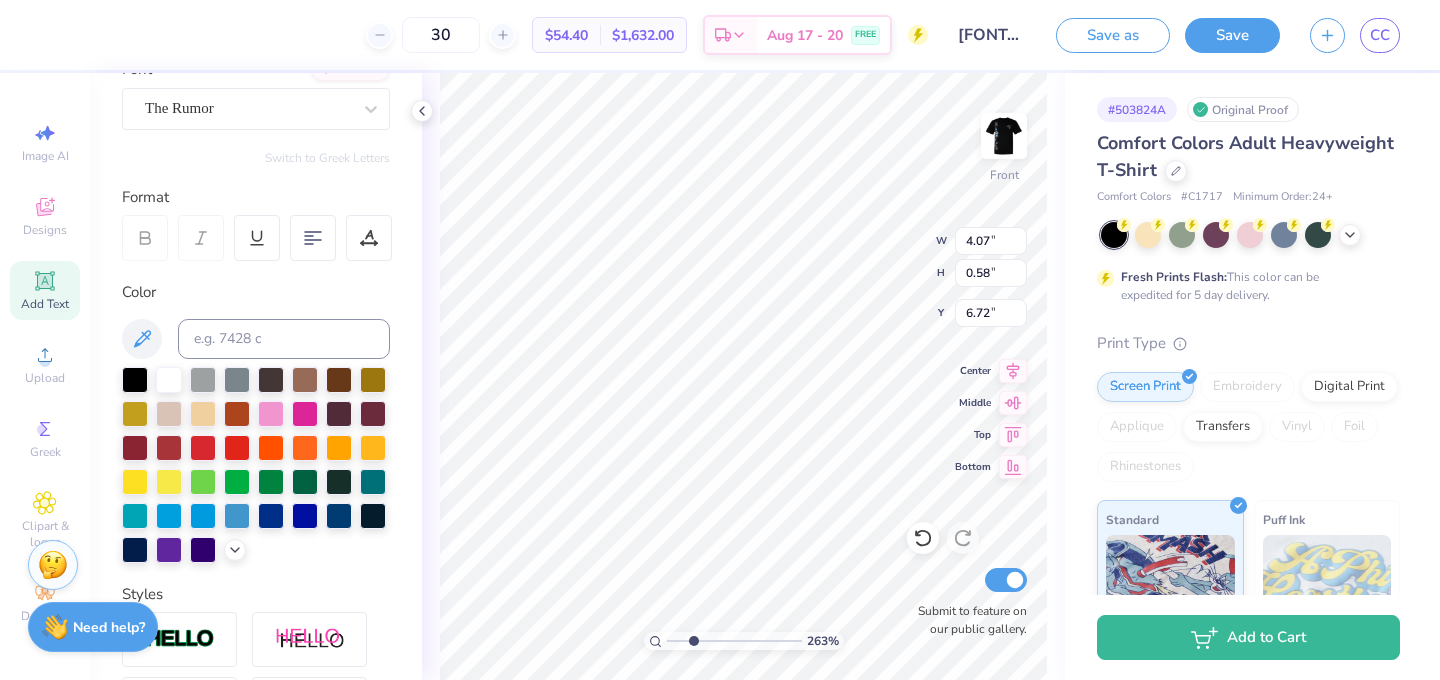 type on "5.53" 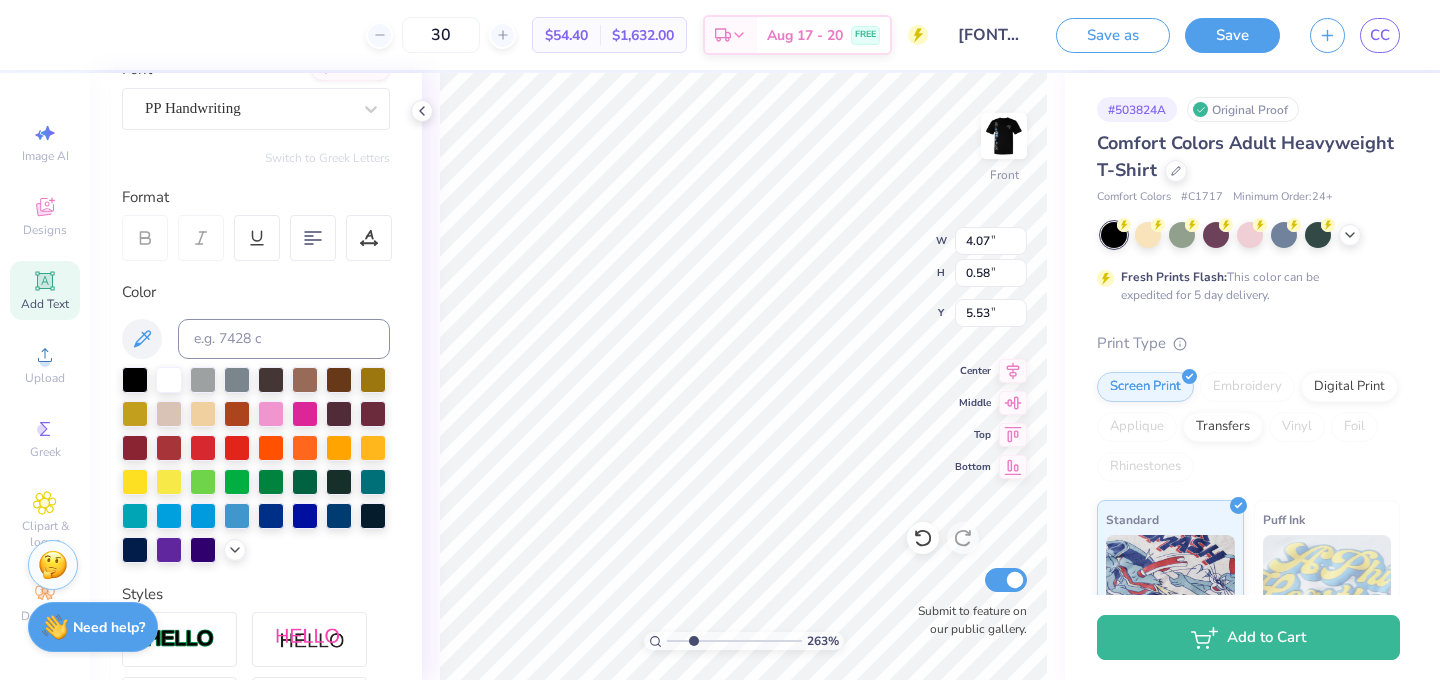 type on "2.15" 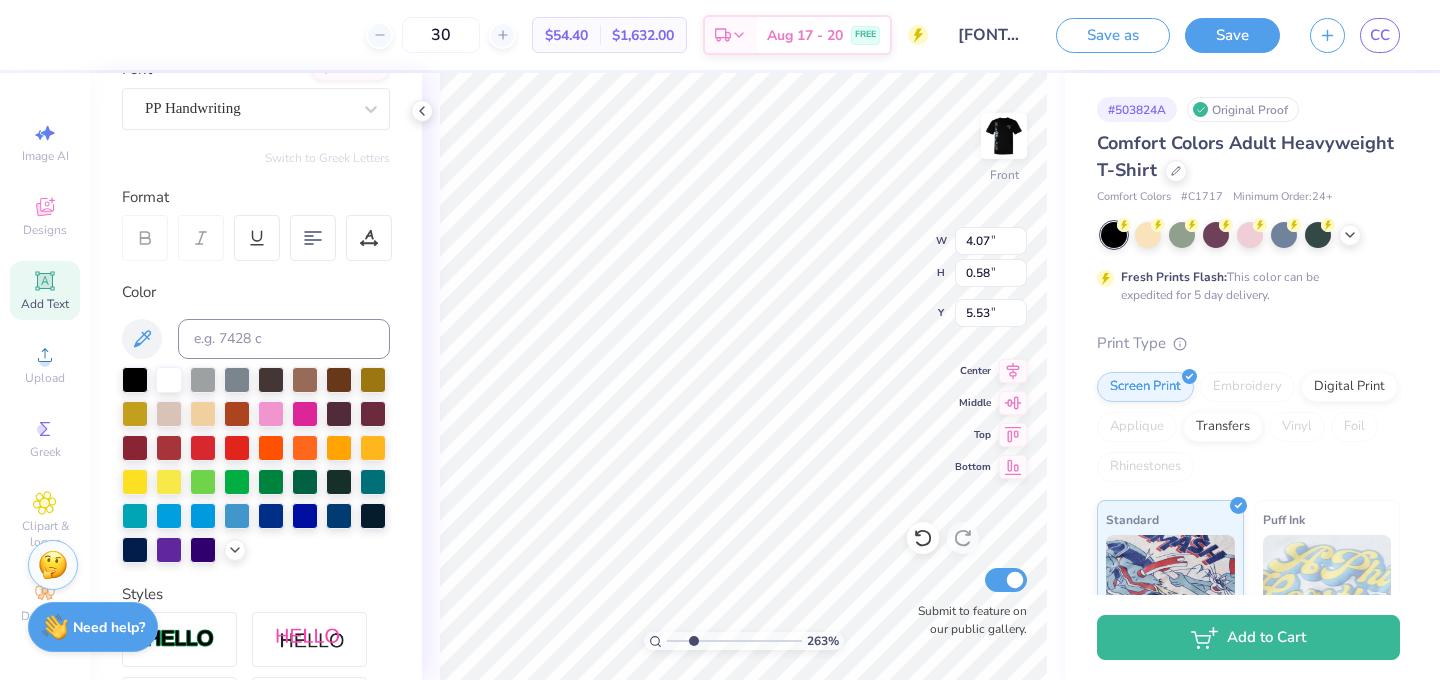 type on "0.31" 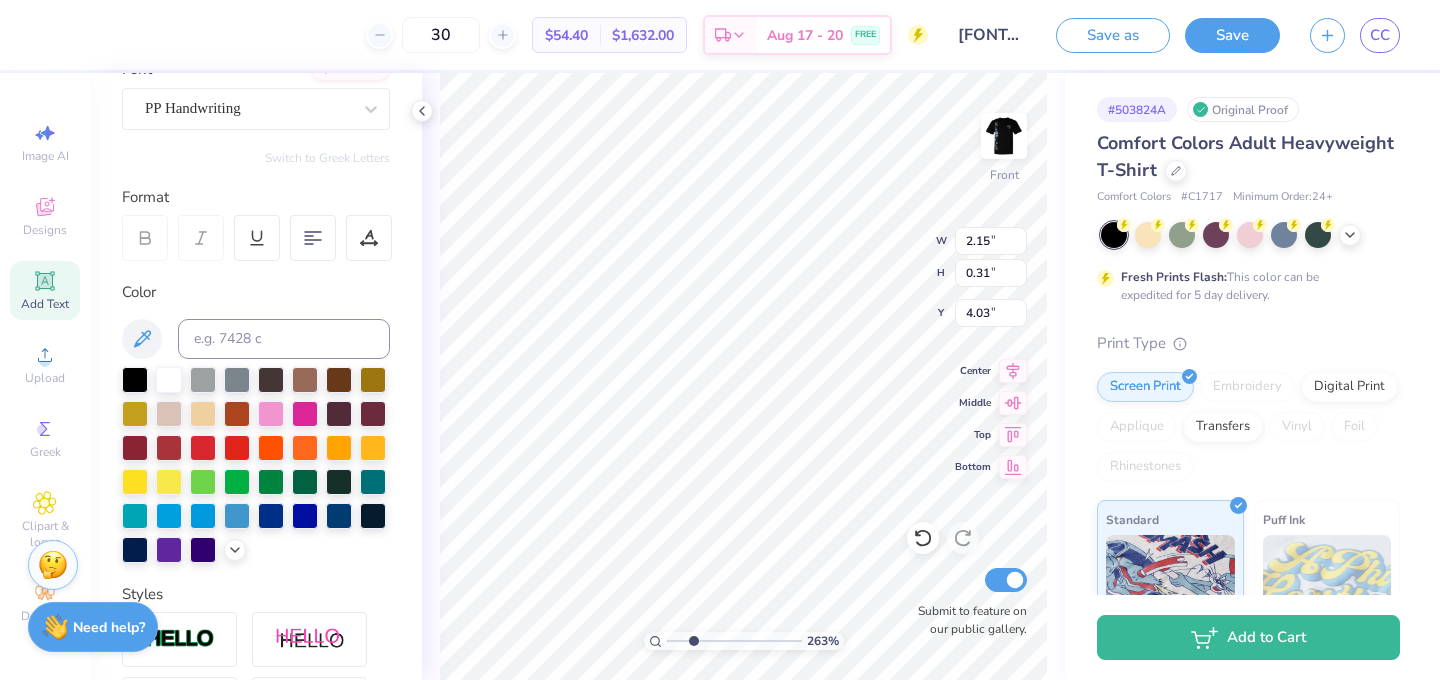 type on "5.40" 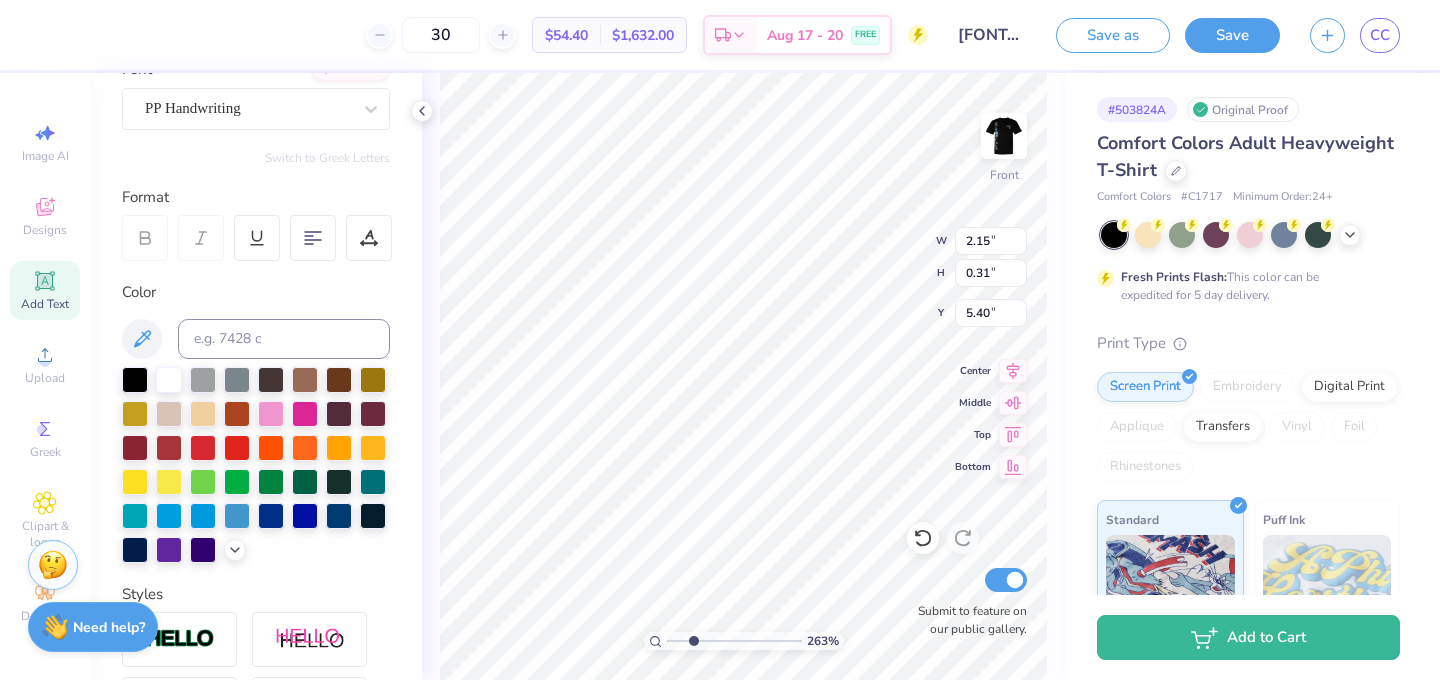type on "4.20" 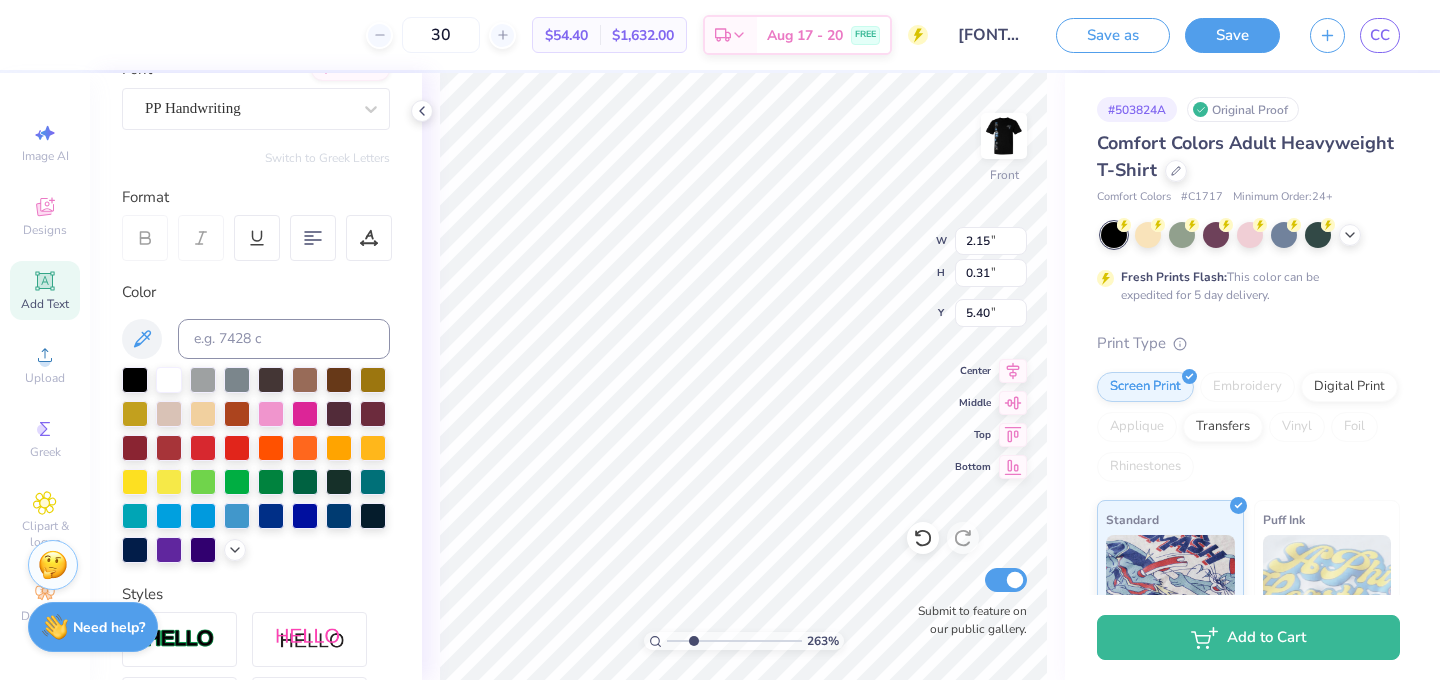 type on "0.47" 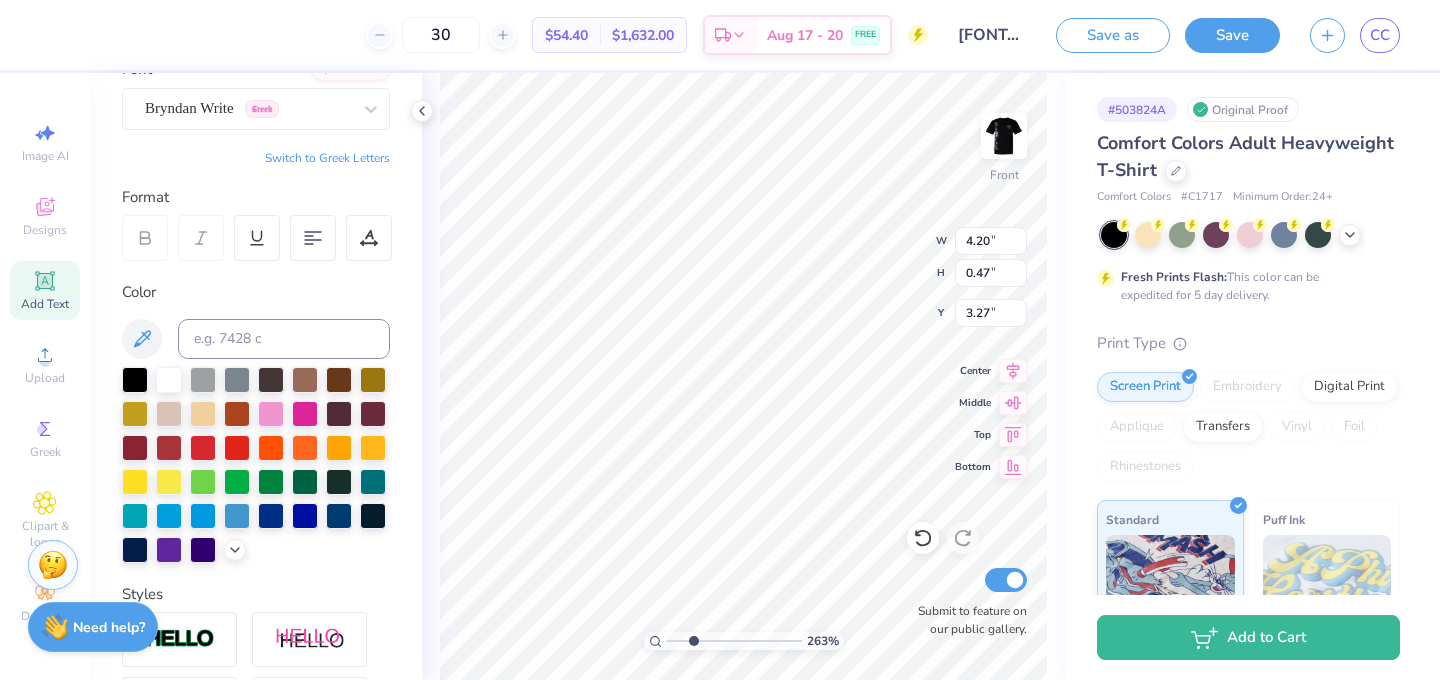 type on "5.00" 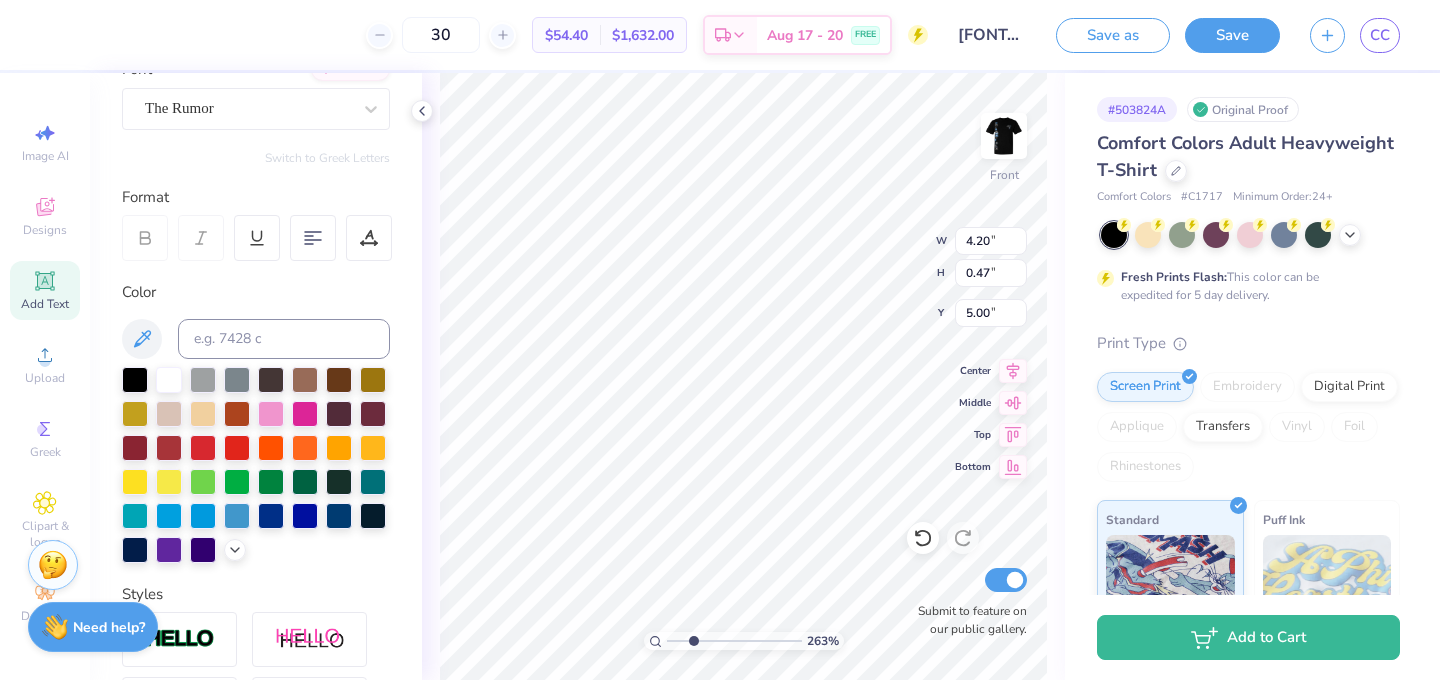 type on "4.07" 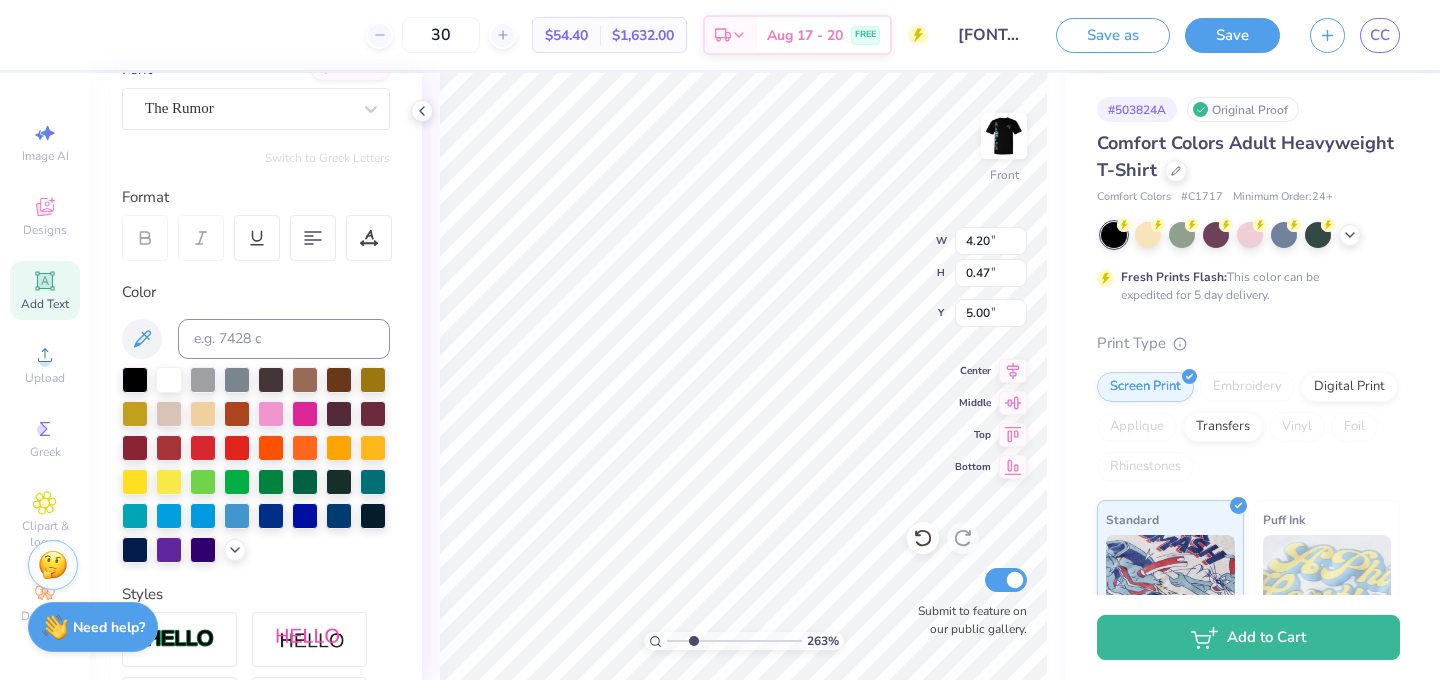 type on "0.58" 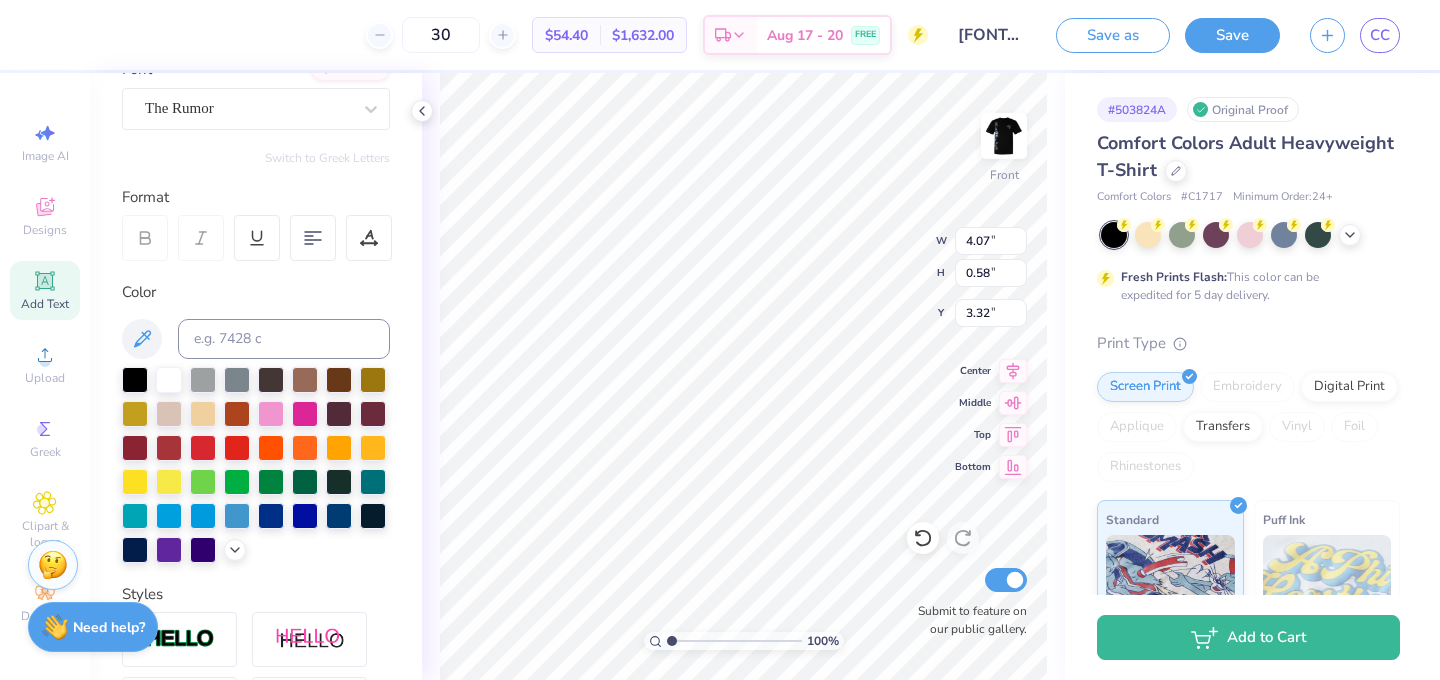 drag, startPoint x: 696, startPoint y: 640, endPoint x: 648, endPoint y: 639, distance: 48.010414 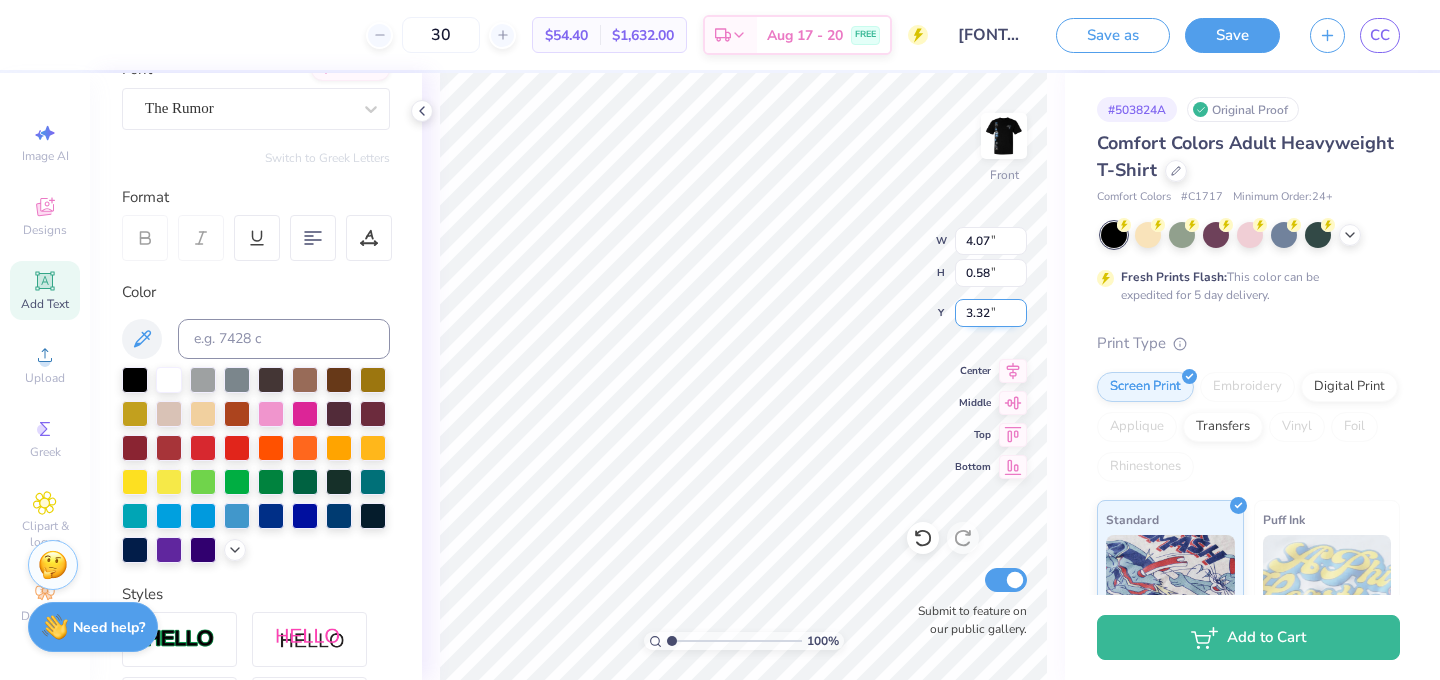 type on "8.06" 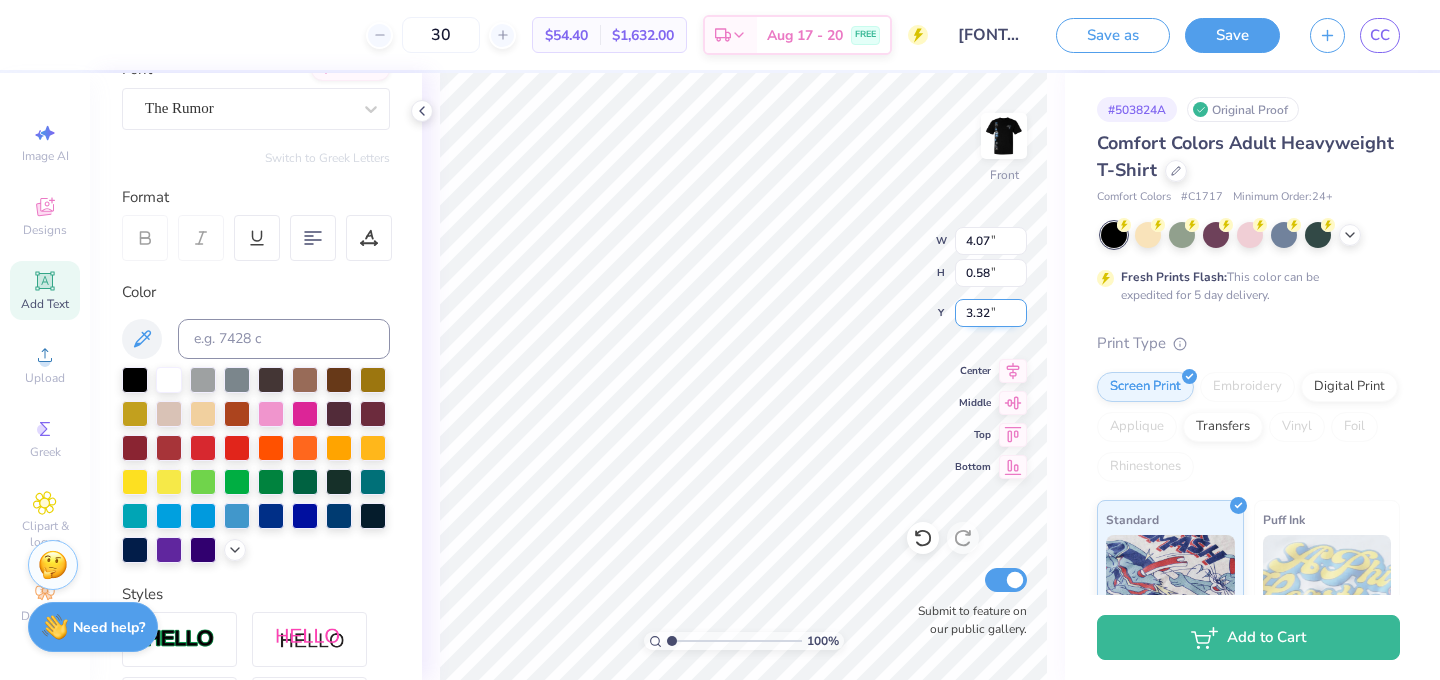 type on "1.15" 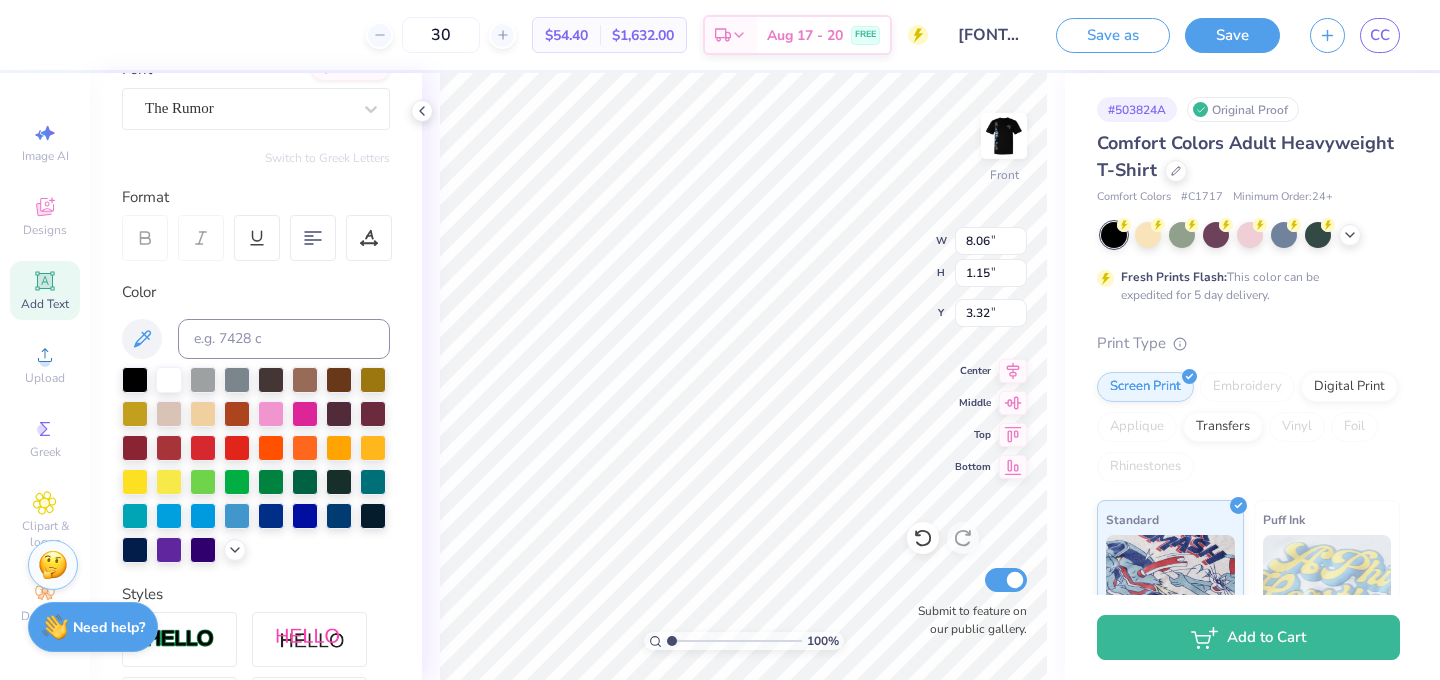 type on "3.61" 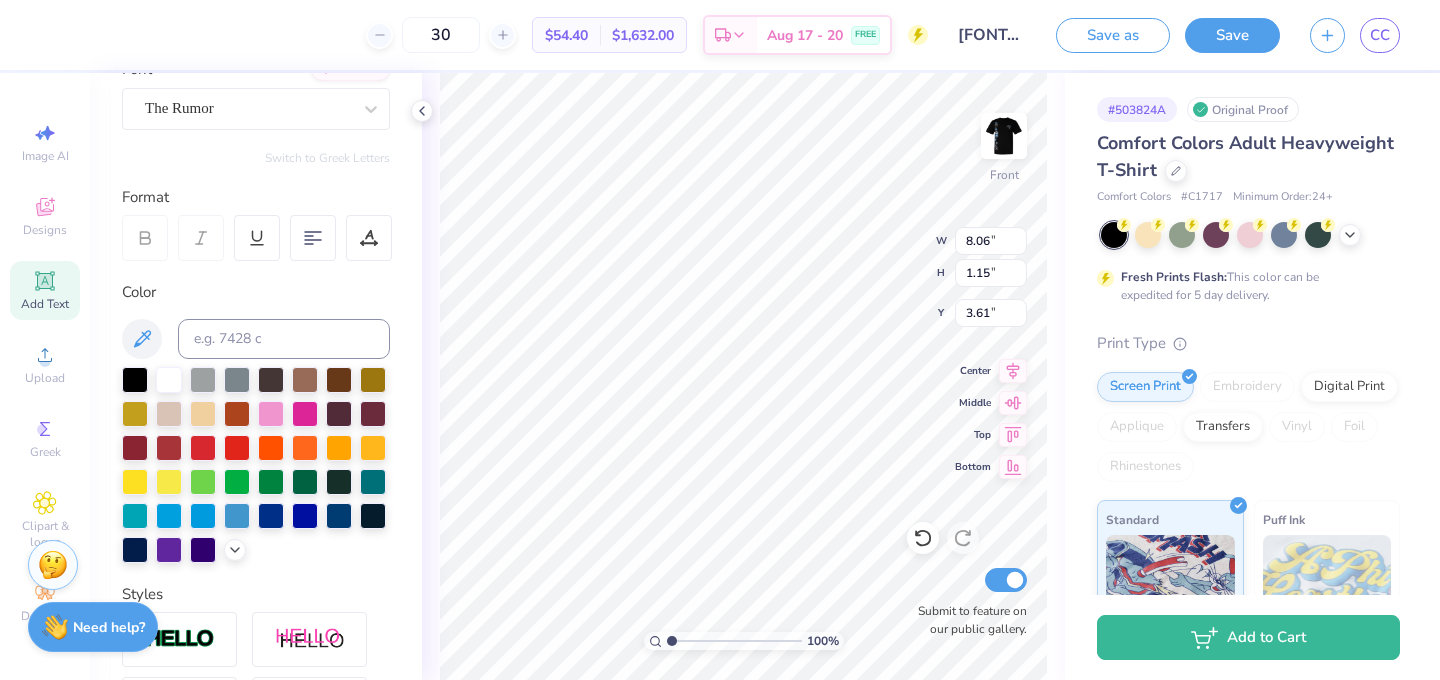 type on "3.18" 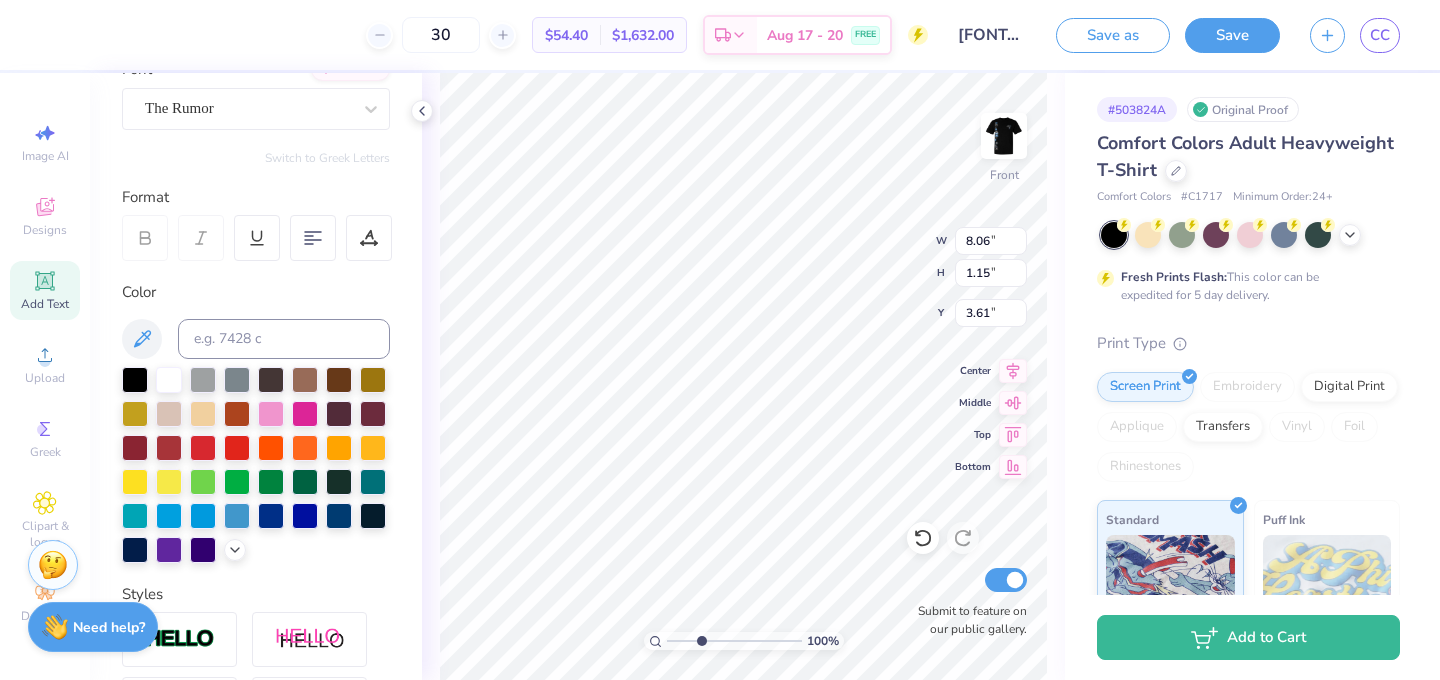 click at bounding box center [734, 641] 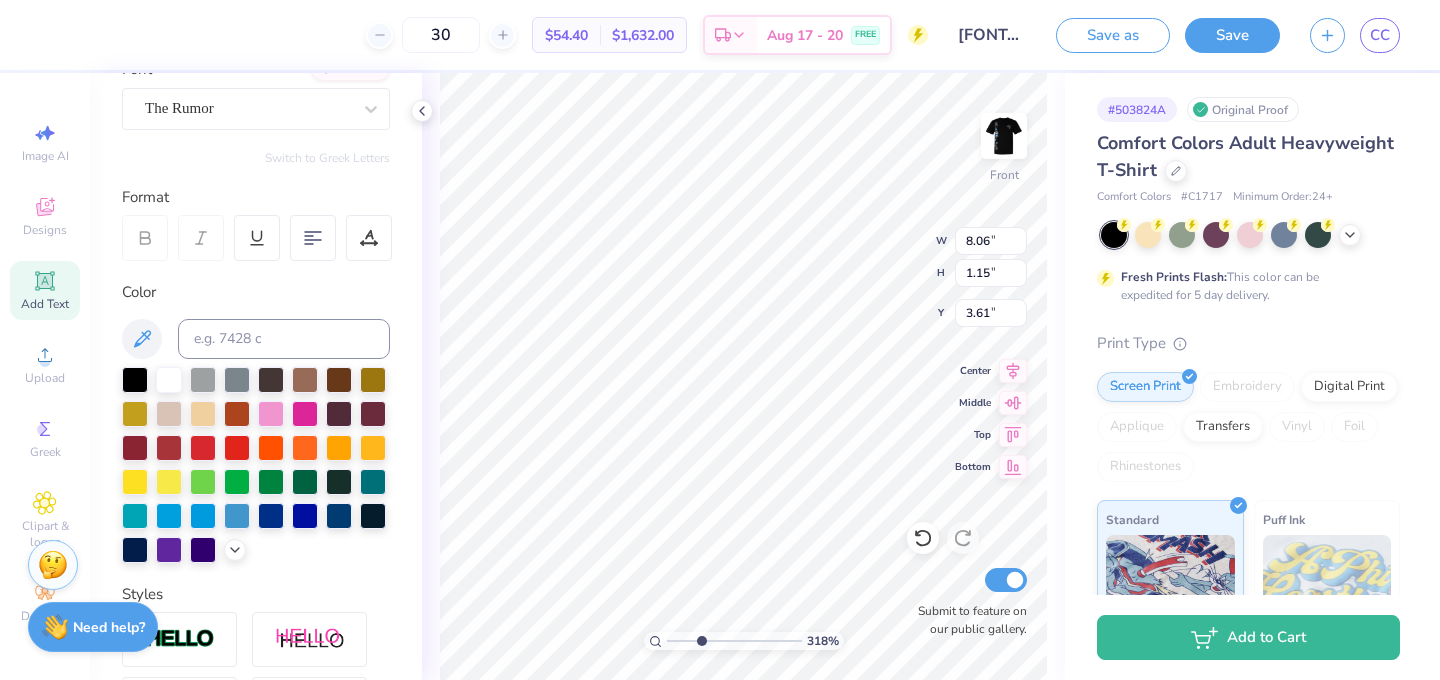 type on "3.24" 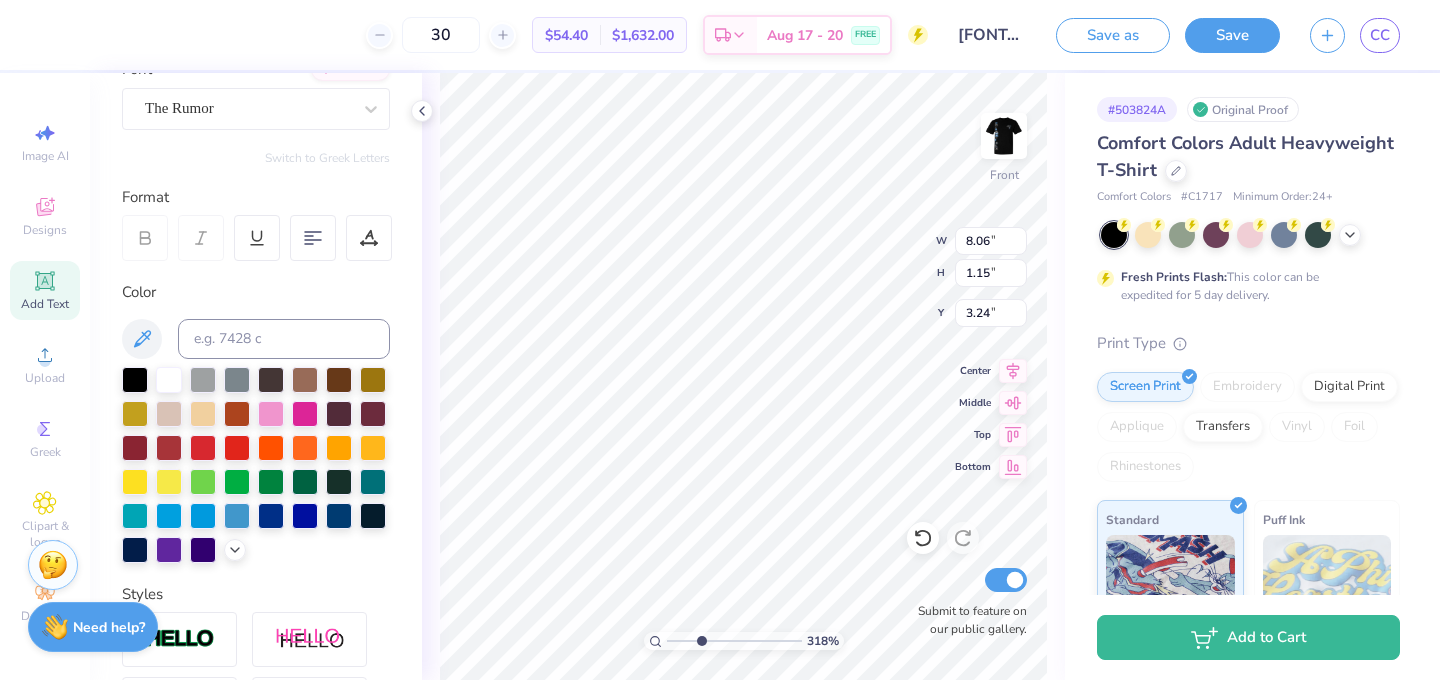 type on "8.80" 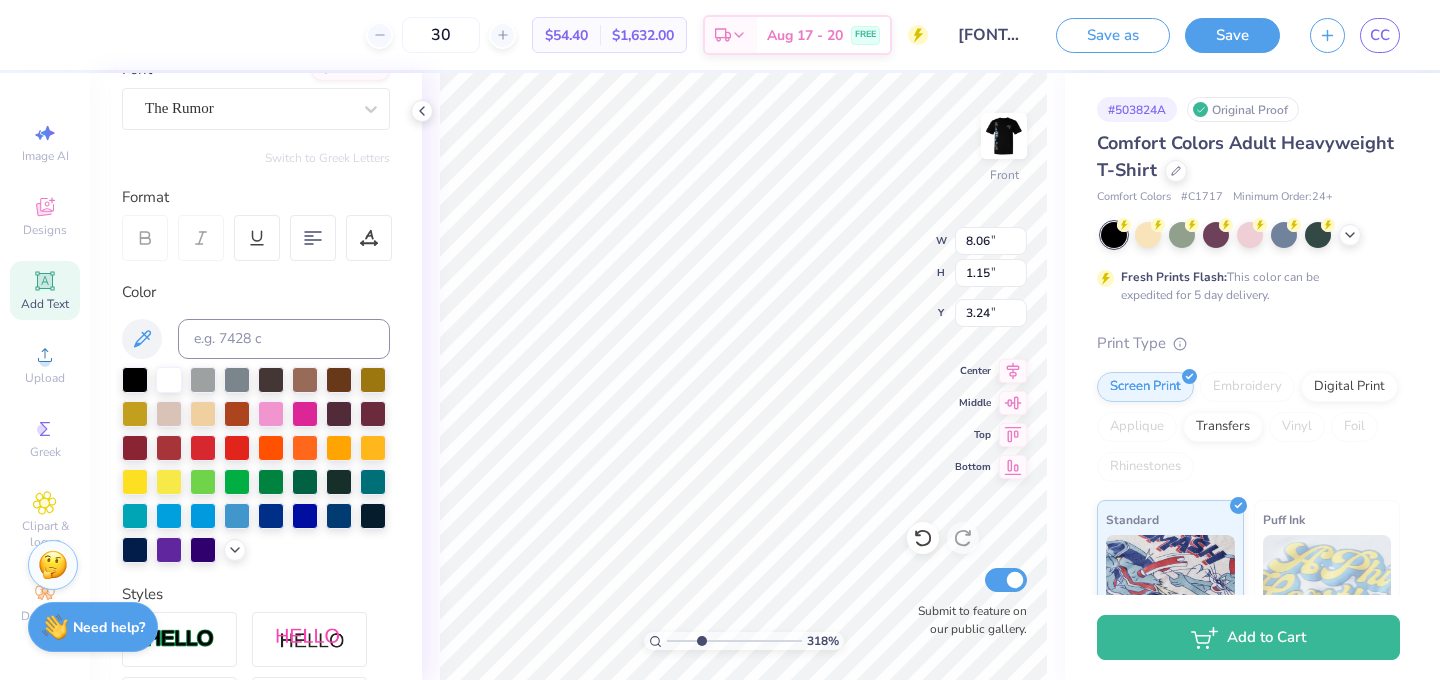 type on "1.25" 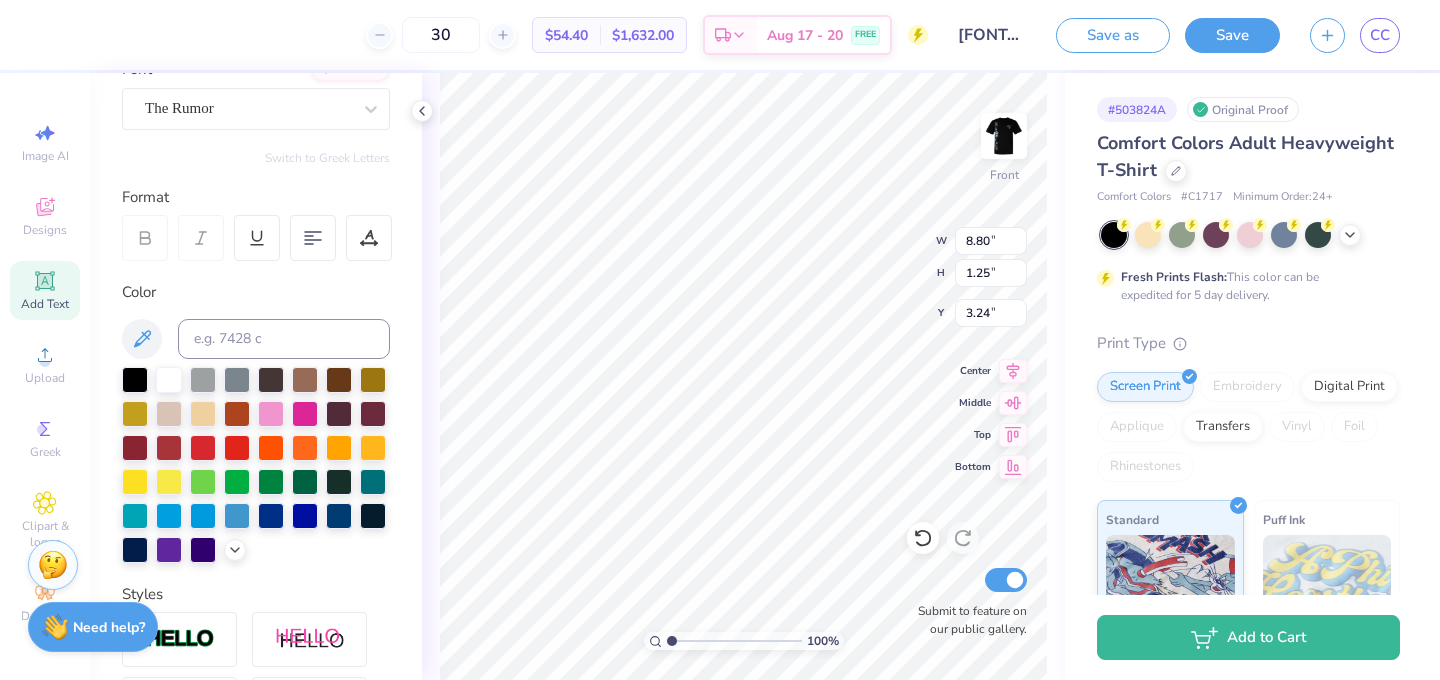 drag, startPoint x: 701, startPoint y: 640, endPoint x: 631, endPoint y: 641, distance: 70.00714 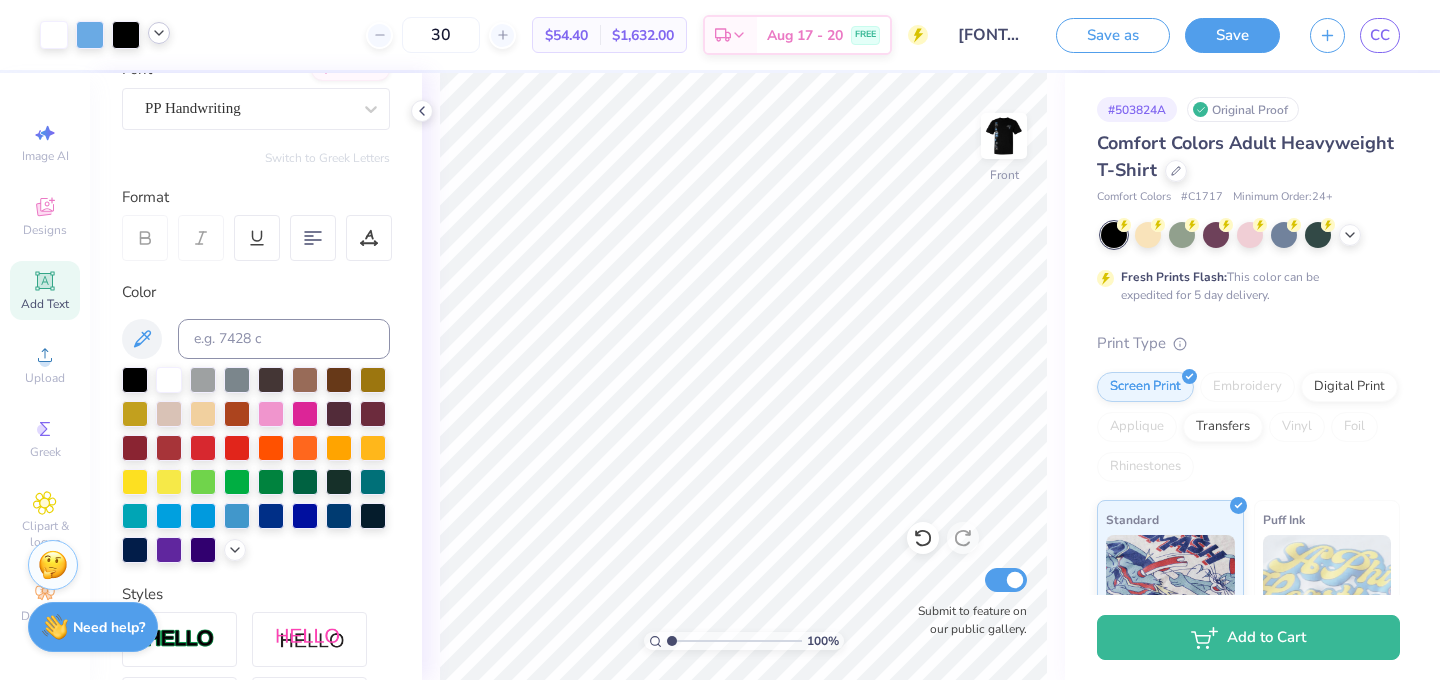click 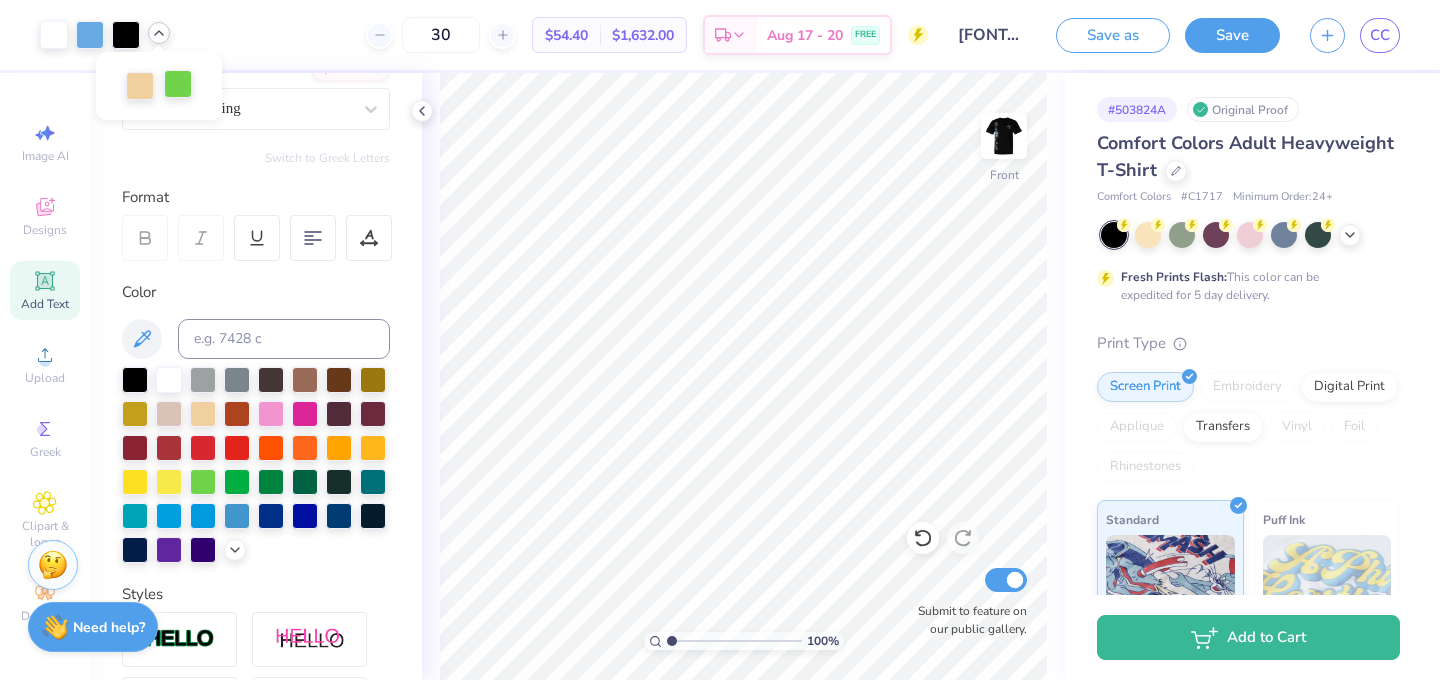 click at bounding box center [178, 84] 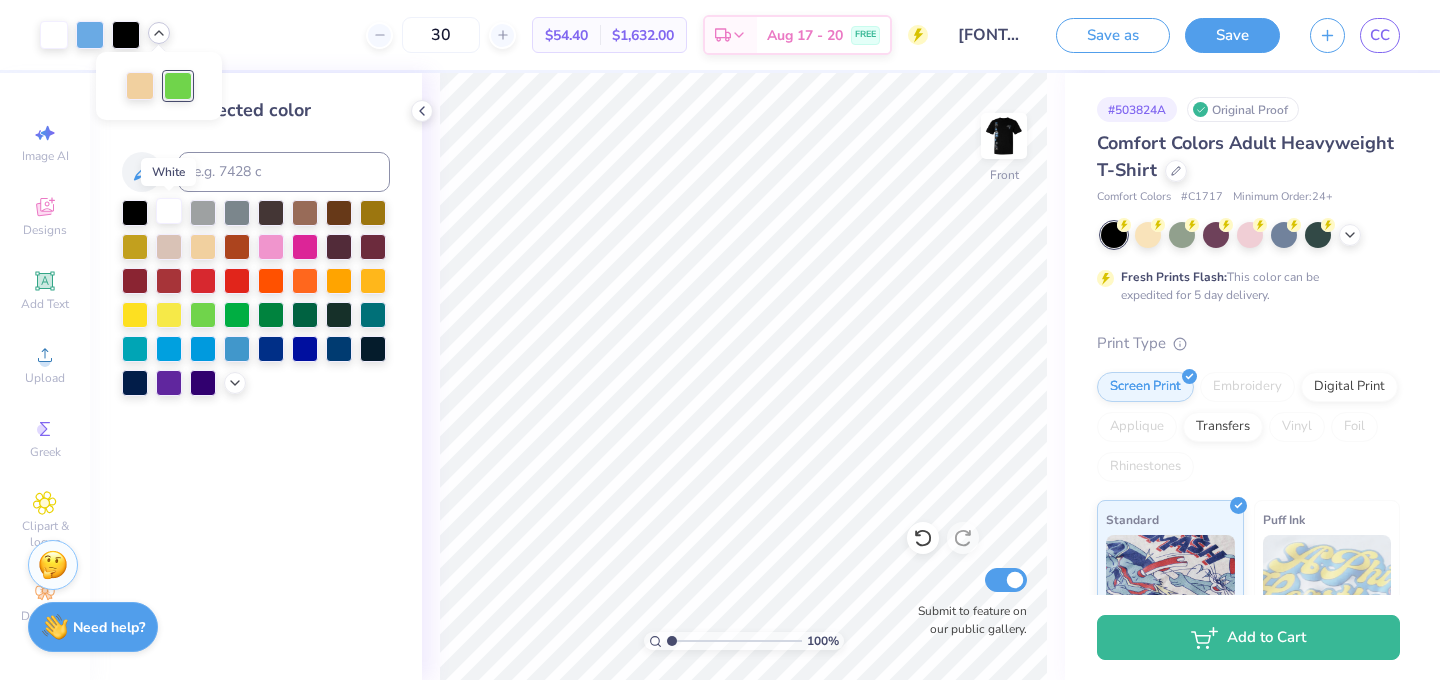 click at bounding box center (169, 211) 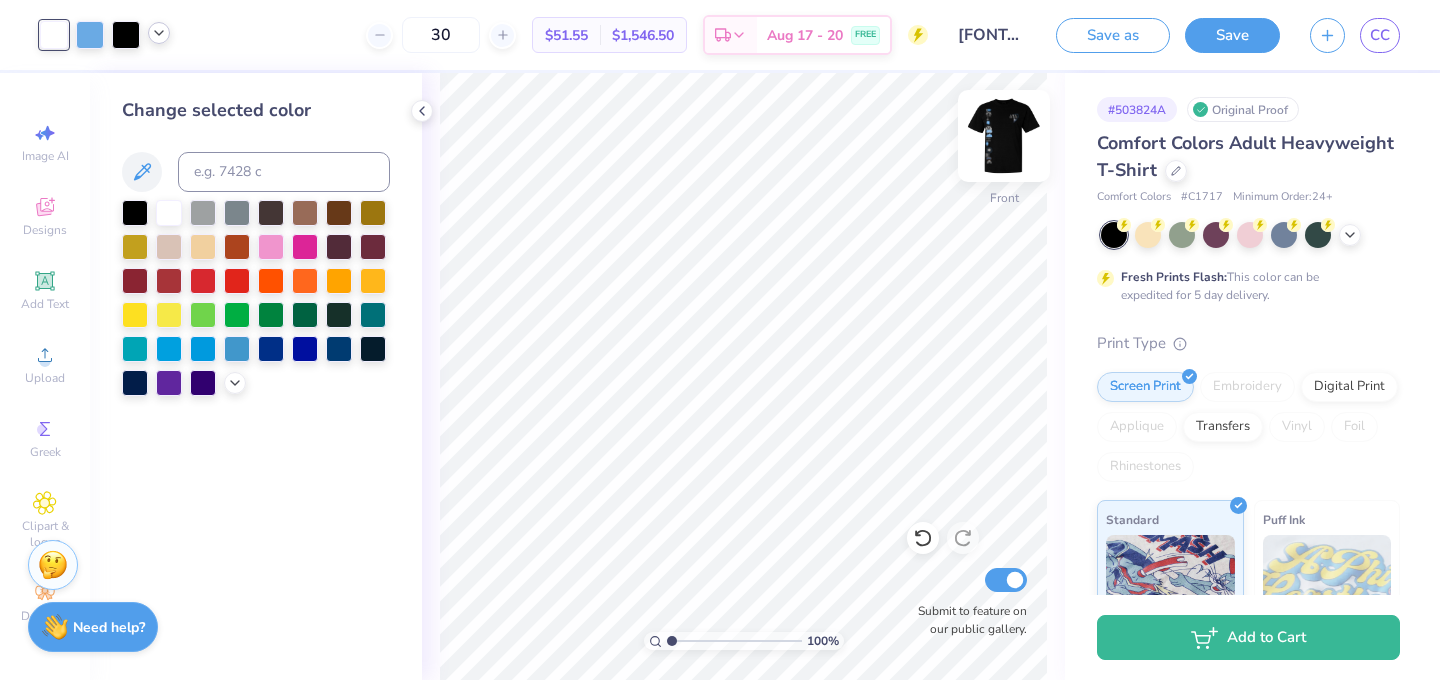 click at bounding box center [1004, 136] 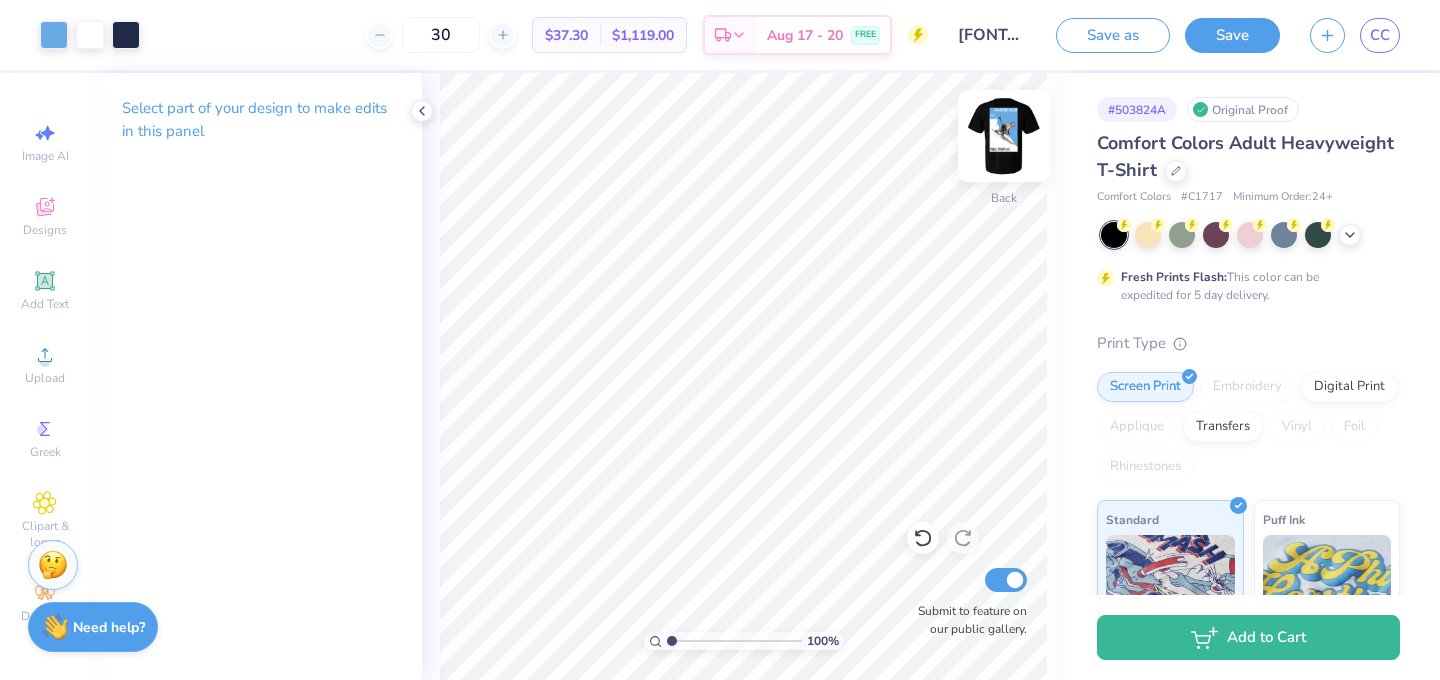 click at bounding box center (1004, 136) 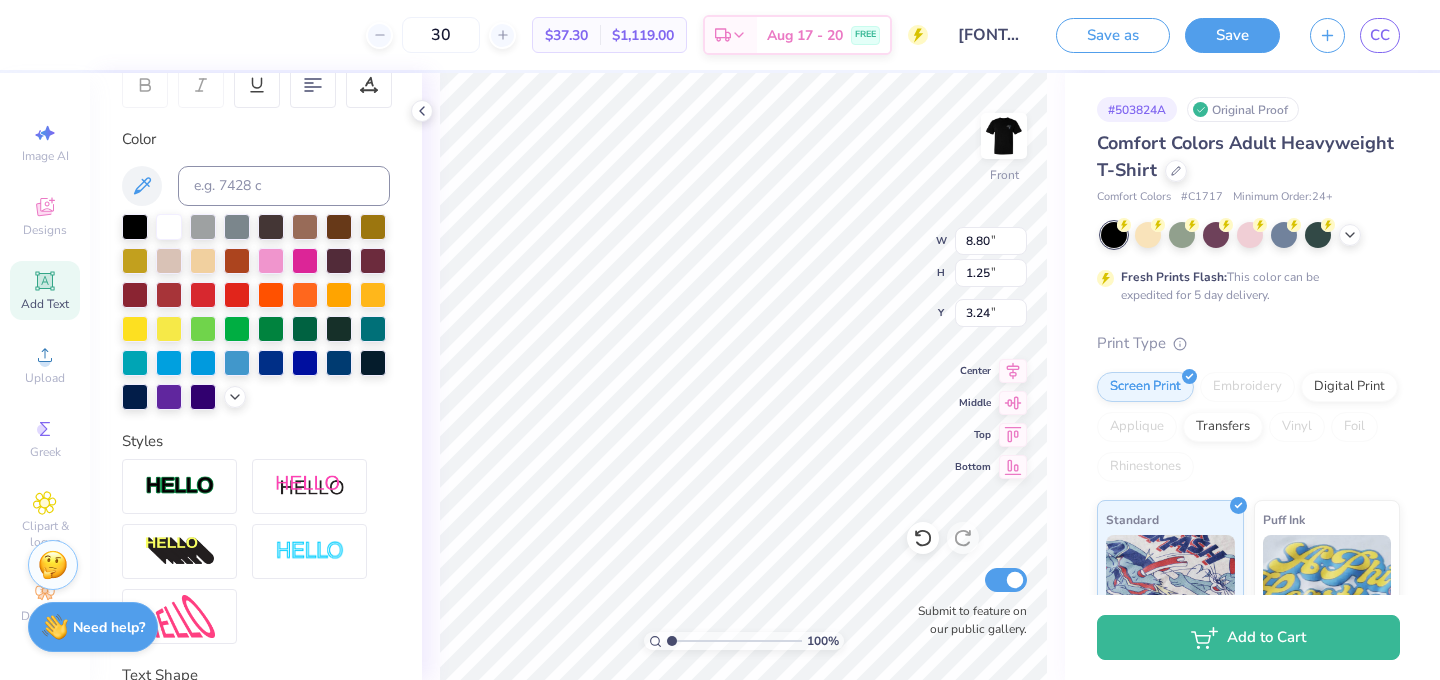 scroll, scrollTop: 482, scrollLeft: 0, axis: vertical 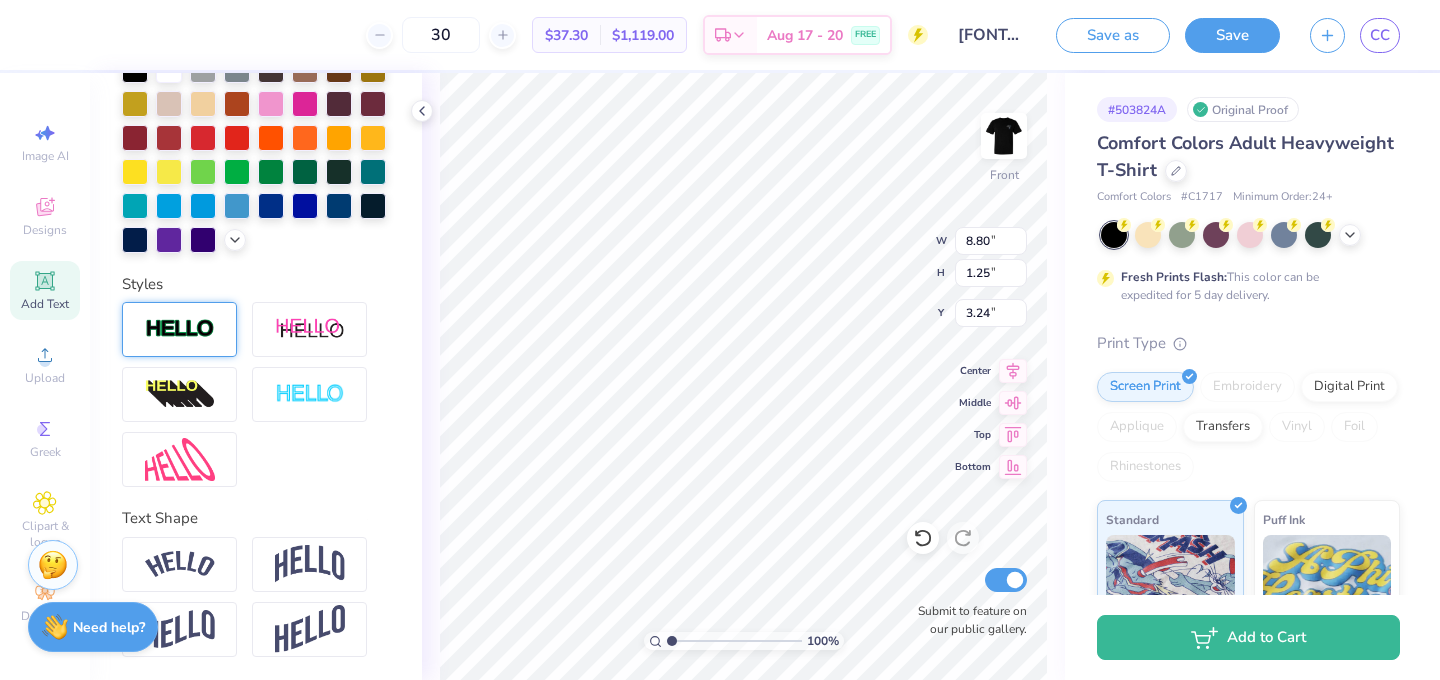 click at bounding box center (179, 329) 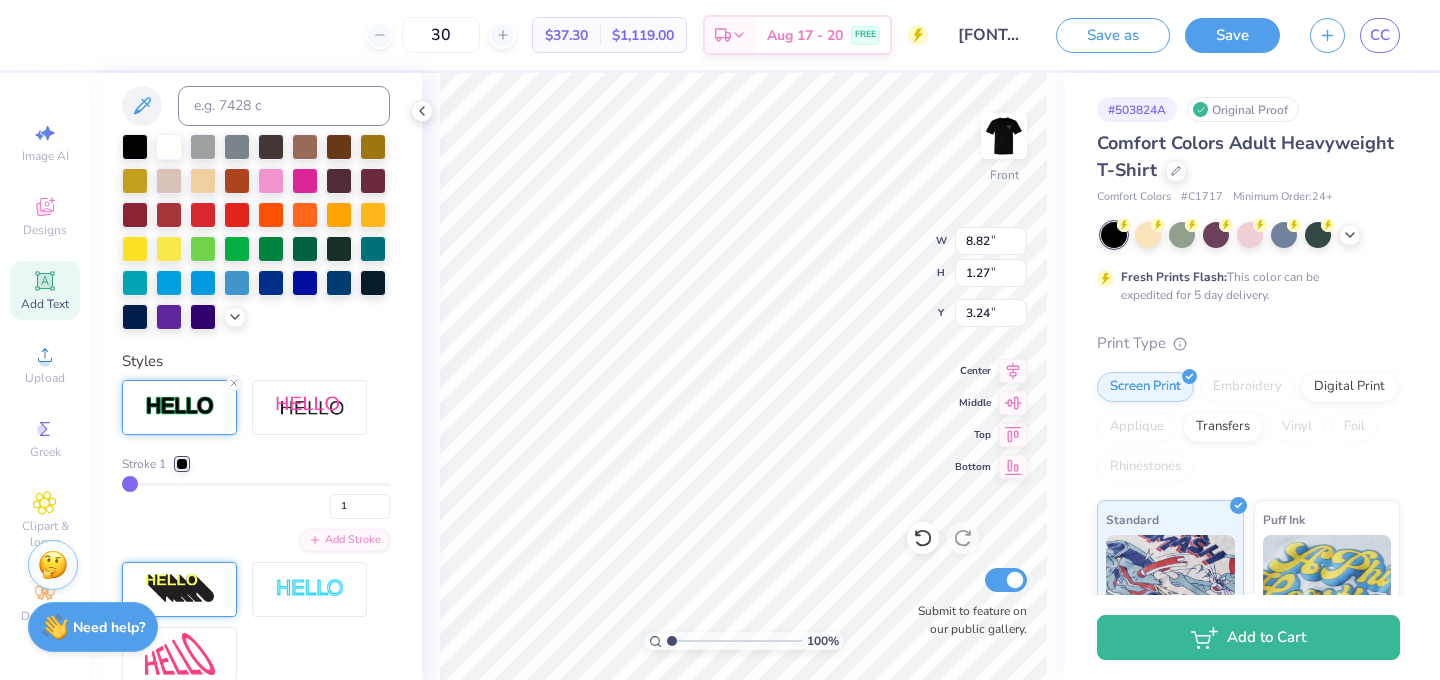 type on "8.82" 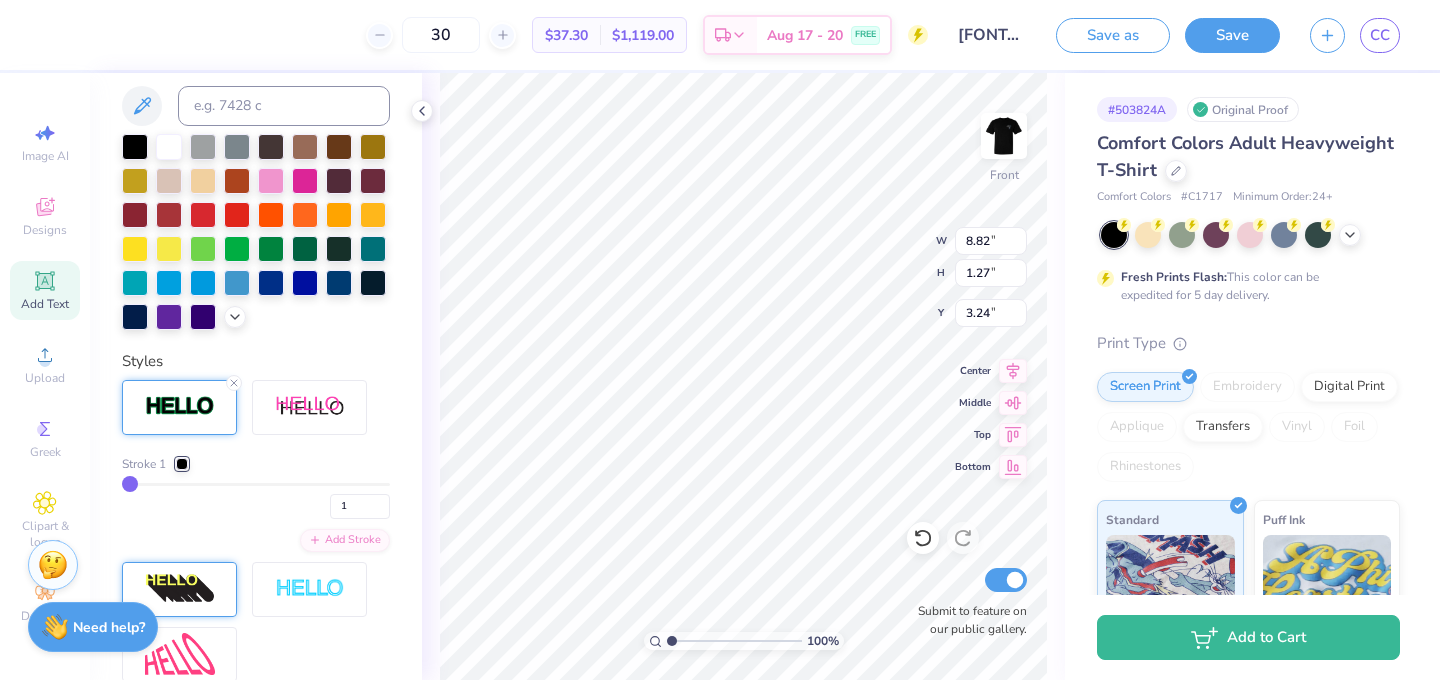 type on "1.27" 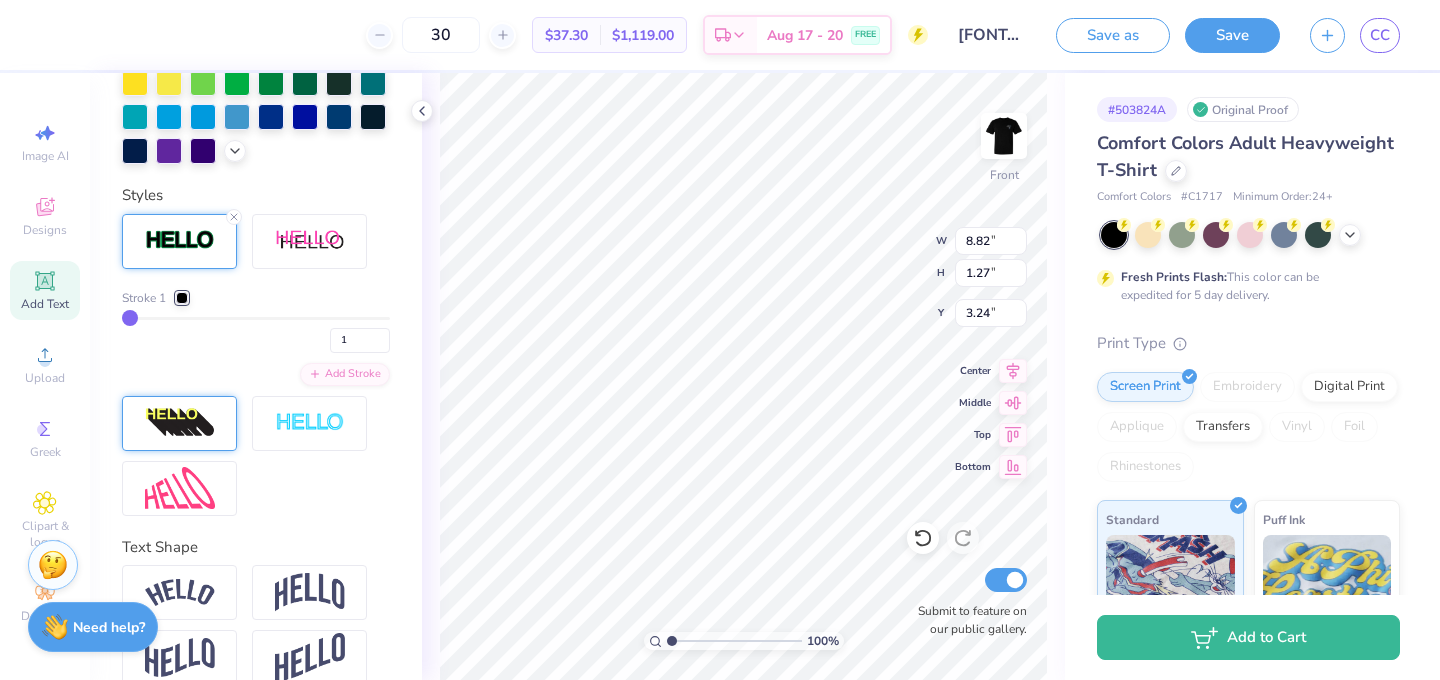 scroll, scrollTop: 654, scrollLeft: 0, axis: vertical 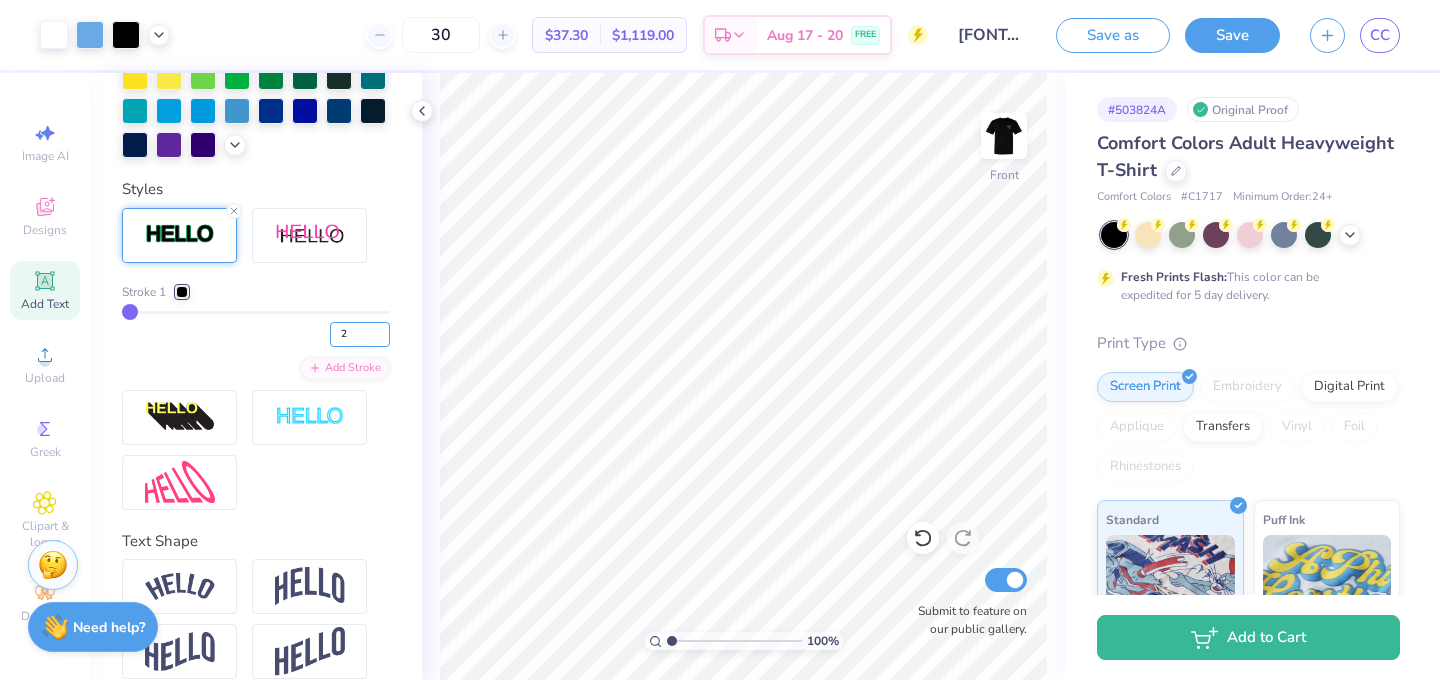 type on "2" 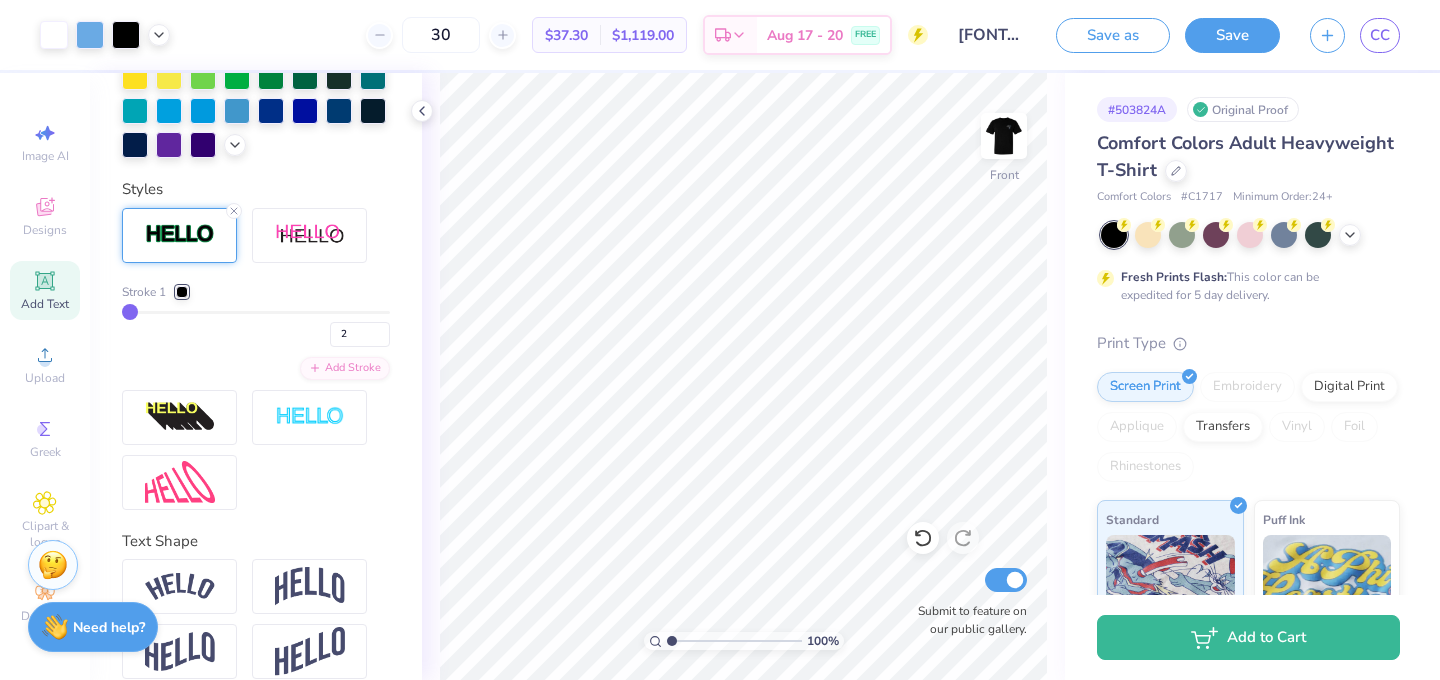 type on "2" 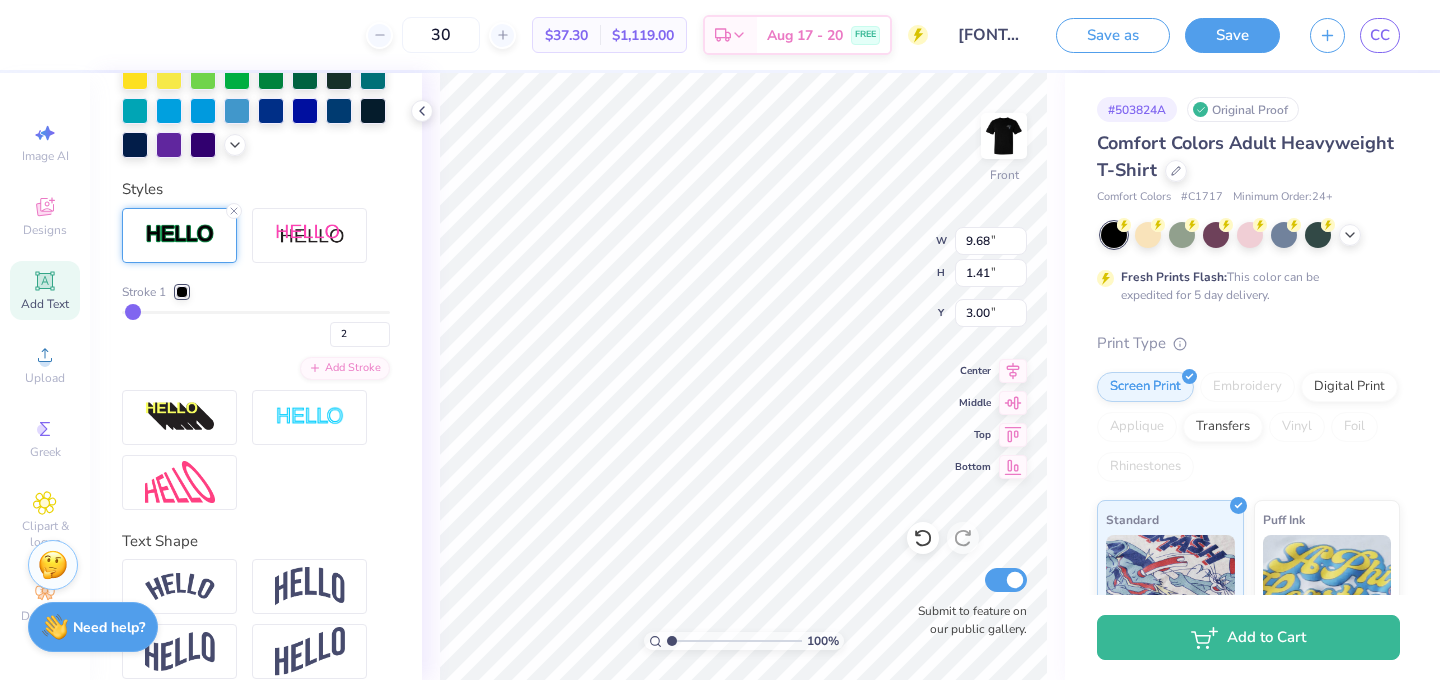 type on "9.68" 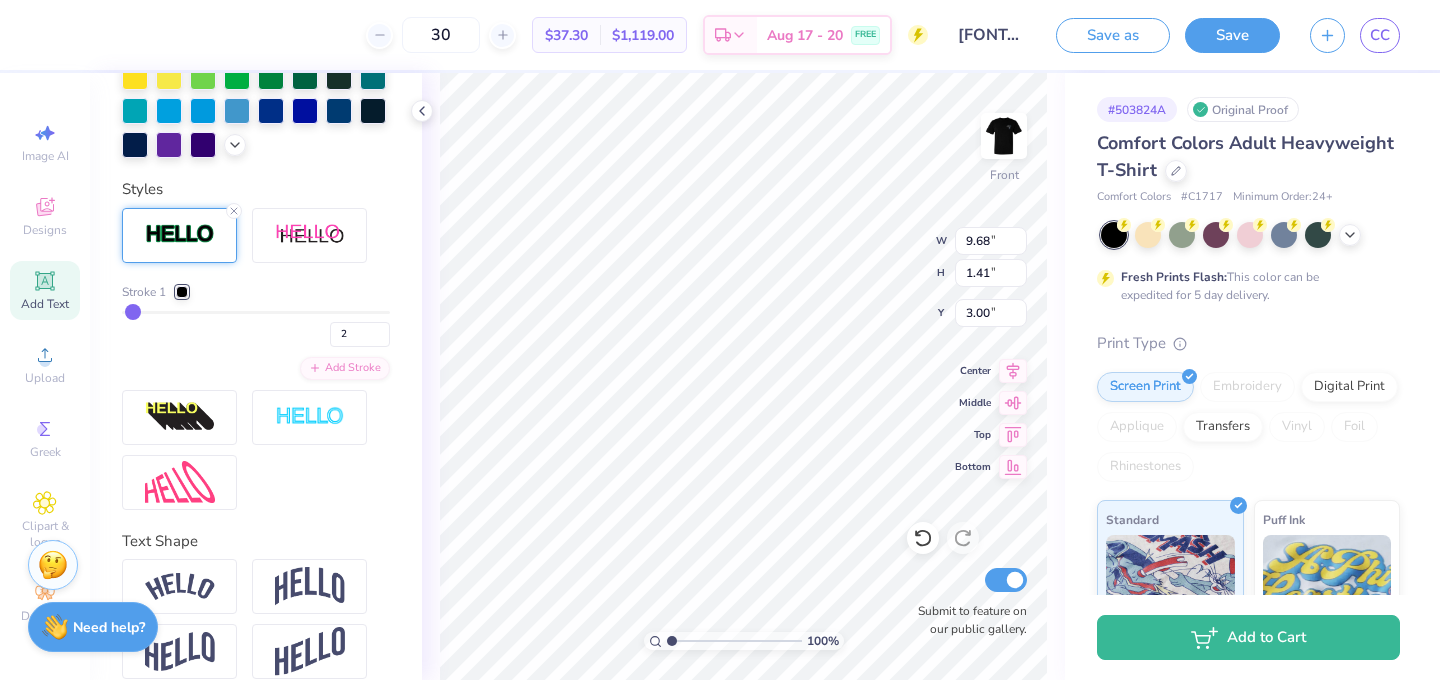 type on "1.41" 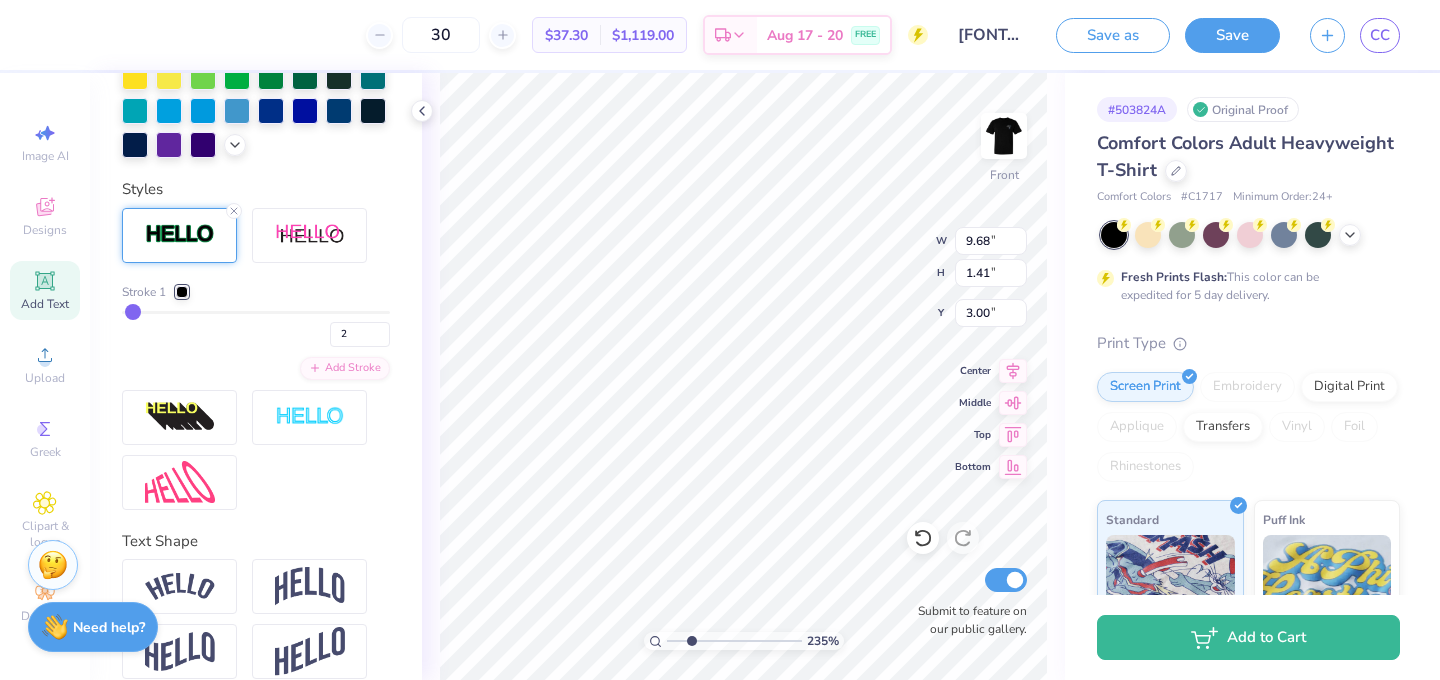 drag, startPoint x: 673, startPoint y: 640, endPoint x: 691, endPoint y: 640, distance: 18 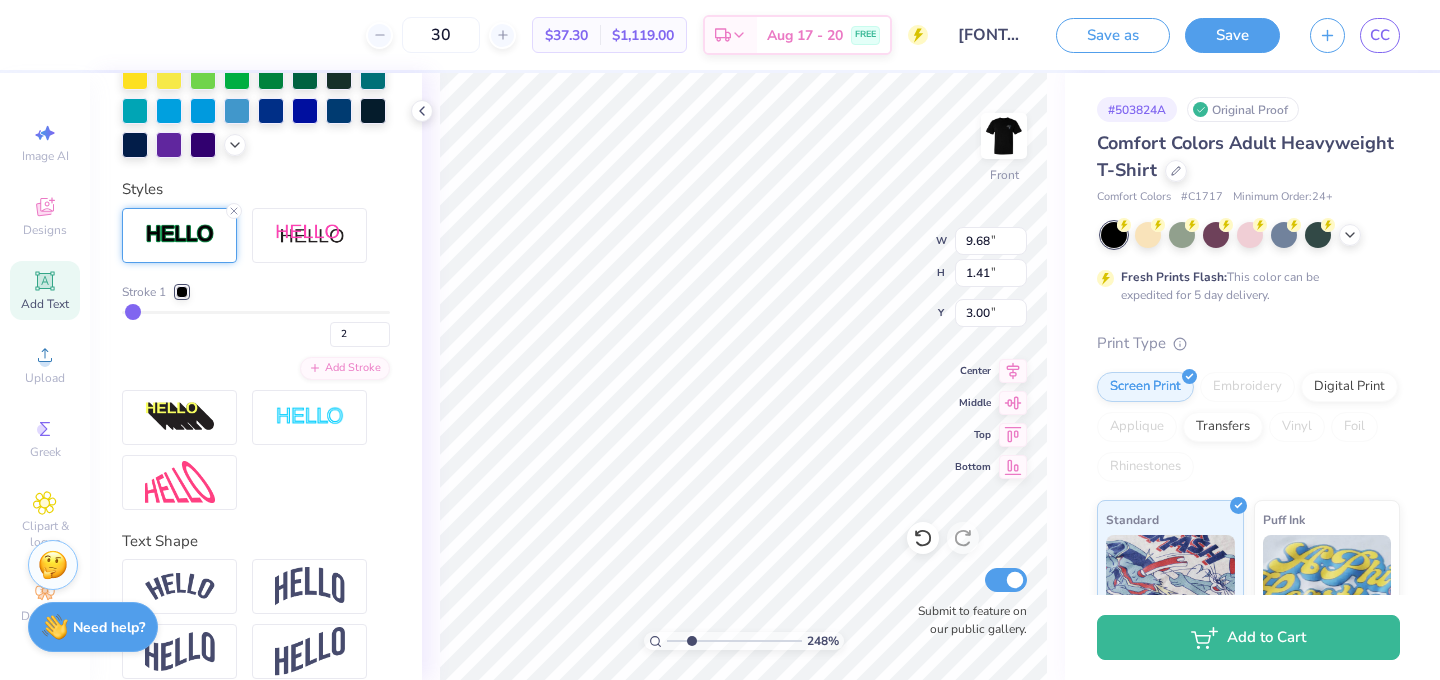 type on "10.48" 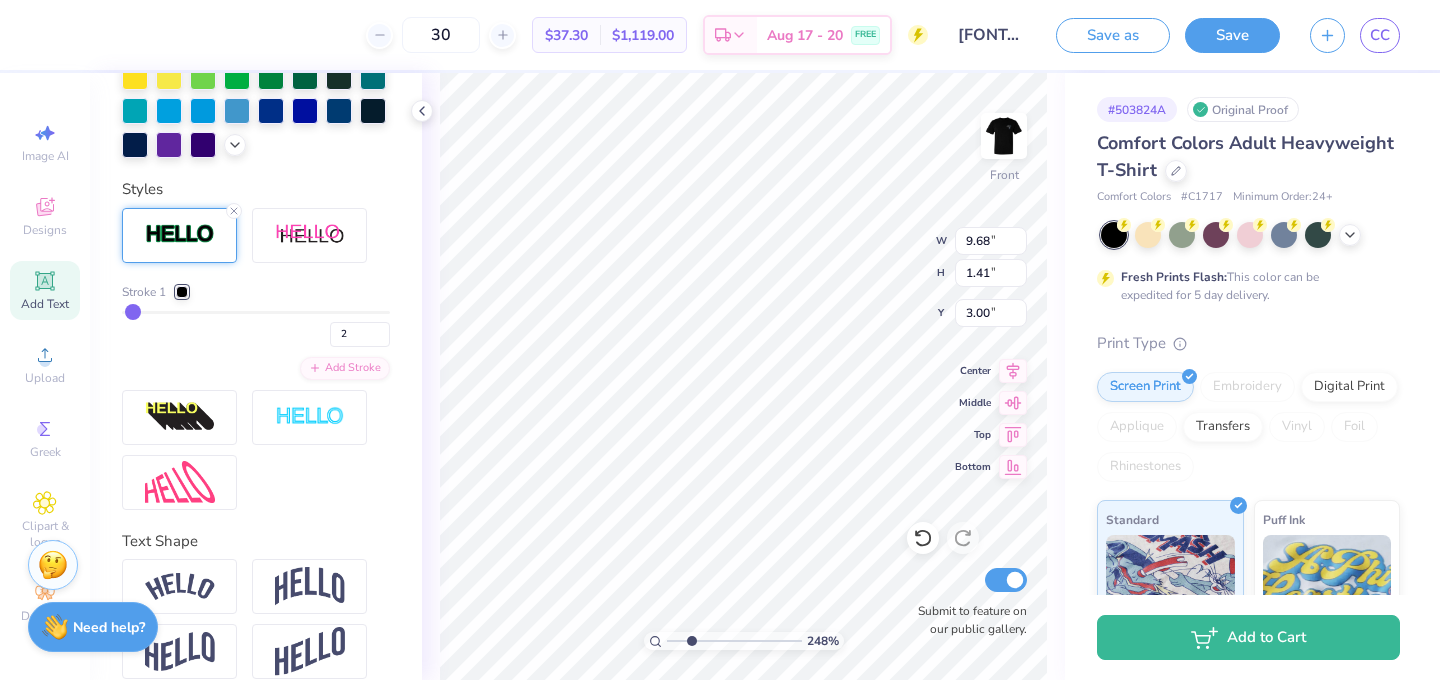type on "1.53" 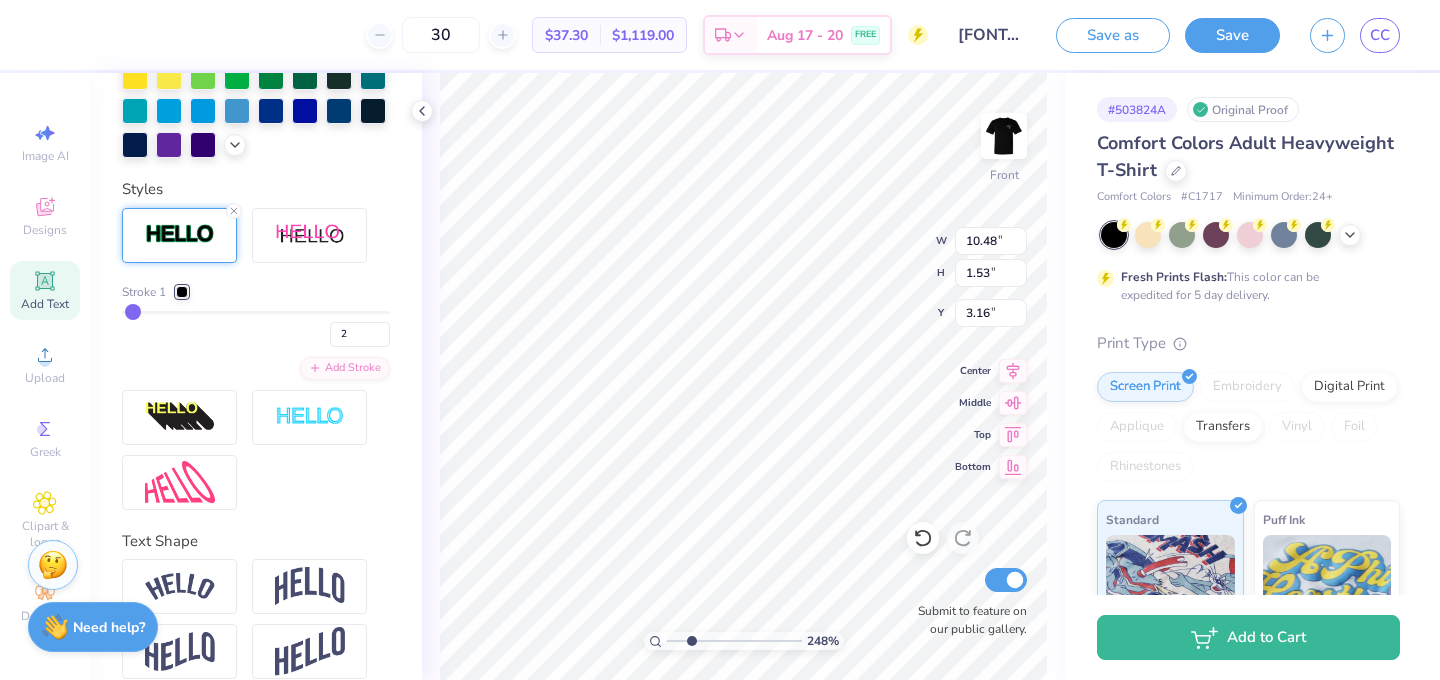 type on "3.16" 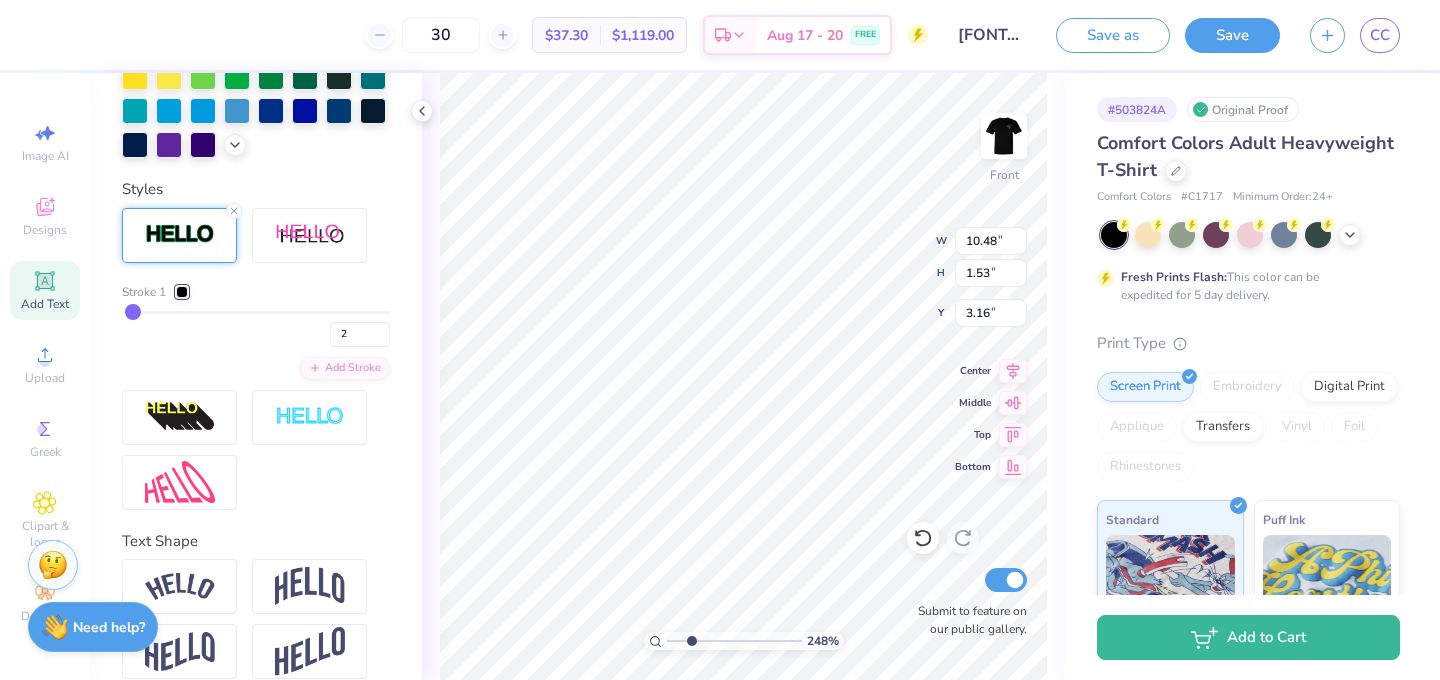 type on "1" 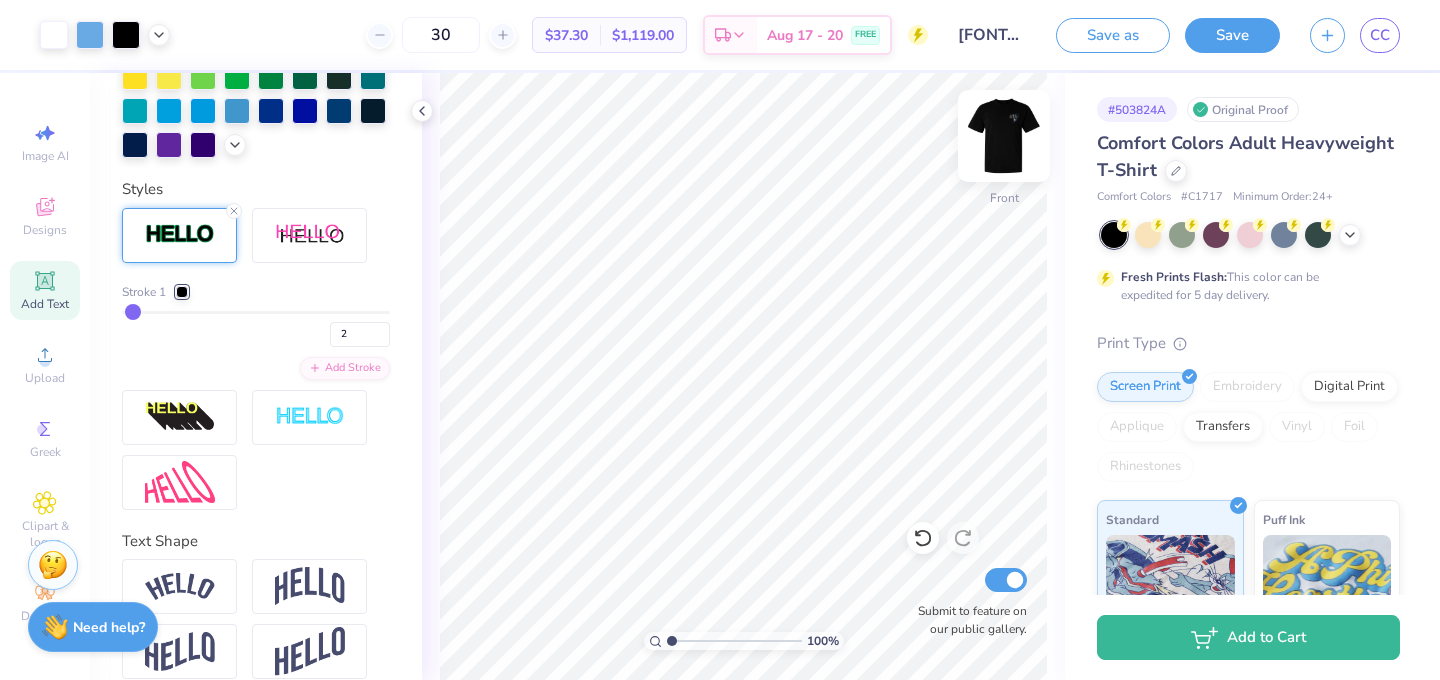 click at bounding box center (1004, 136) 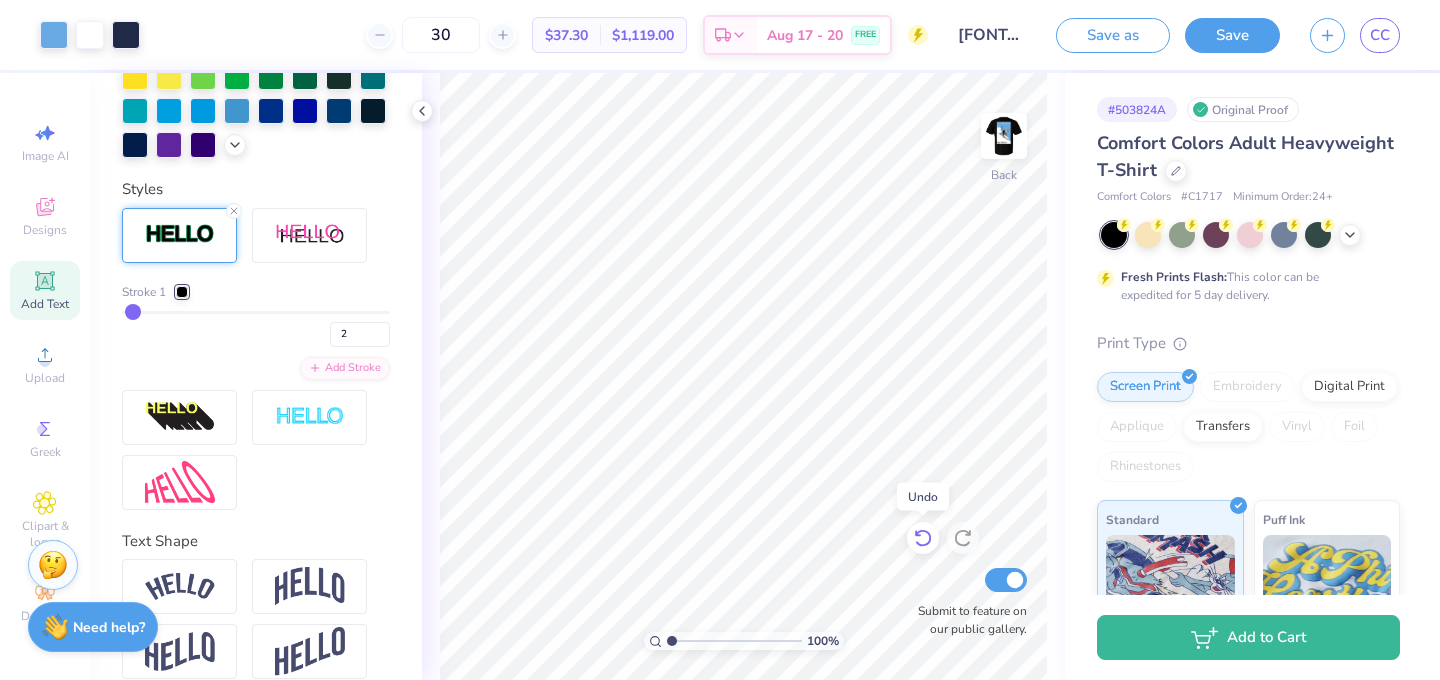 click 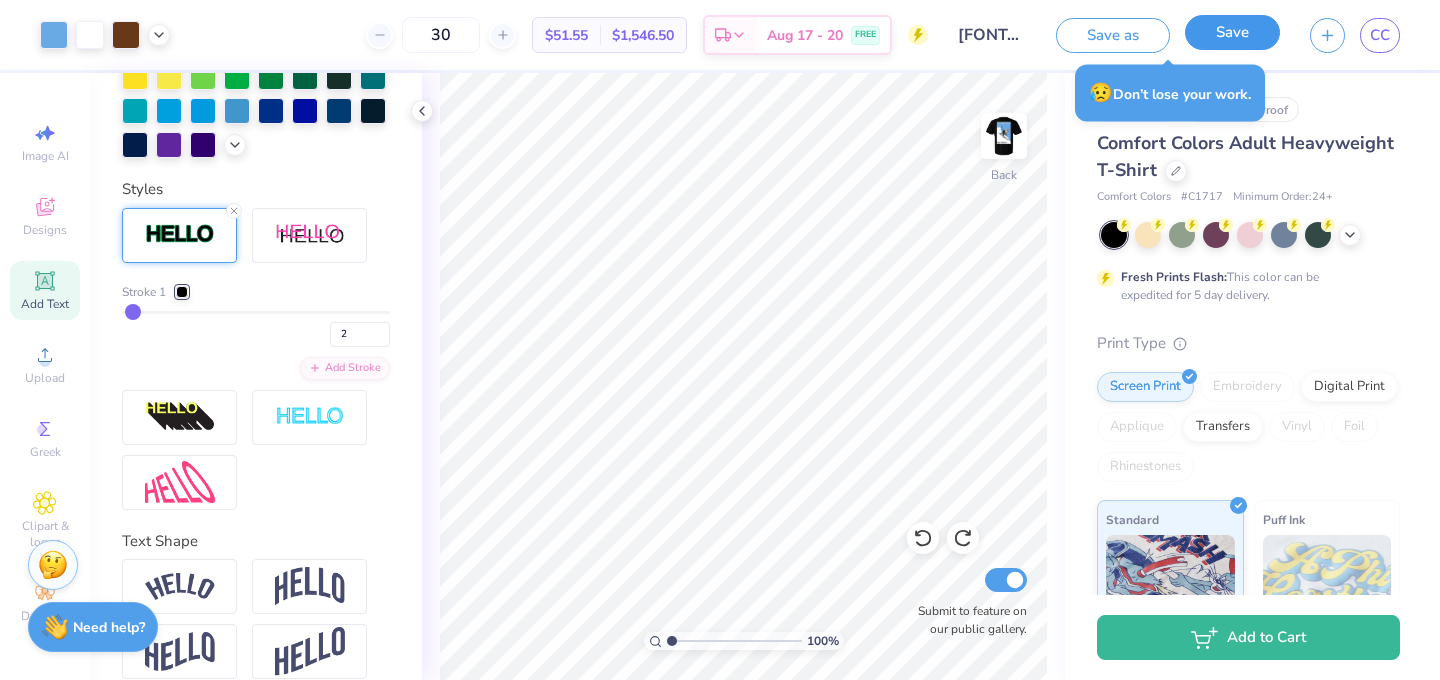 click on "Save" at bounding box center (1232, 32) 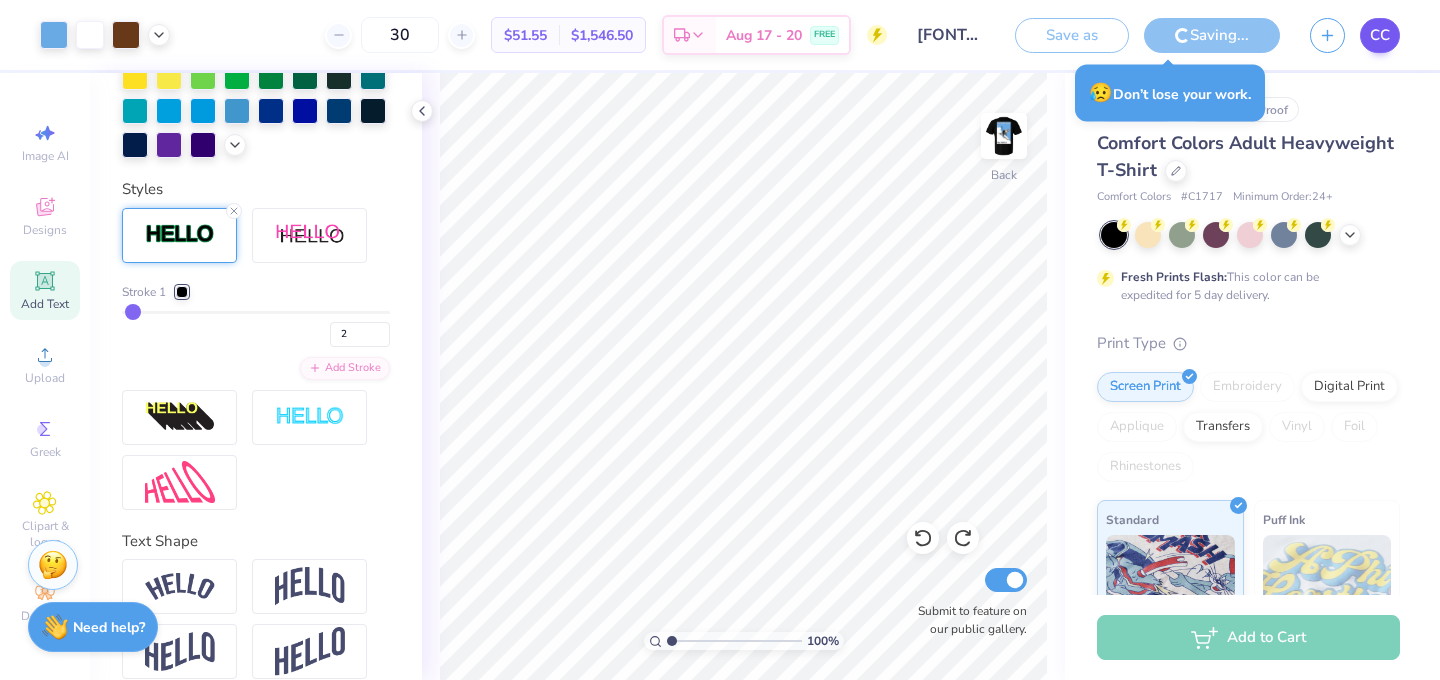 click on "CC" at bounding box center [1380, 35] 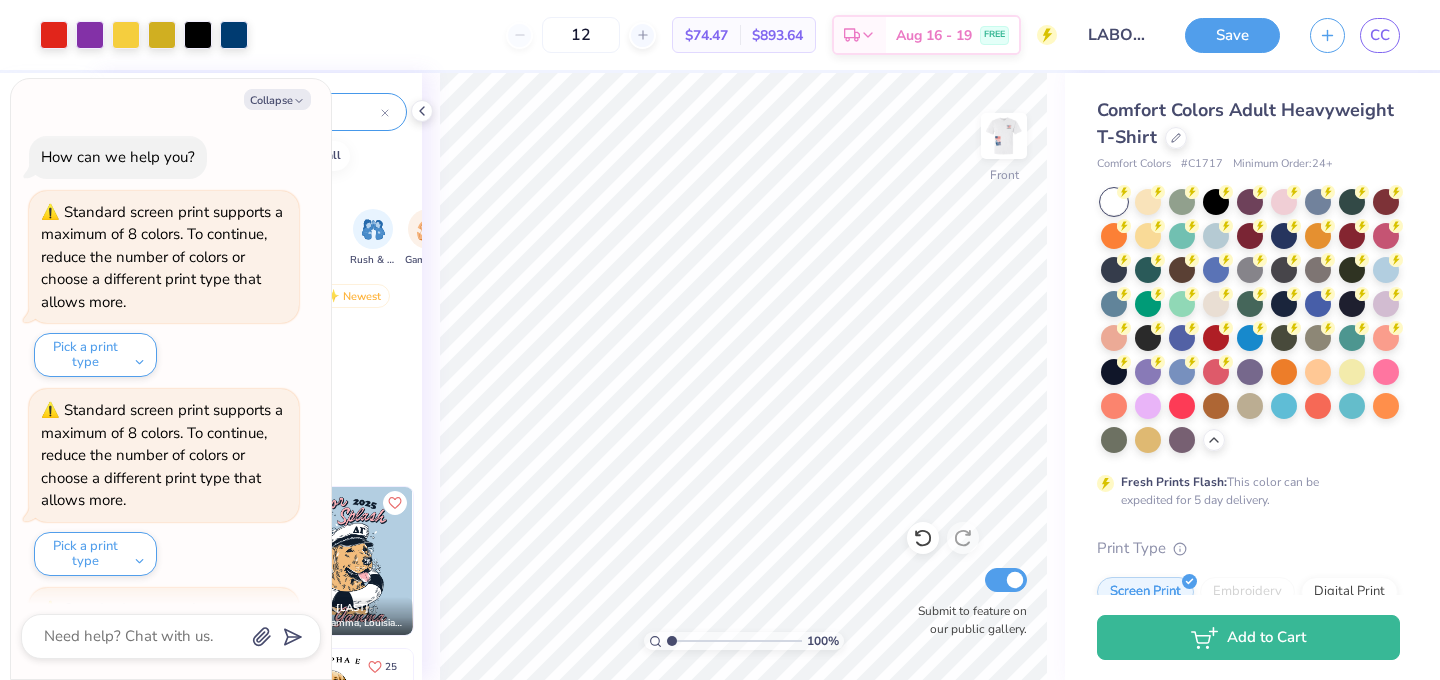 scroll, scrollTop: 0, scrollLeft: 0, axis: both 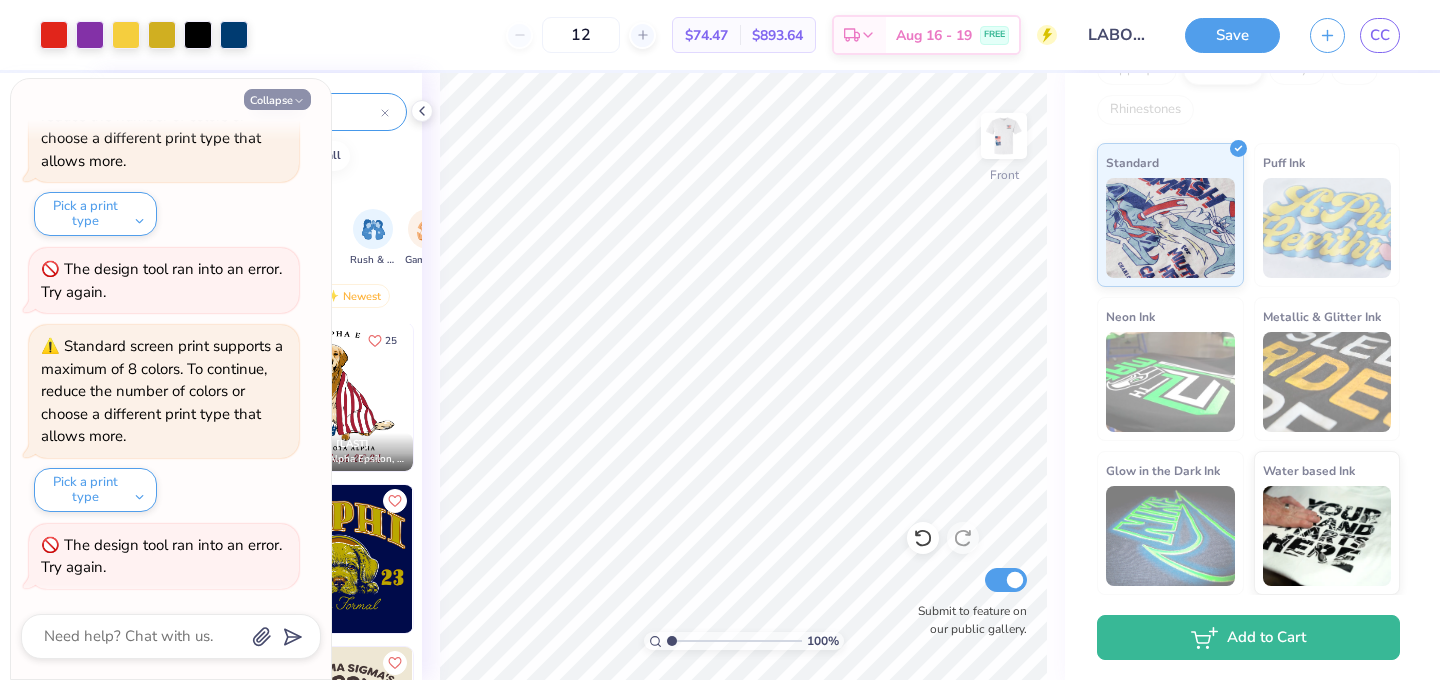 click on "Collapse" at bounding box center [277, 99] 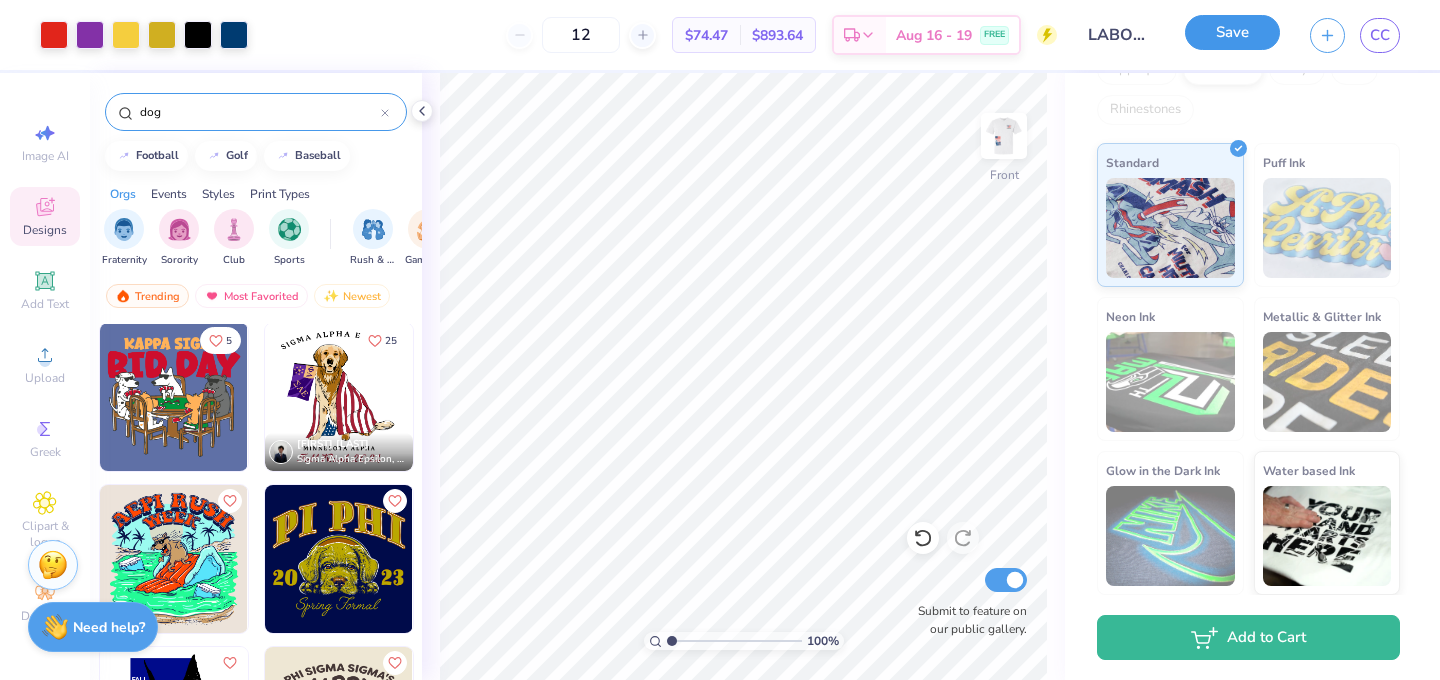click on "Save" at bounding box center [1232, 32] 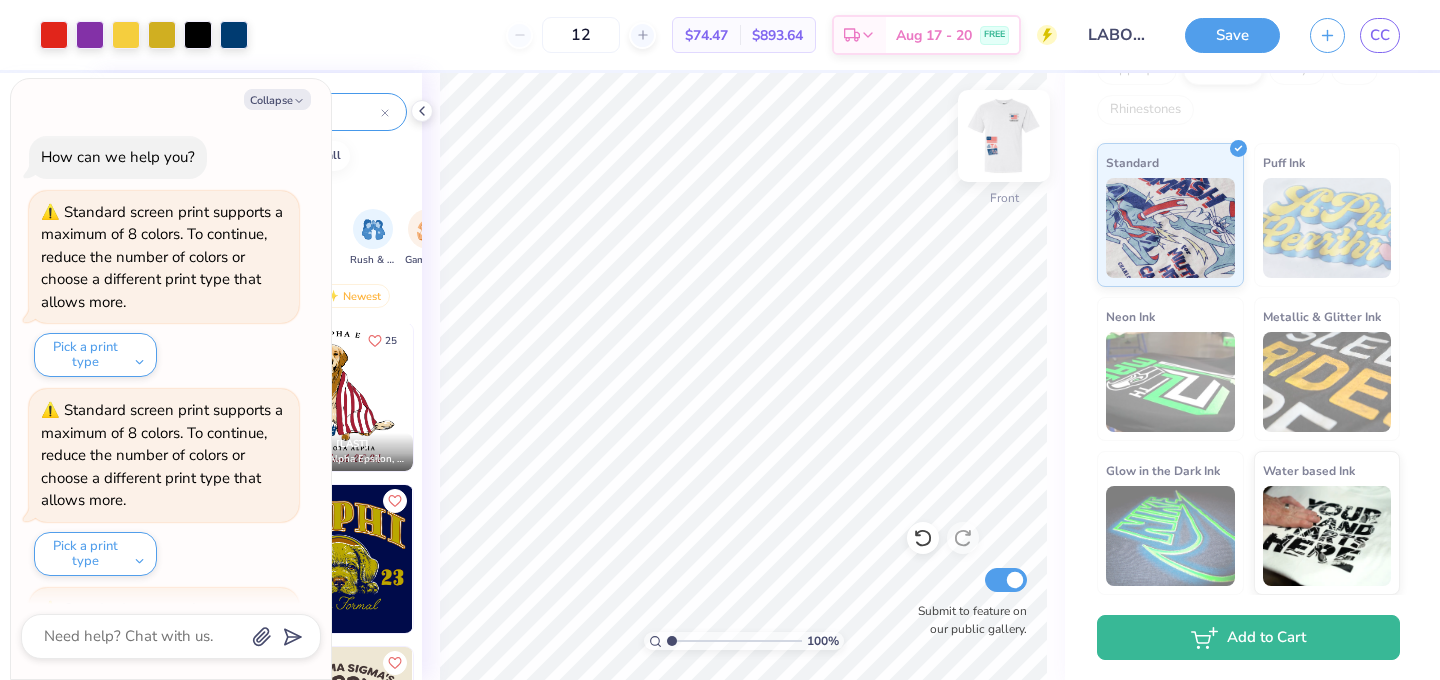 scroll, scrollTop: 4099, scrollLeft: 0, axis: vertical 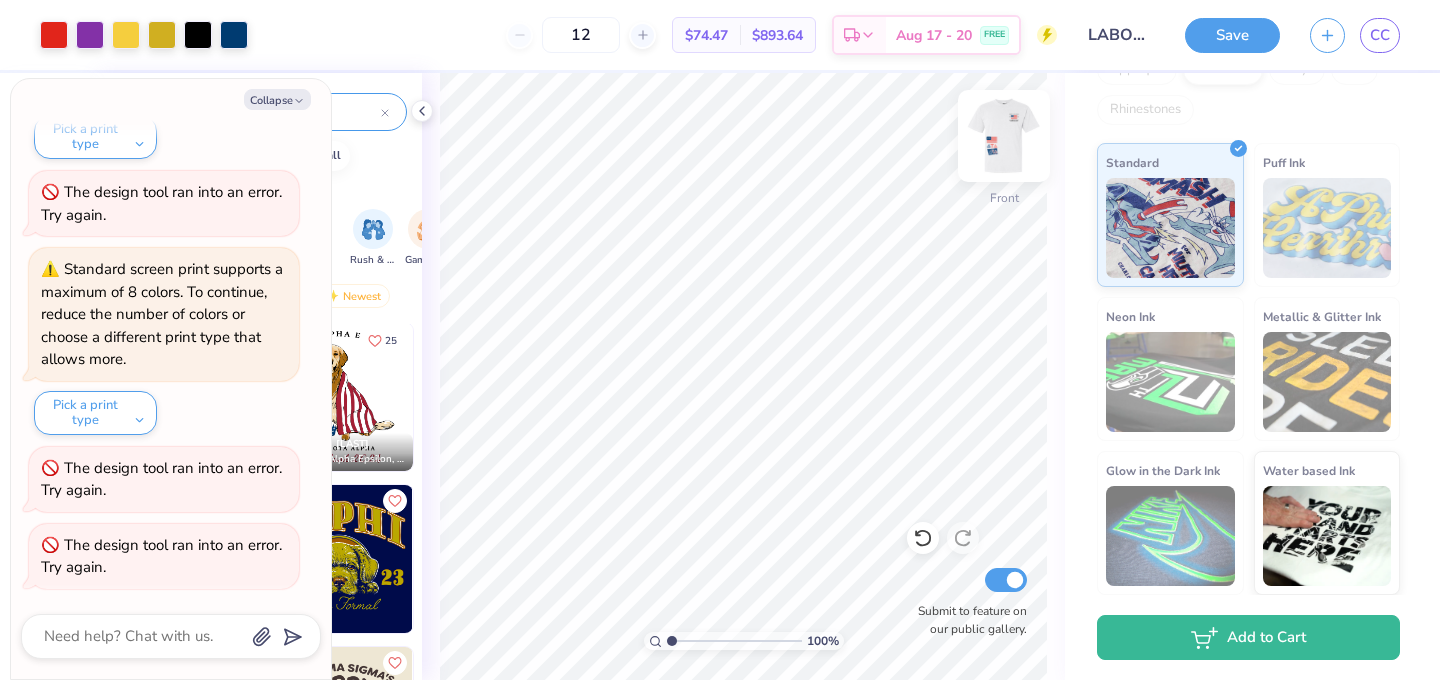 click at bounding box center [1004, 136] 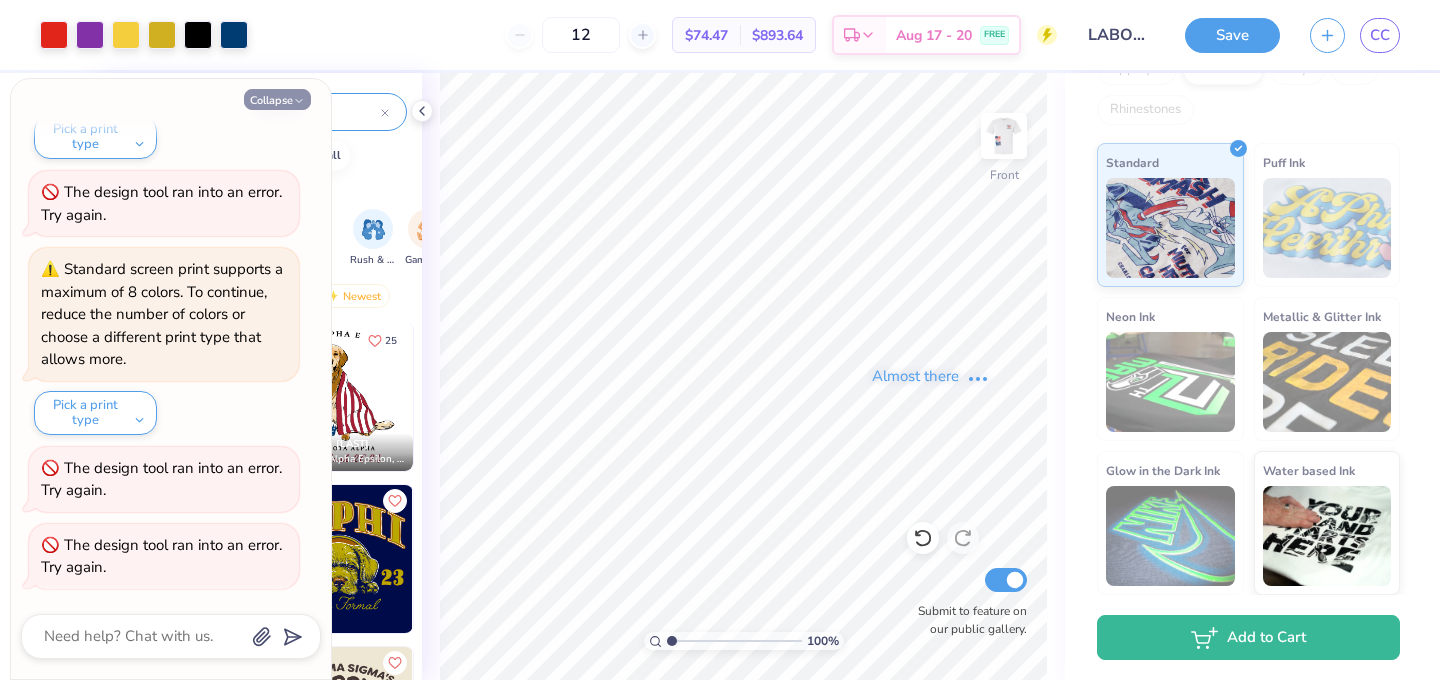 click on "Collapse" at bounding box center [277, 99] 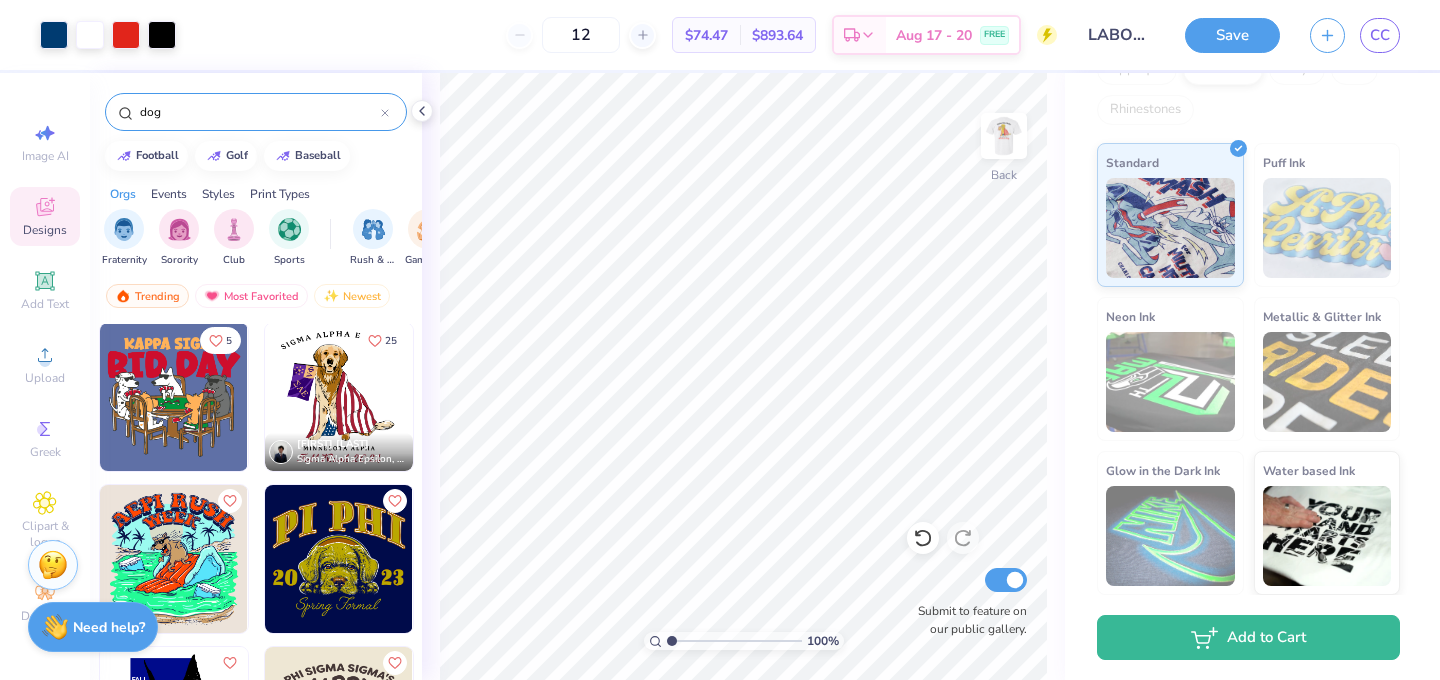 type on "x" 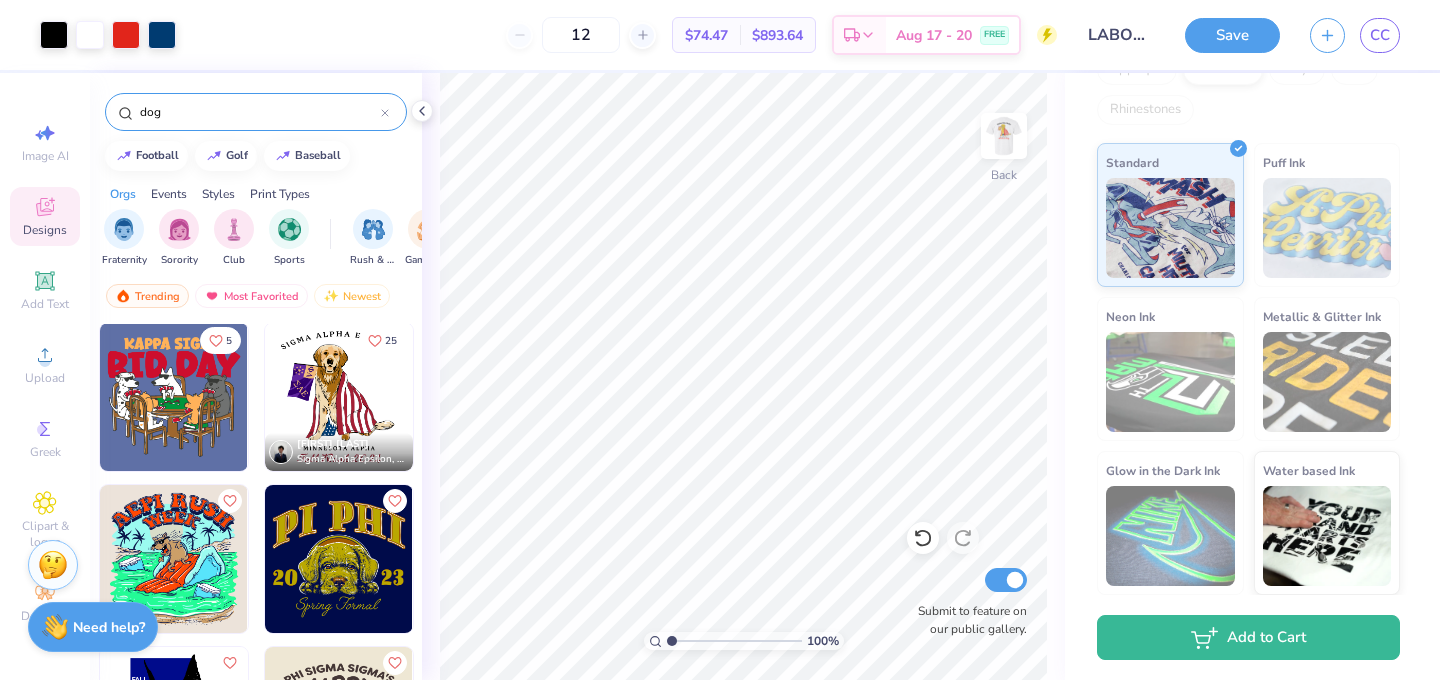 drag, startPoint x: 582, startPoint y: 33, endPoint x: 526, endPoint y: 33, distance: 56 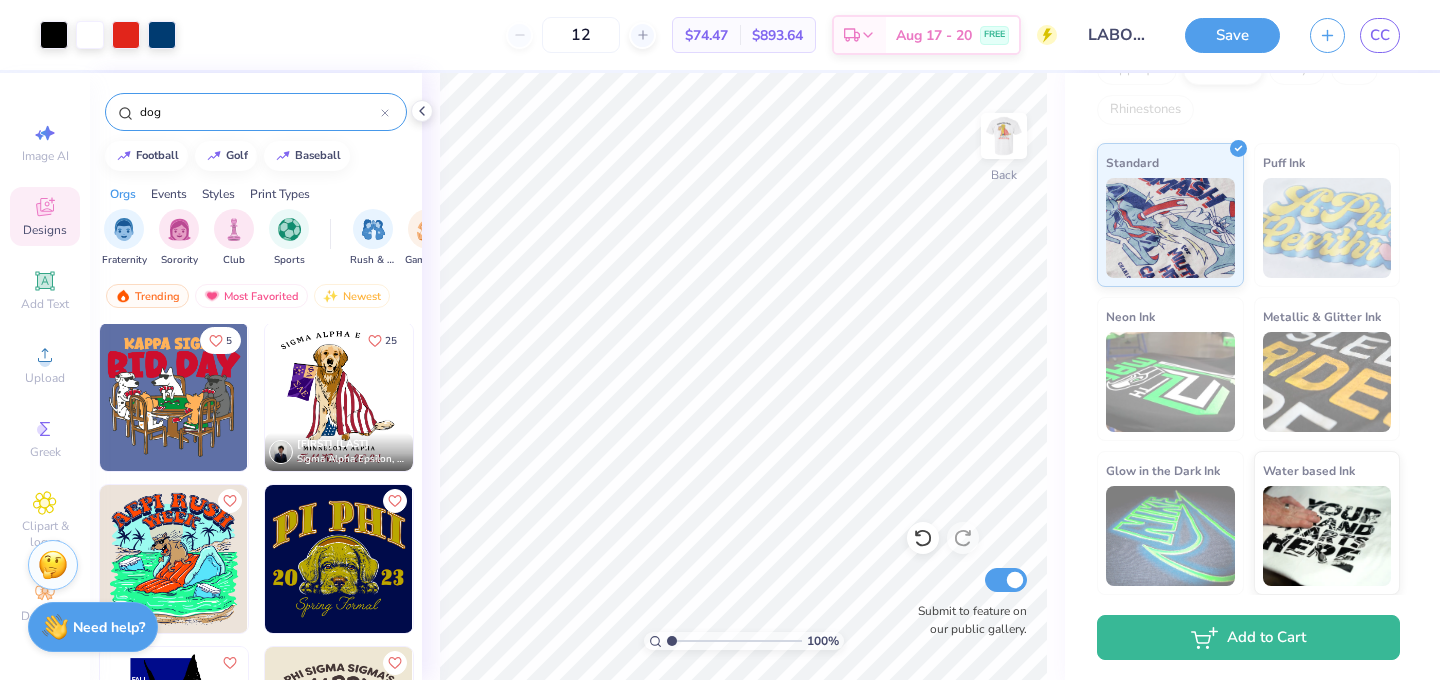 click on "12" at bounding box center [581, 35] 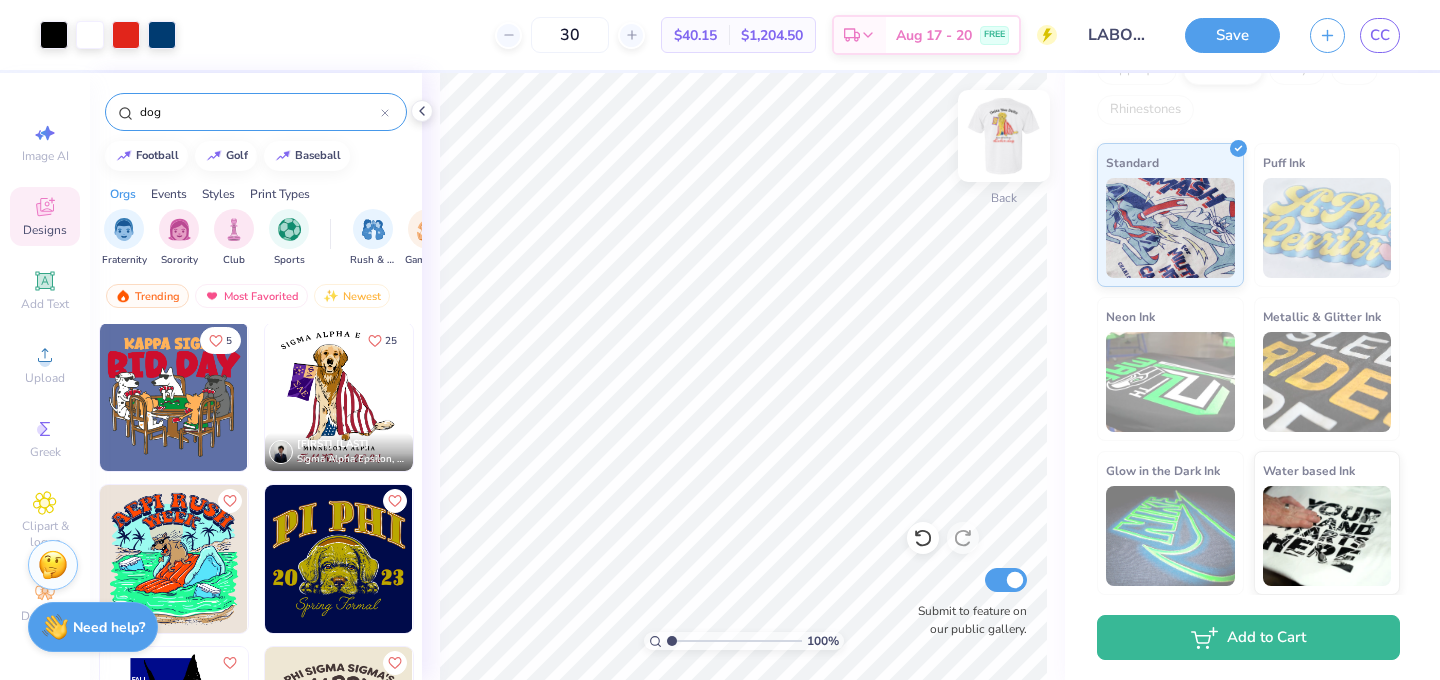 type on "30" 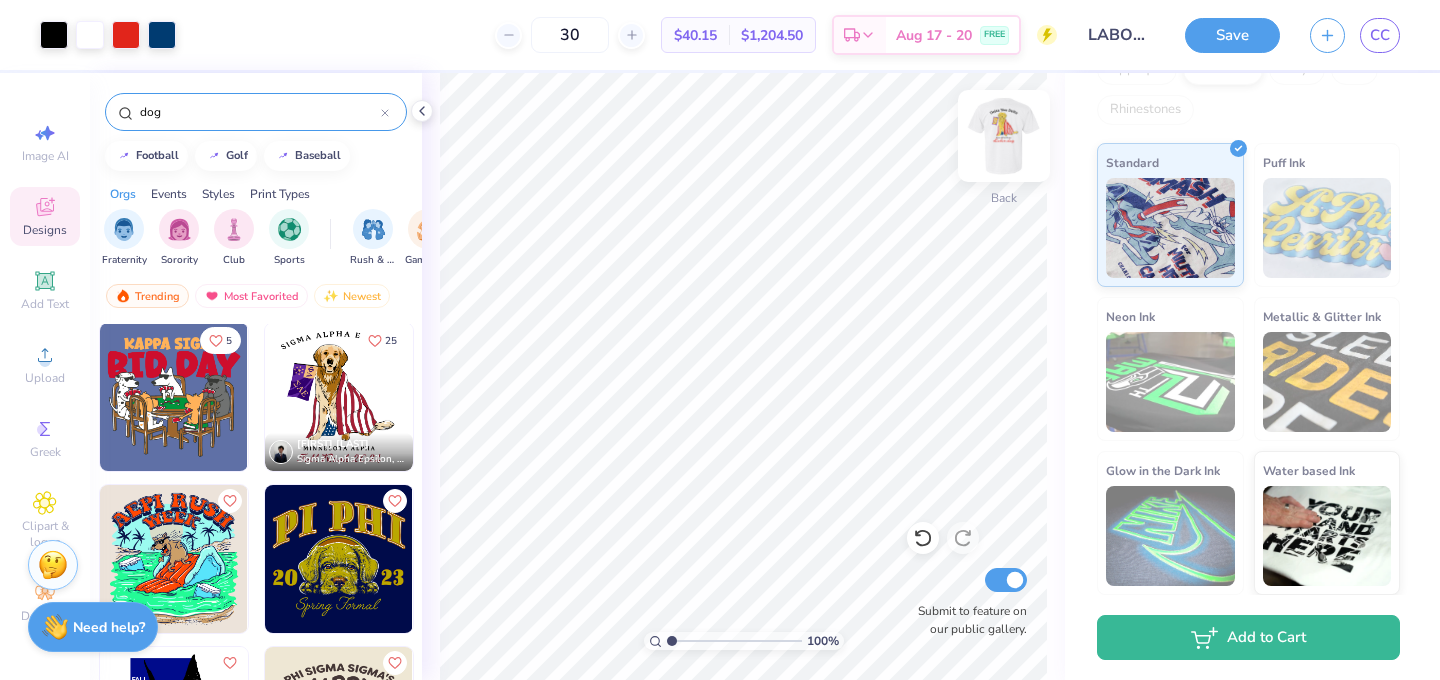 click at bounding box center [1004, 136] 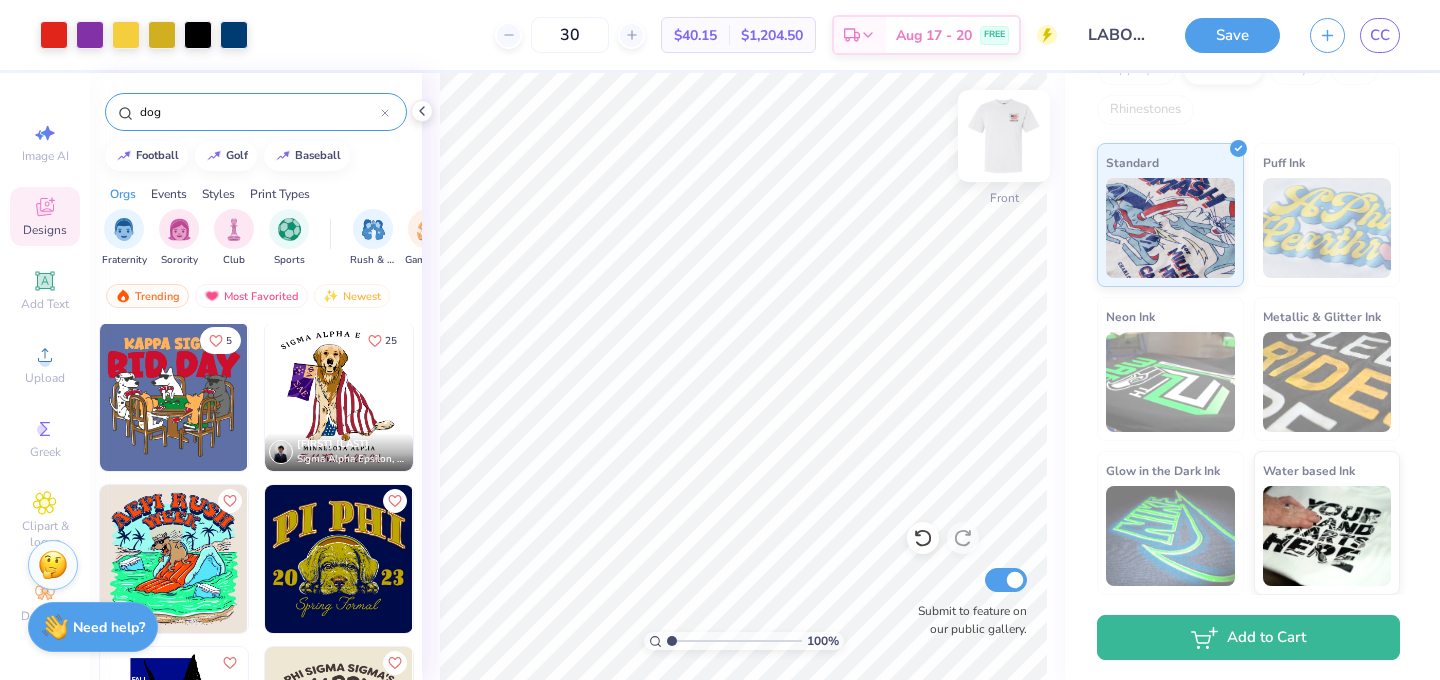 click at bounding box center (1004, 136) 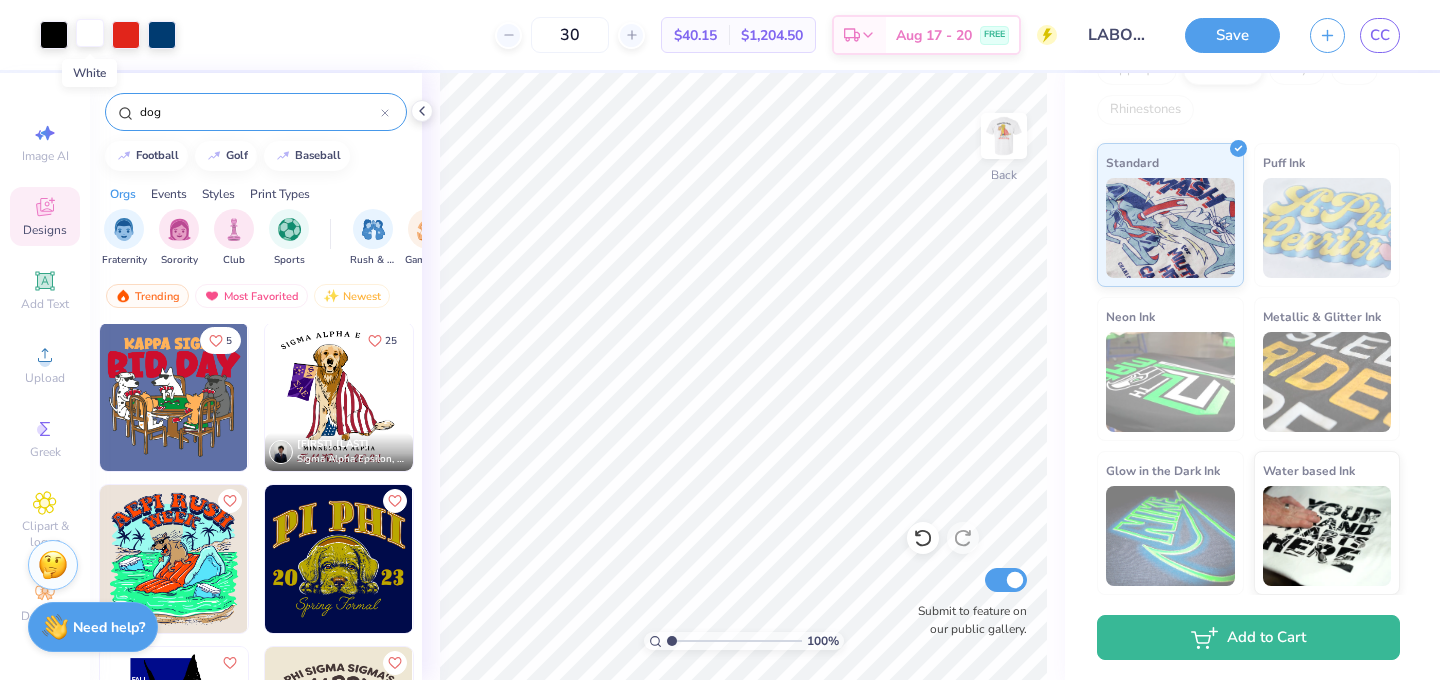 click at bounding box center (90, 33) 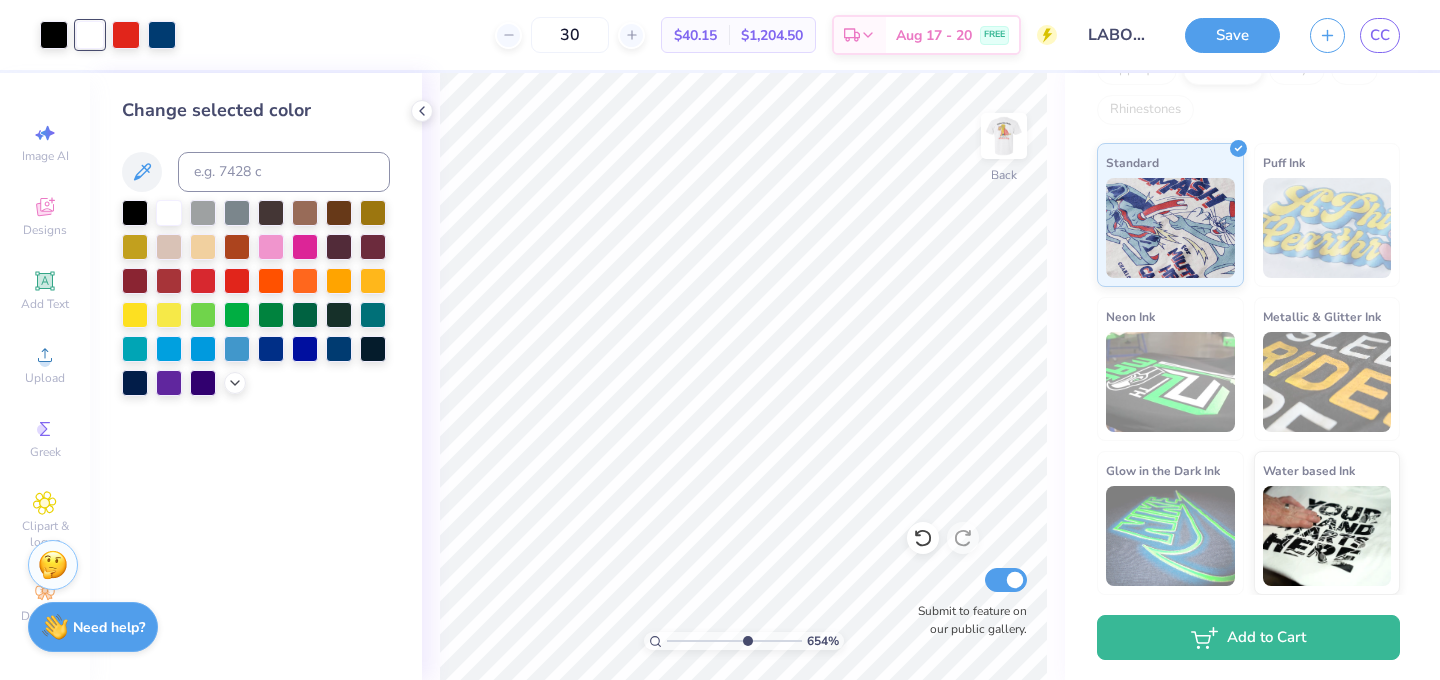 type on "6.54" 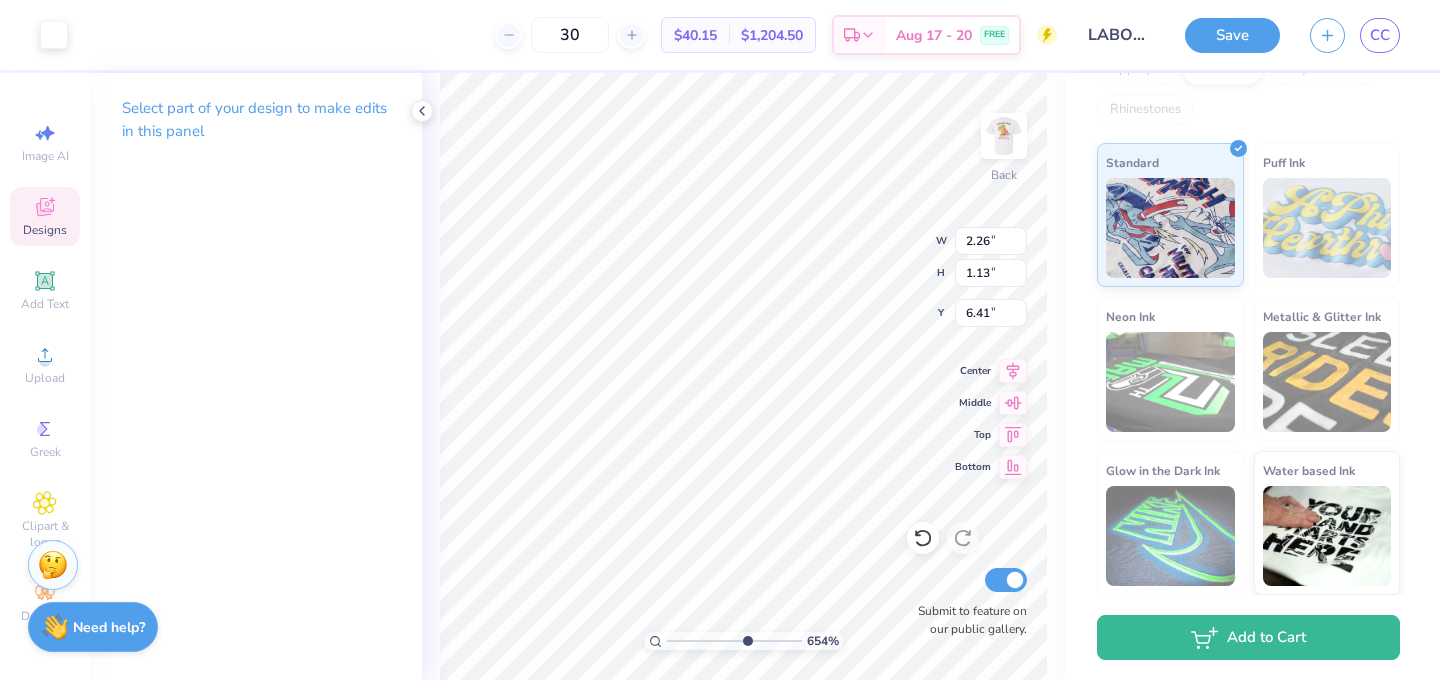 type on "6.41" 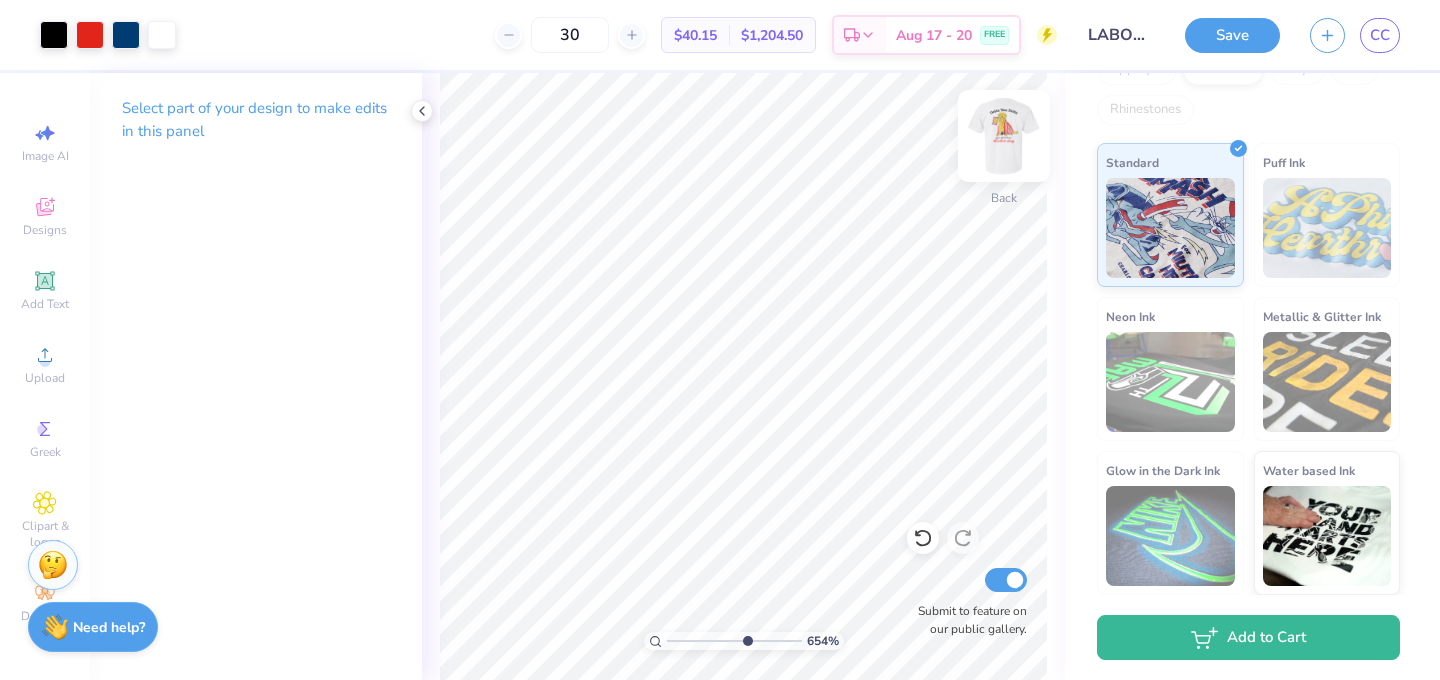 click at bounding box center [1004, 136] 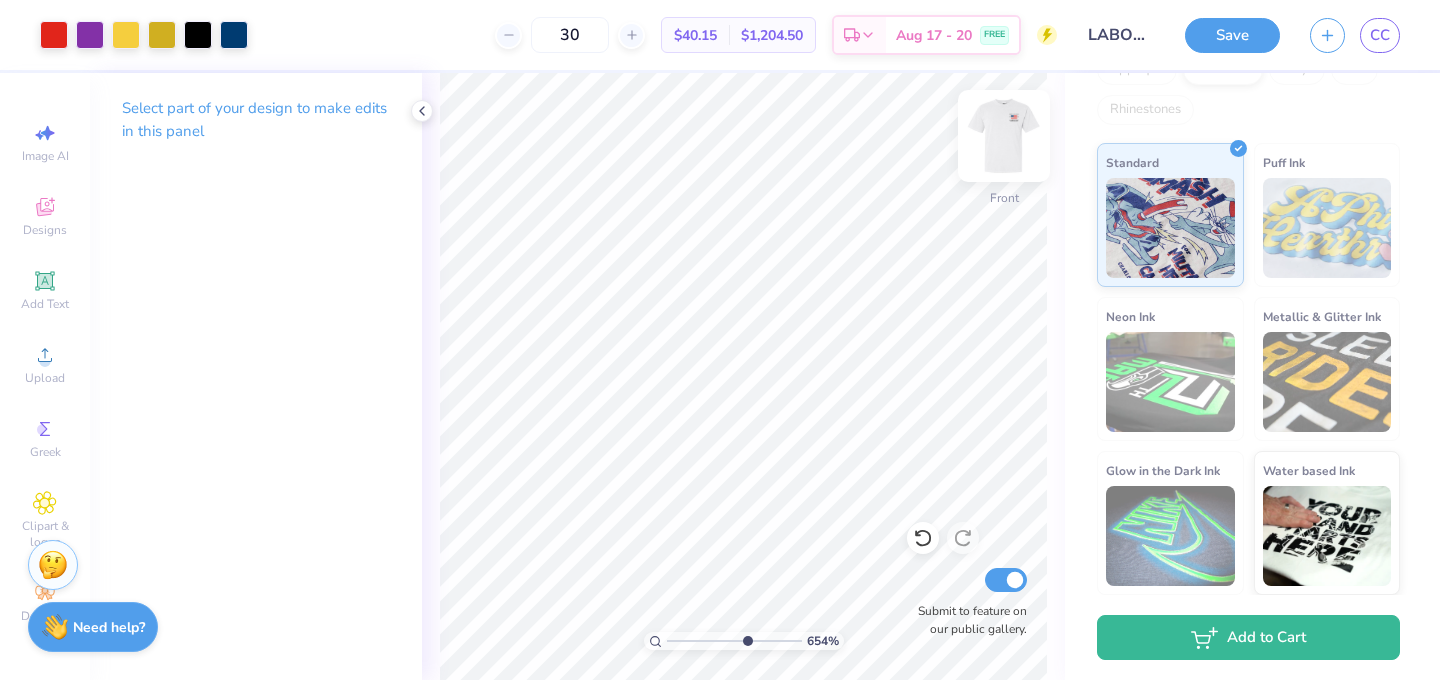 click at bounding box center (1004, 136) 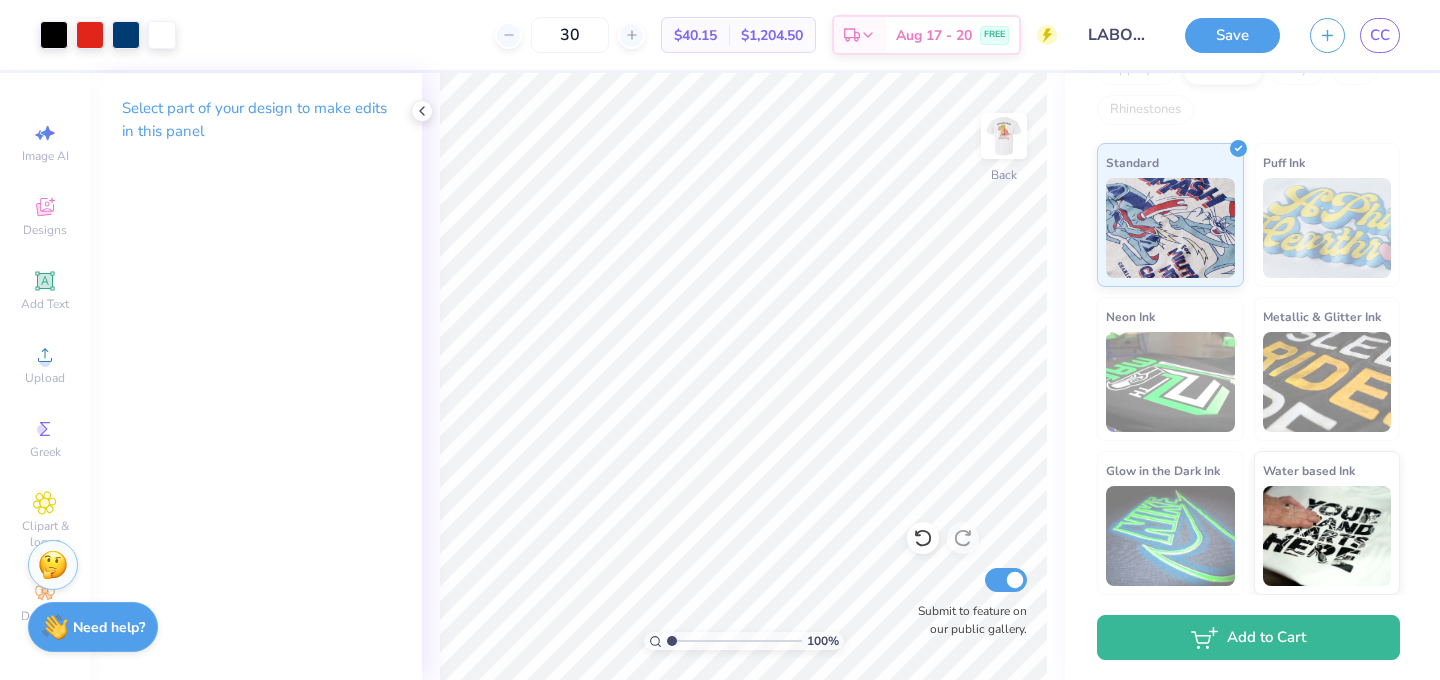 drag, startPoint x: 740, startPoint y: 640, endPoint x: 641, endPoint y: 640, distance: 99 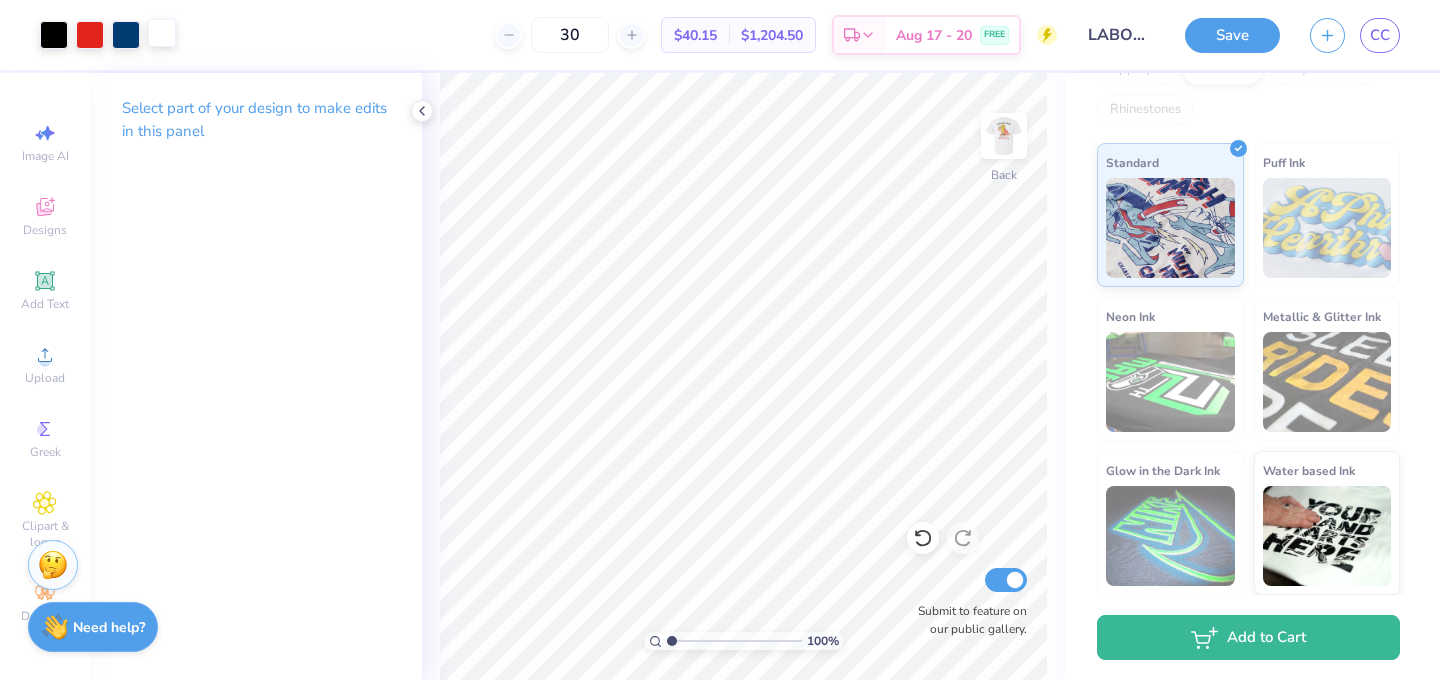 click at bounding box center [162, 33] 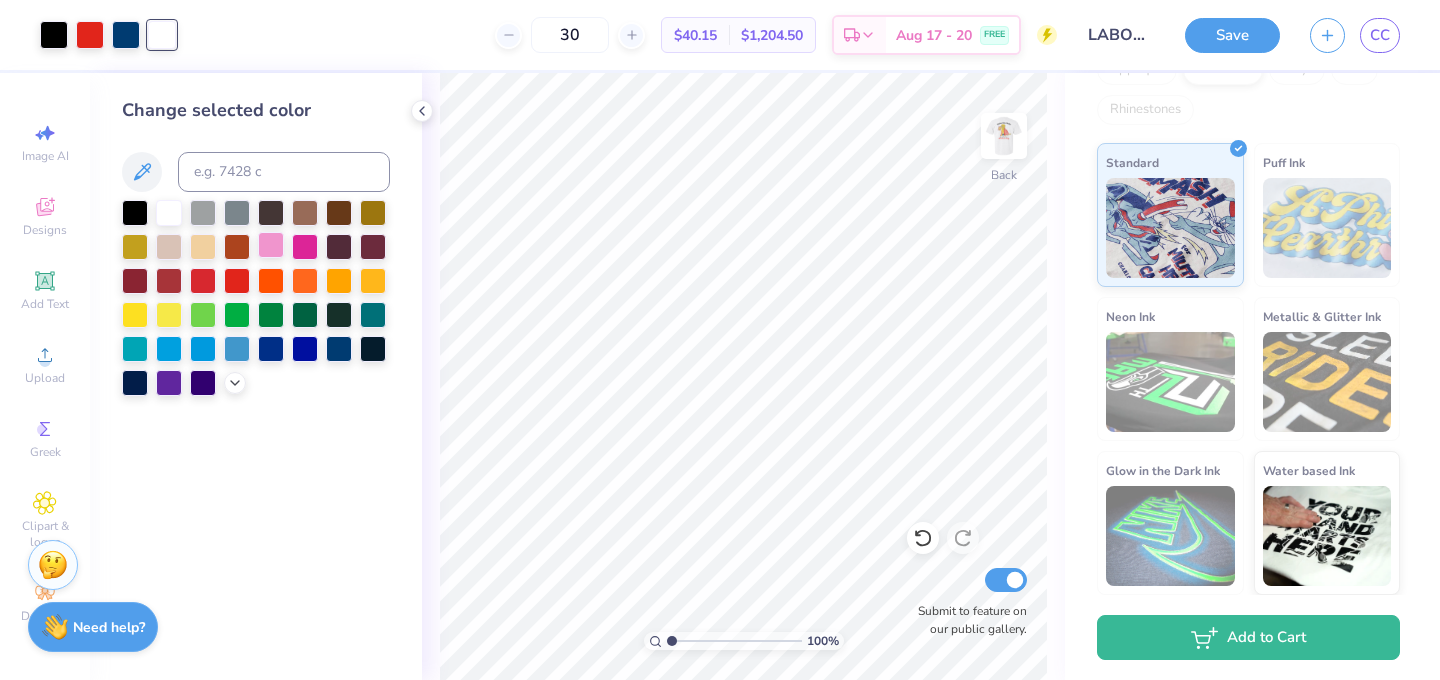 click at bounding box center (271, 245) 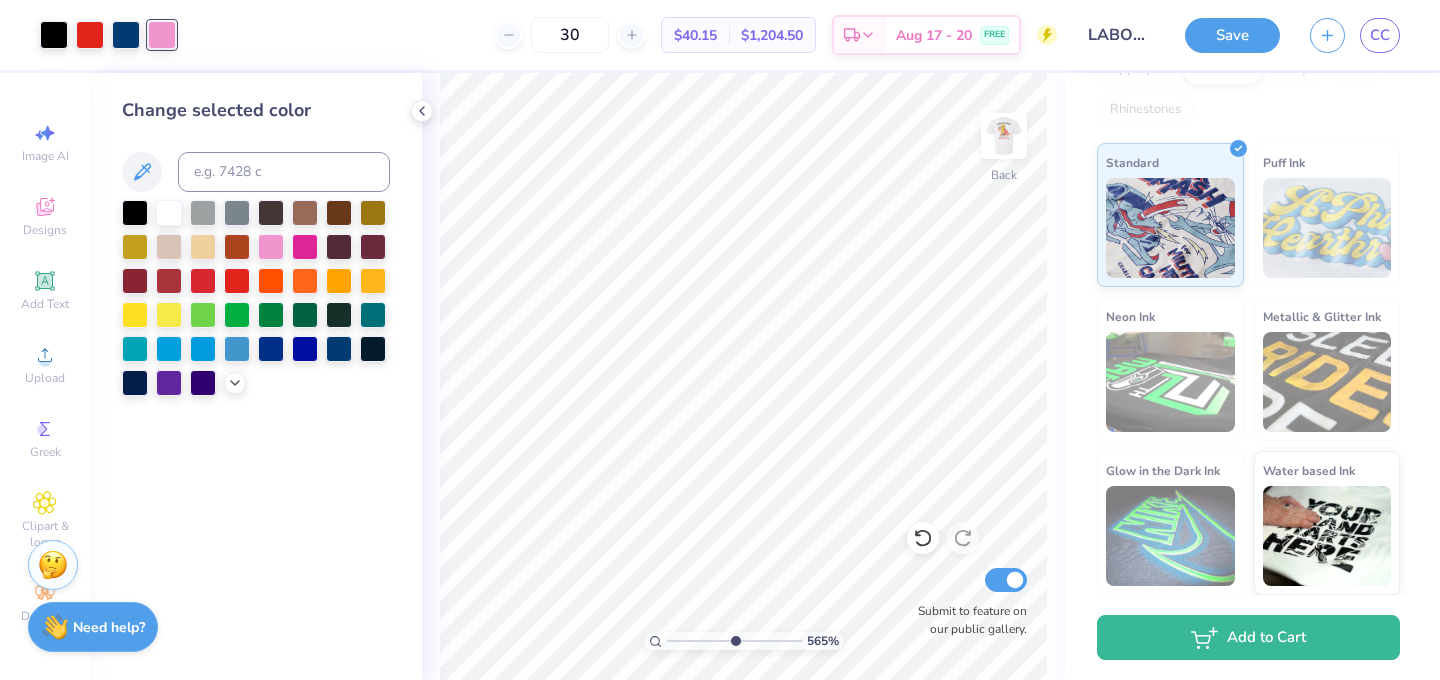 type on "5.65" 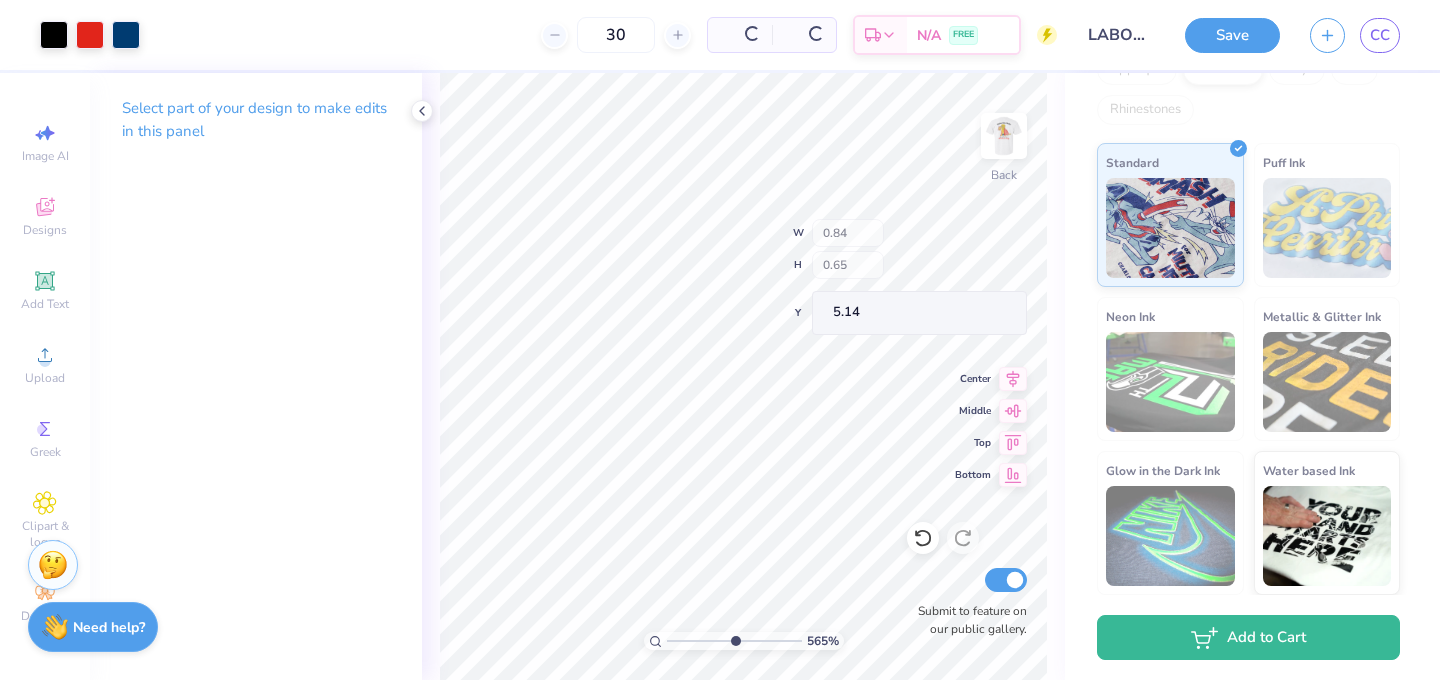 type on "5.14" 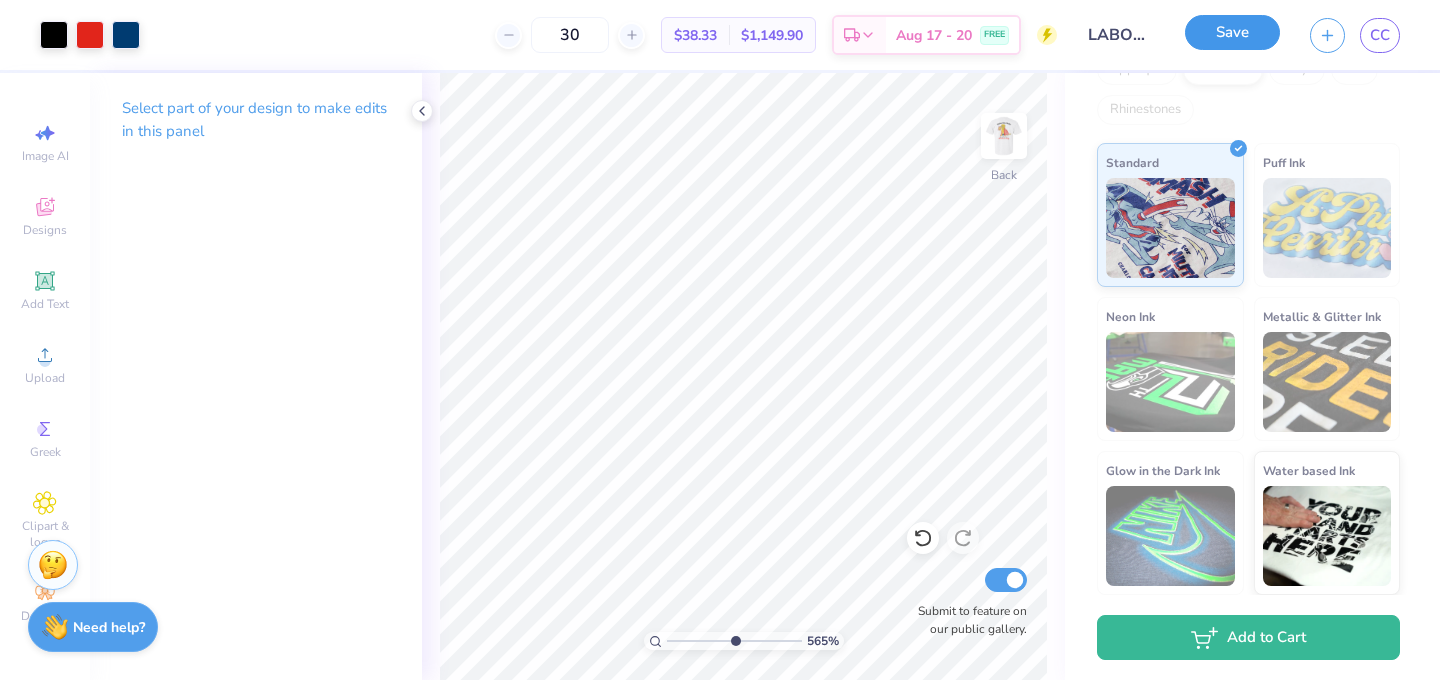 click on "Save" at bounding box center [1232, 32] 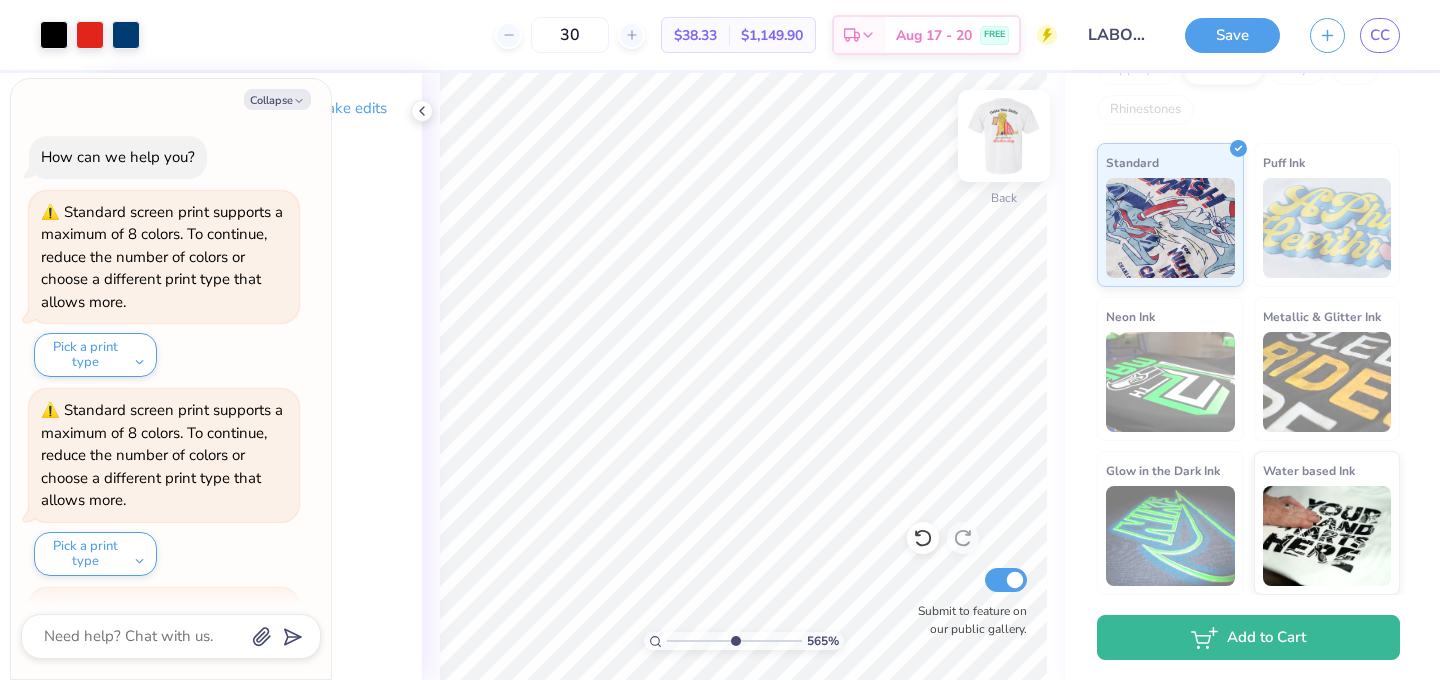 scroll, scrollTop: 4176, scrollLeft: 0, axis: vertical 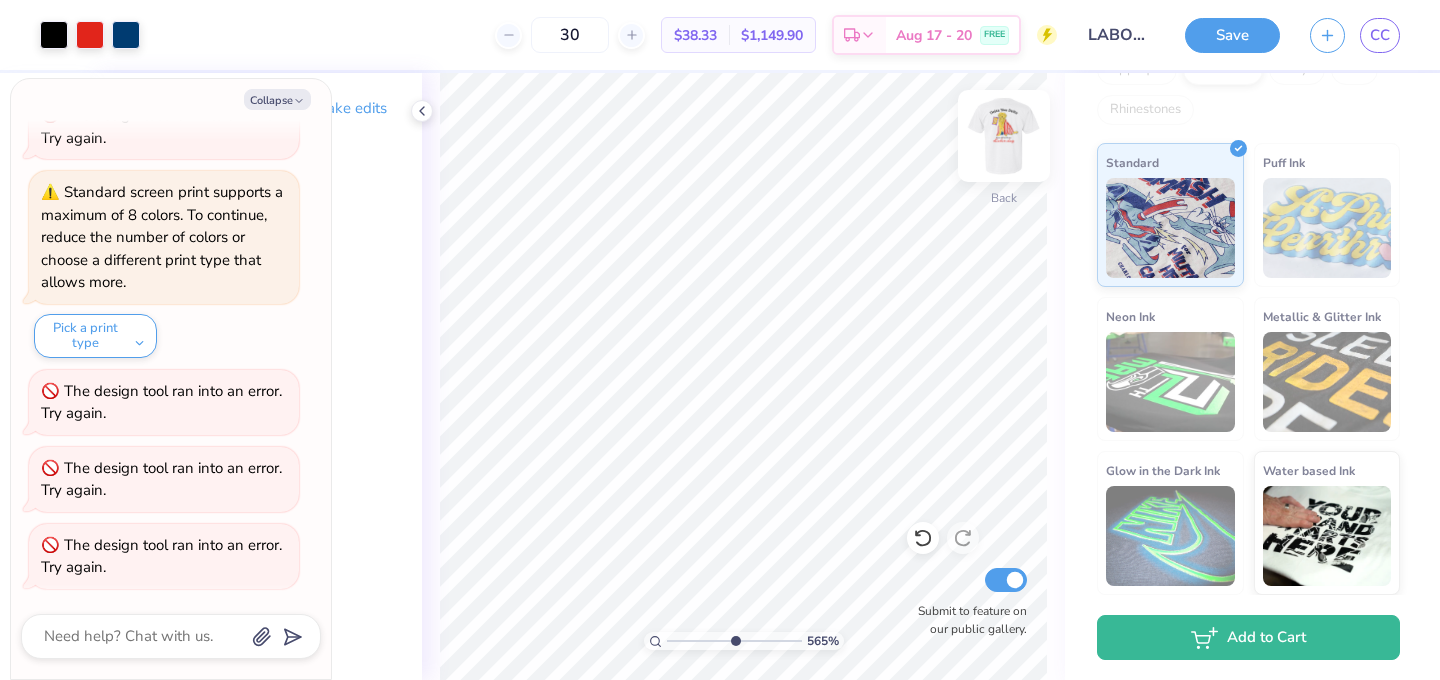 click at bounding box center [1004, 136] 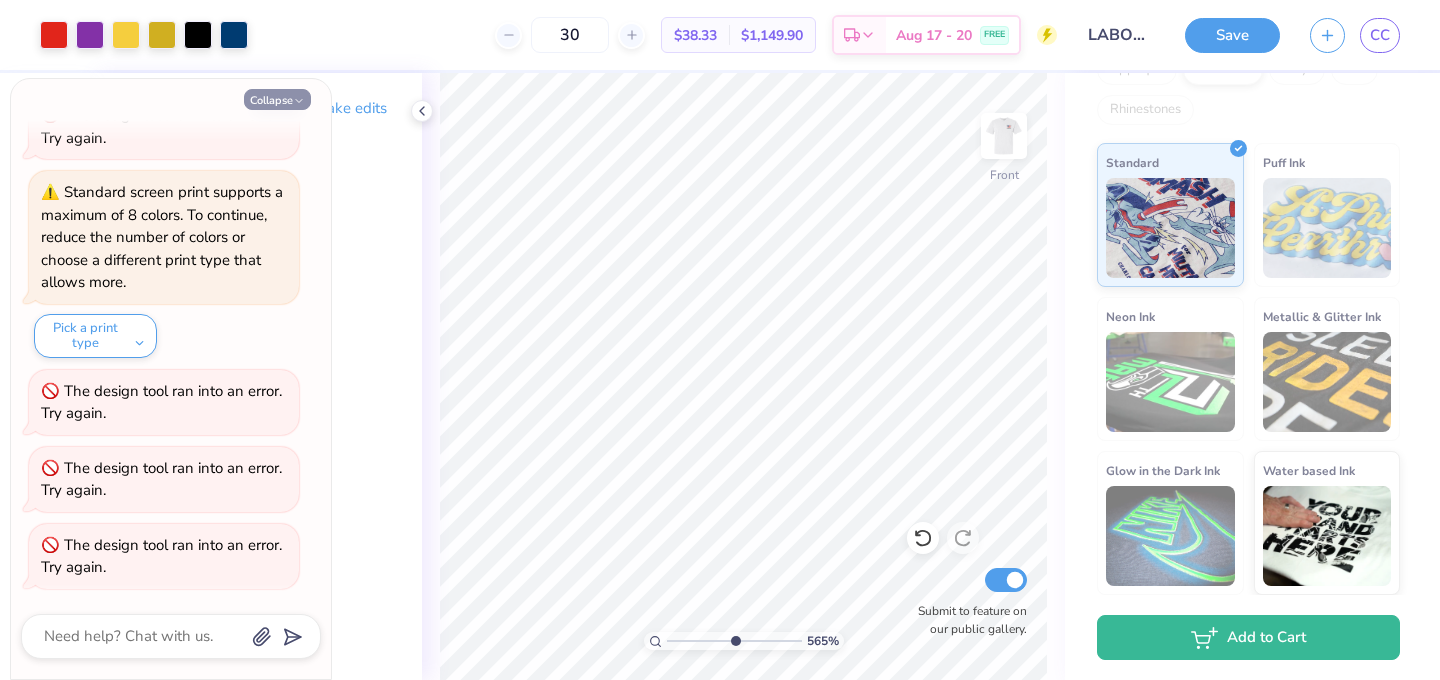 click on "Collapse" at bounding box center [277, 99] 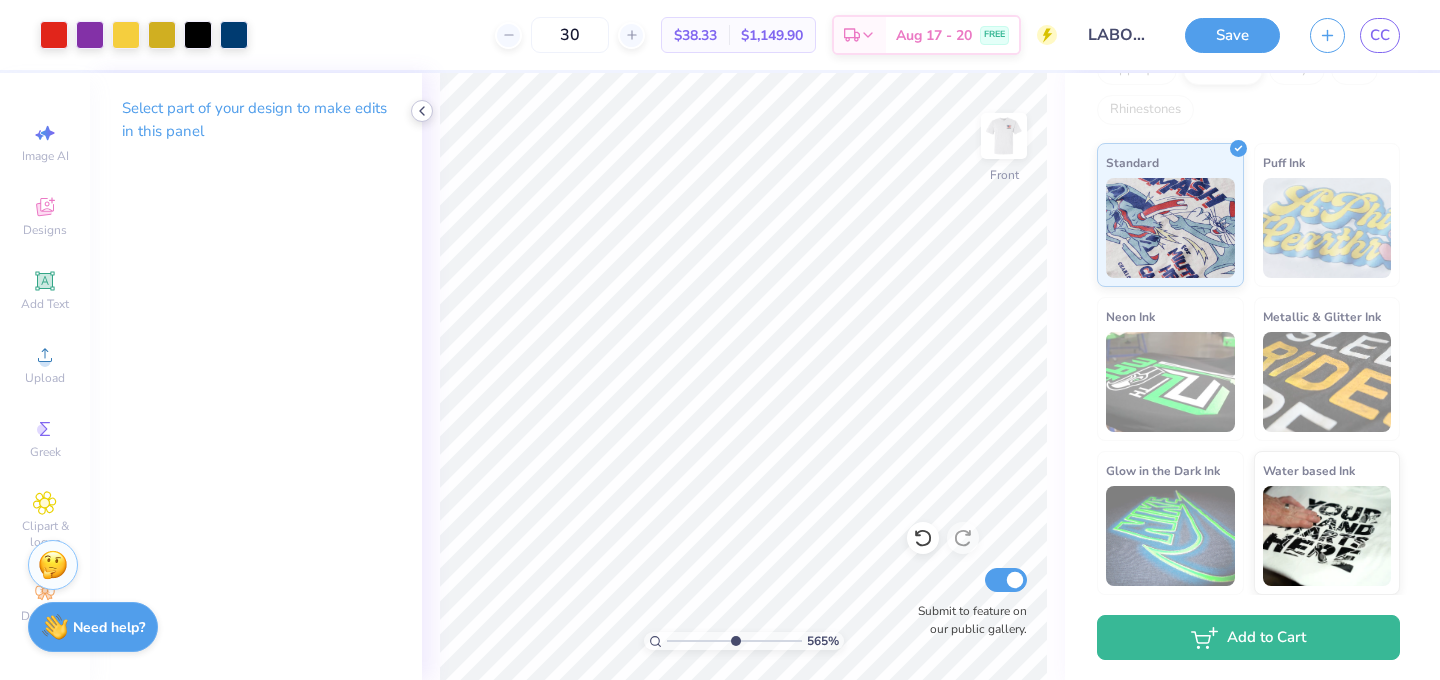 click 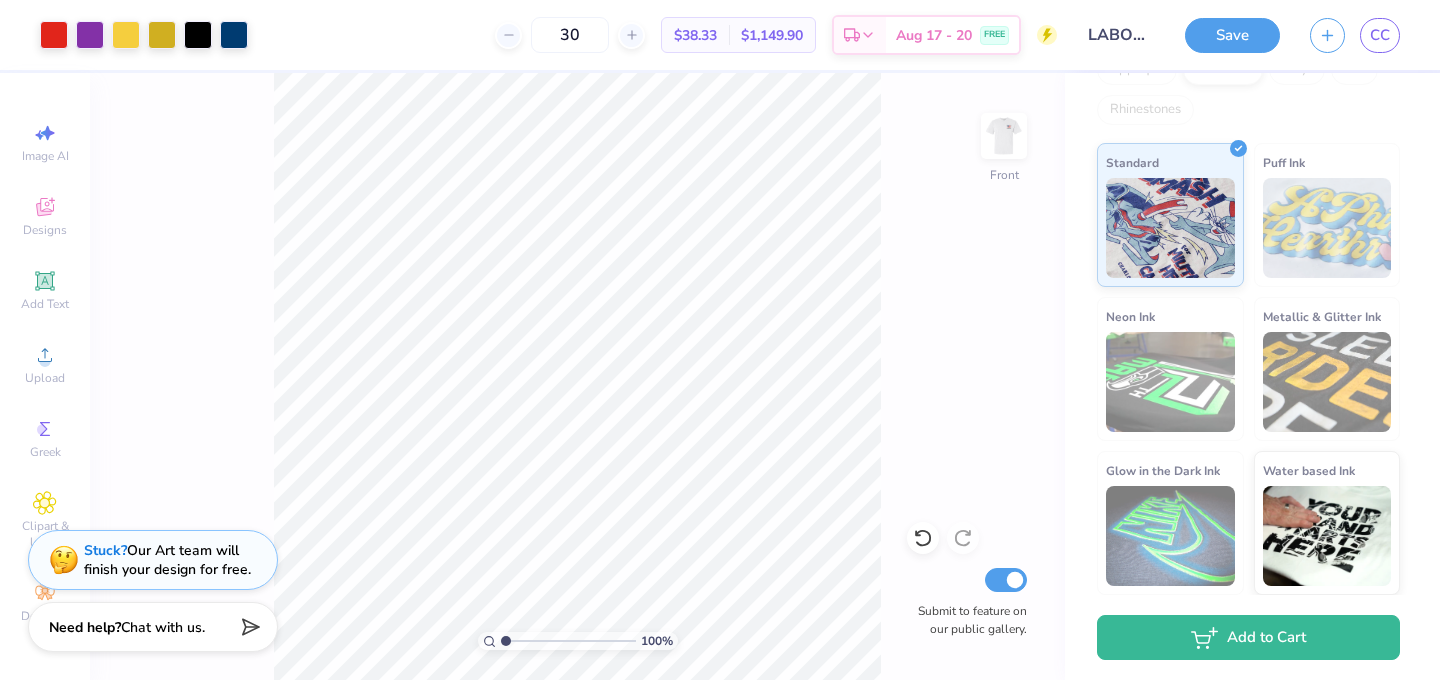 type on "1" 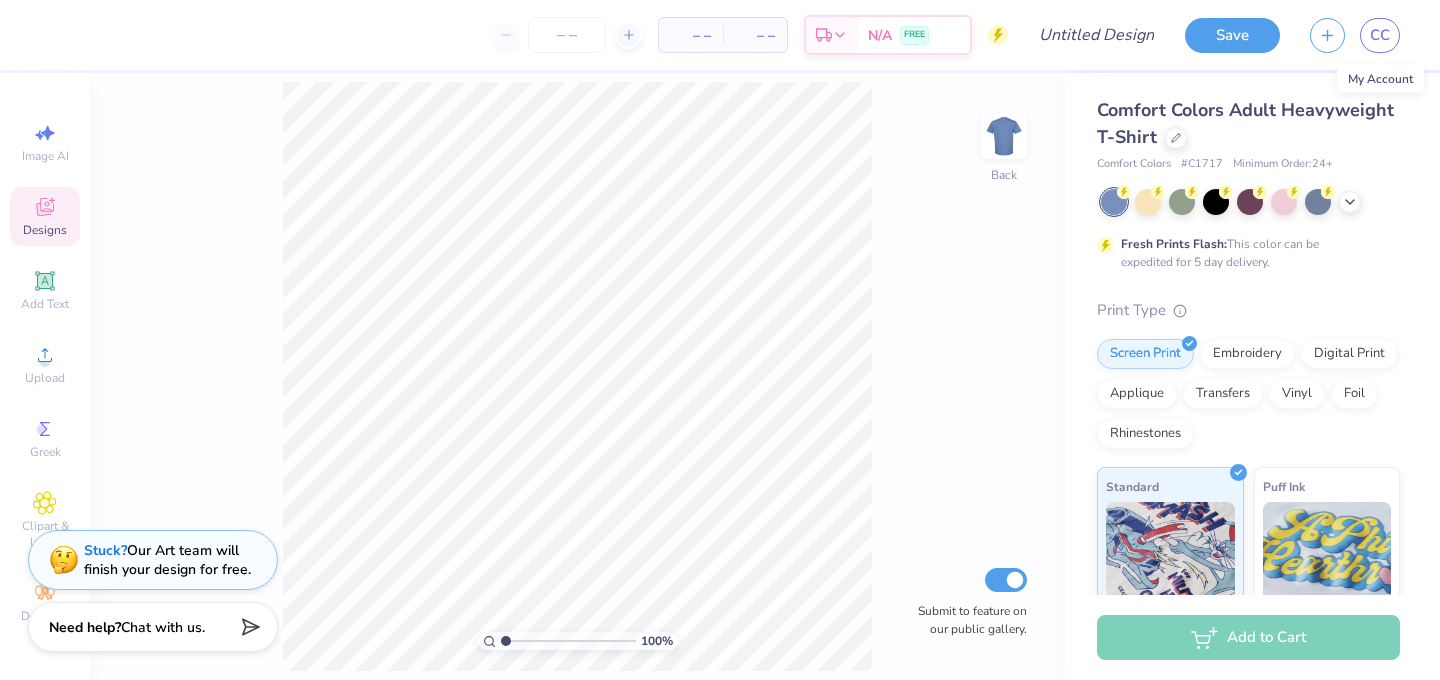 scroll, scrollTop: 0, scrollLeft: 0, axis: both 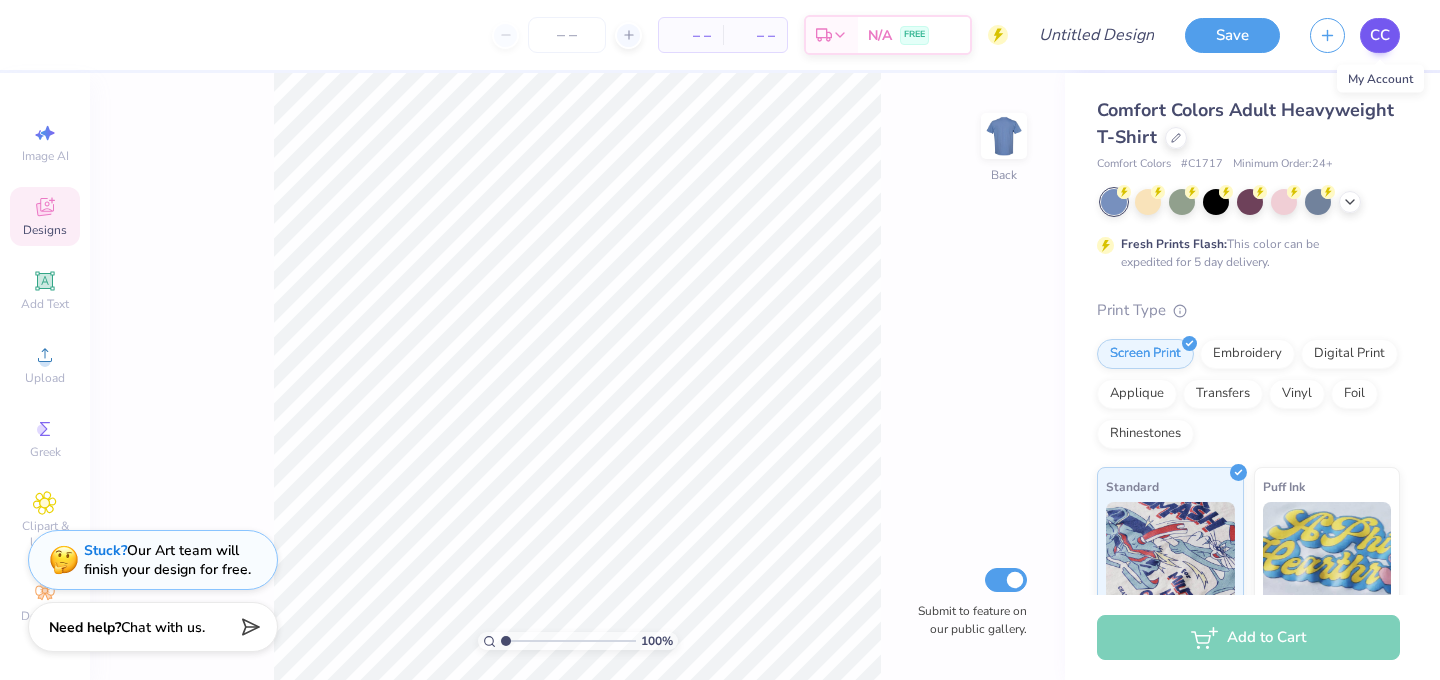 click on "CC" at bounding box center [1380, 35] 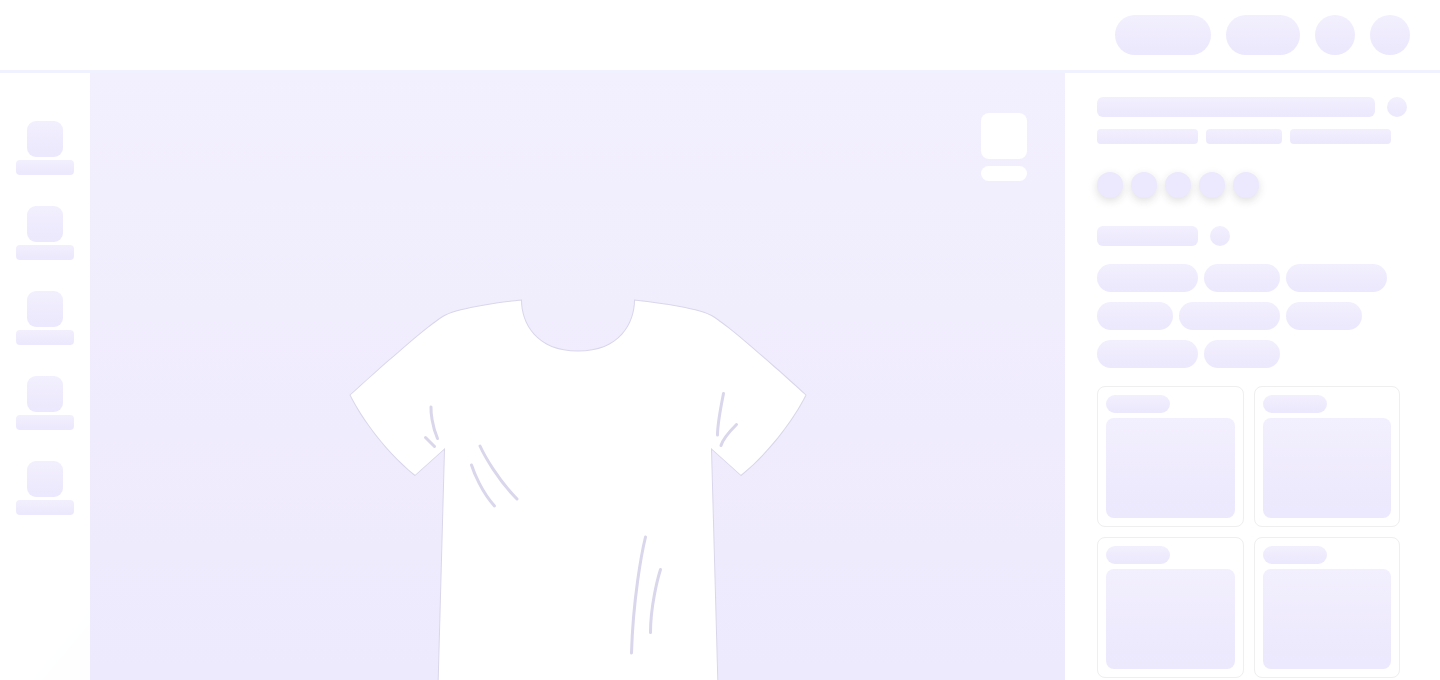 scroll, scrollTop: 0, scrollLeft: 0, axis: both 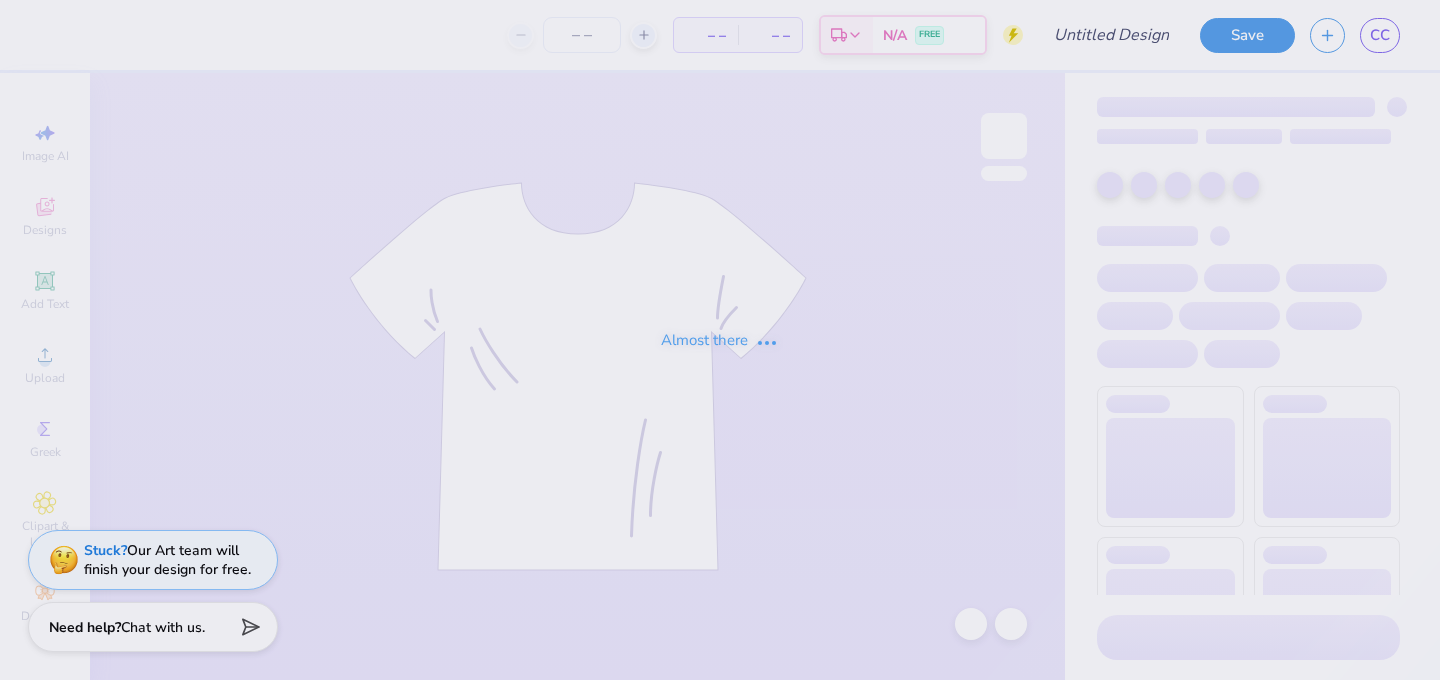 type on "skiing2" 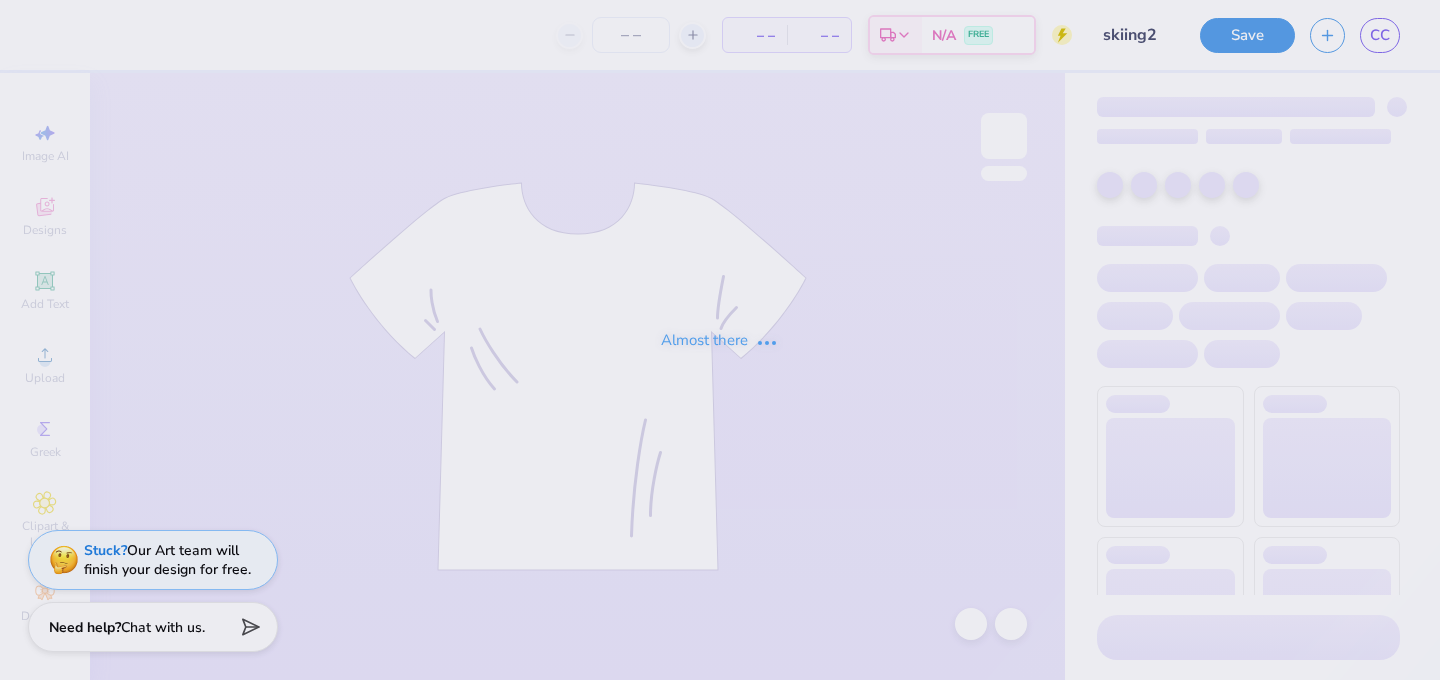 type on "150" 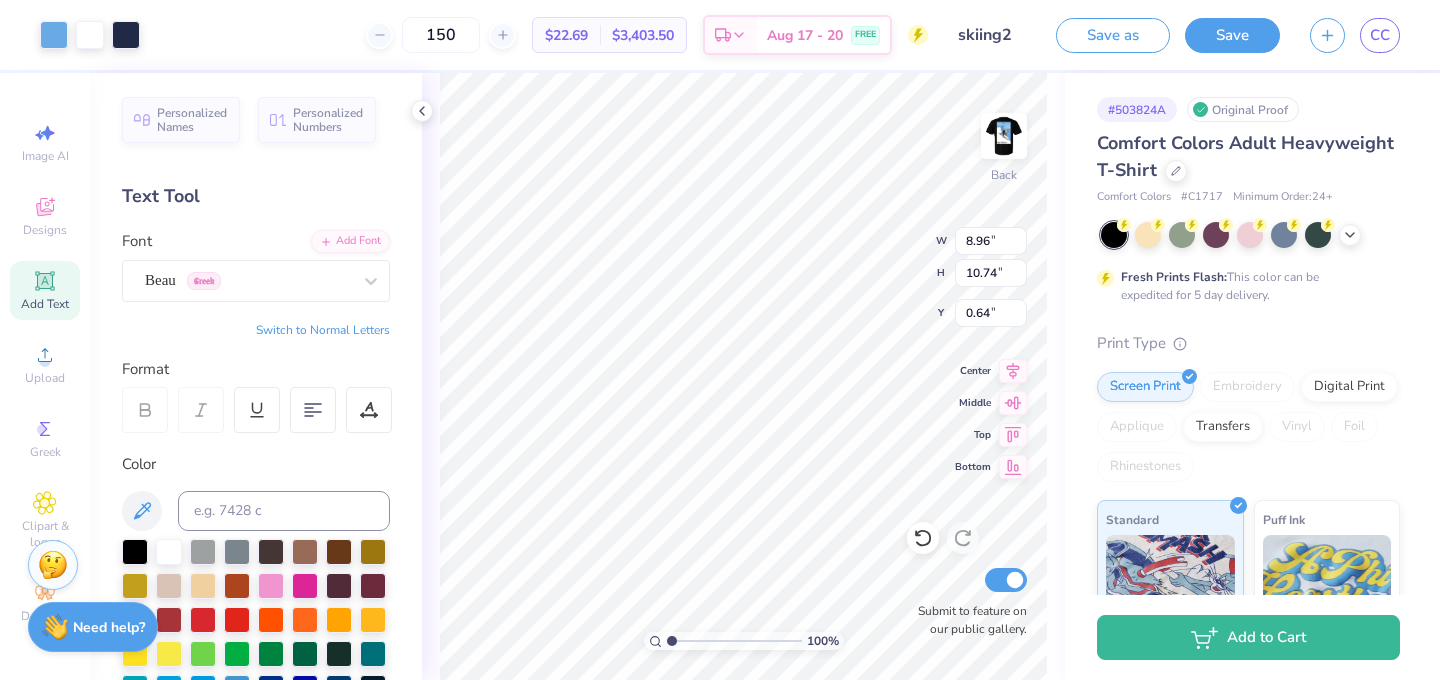 type on "8.96" 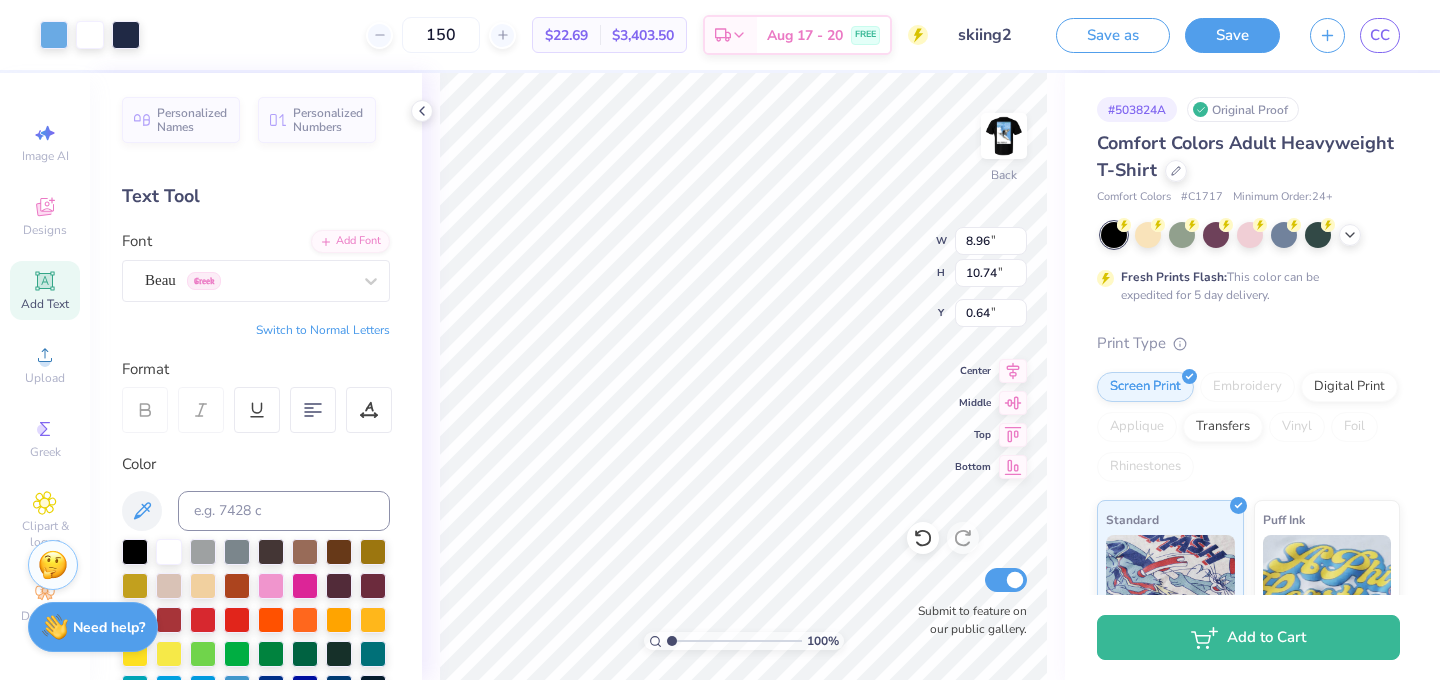 type on "10.74" 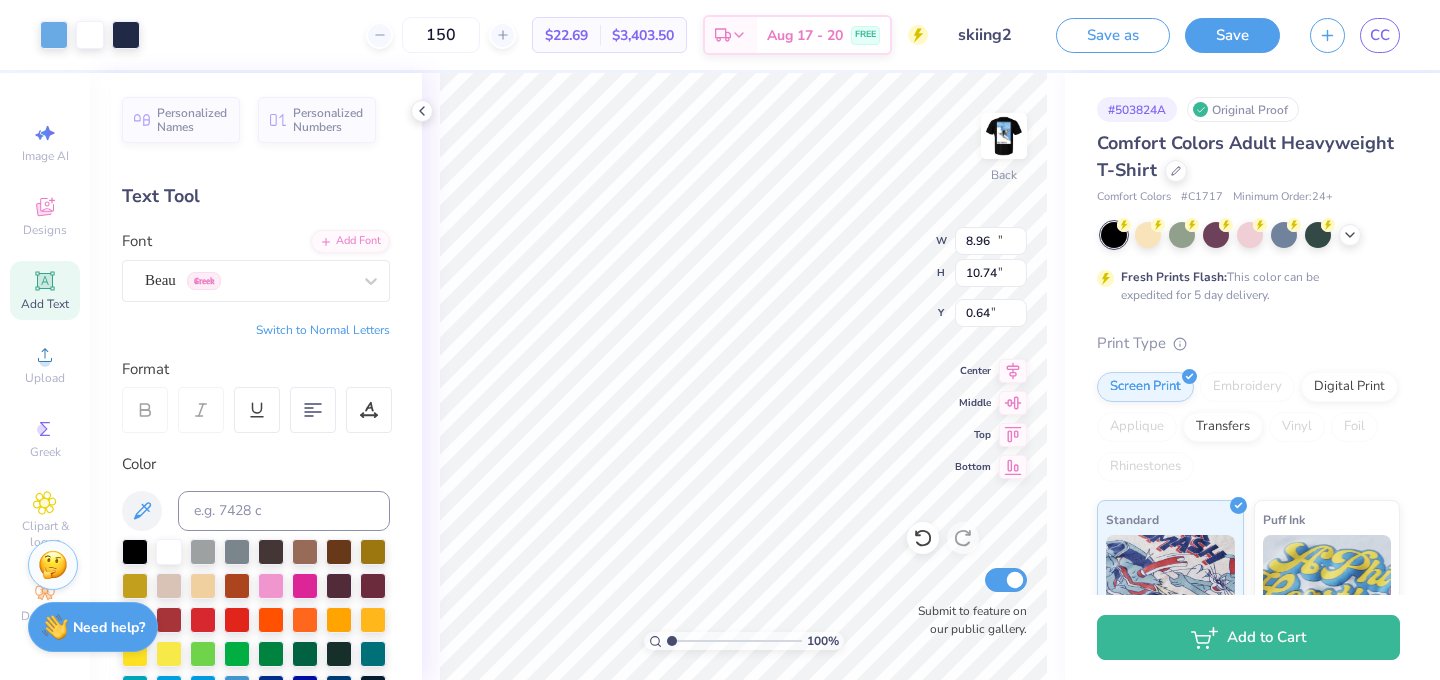 type on "11.97" 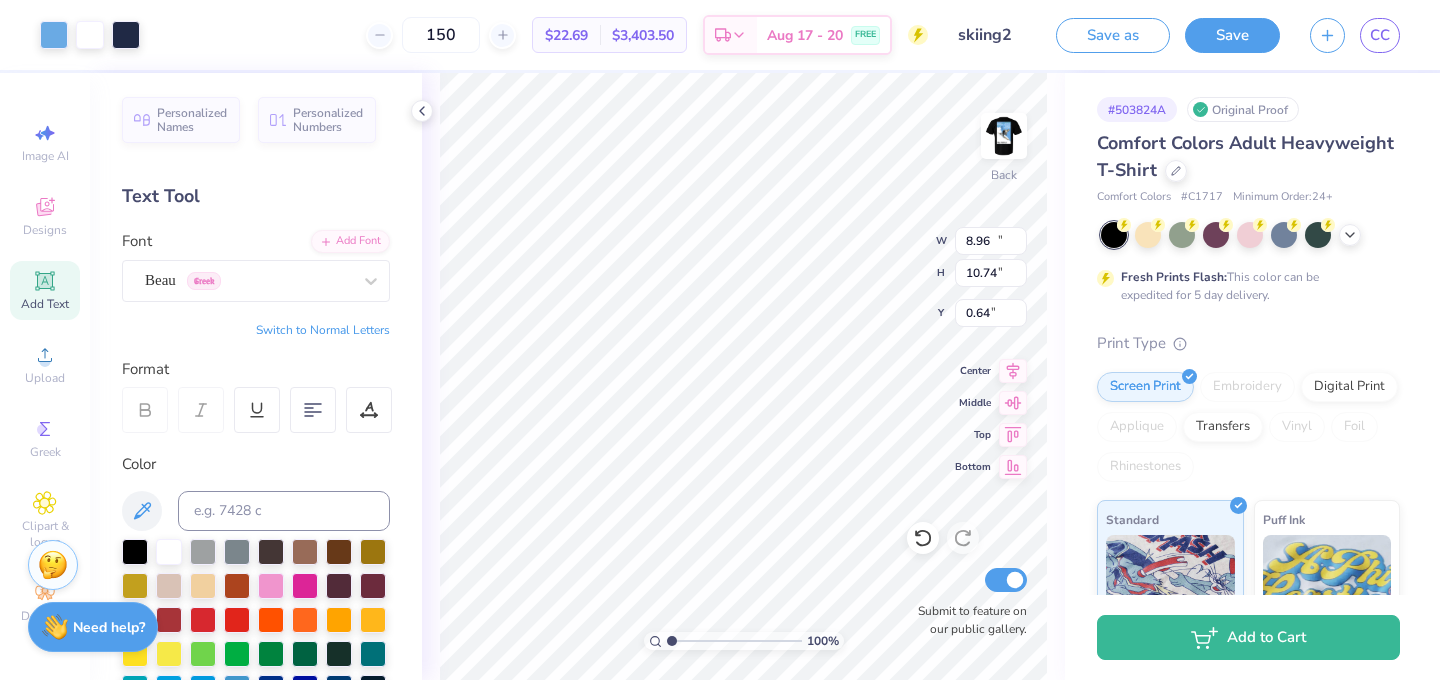 type on "14.35" 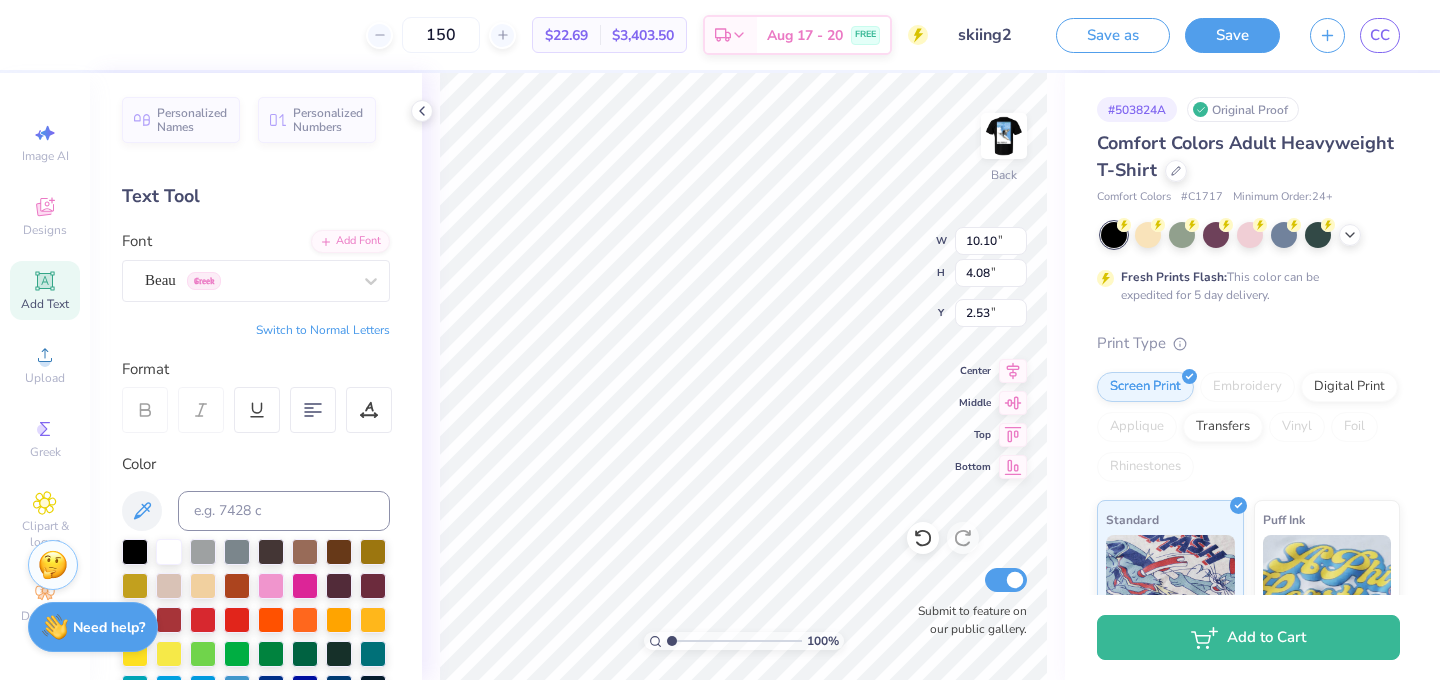 type on "6.47" 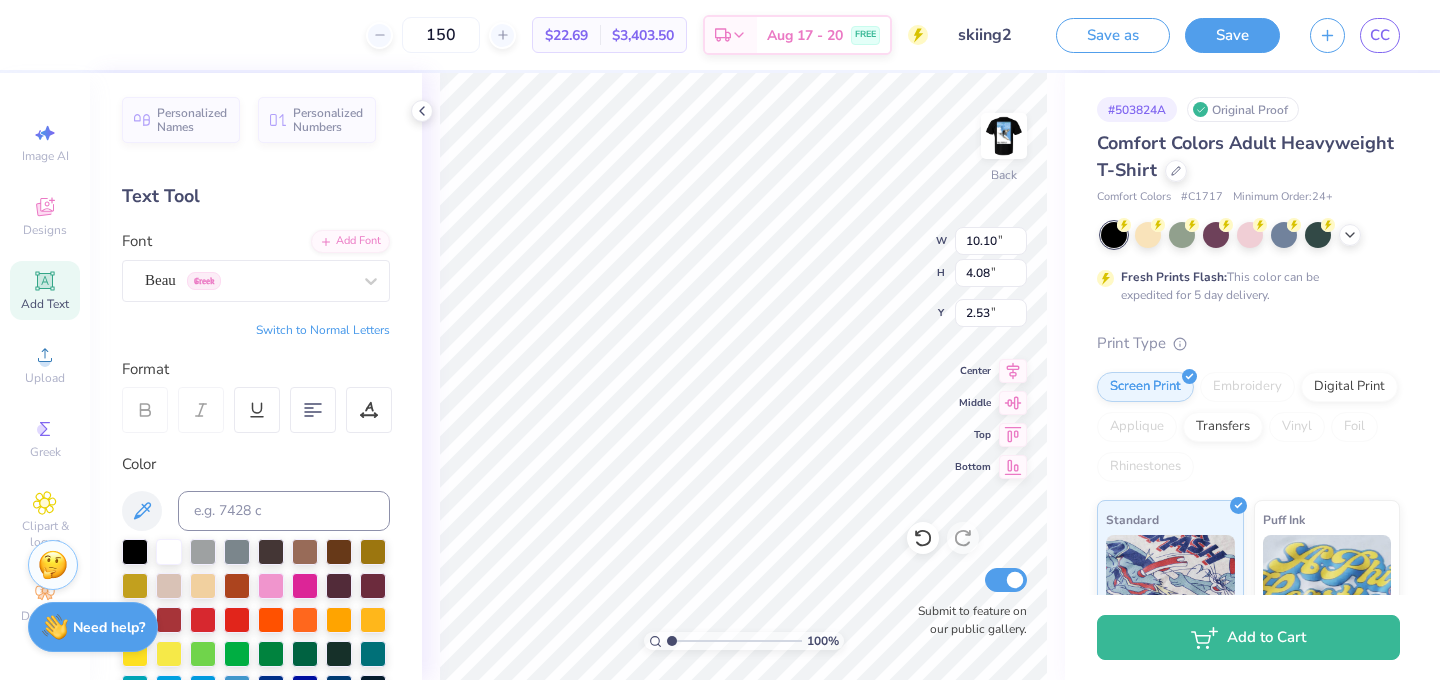 type on "7.32" 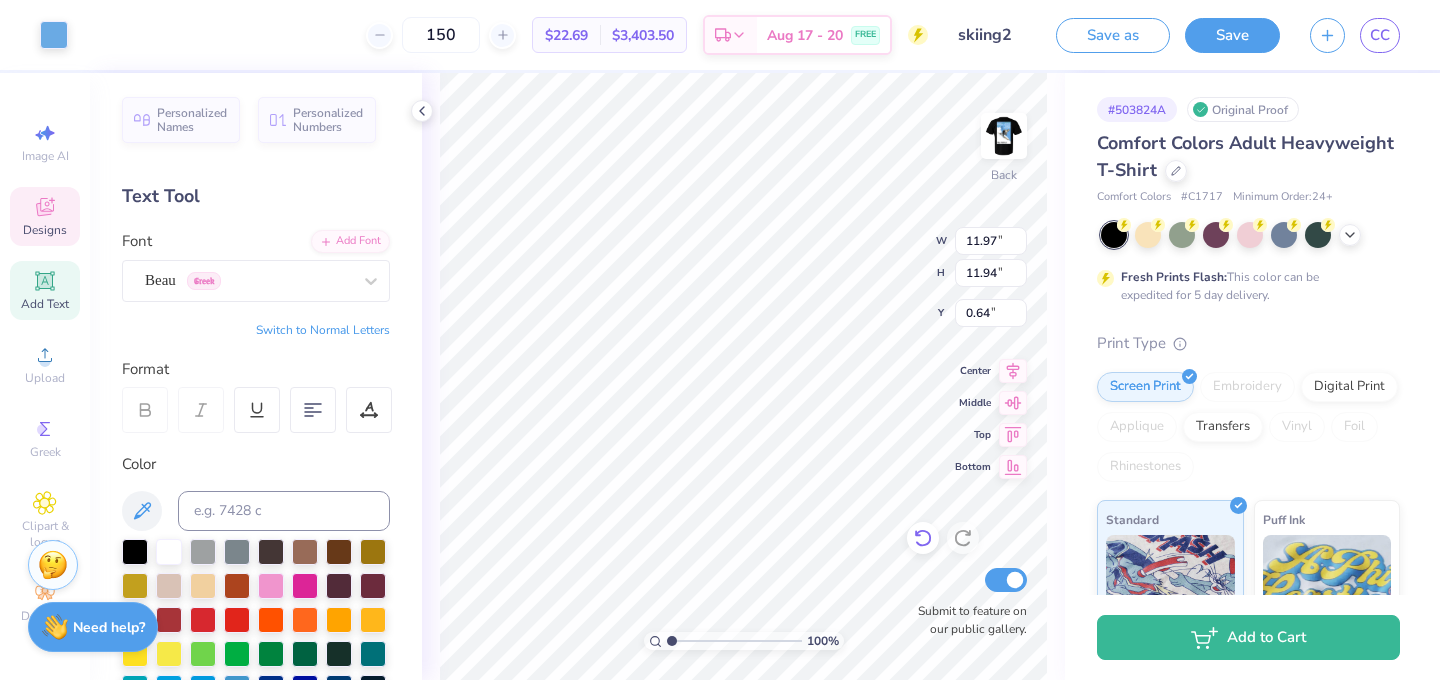 click at bounding box center [923, 538] 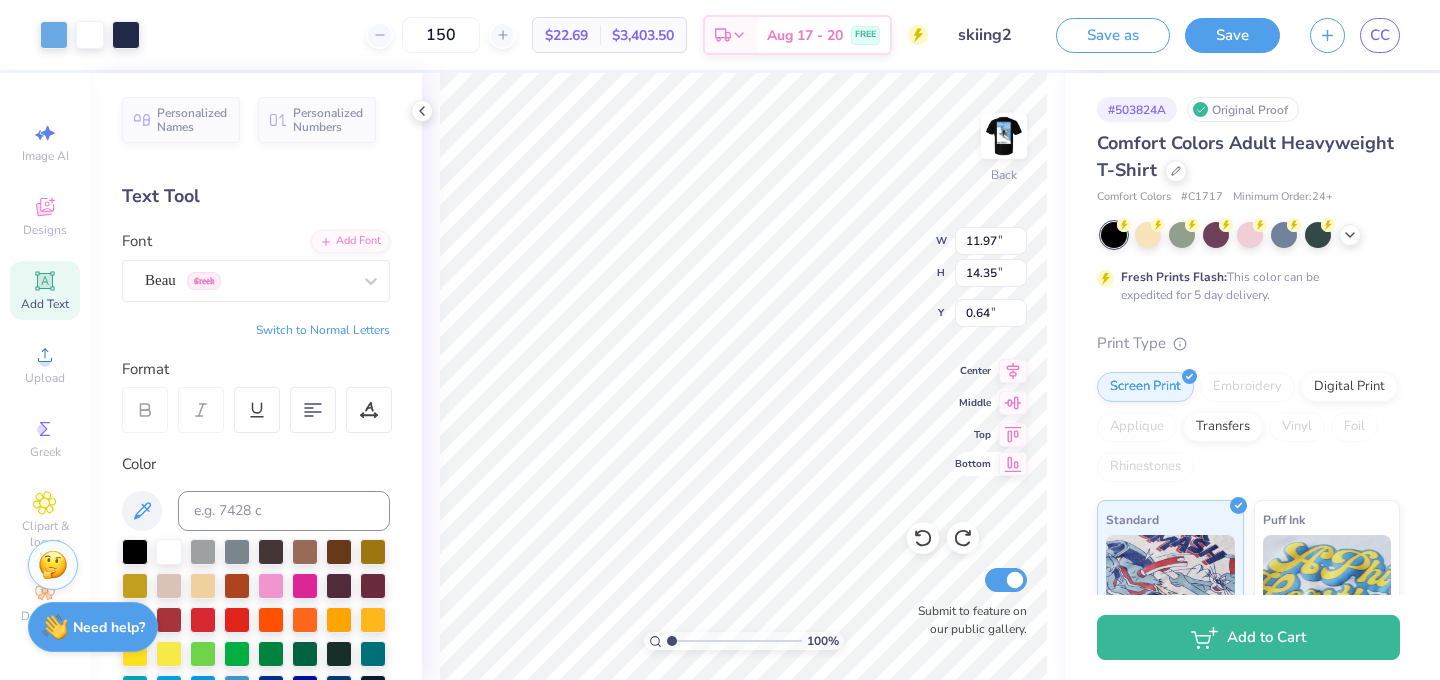 type on "9.97" 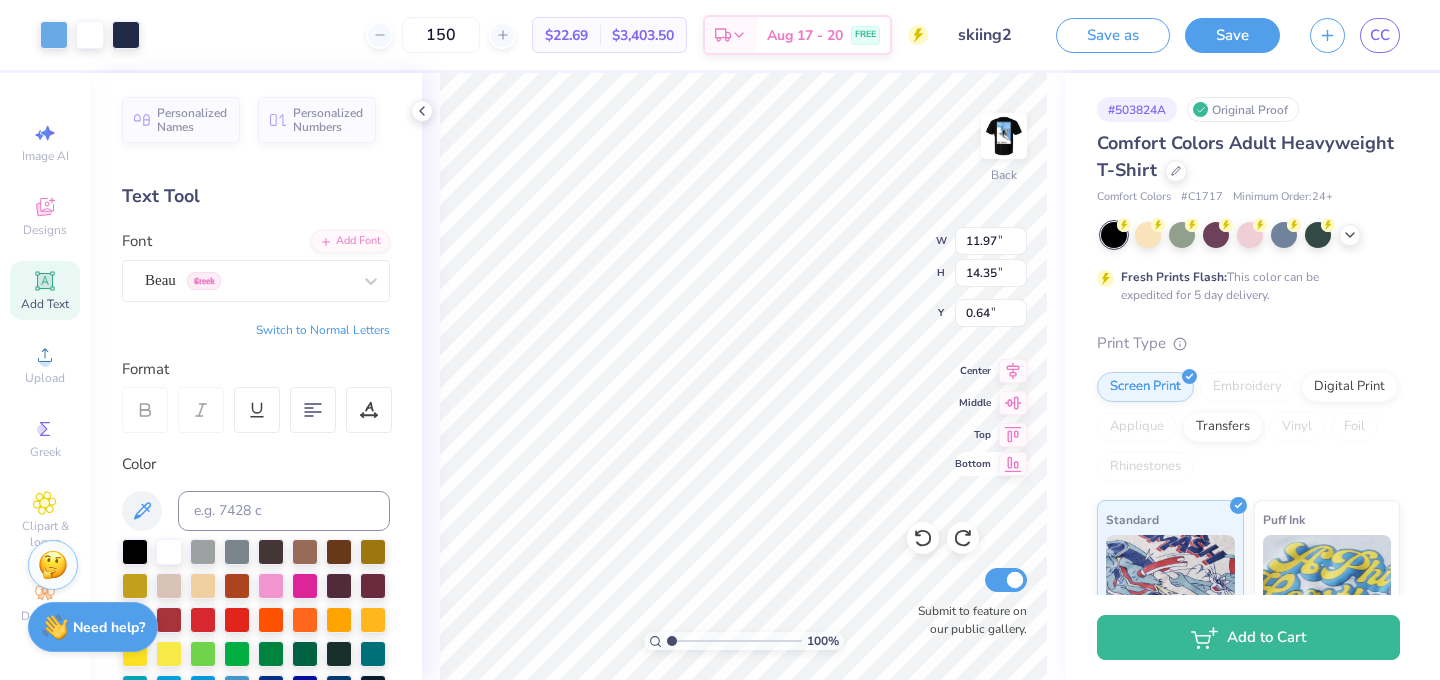 type on "11.95" 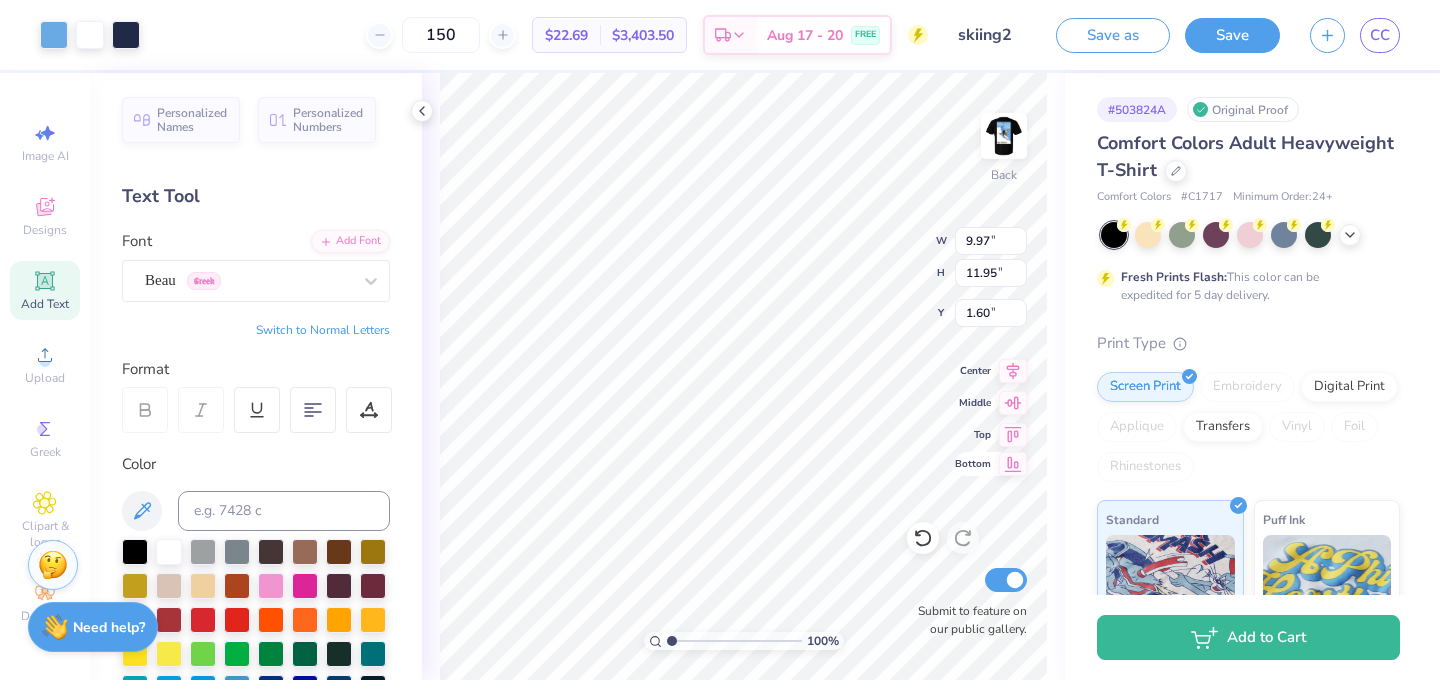 type on "1.60" 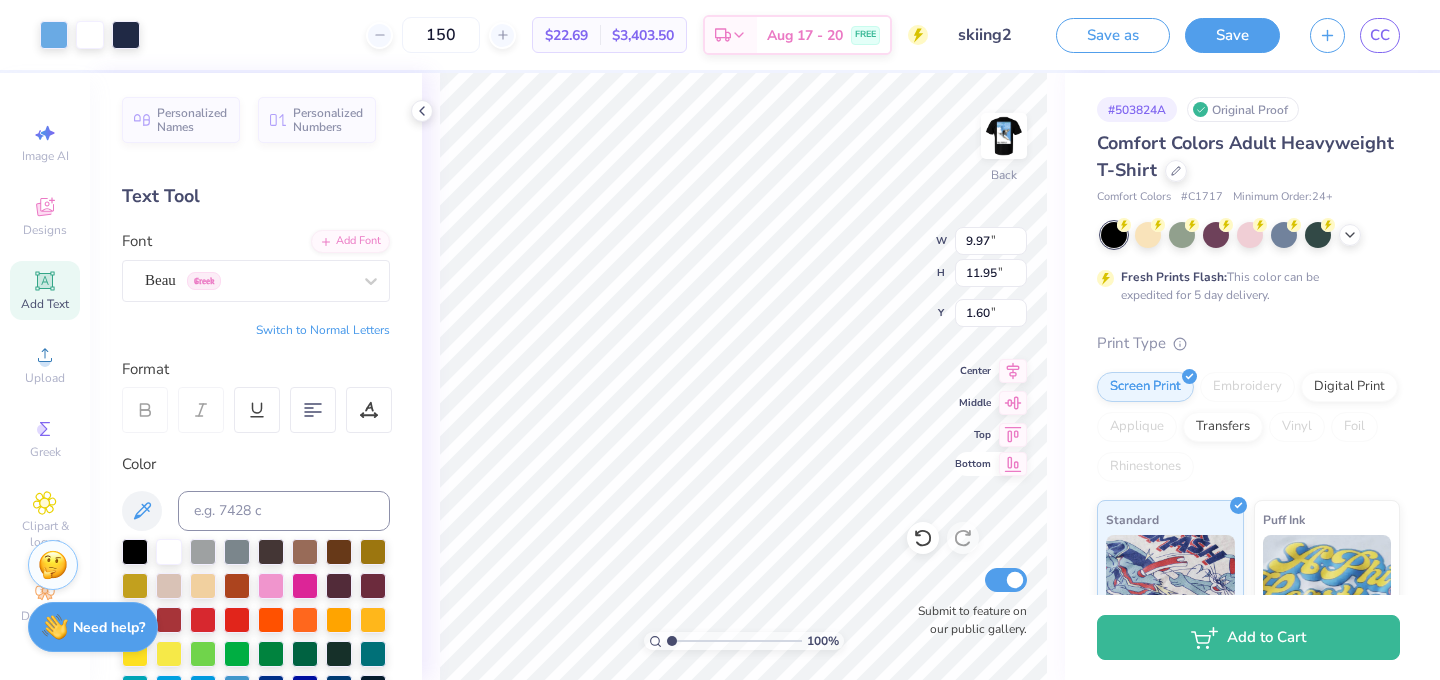 type on "10.81" 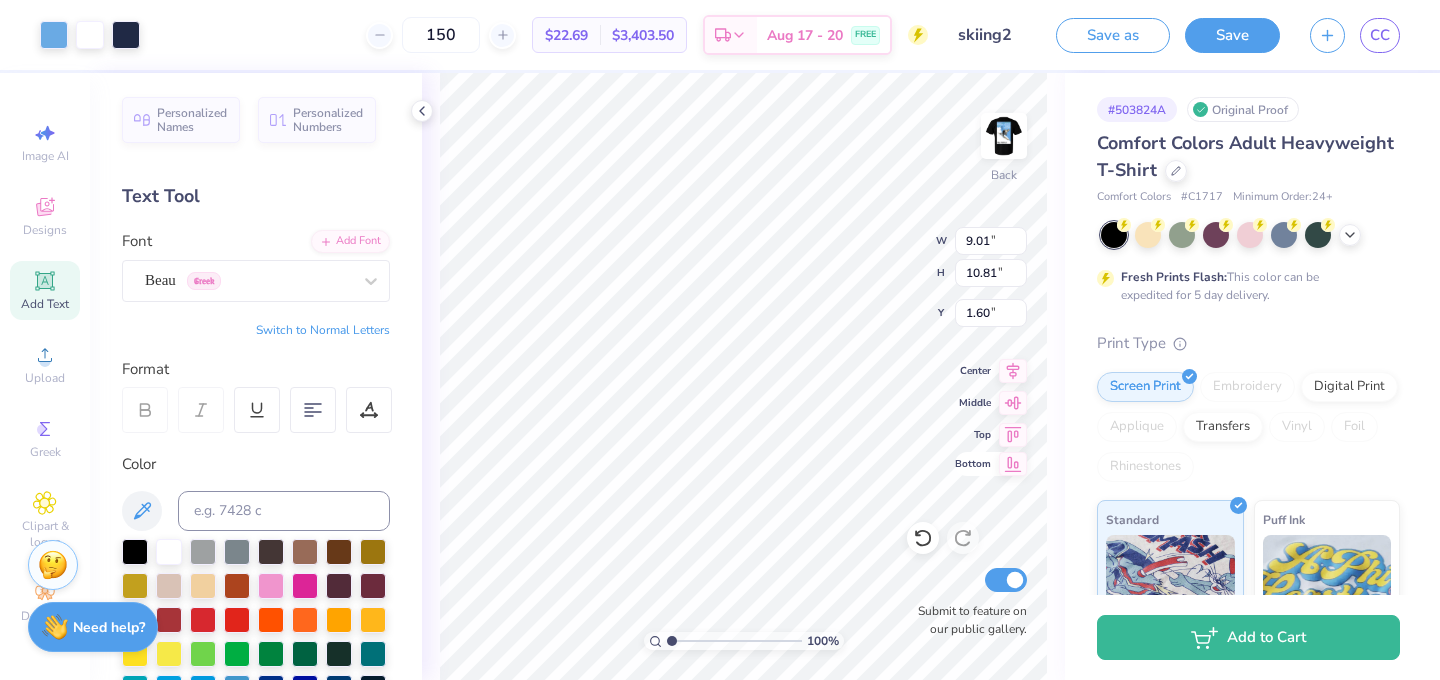 type on "1.69" 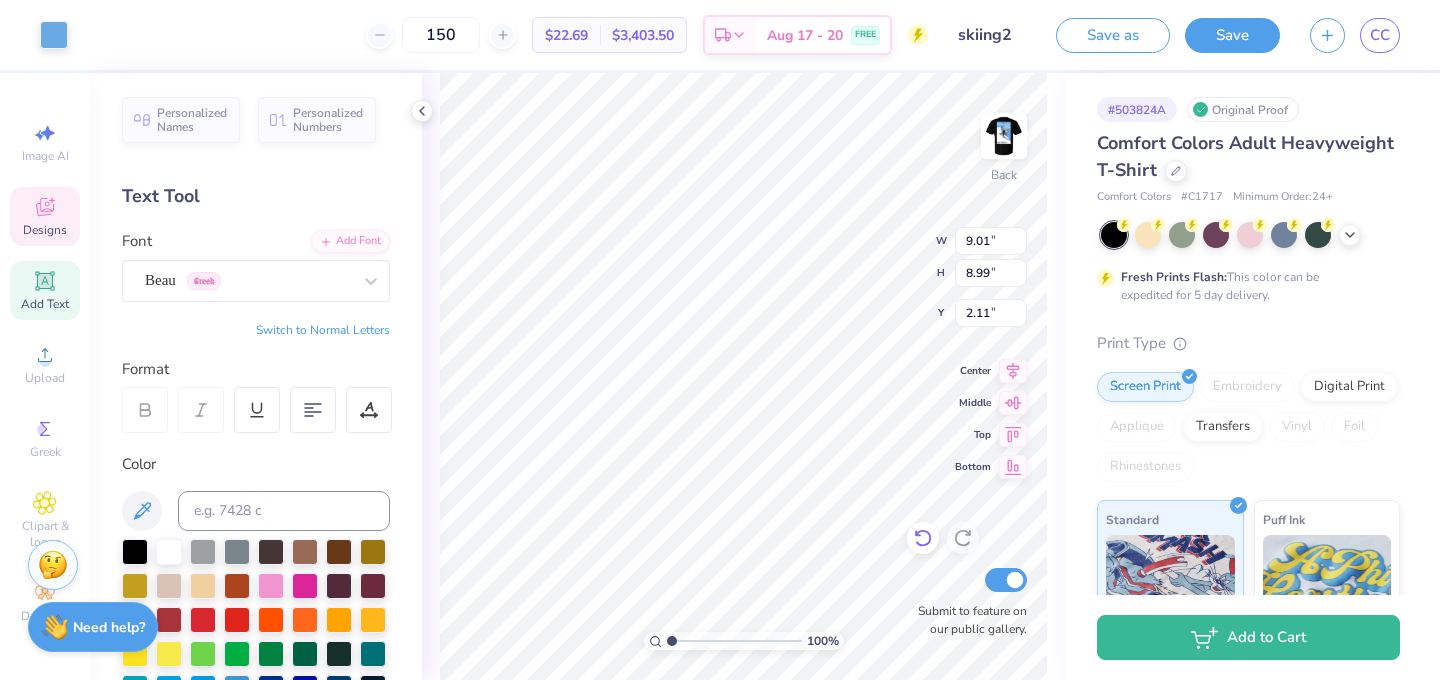 click 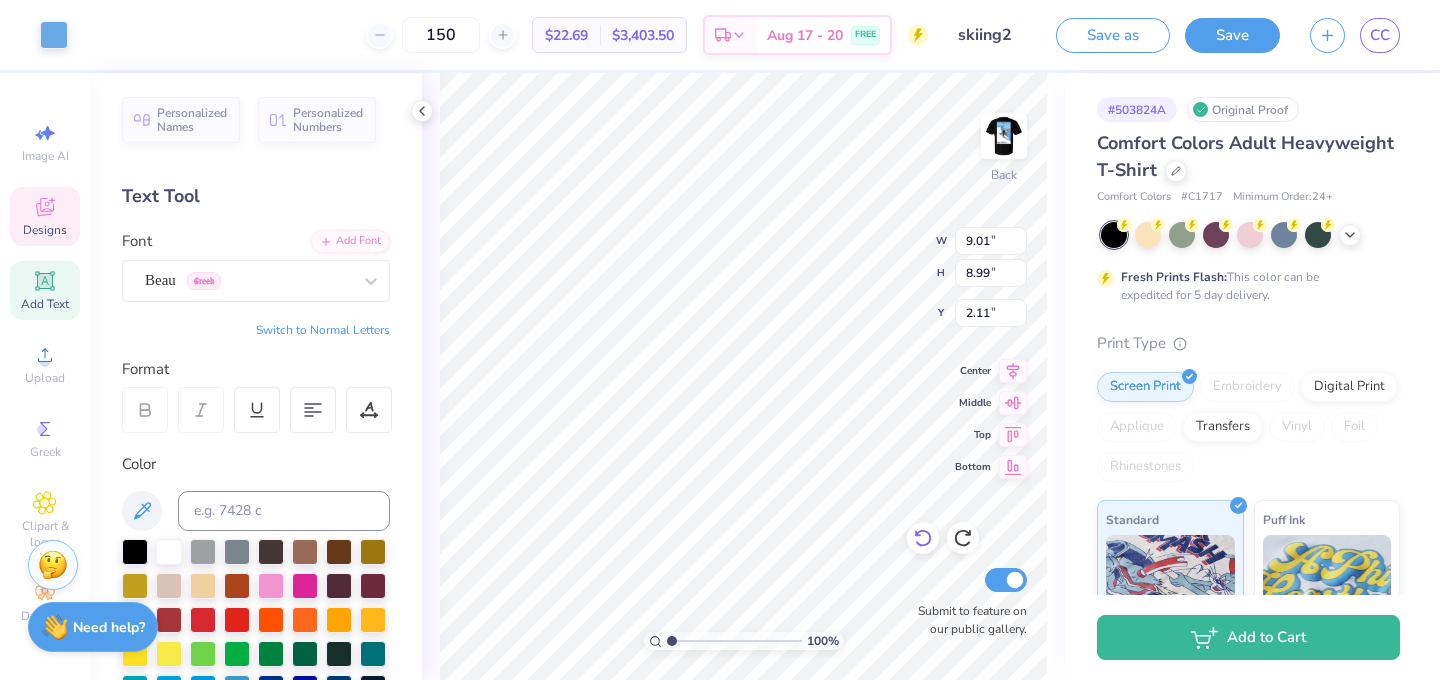 type on "1.69" 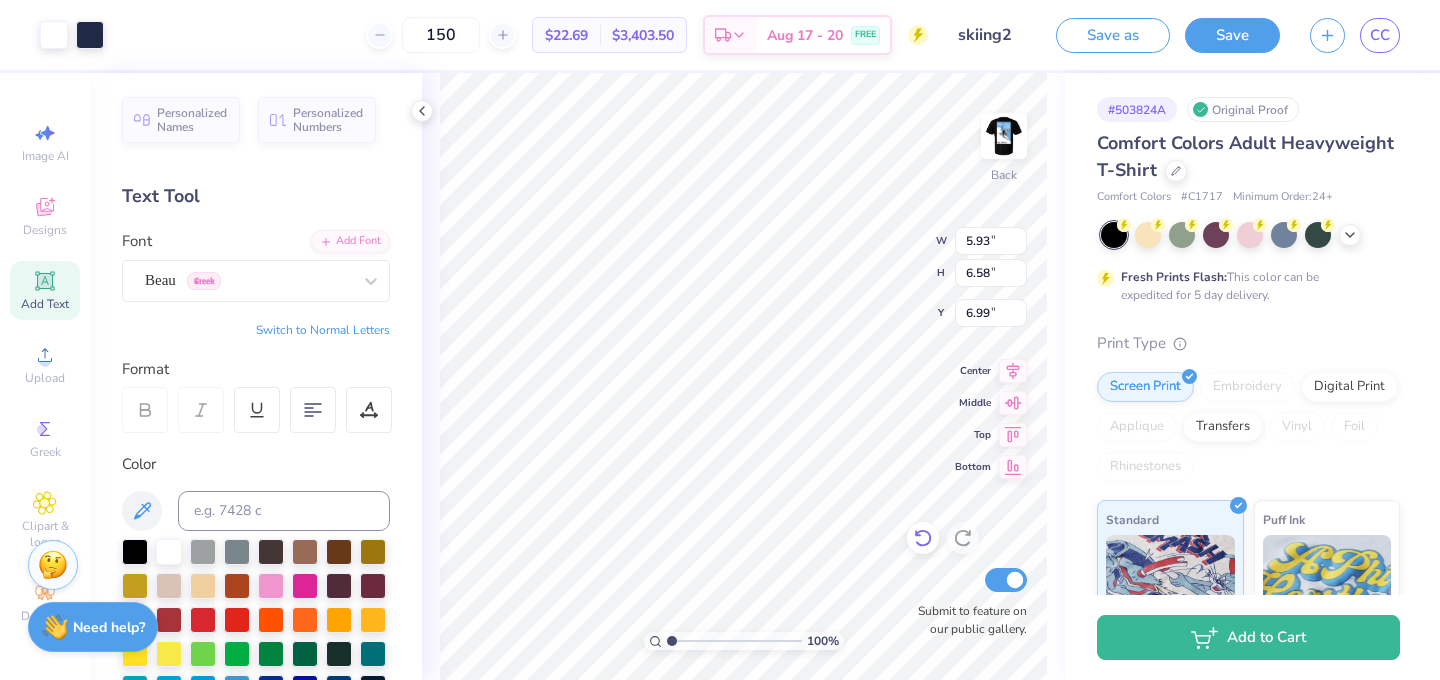 type on "5.93" 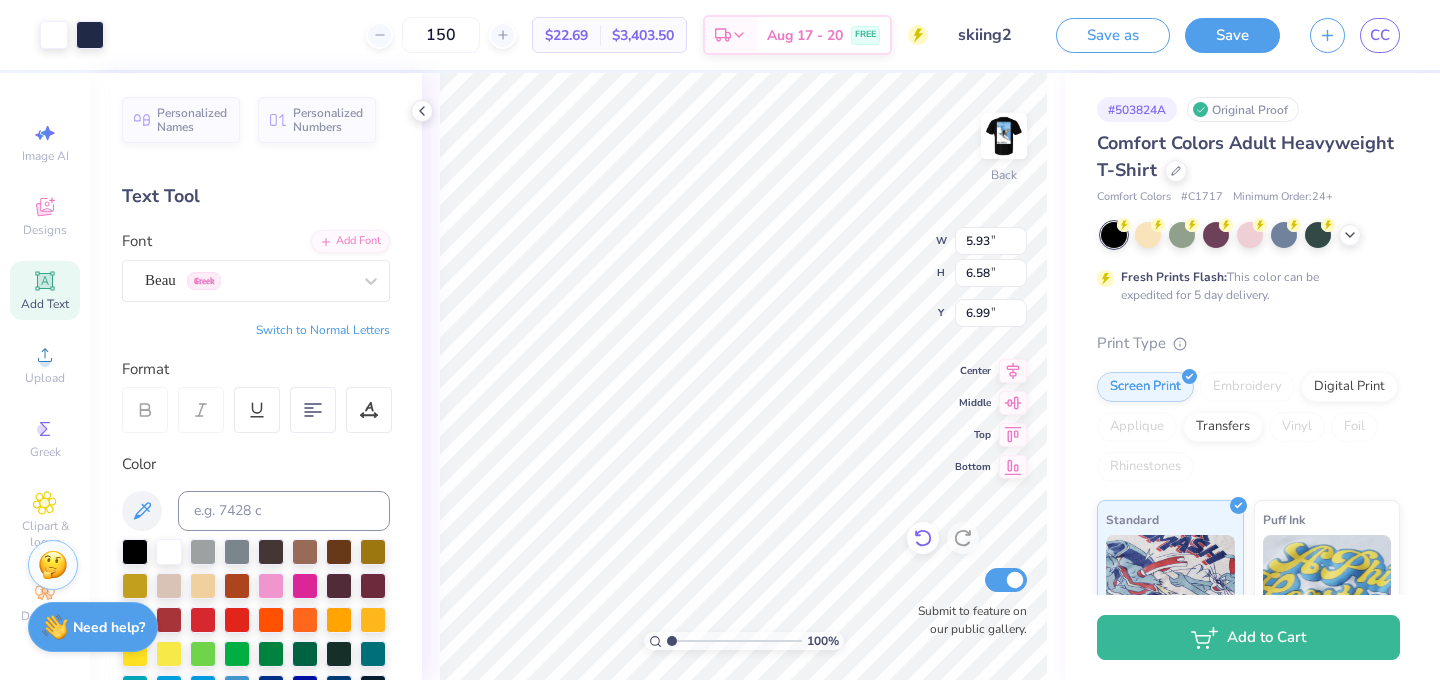 type on "6.58" 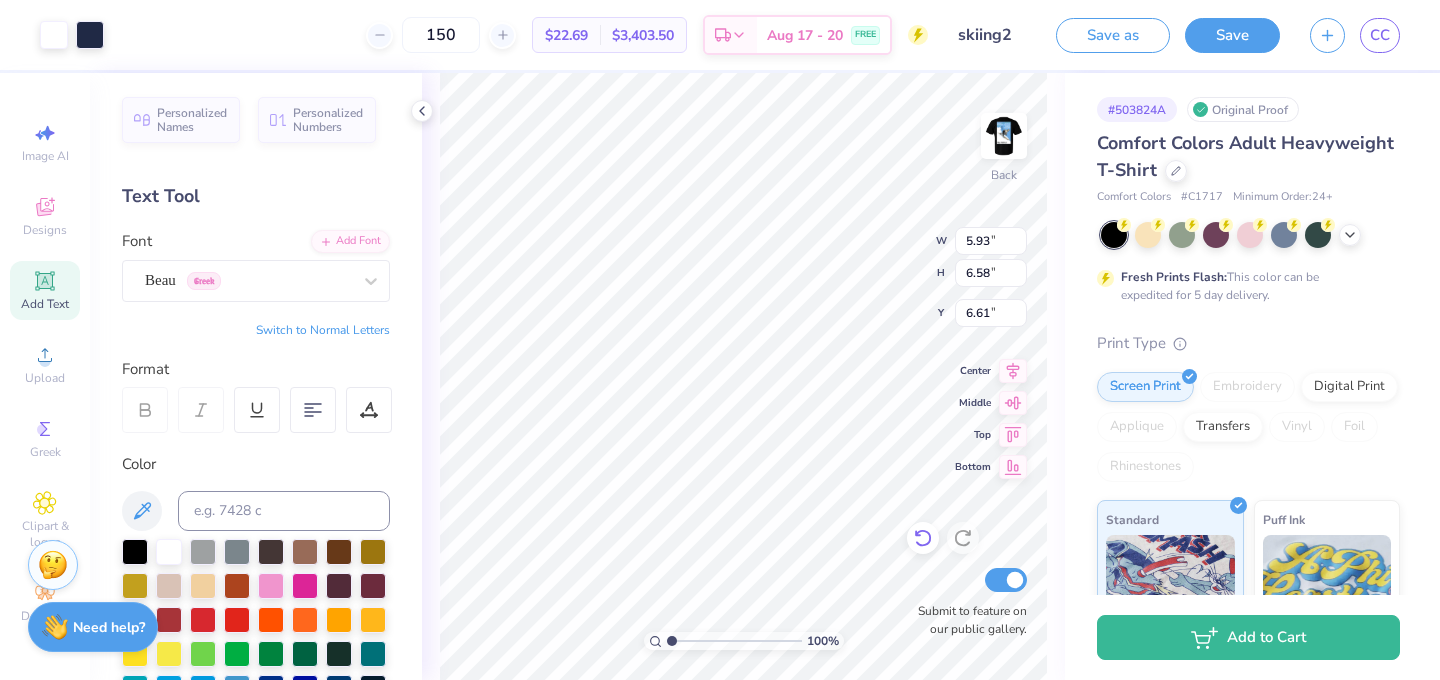 type on "6.61" 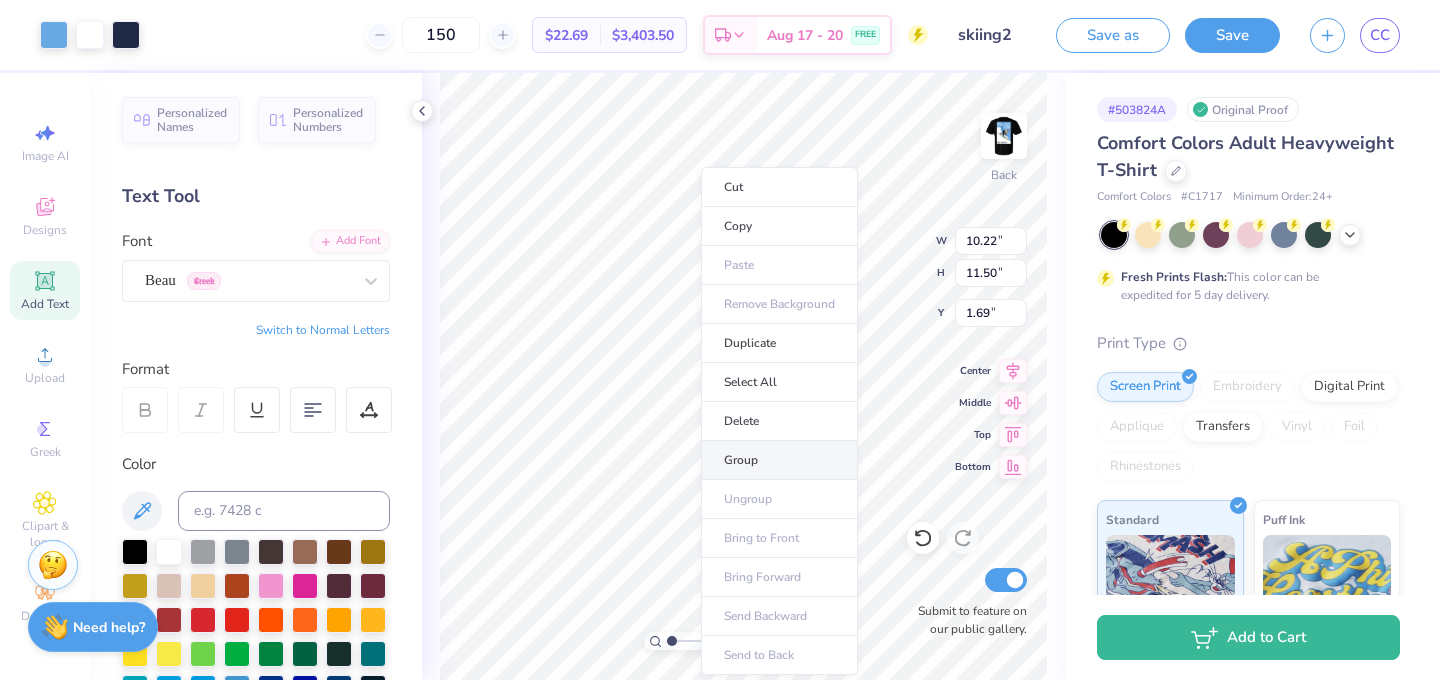 click on "Group" at bounding box center [779, 460] 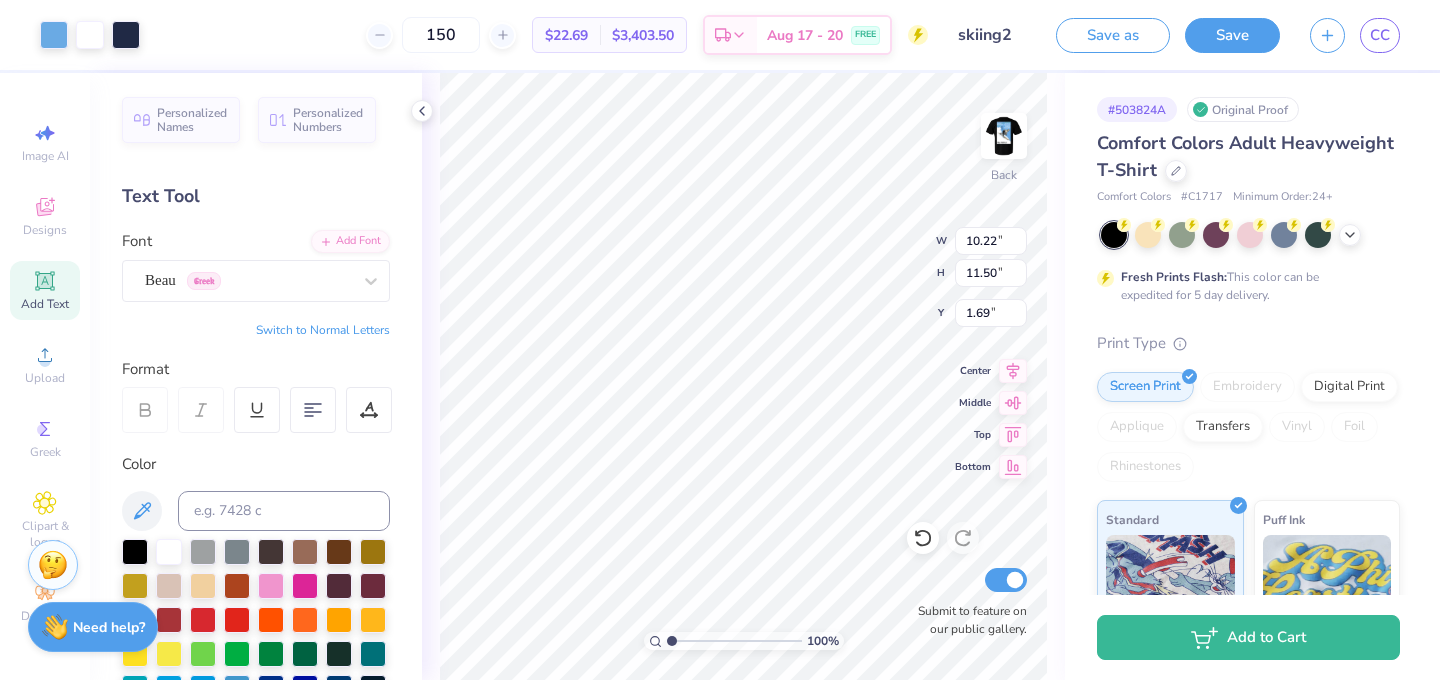 type on "3.05" 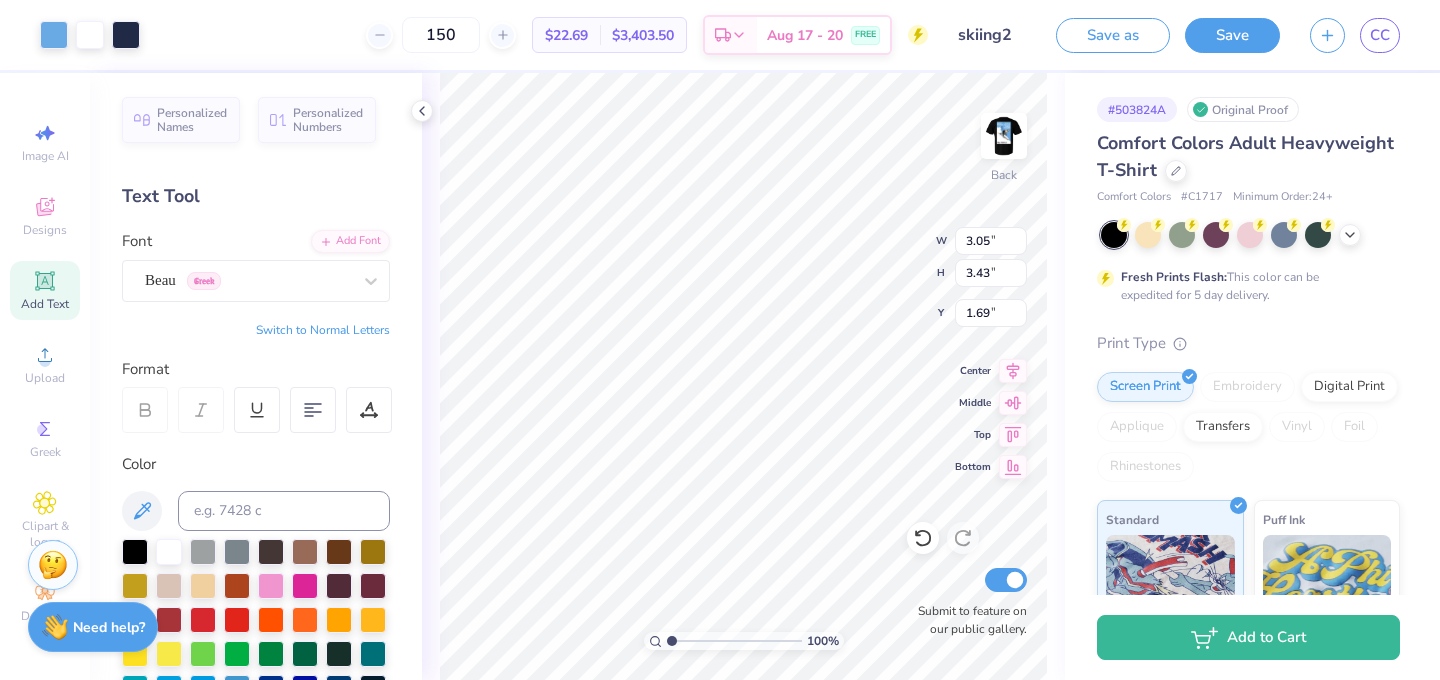 type on "3.43" 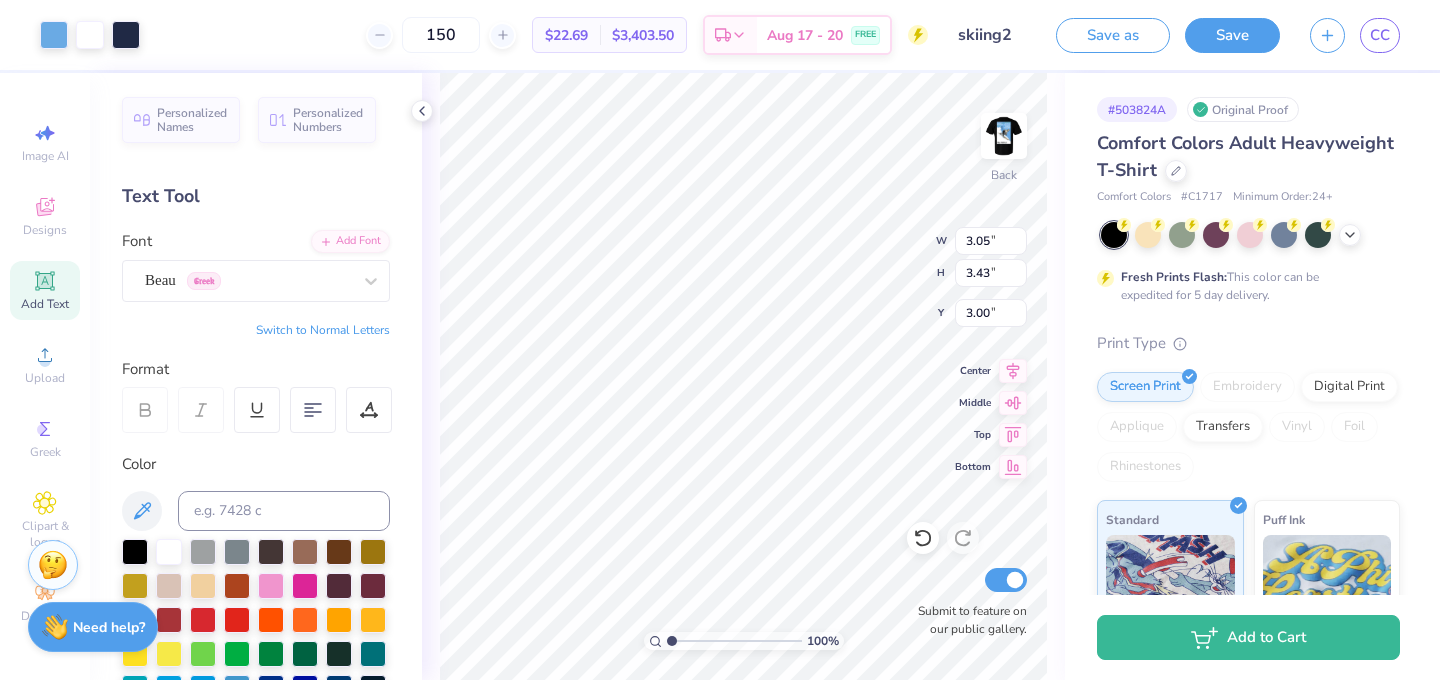 type on "3.00" 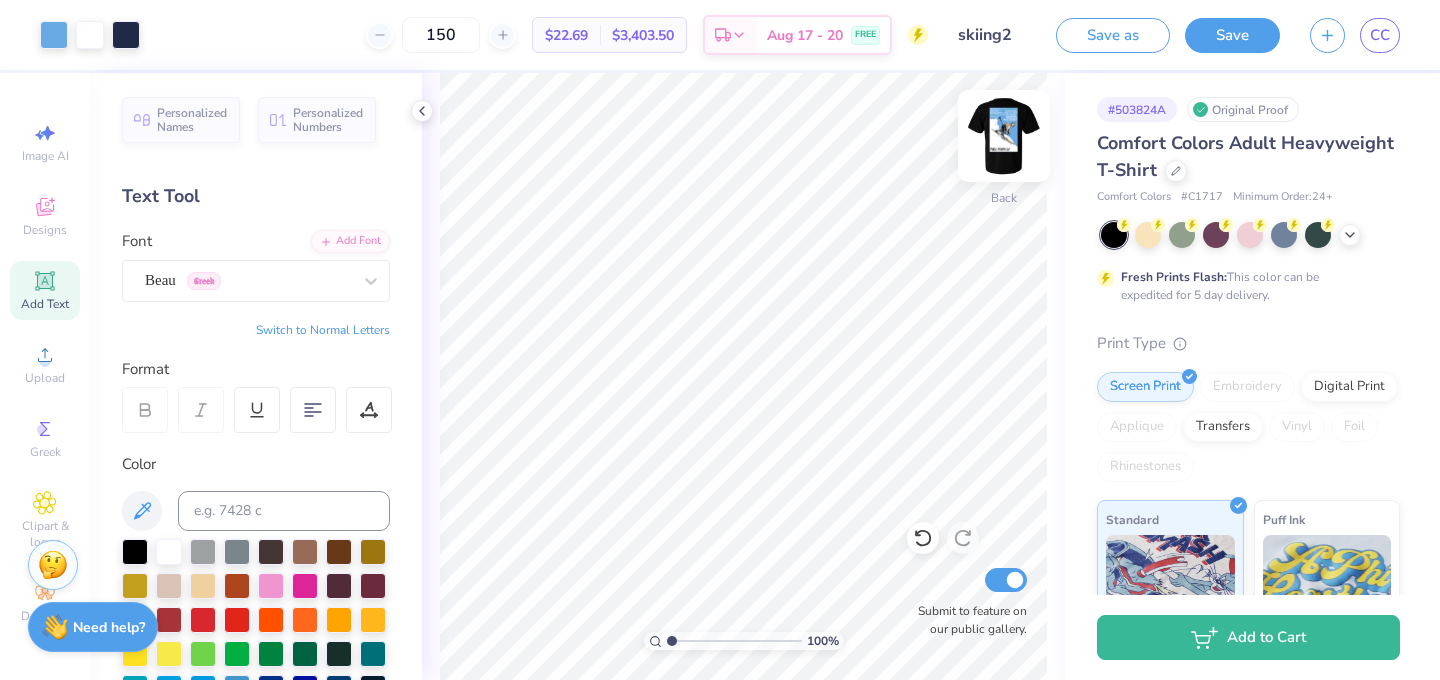 click at bounding box center [1004, 136] 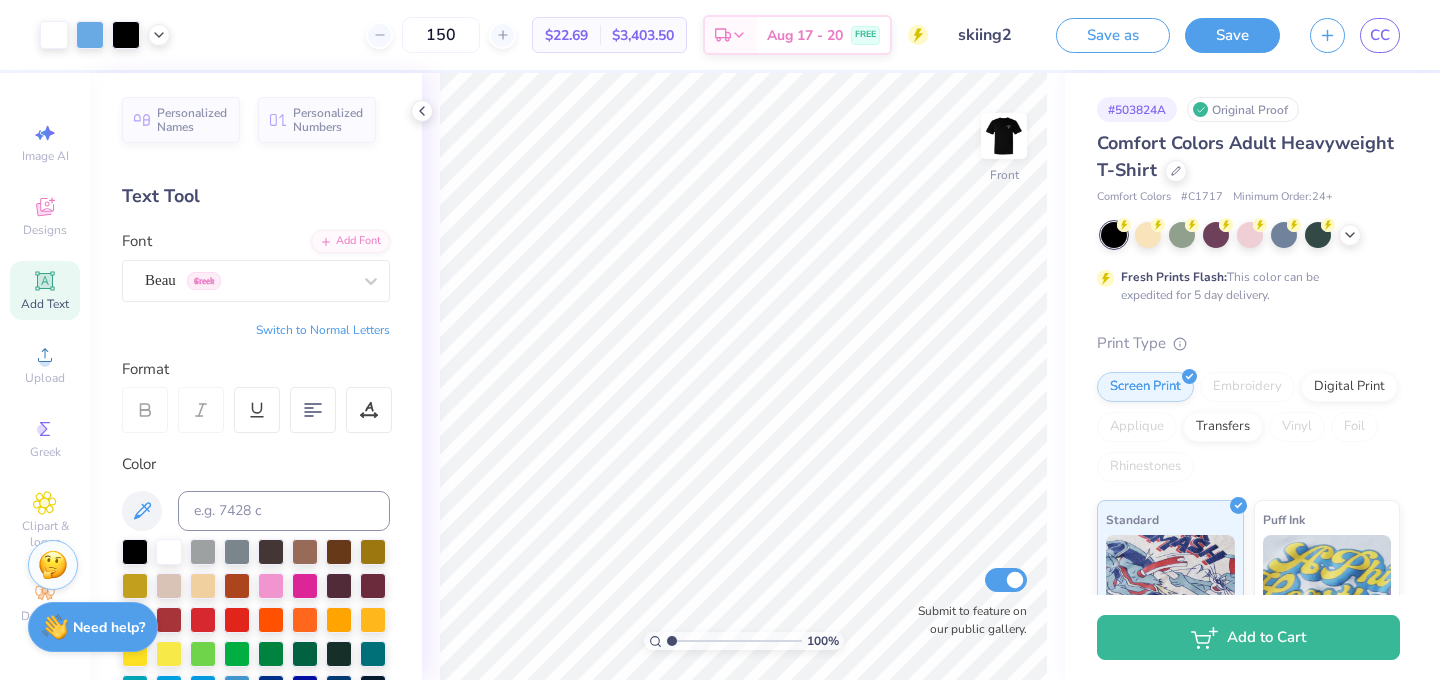 type on "3.49" 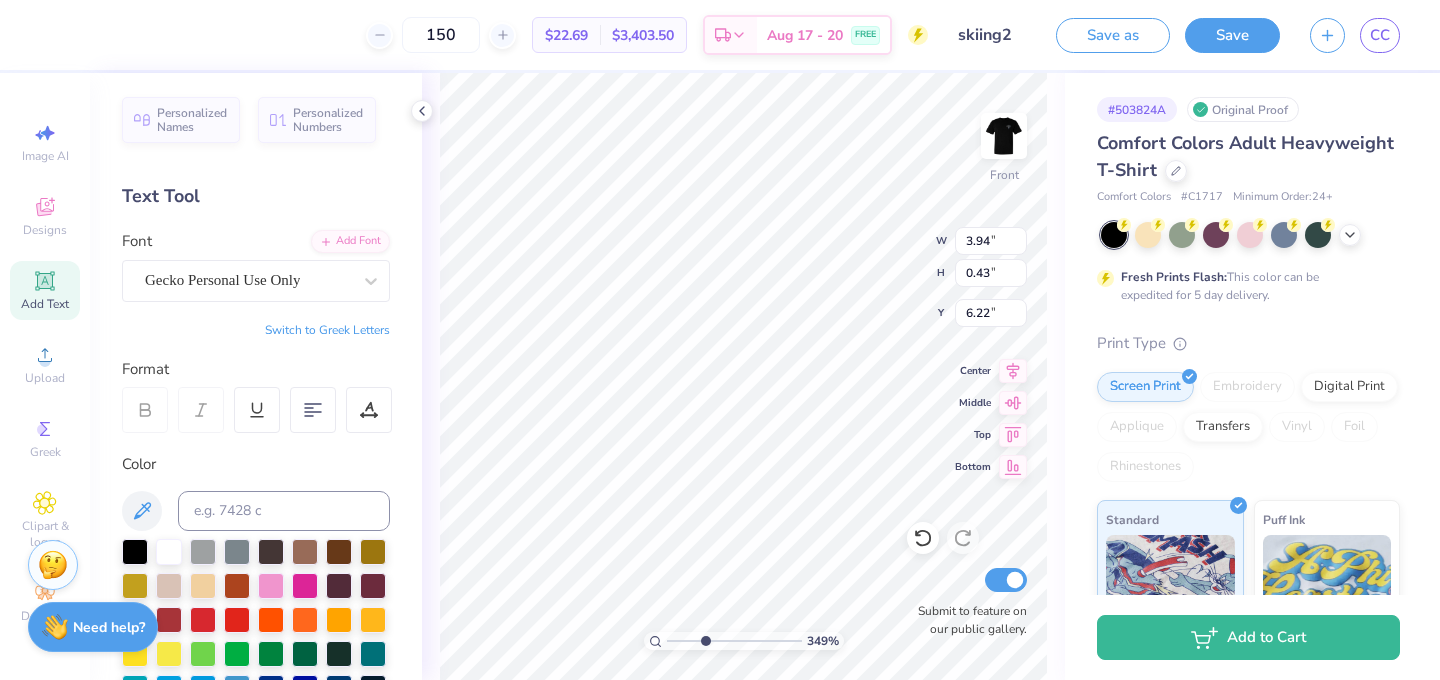 type on "3.94" 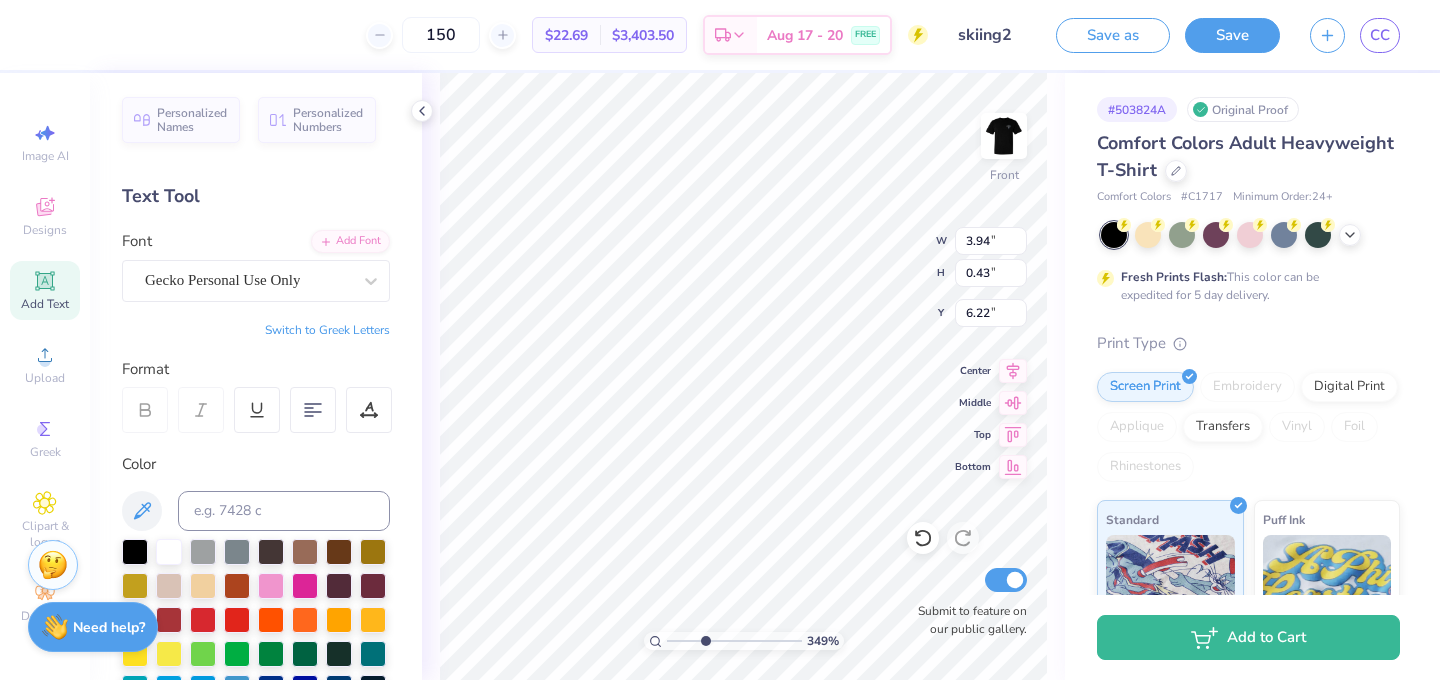 type on "0.43" 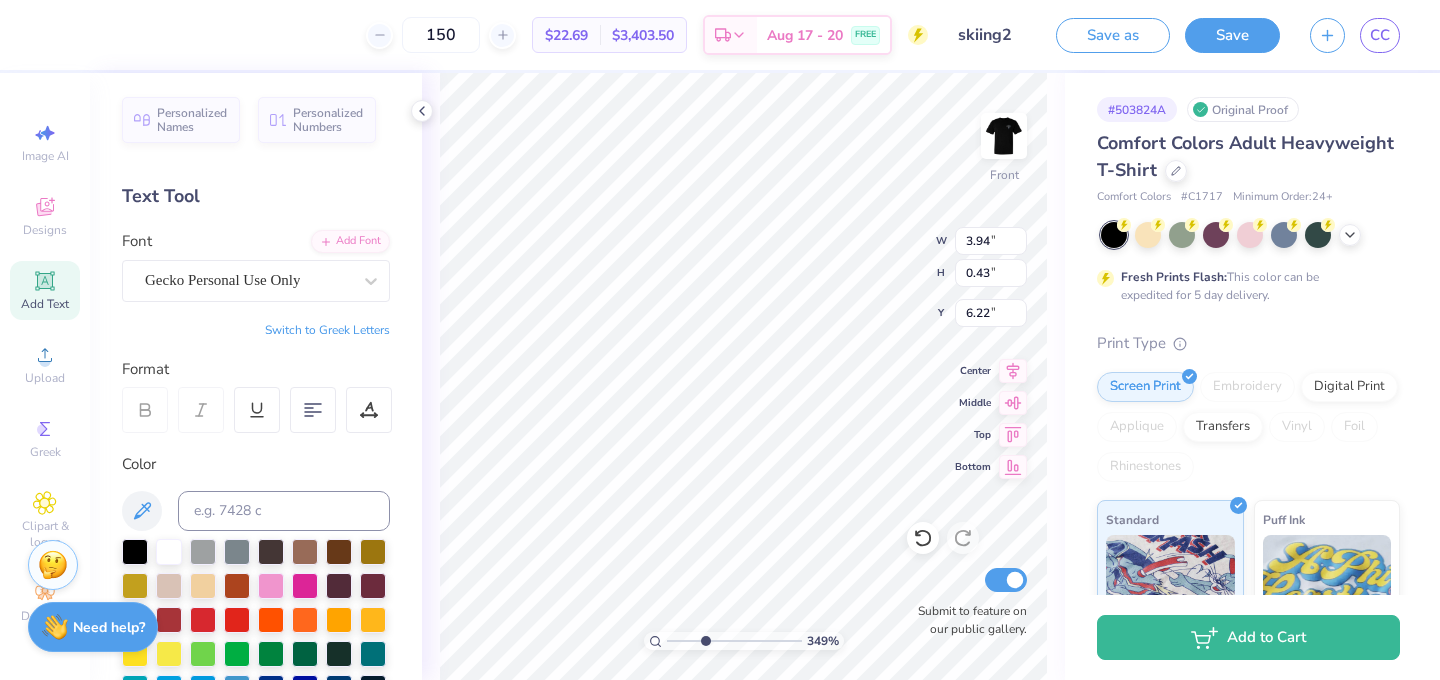 type on "4.07" 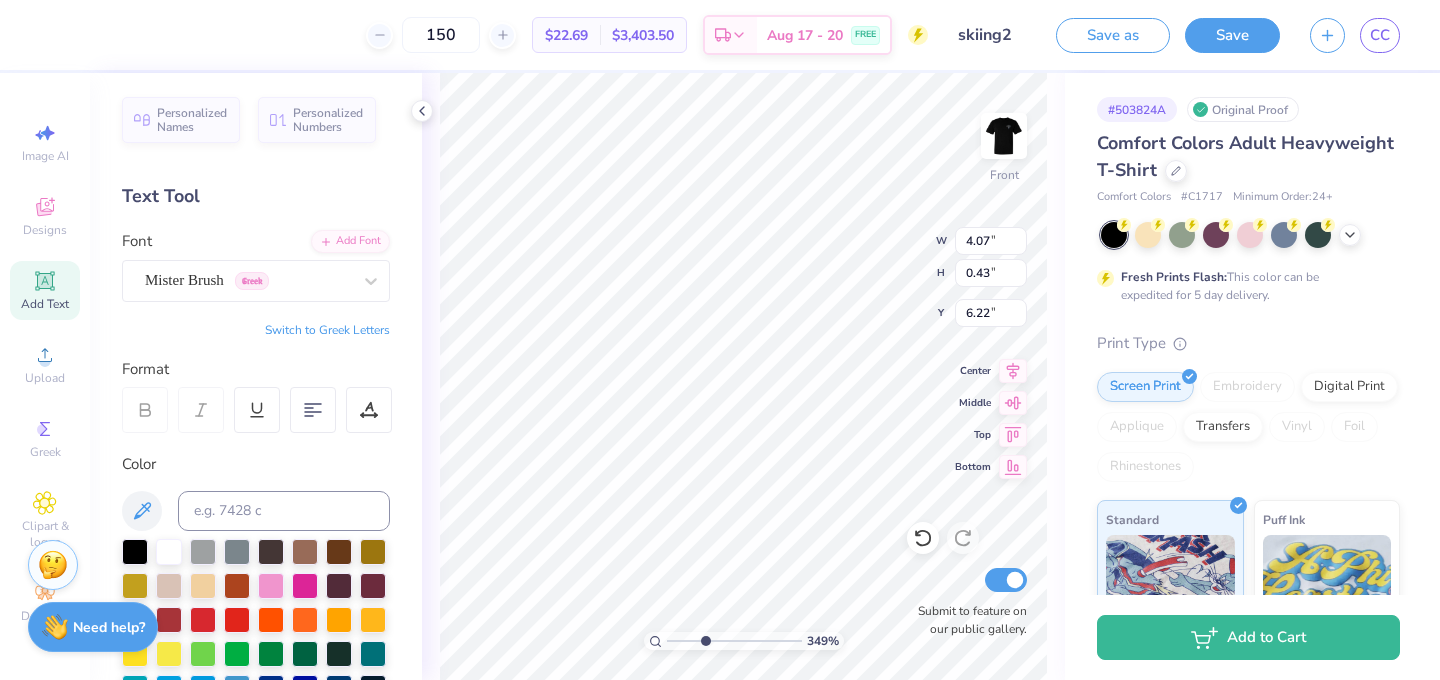 type on "0.49" 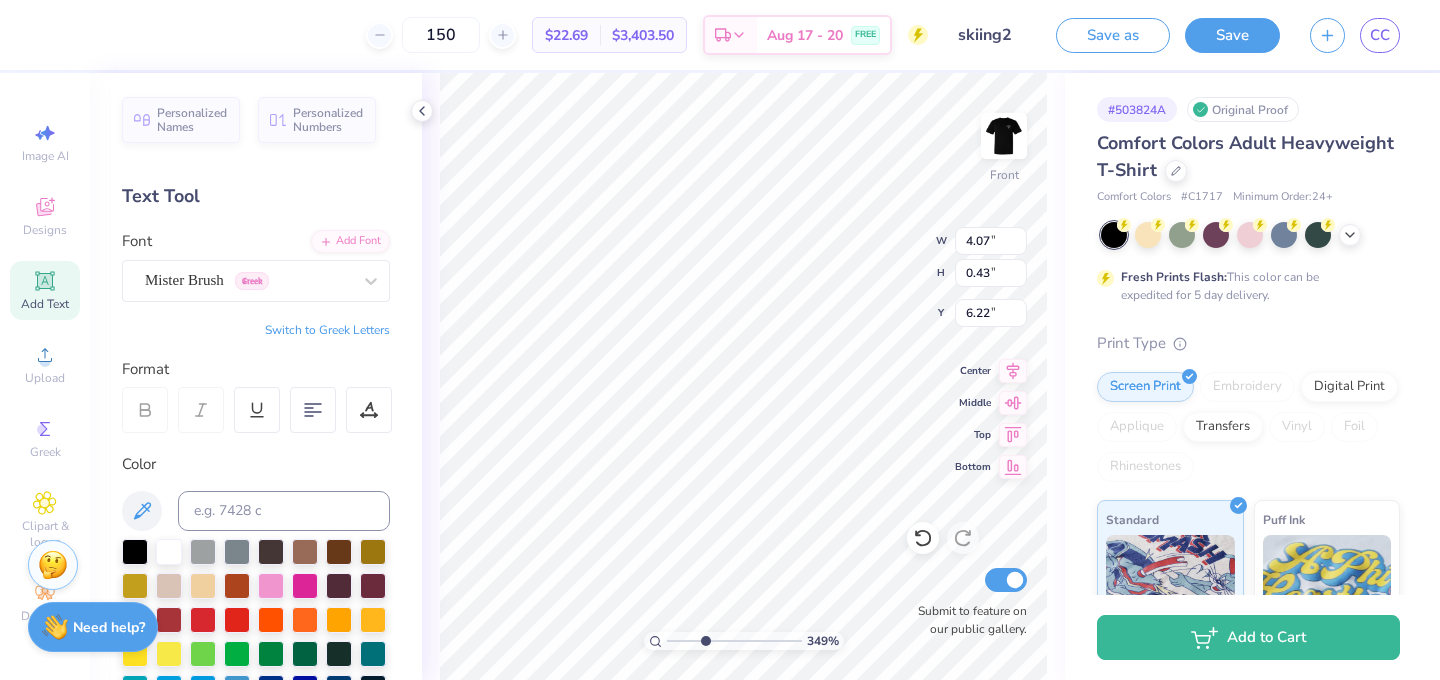 type on "5.70" 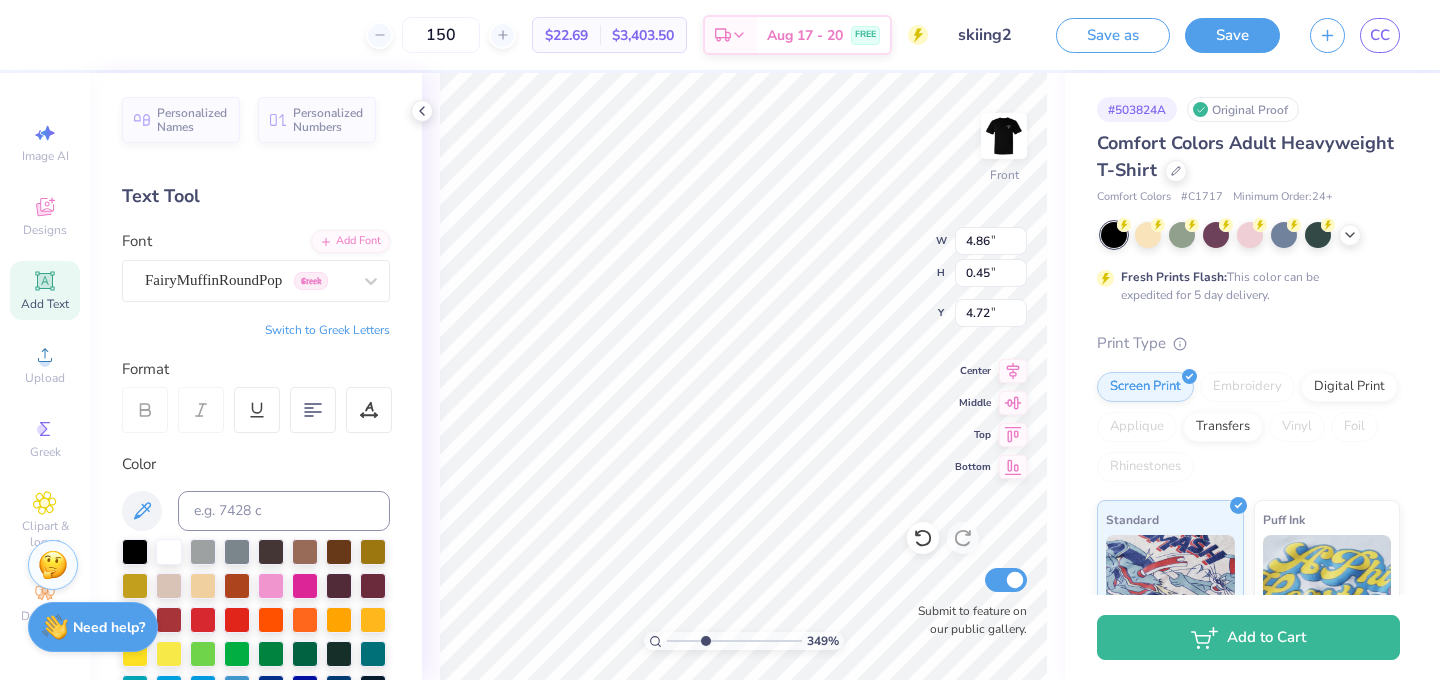 type on "4.86" 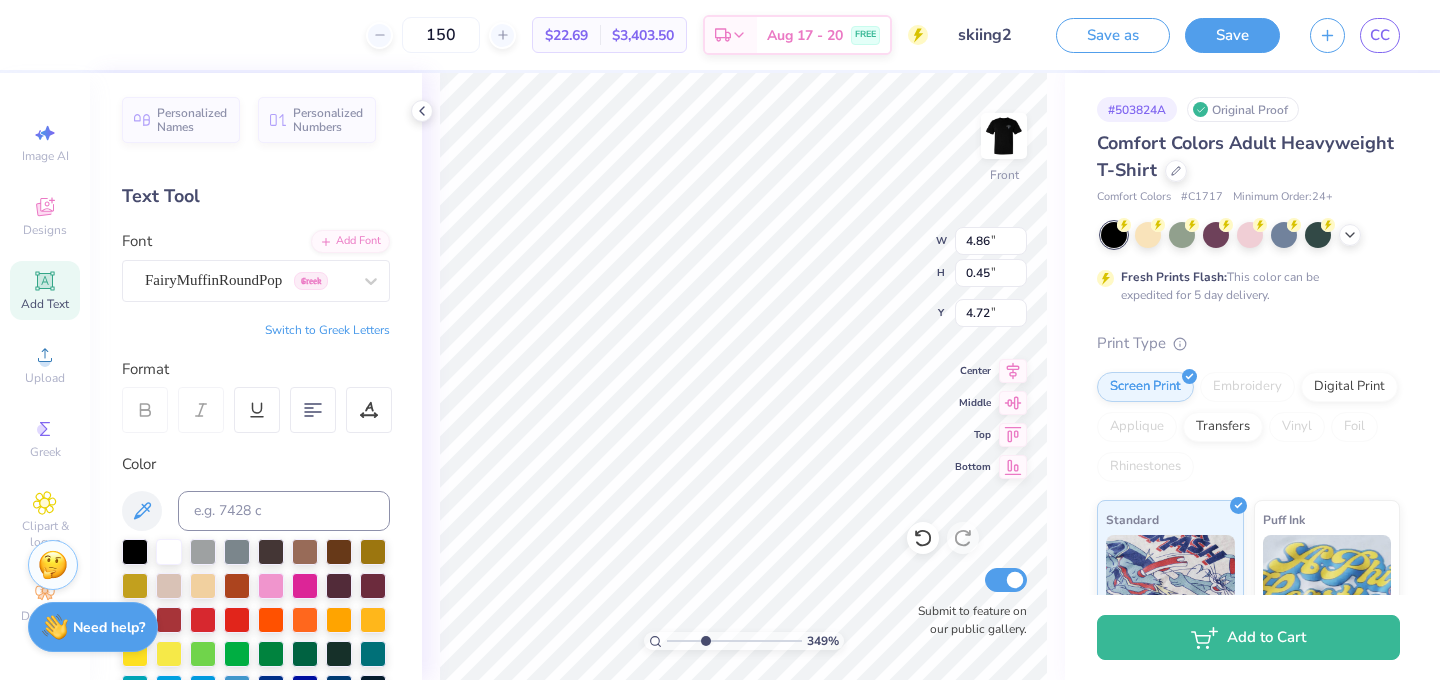 type on "0.45" 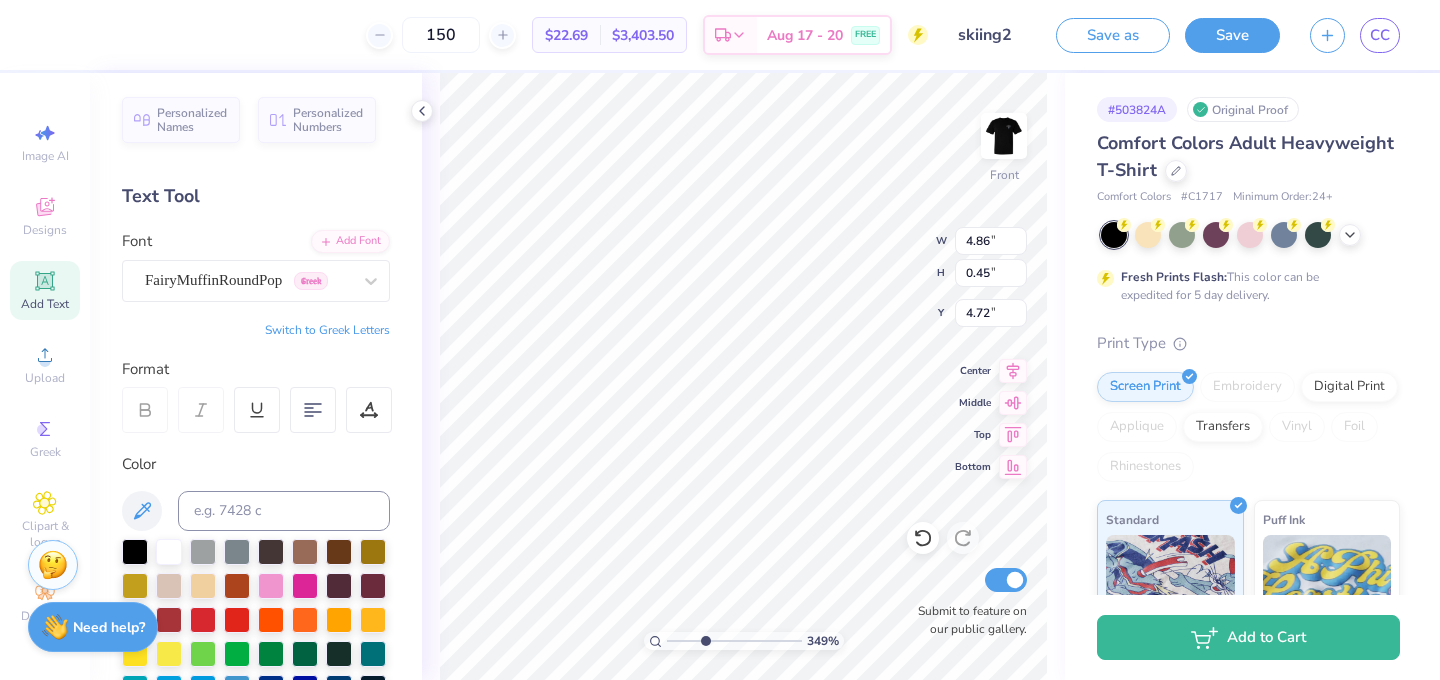 type on "4.41" 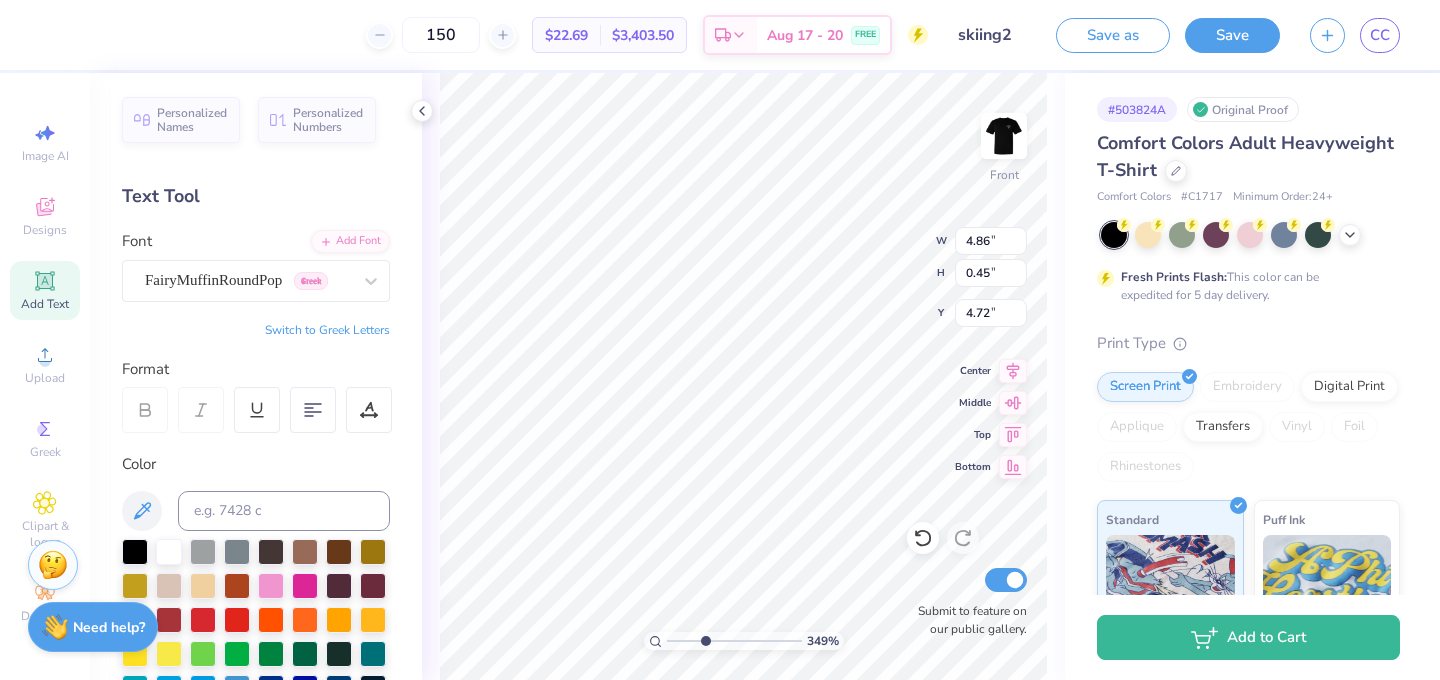 type on "0.44" 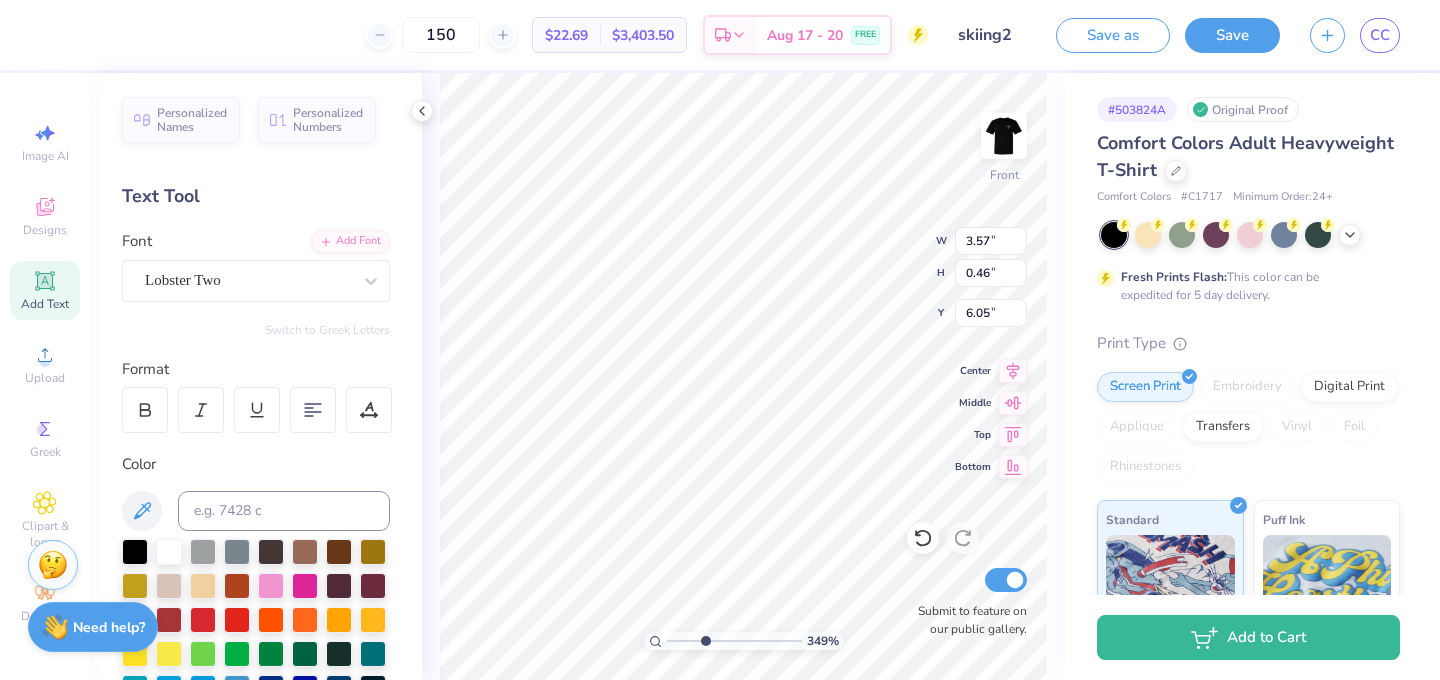 type on "3.34" 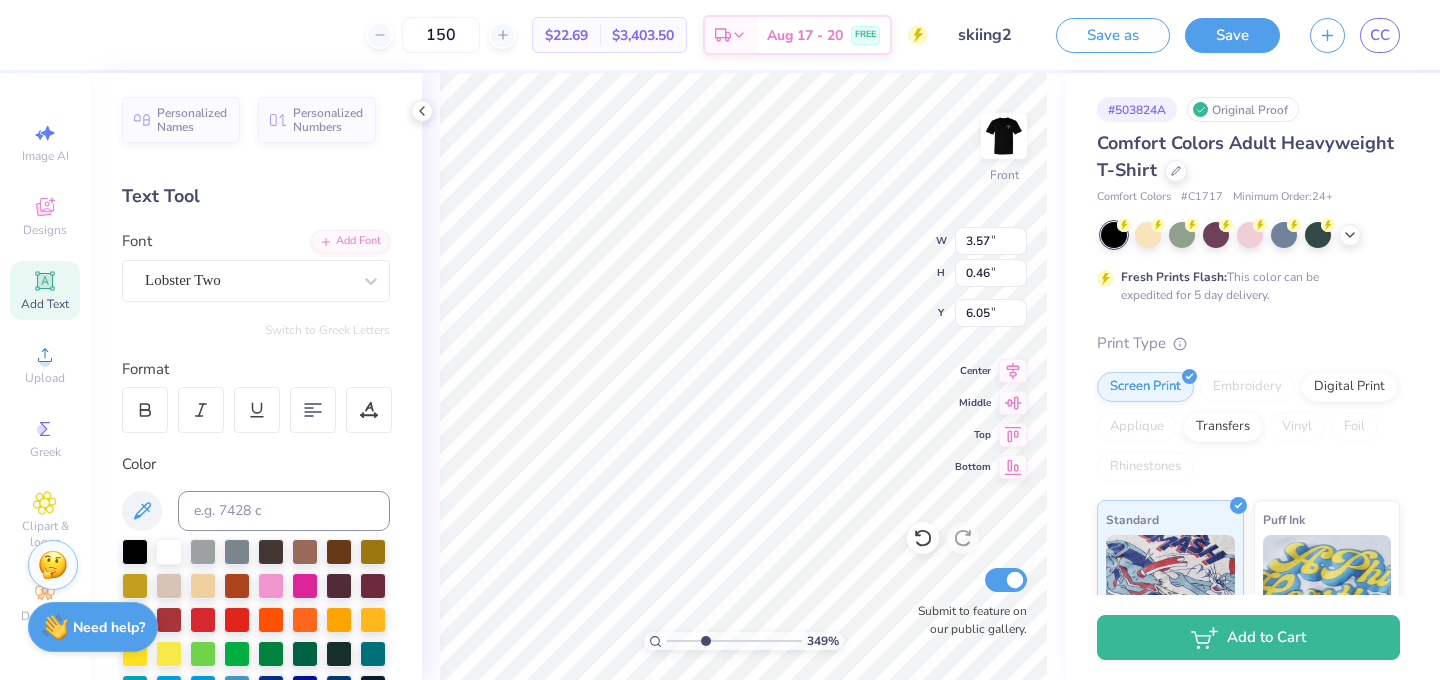 type on "0.35" 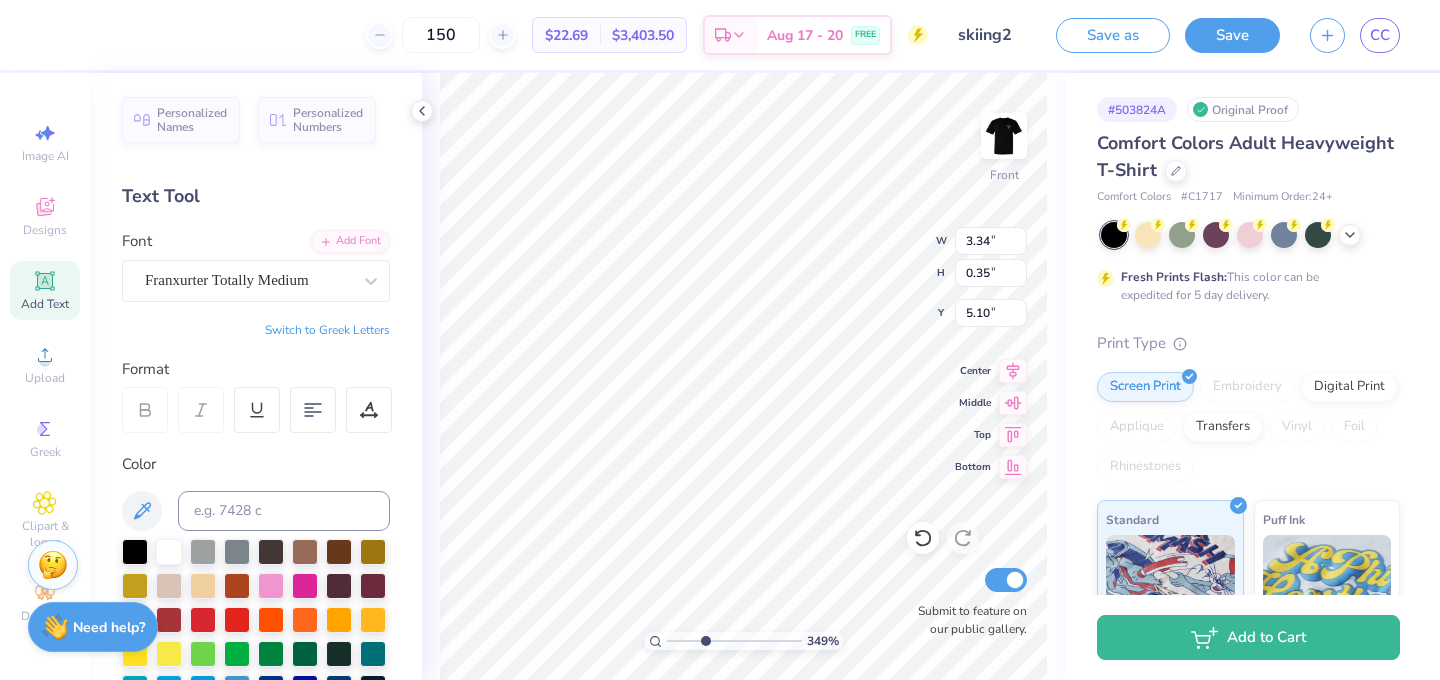 type on "5.01" 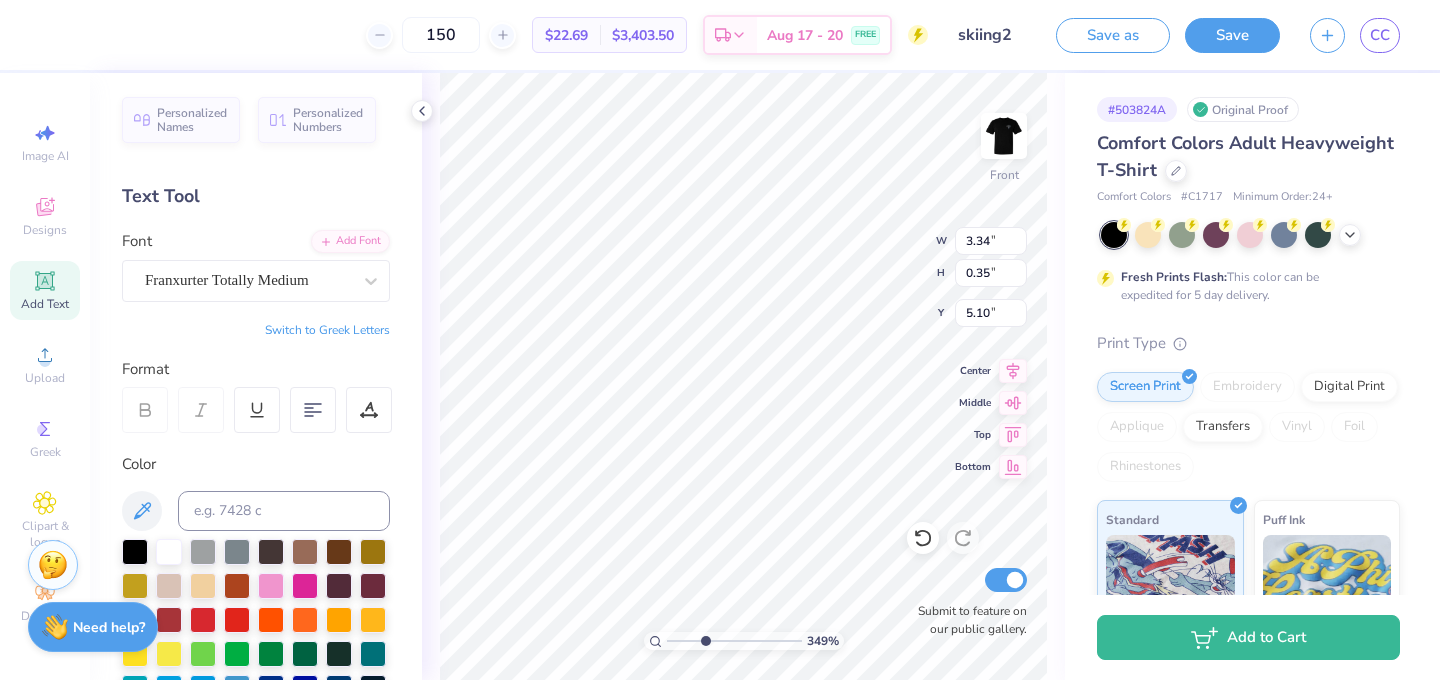type on "0.44" 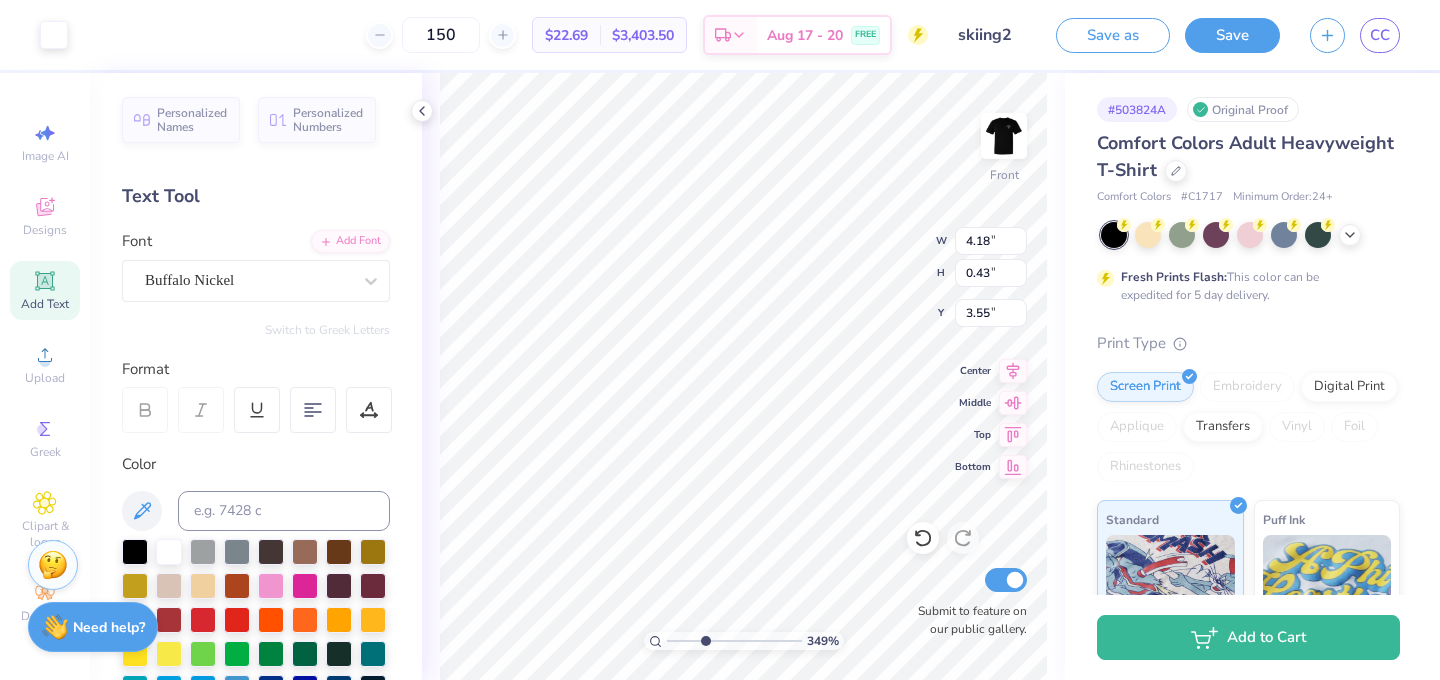 type on "2.85" 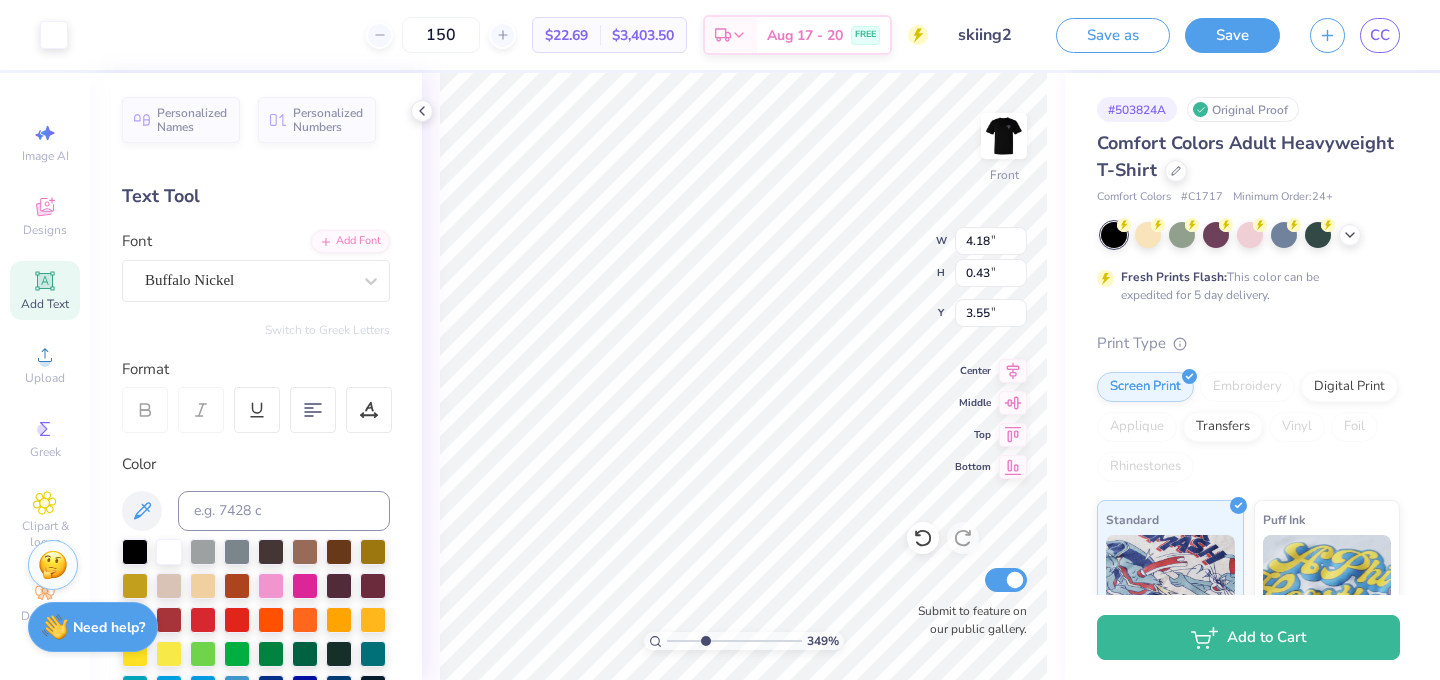 type on "0.31" 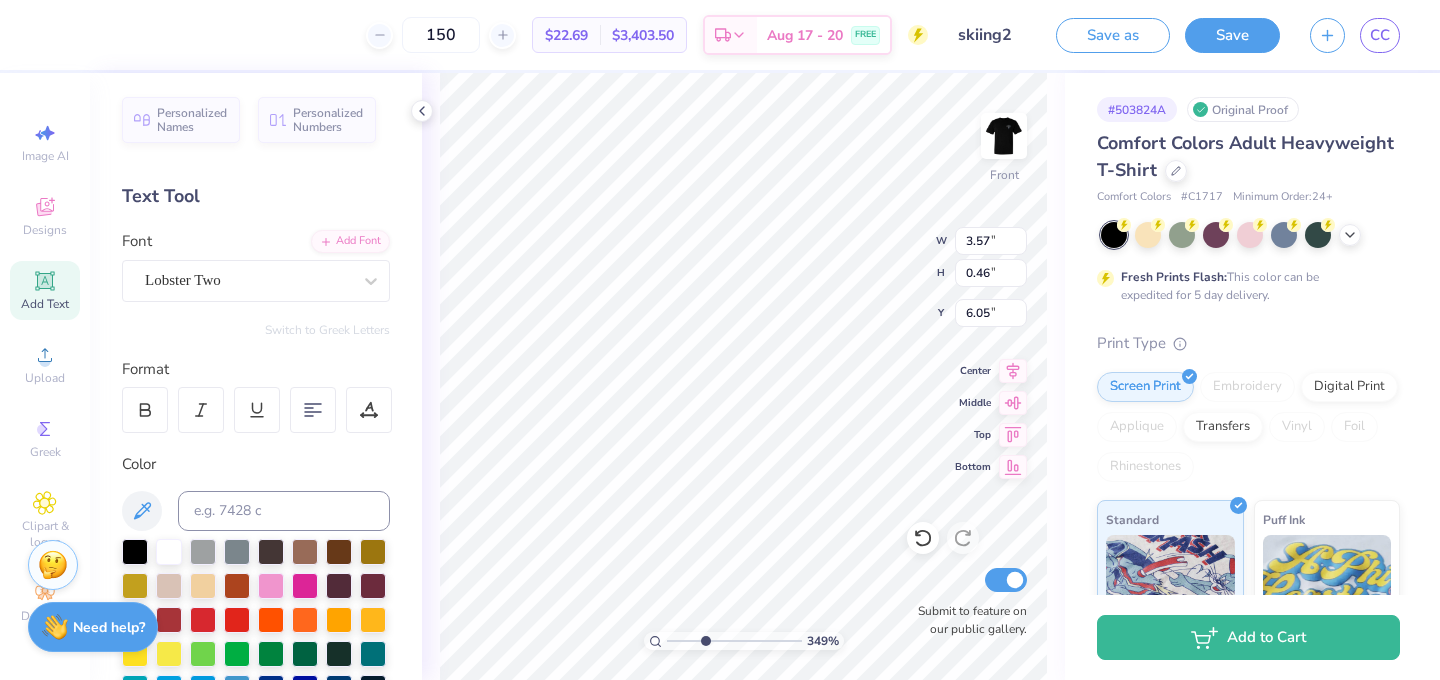 type on "2.15" 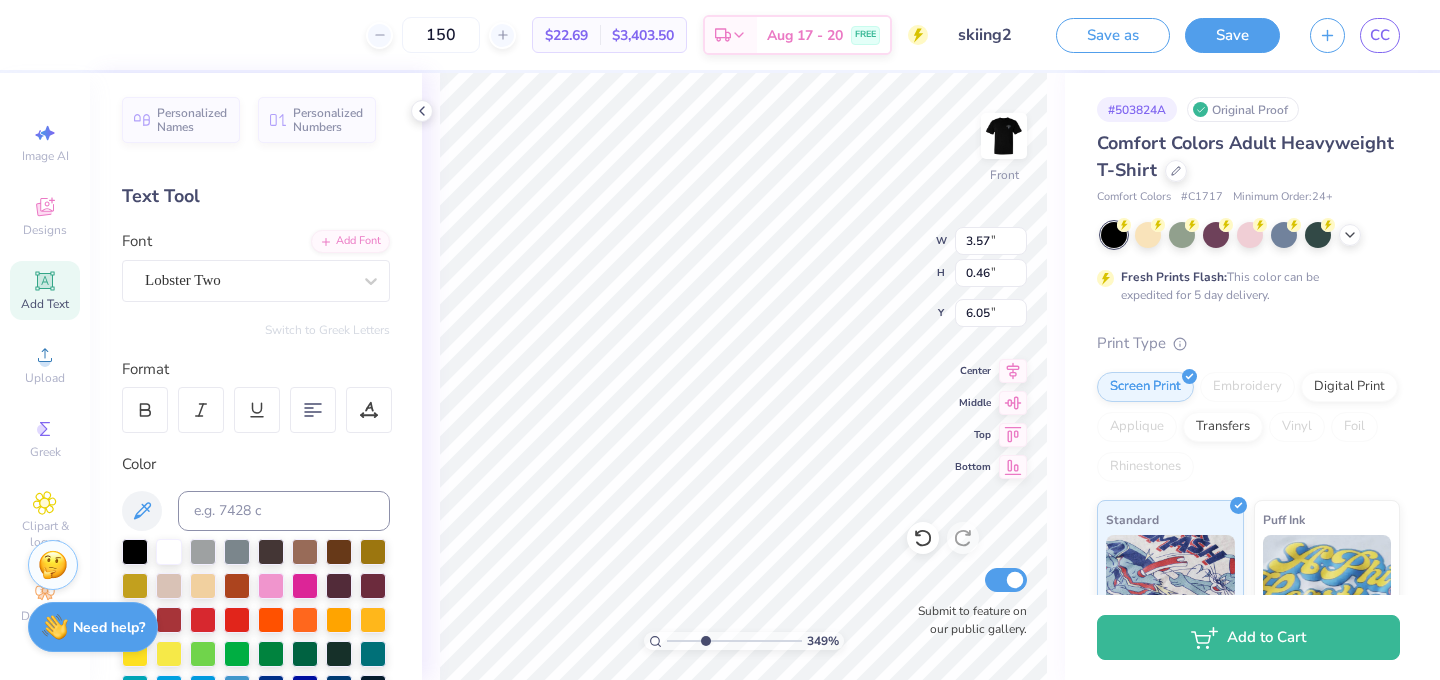 type on "0.27" 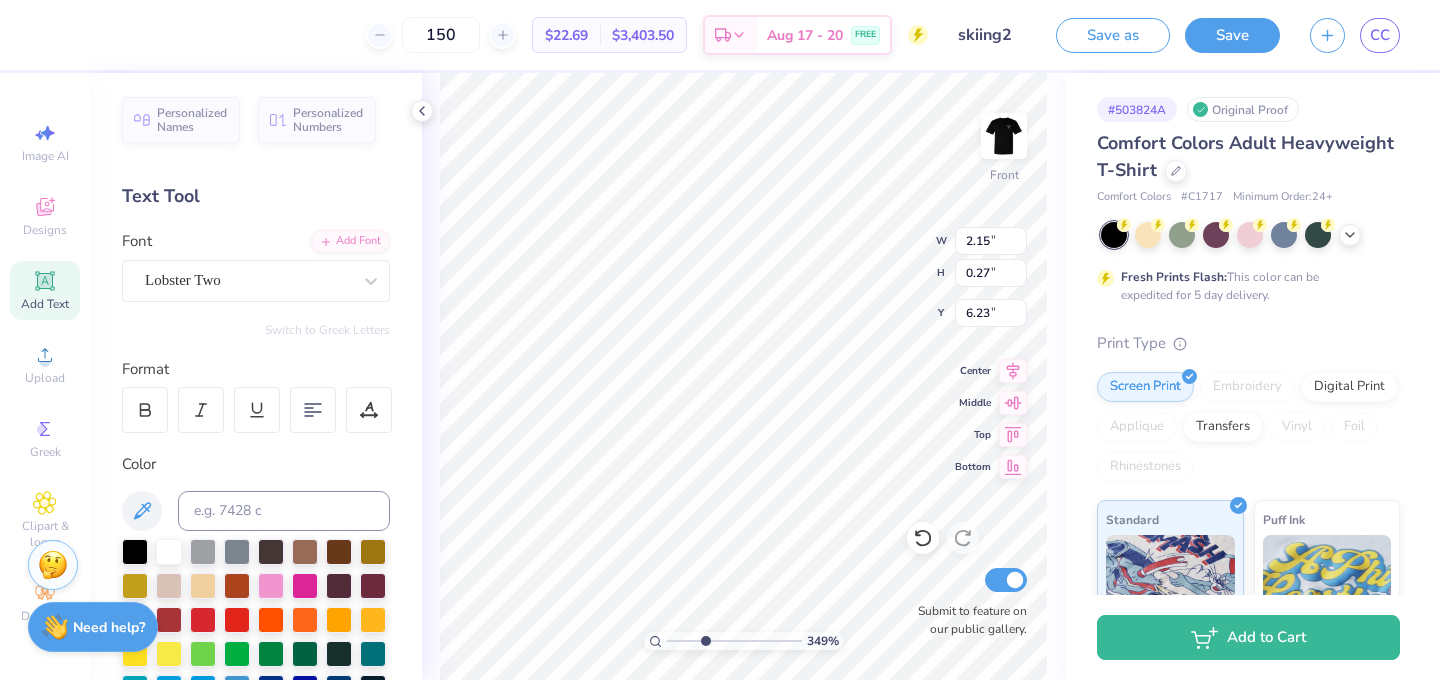 type on "6.59" 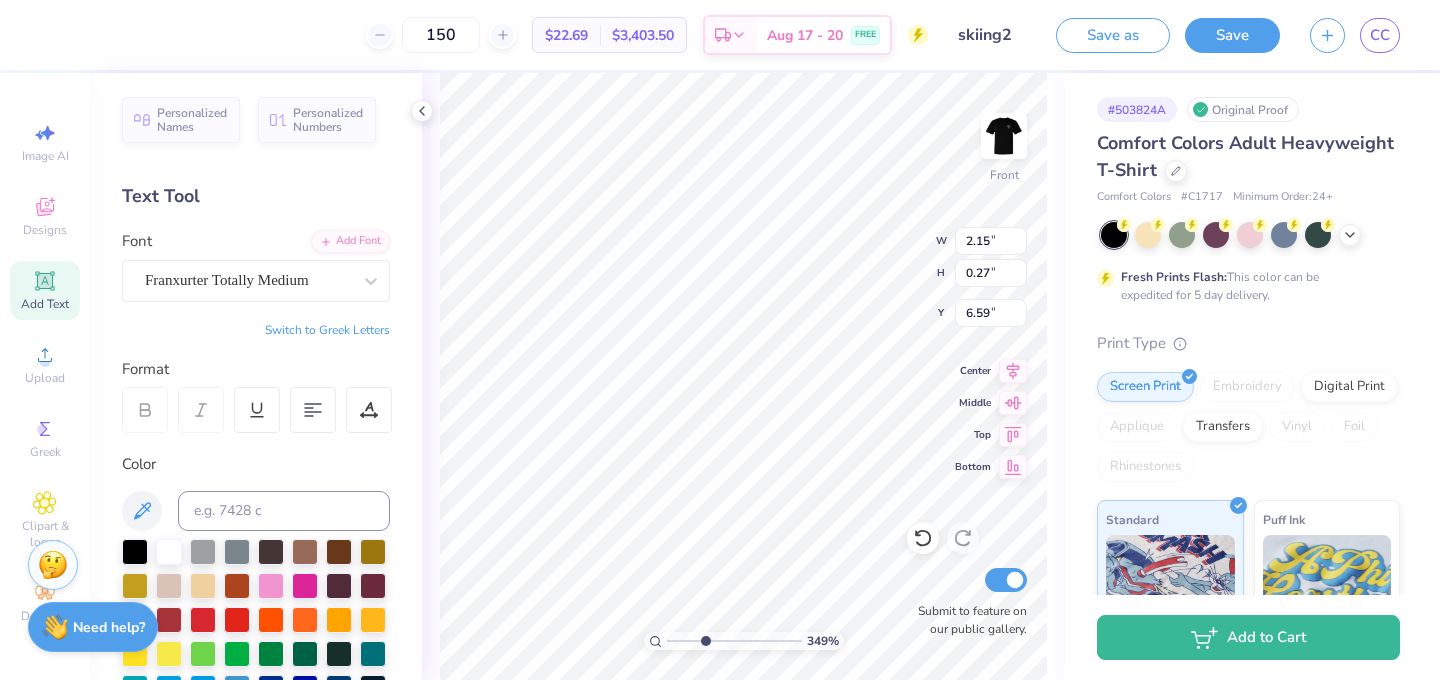 type on "3.34" 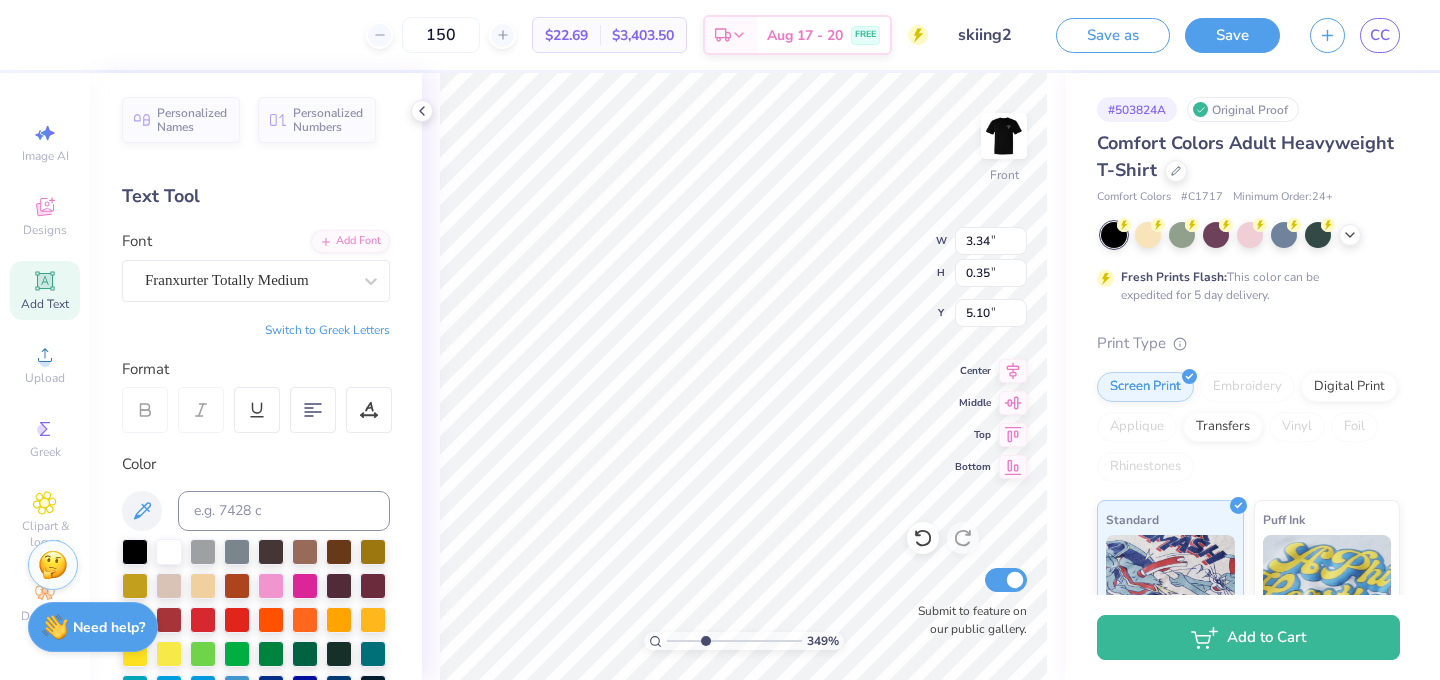 type on "6.23" 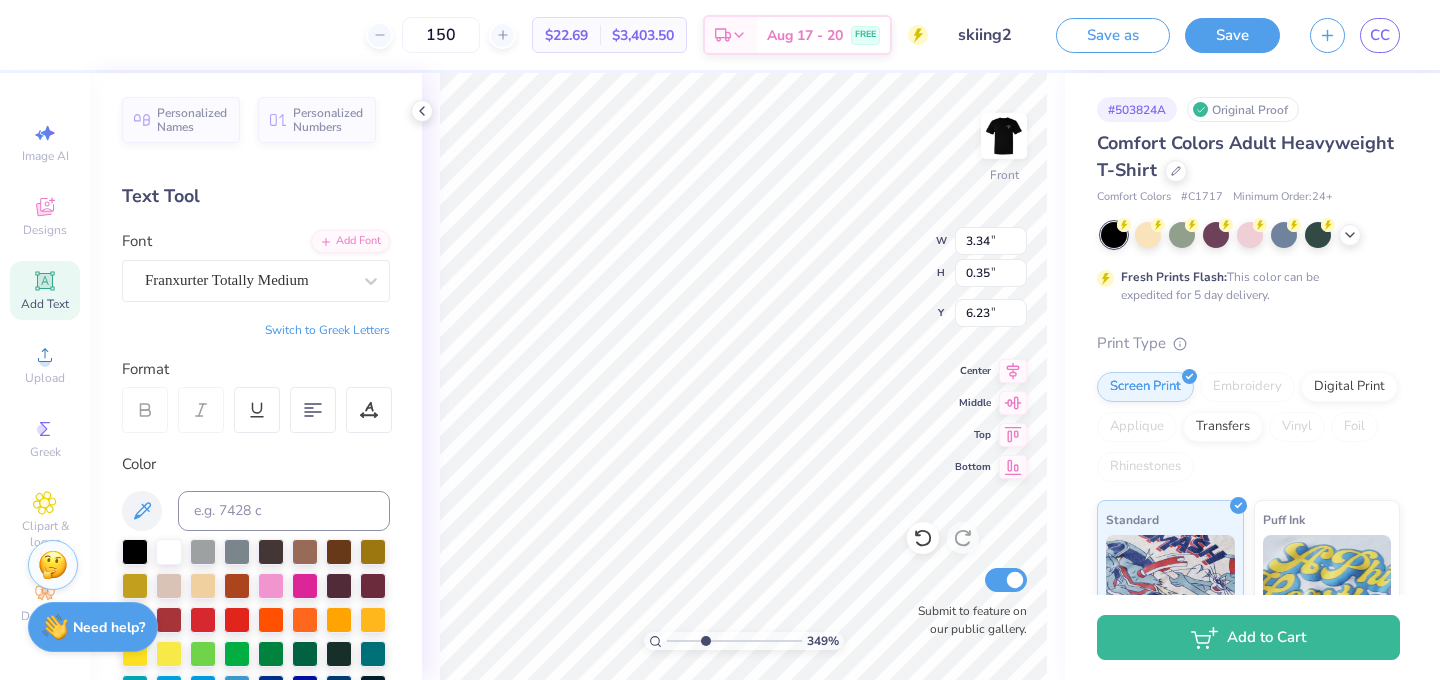 type on "3.36" 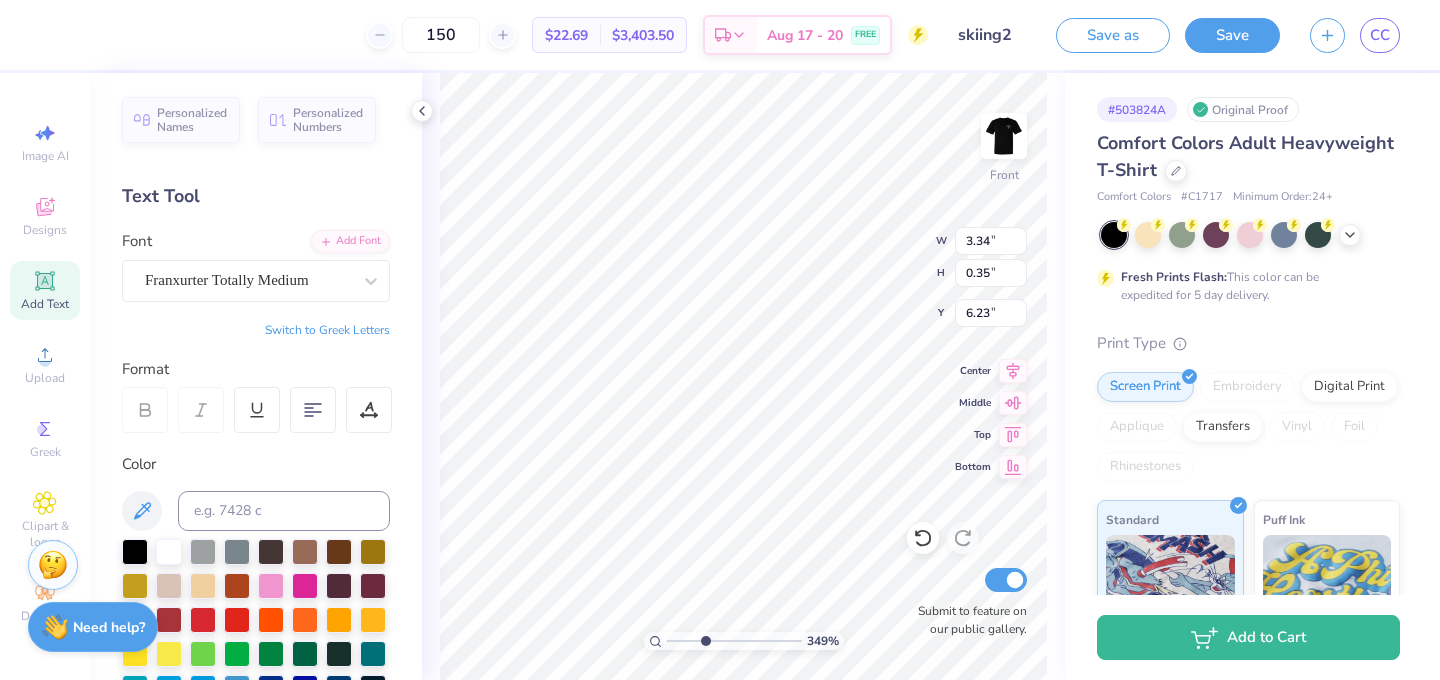 type on "0.50" 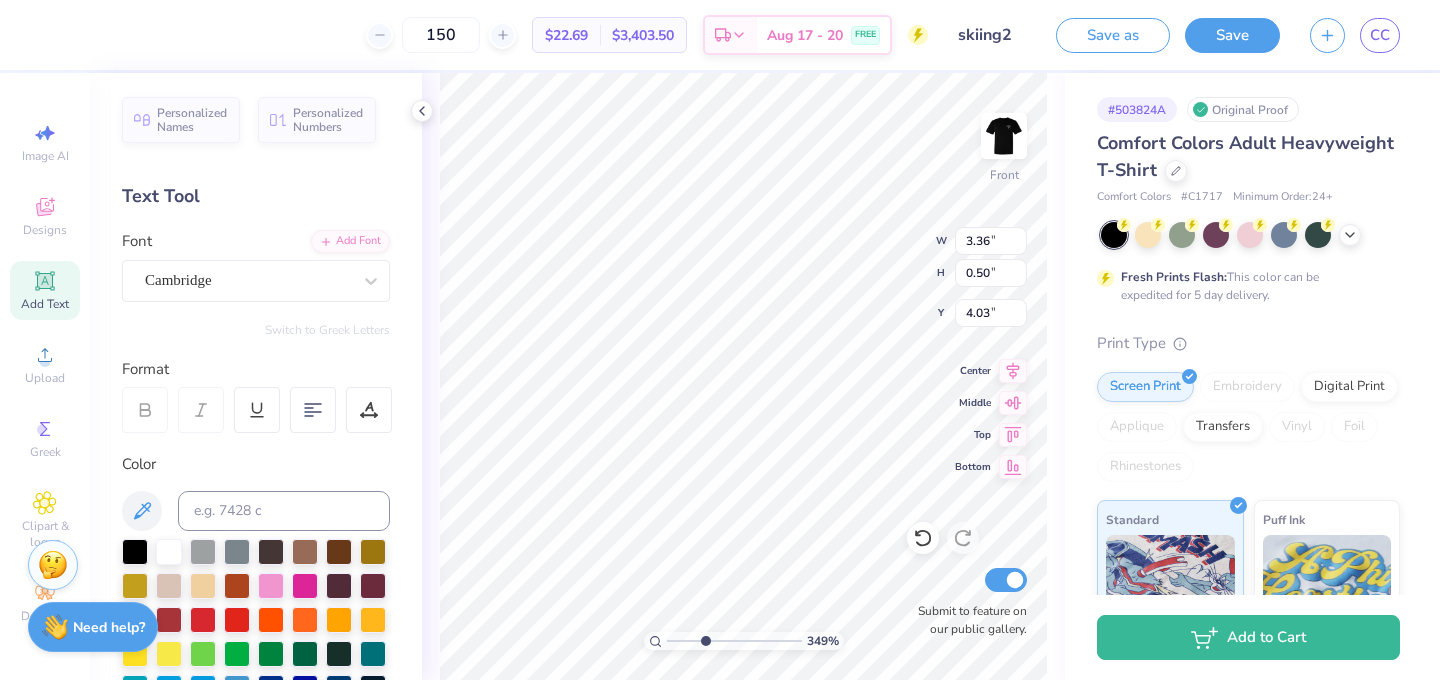 type on "5.88" 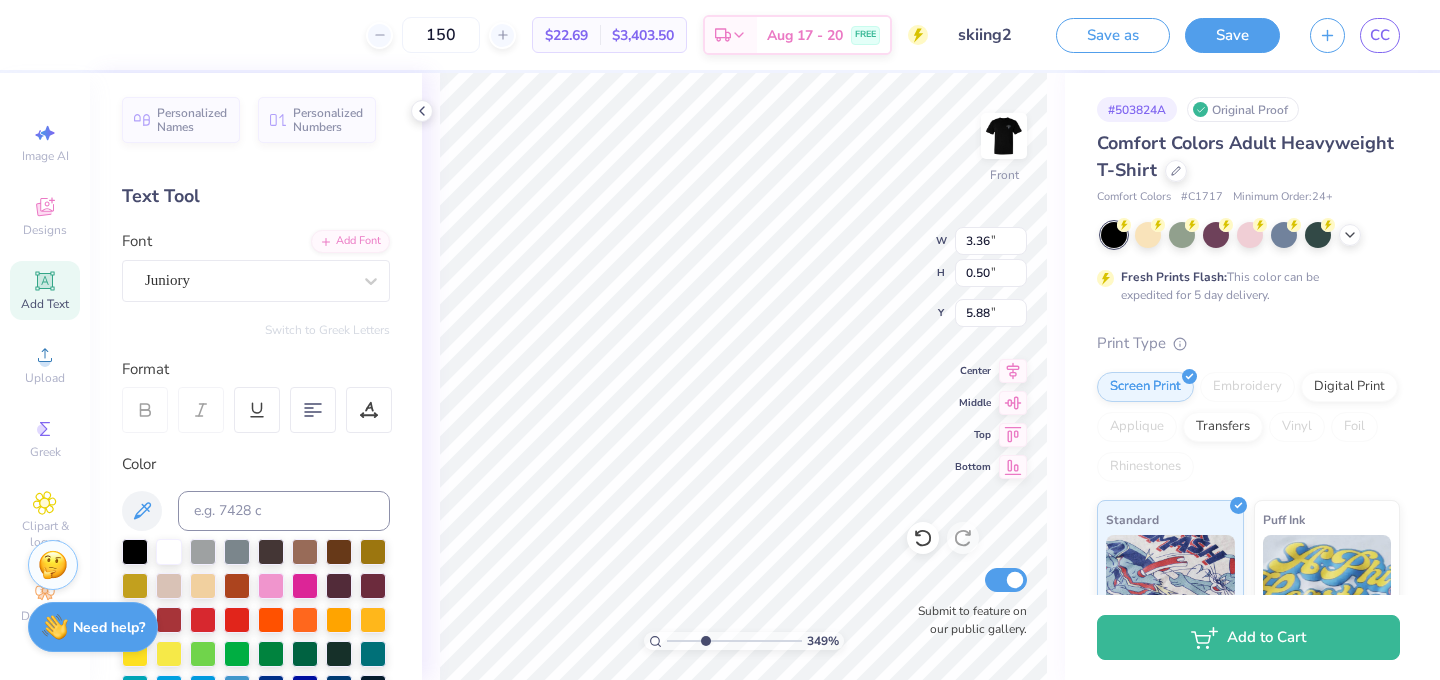 type on "2.66" 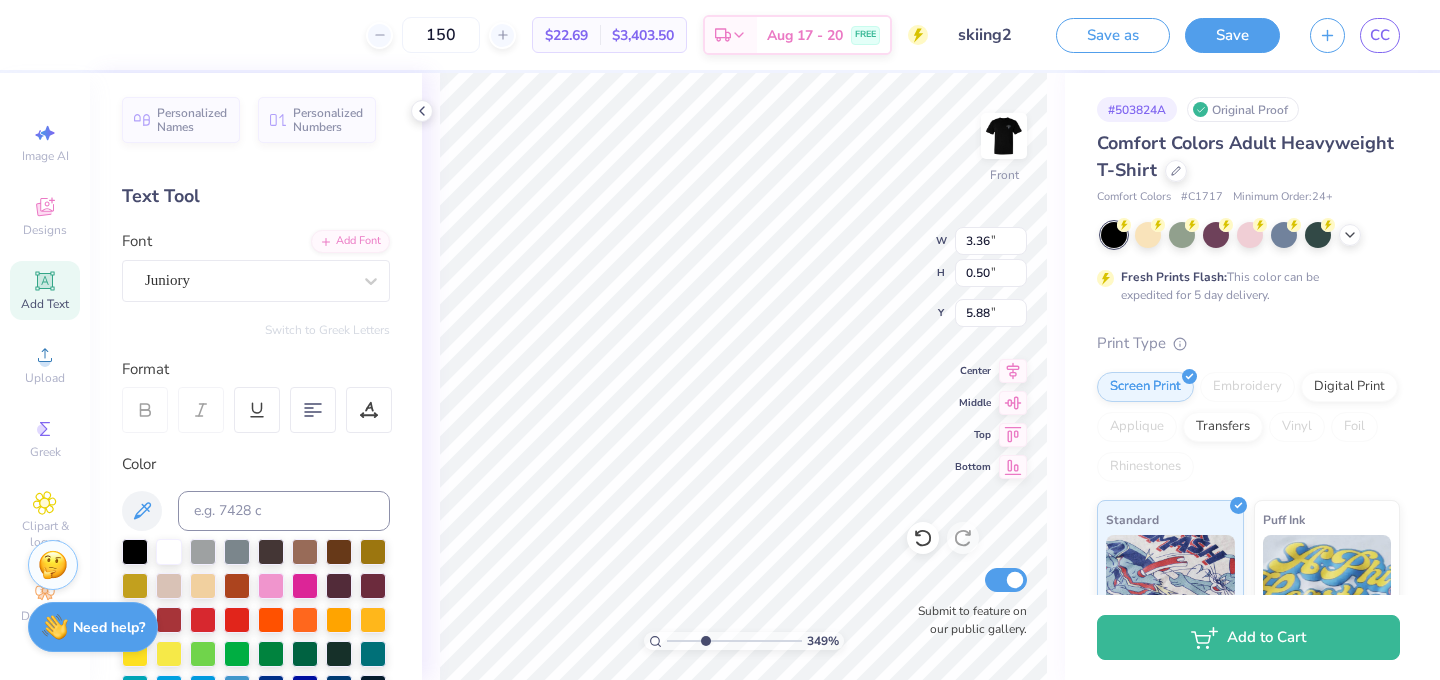 type on "0.35" 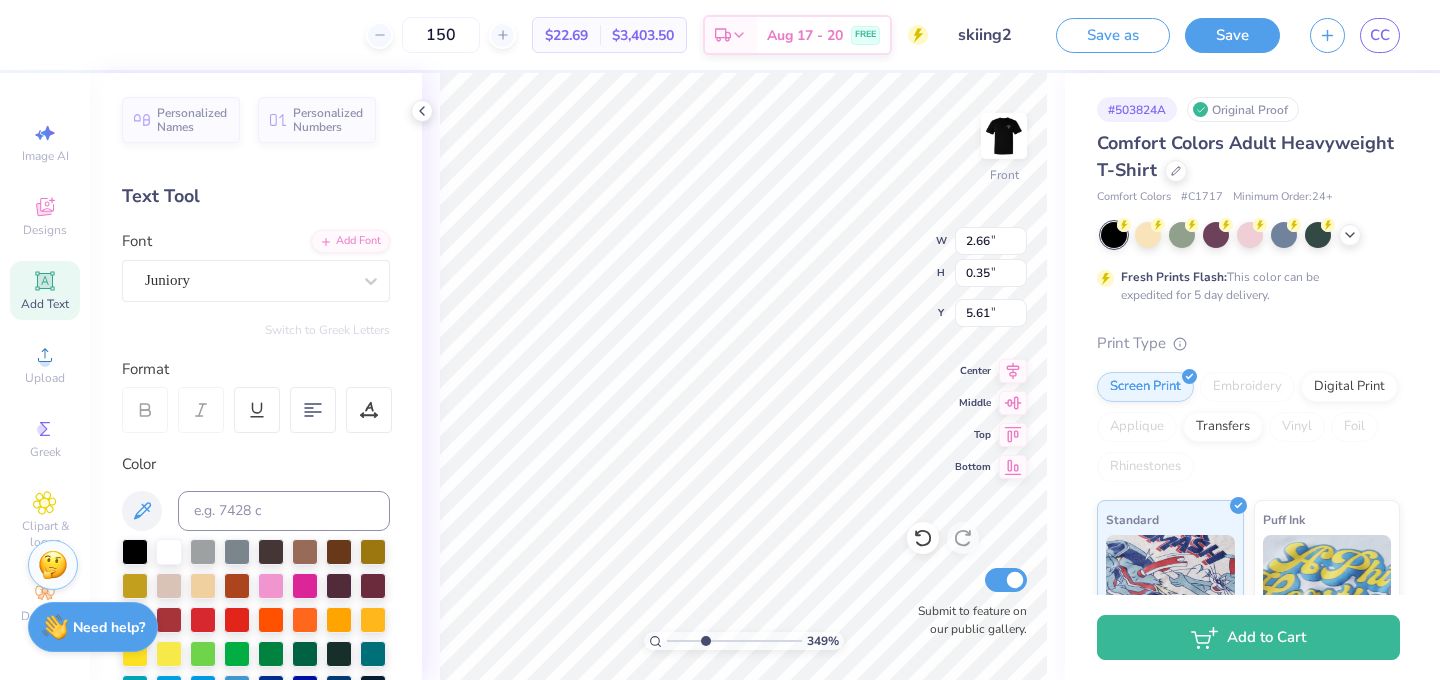 type on "5.70" 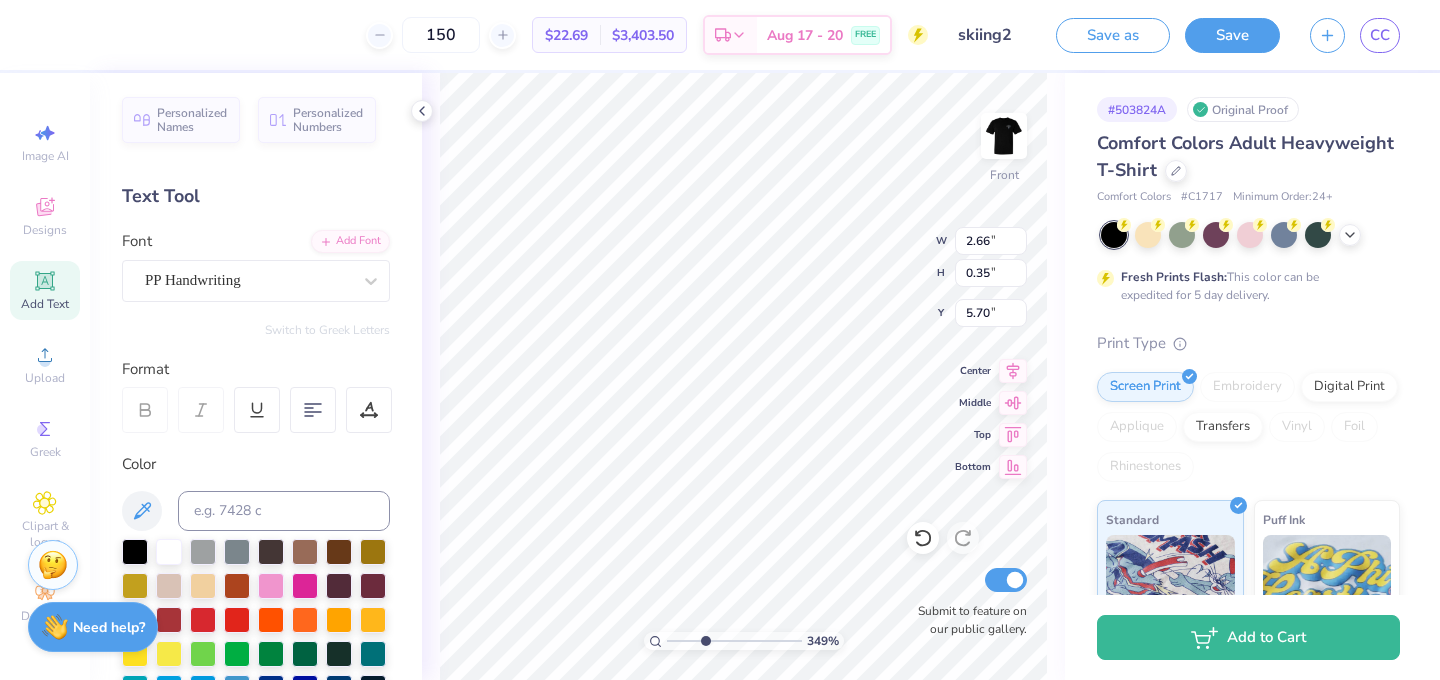 type on "2.15" 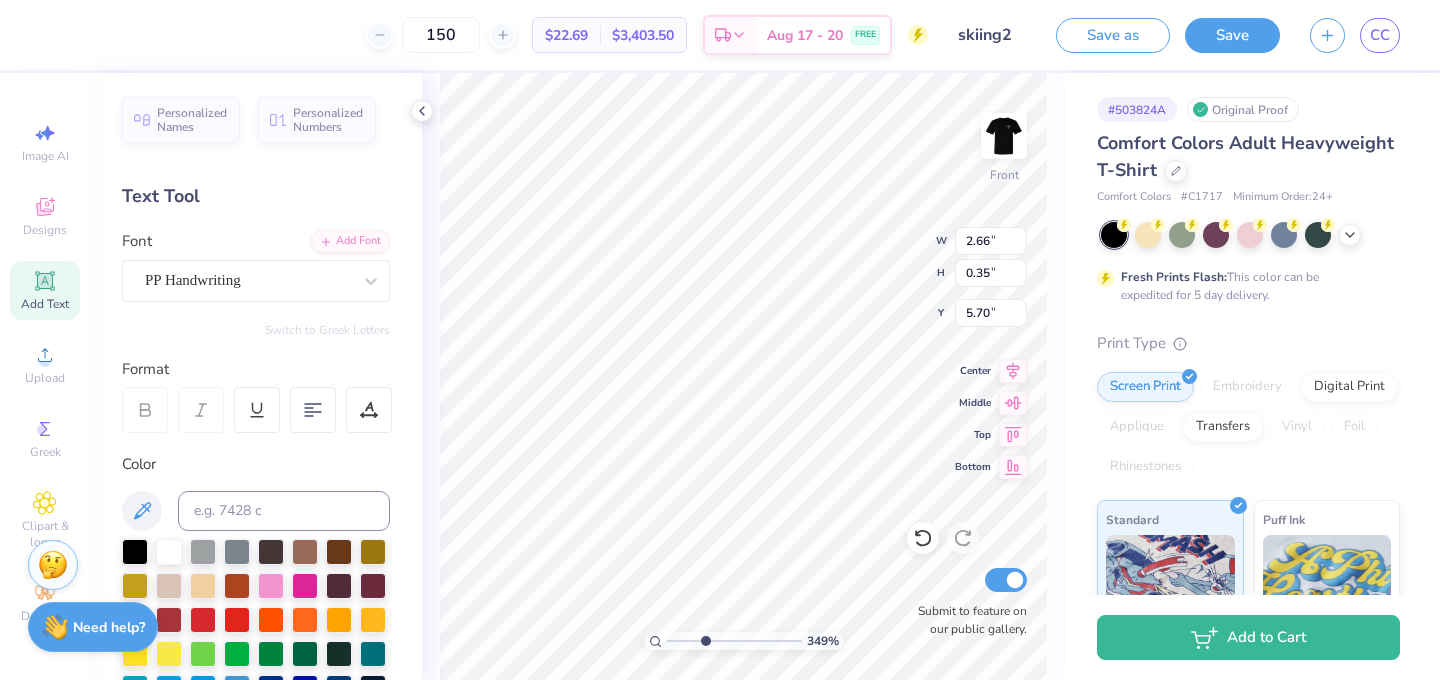 type on "0.31" 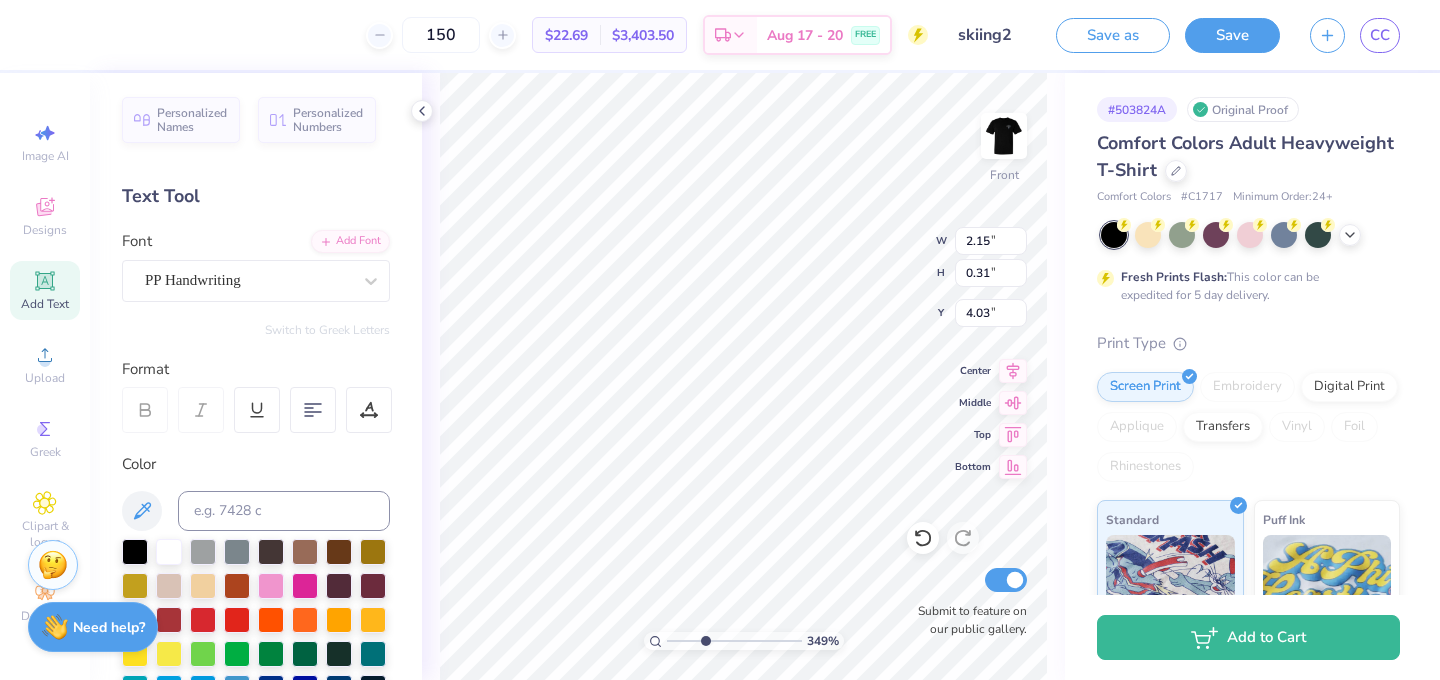 type on "5.49" 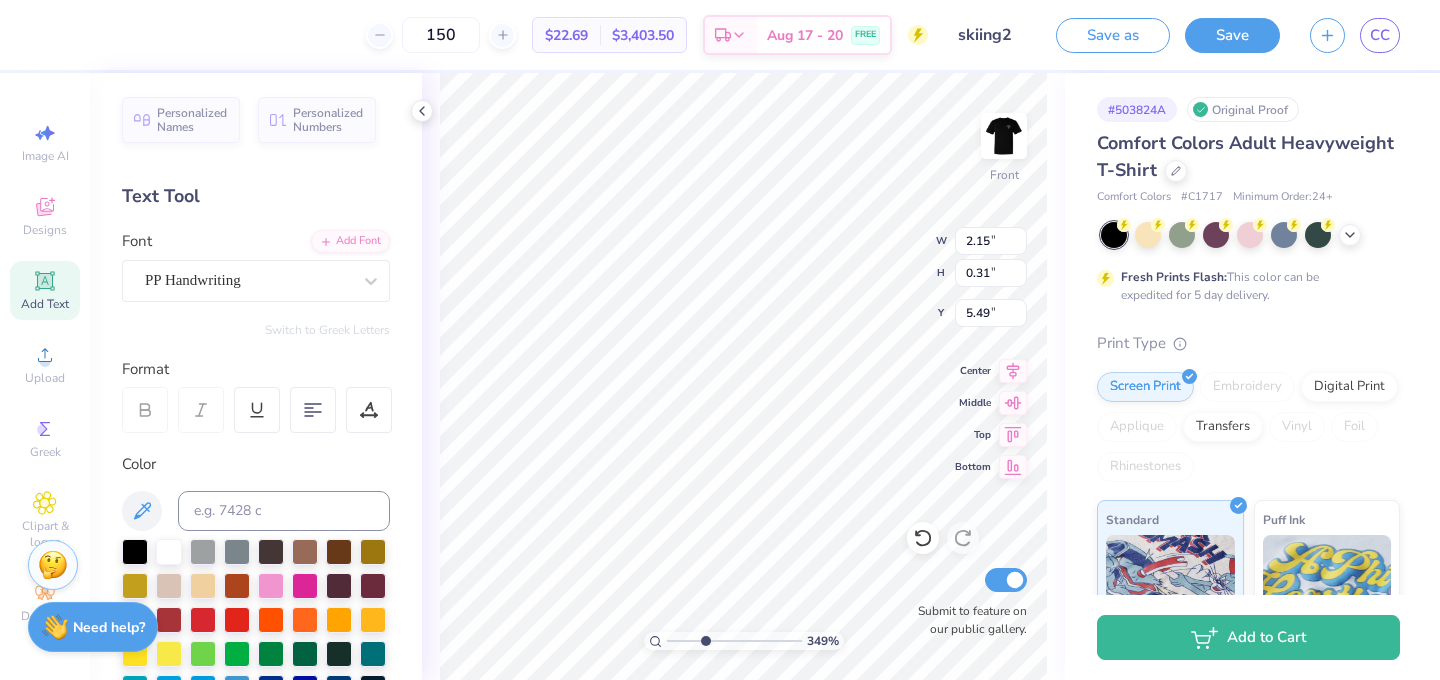 type on "1.86" 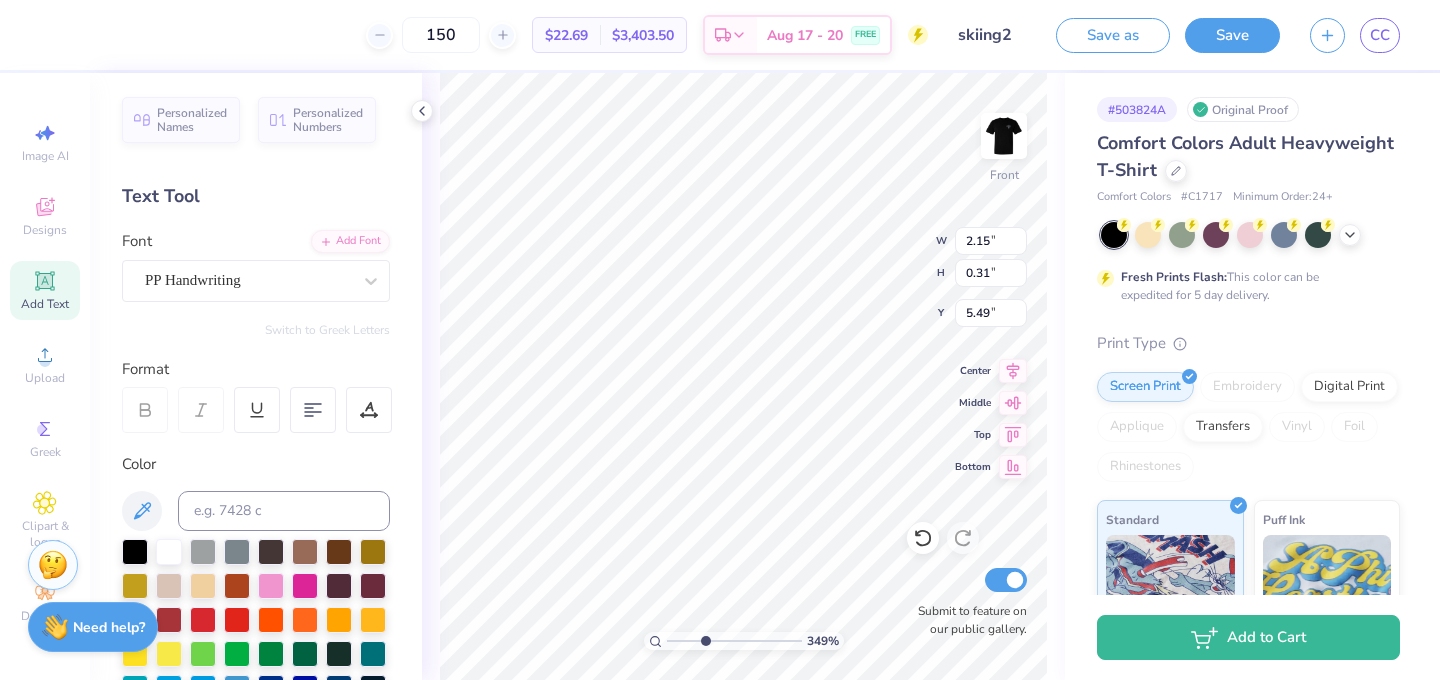 type on "0.27" 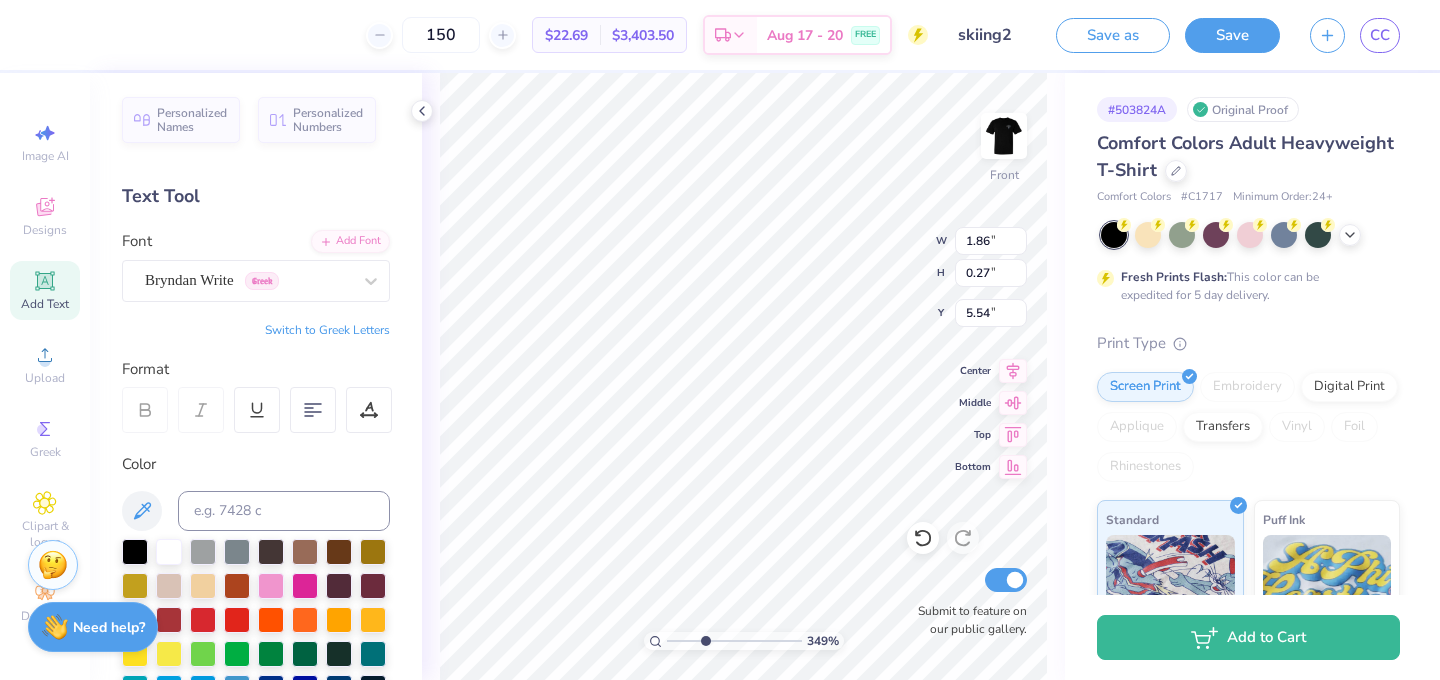 type on "4.20" 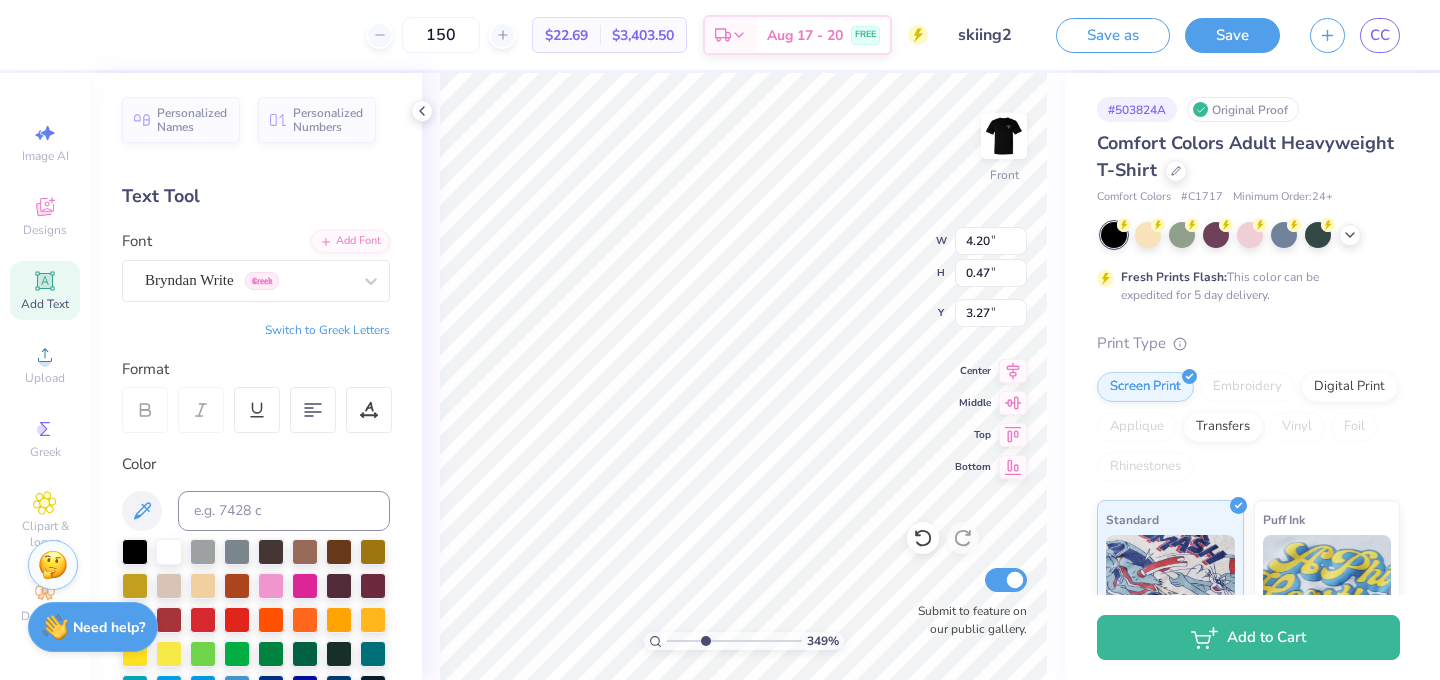 type on "5.07" 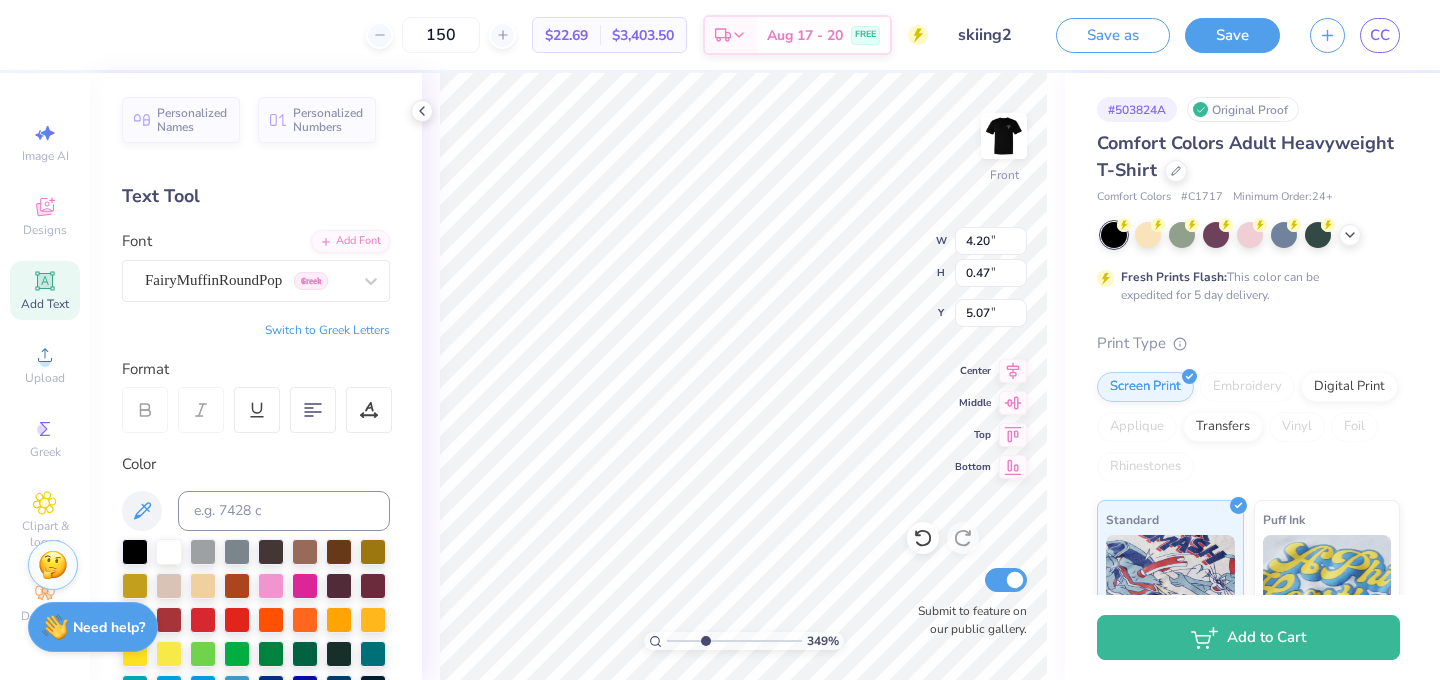 type on "4.86" 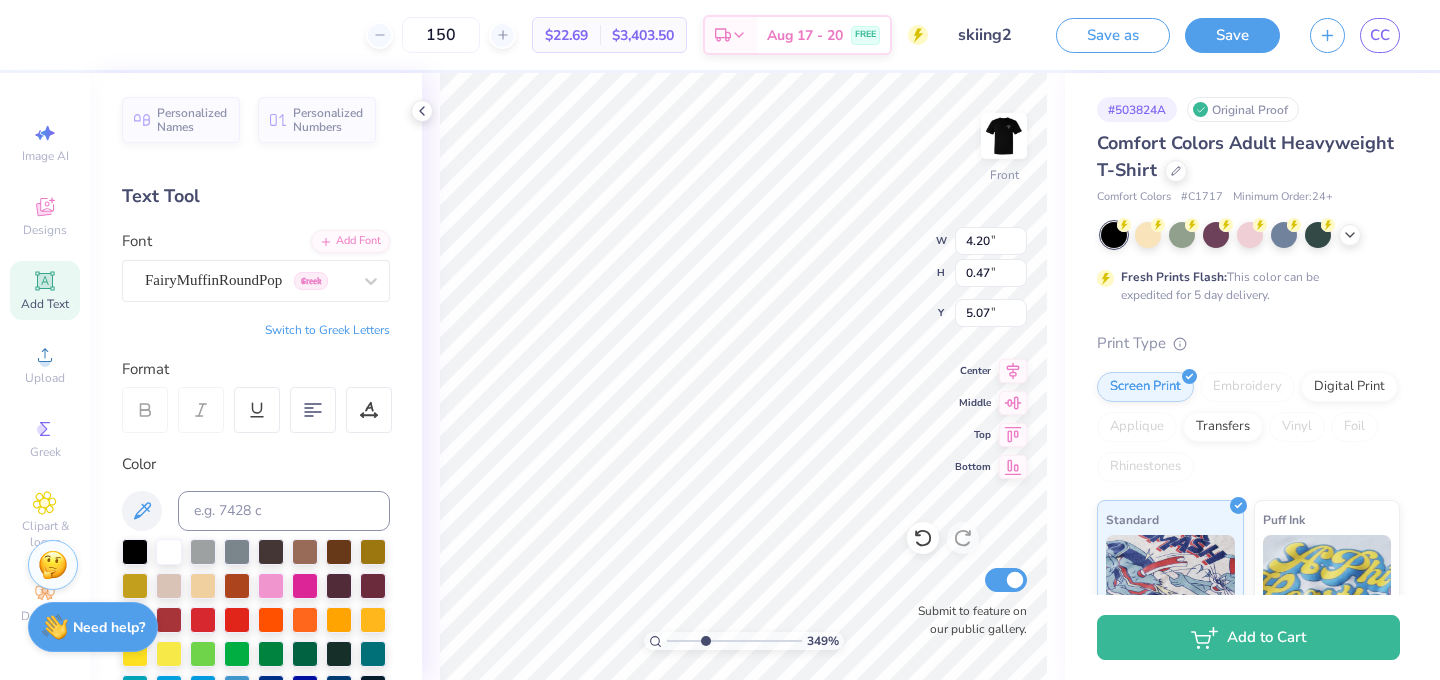 type on "0.45" 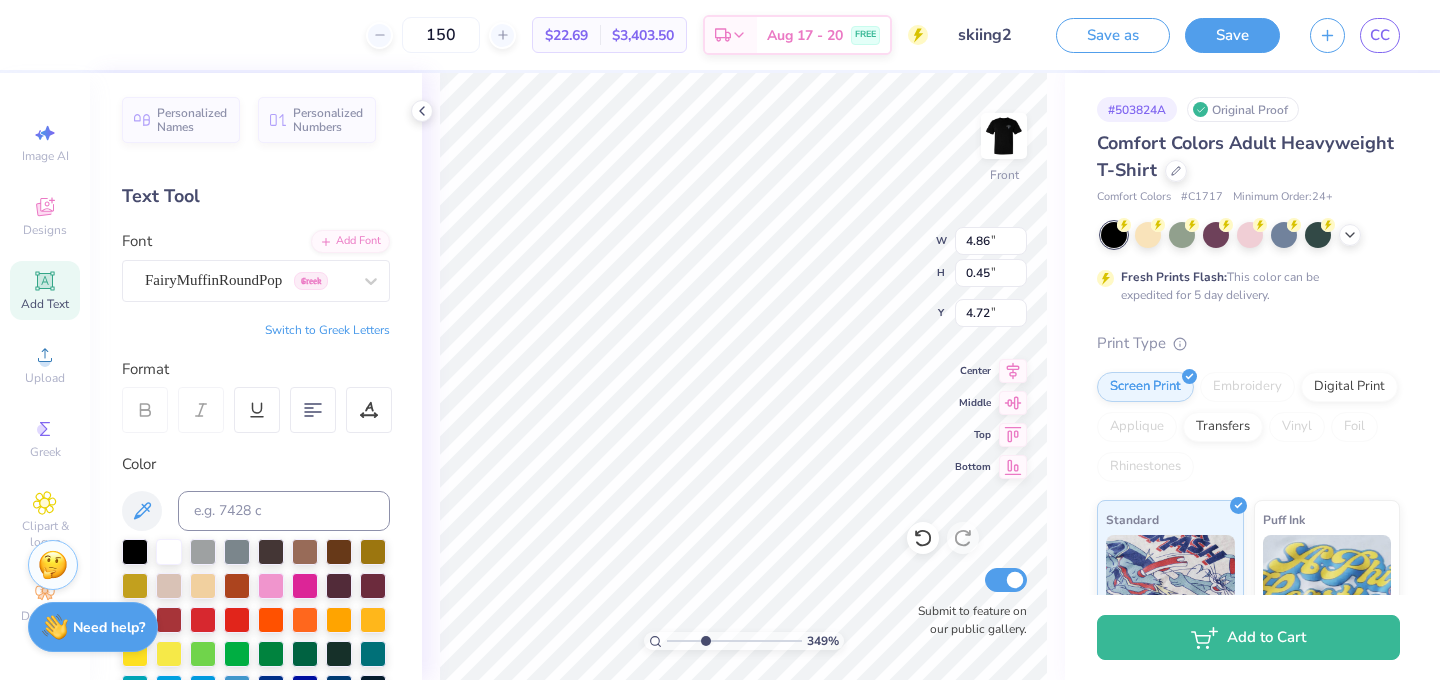 type on "4.88" 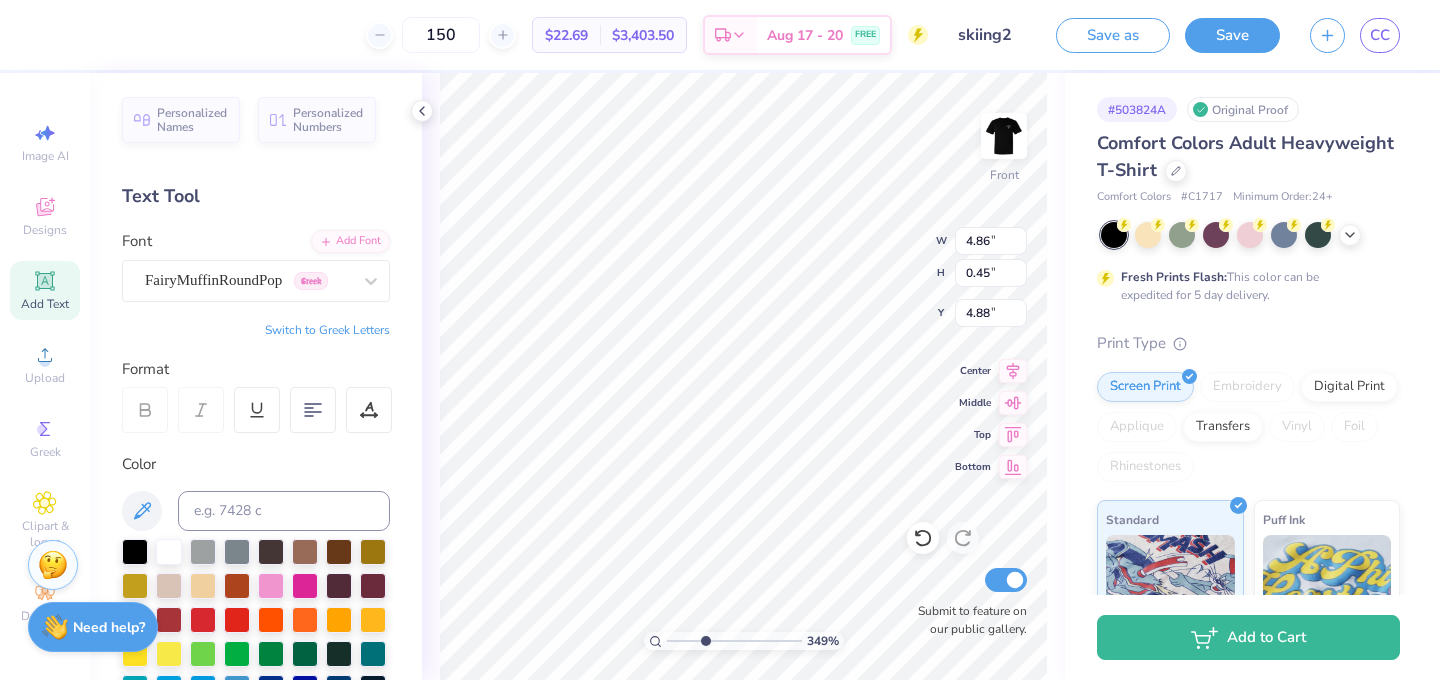 type on "1.73" 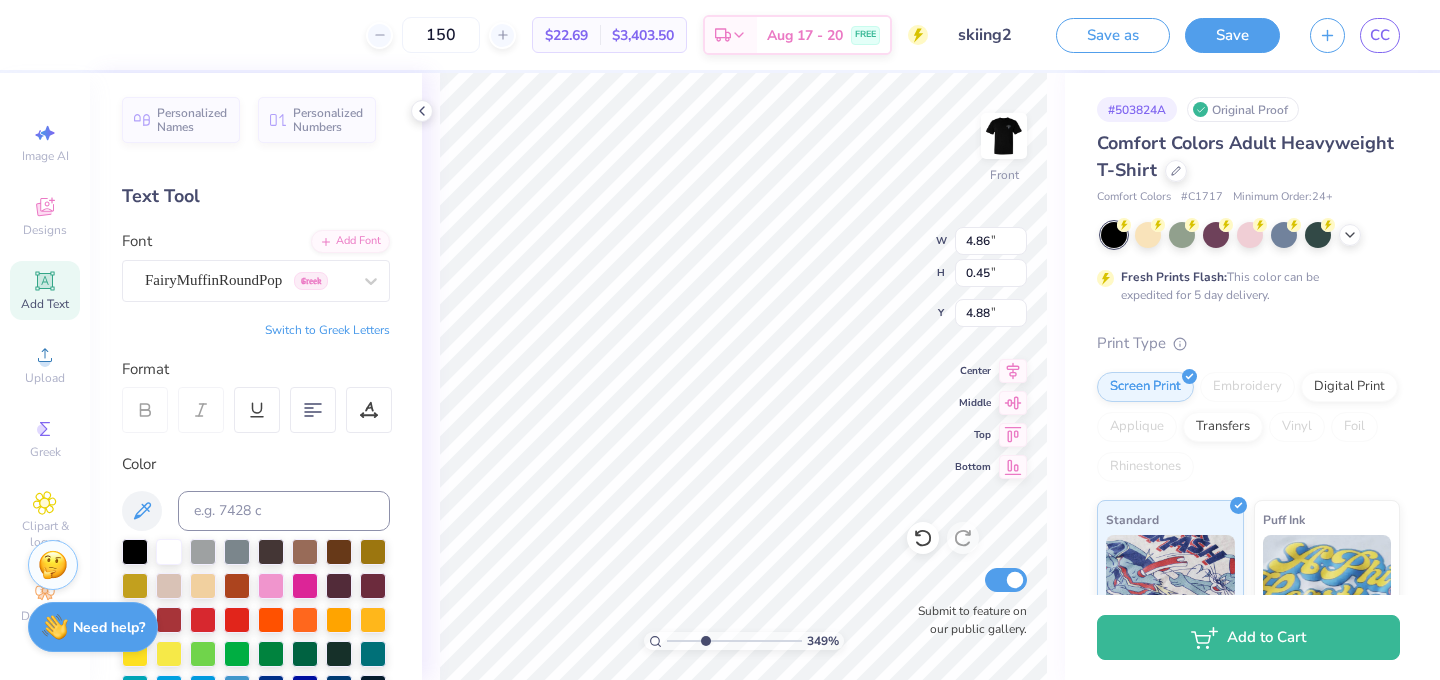 type on "0.16" 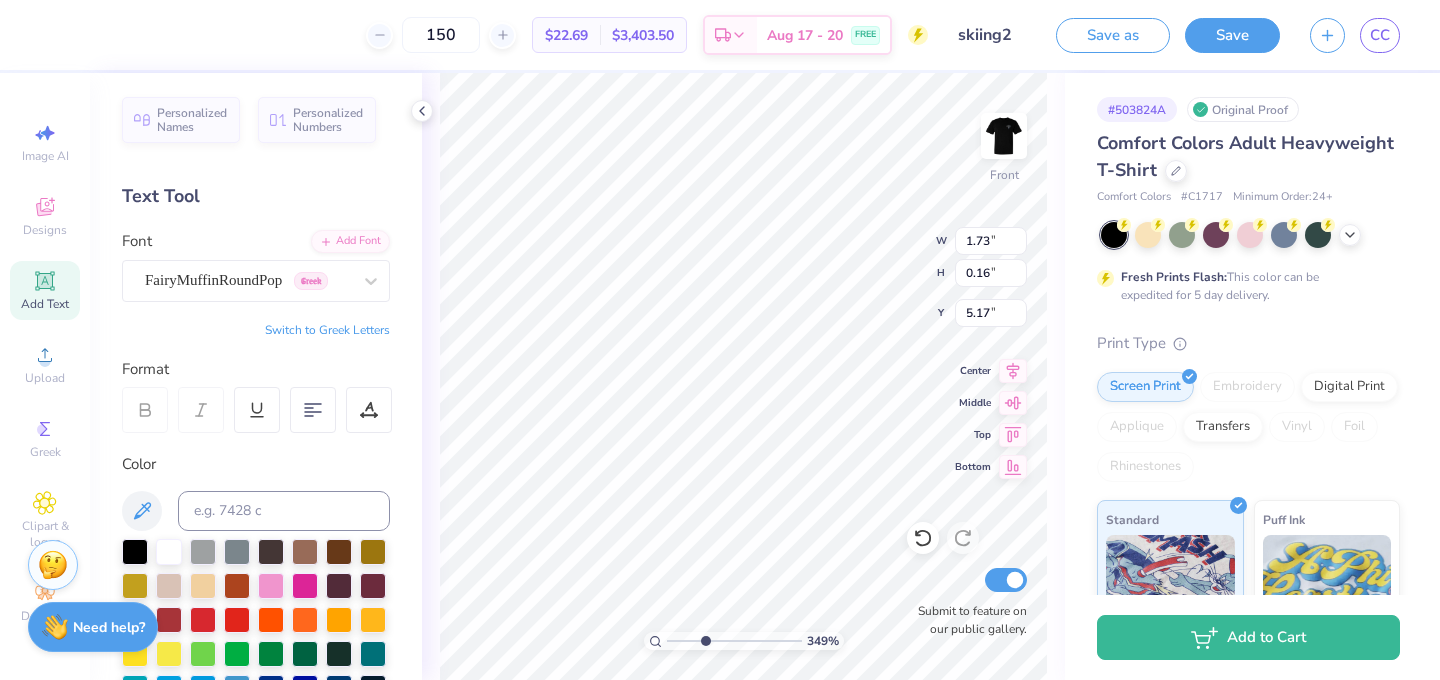 type on "4.07" 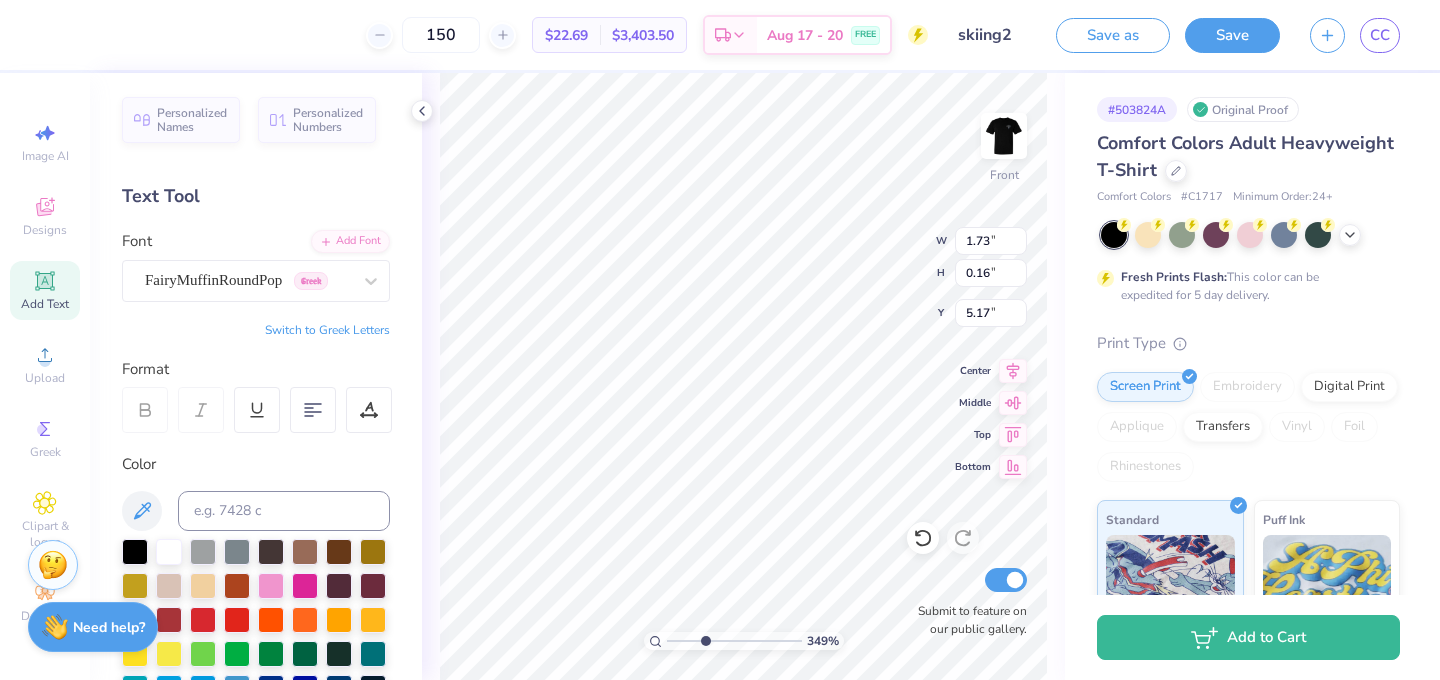 type on "0.58" 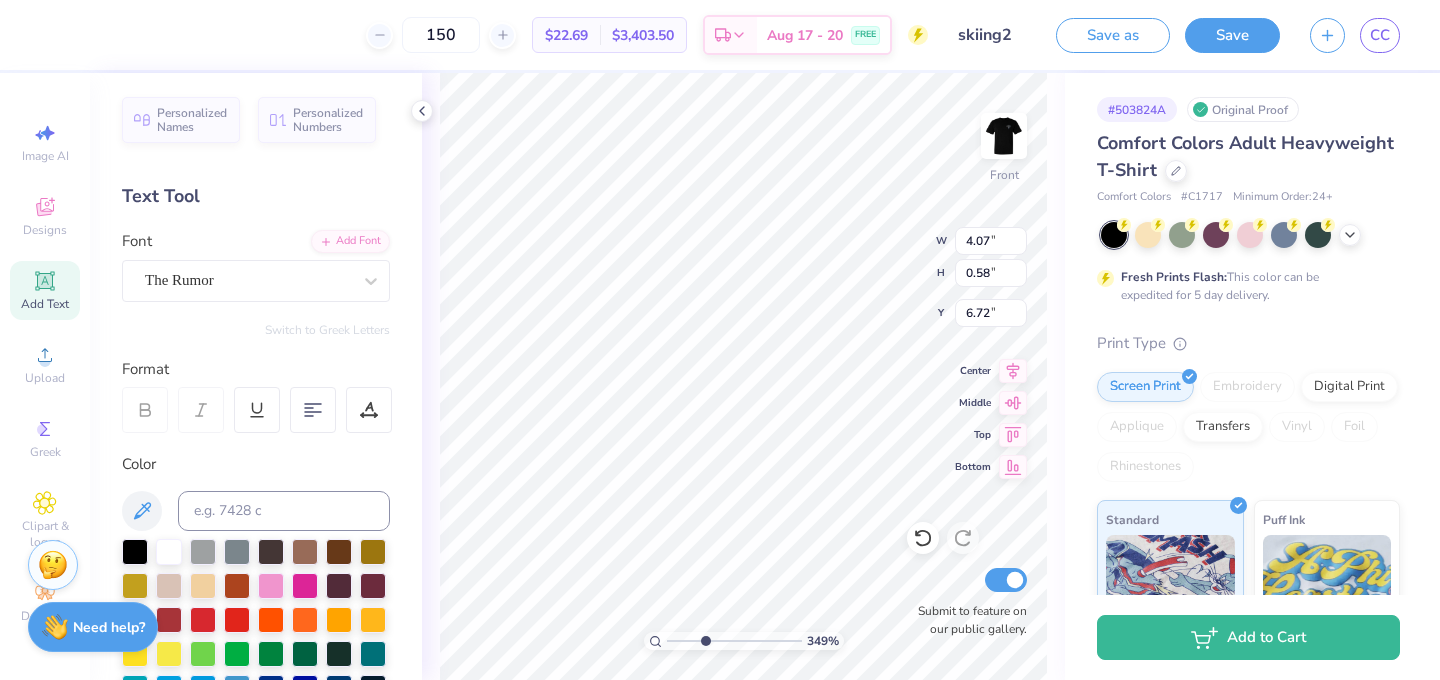type on "3.61" 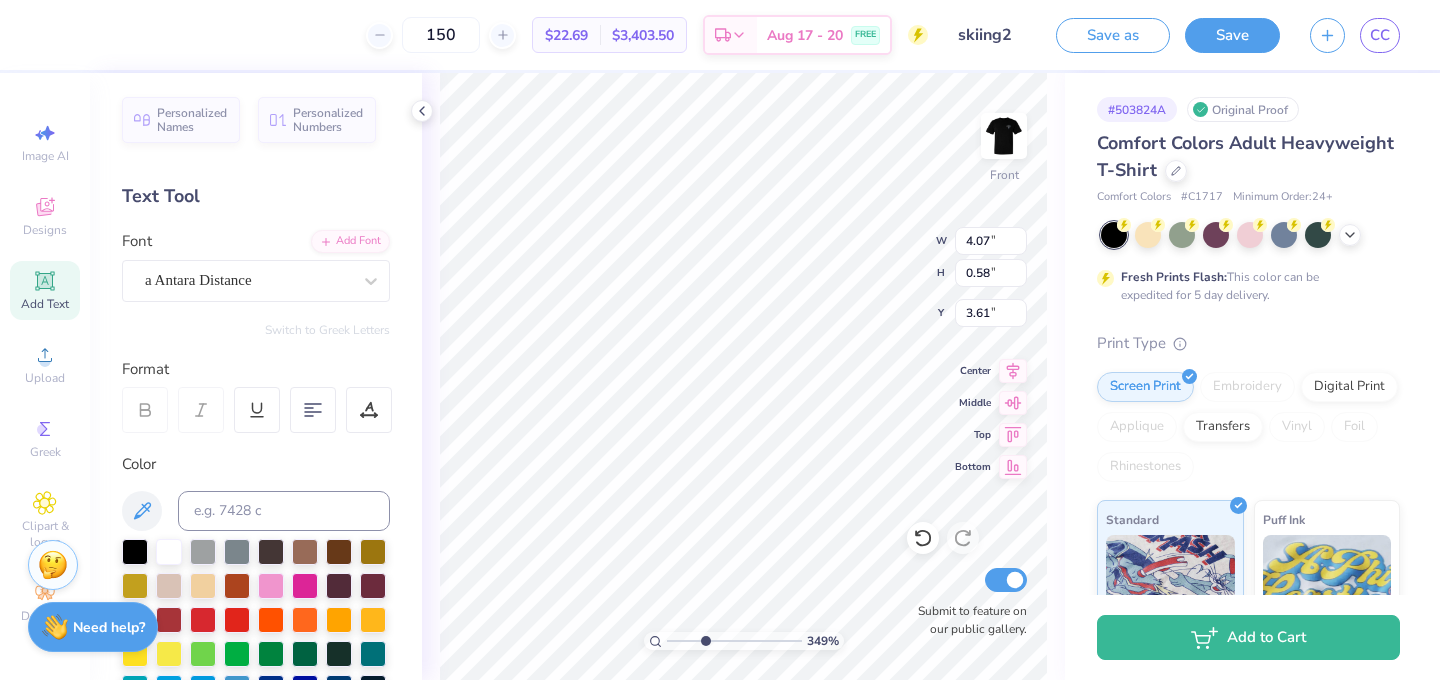 click on "349  % Front W 4.07 4.07 " H 0.58 0.58 " Y 3.61 3.61 " Center Middle Top Bottom Submit to feature on our public gallery." at bounding box center (743, 376) 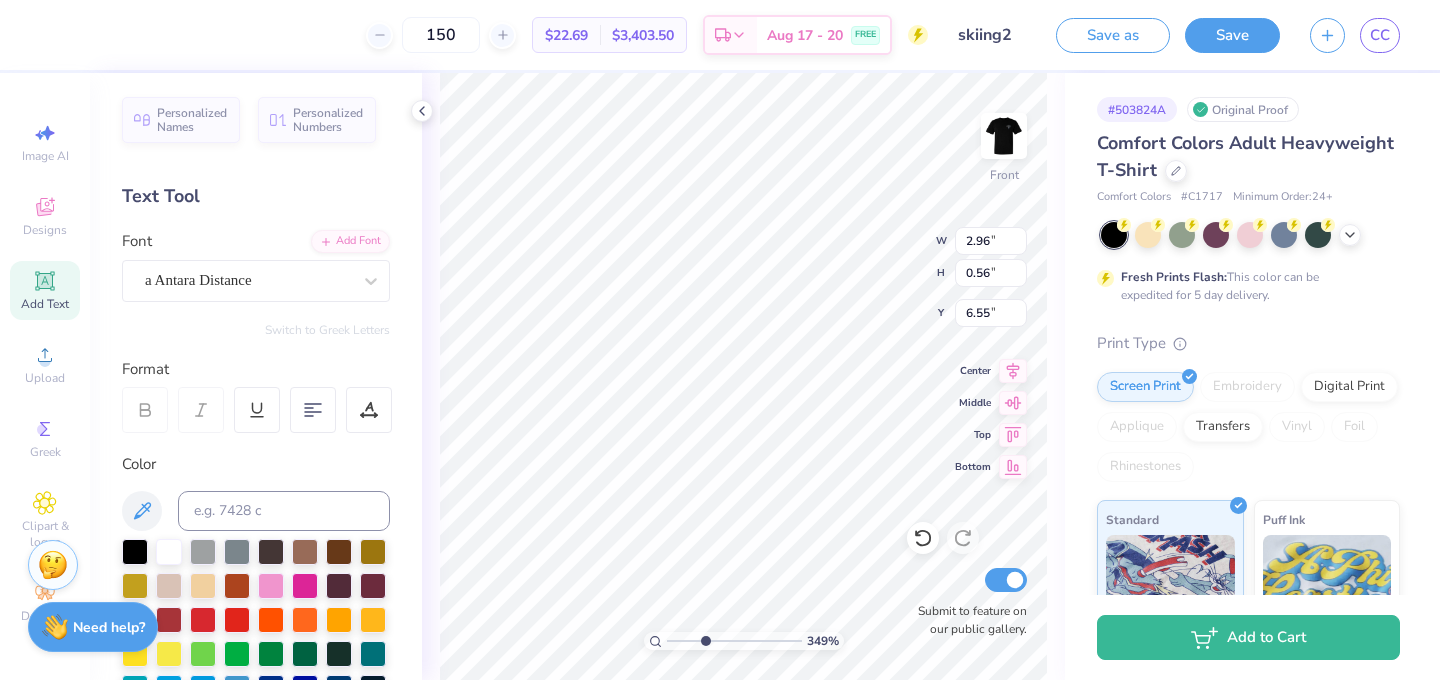 type on "4.61" 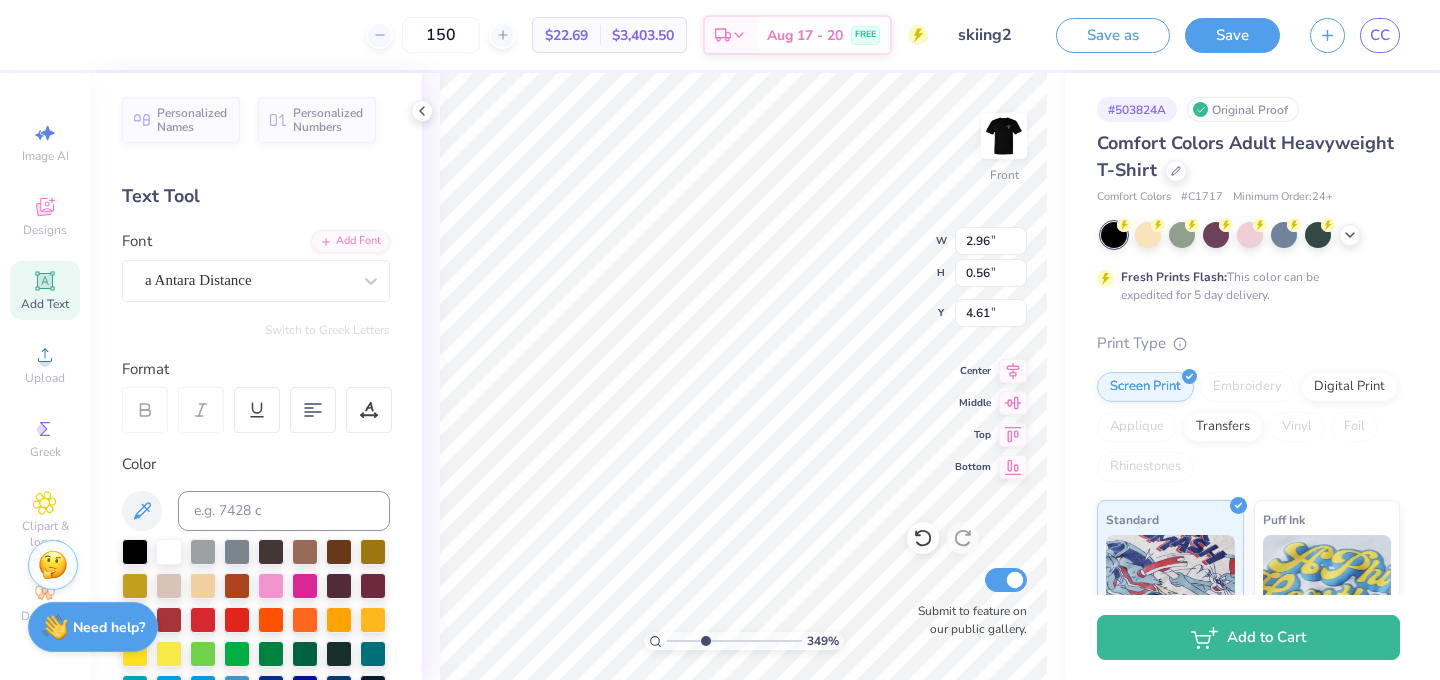 type on "1.44" 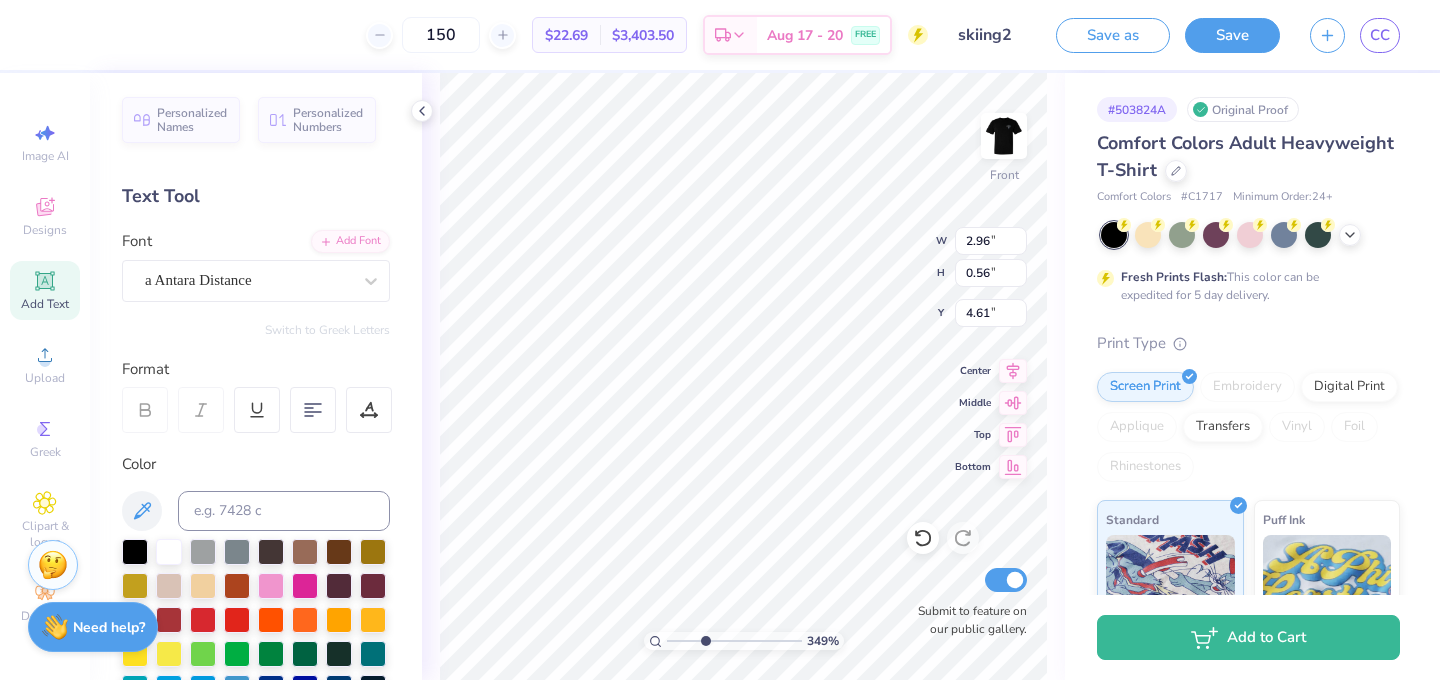 type on "0.27" 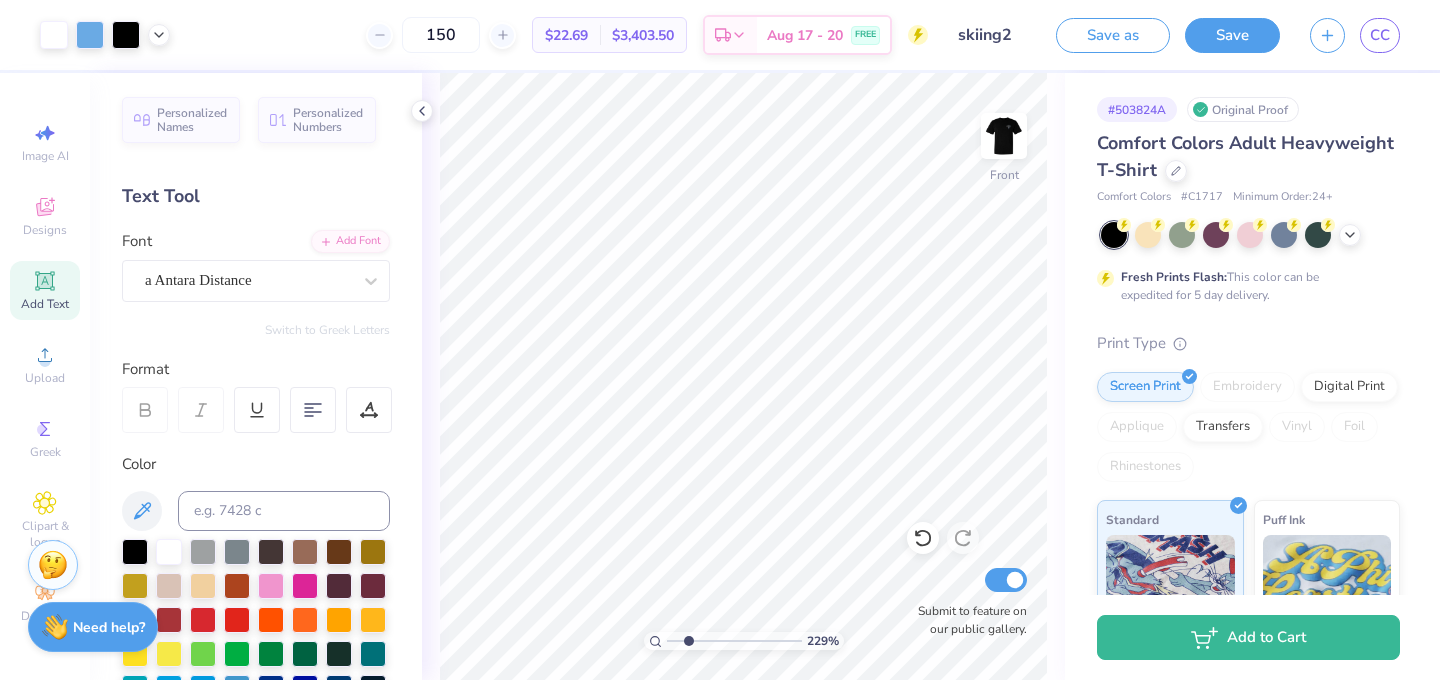drag, startPoint x: 709, startPoint y: 641, endPoint x: 689, endPoint y: 636, distance: 20.615528 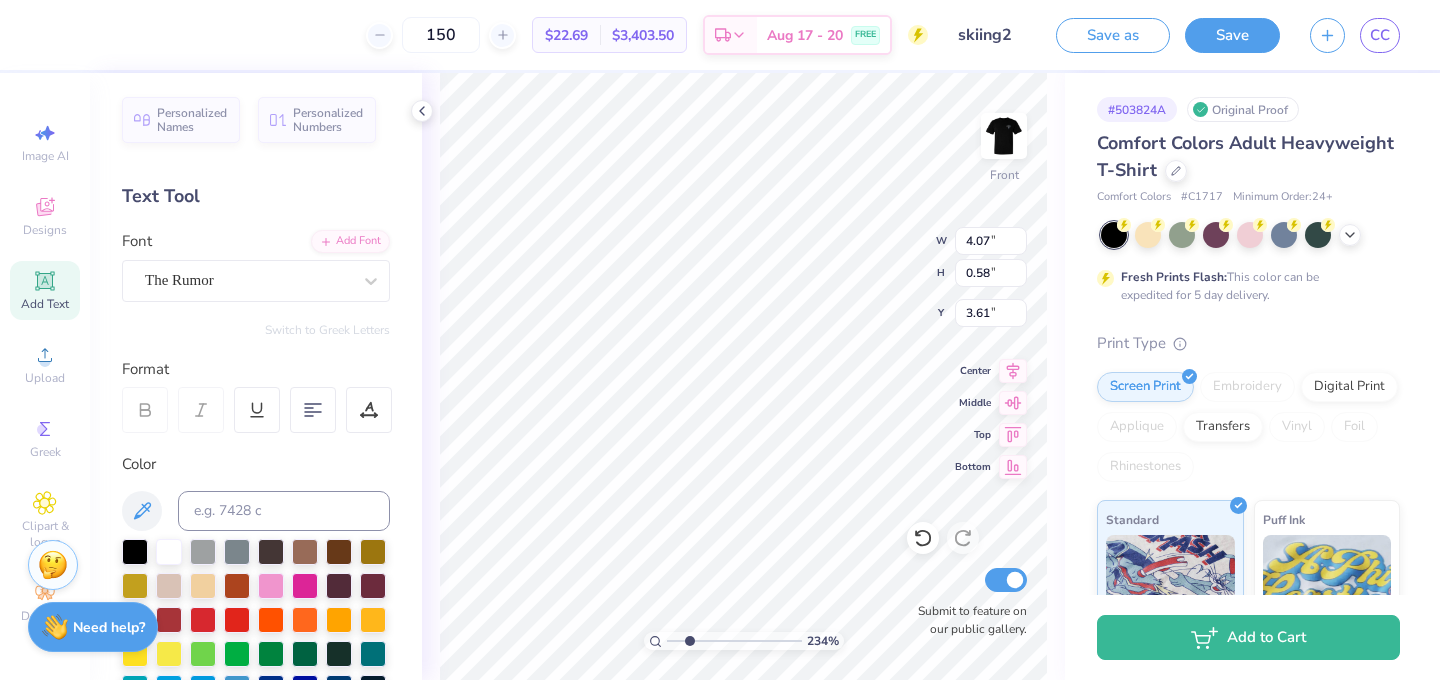 type on "3.15" 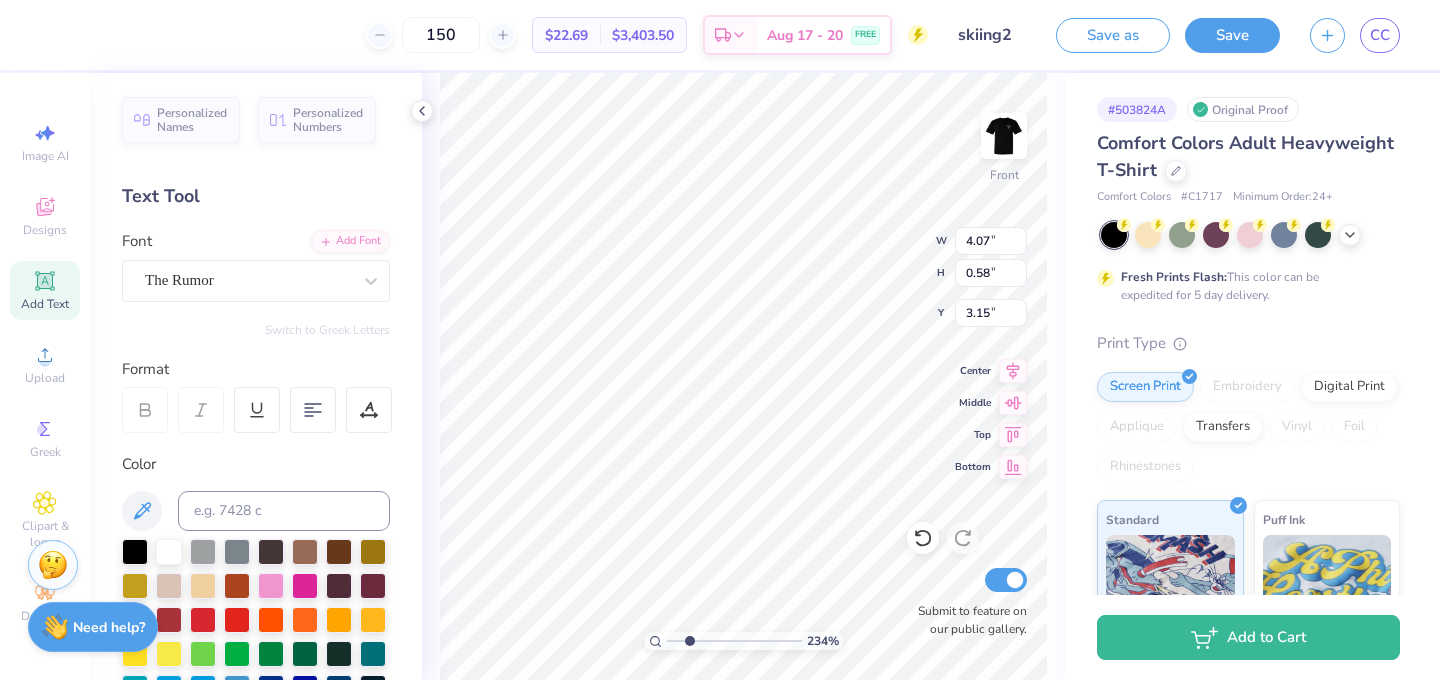 type on "10.57" 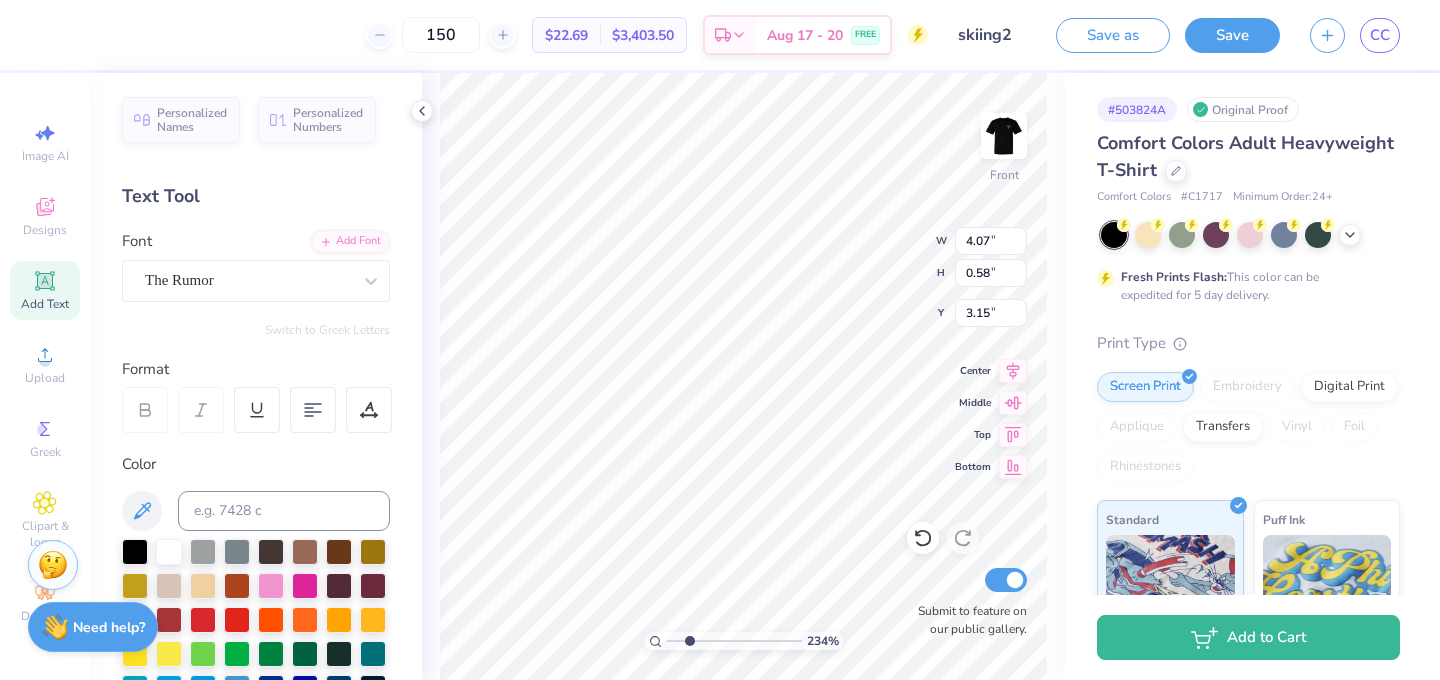 type on "1.51" 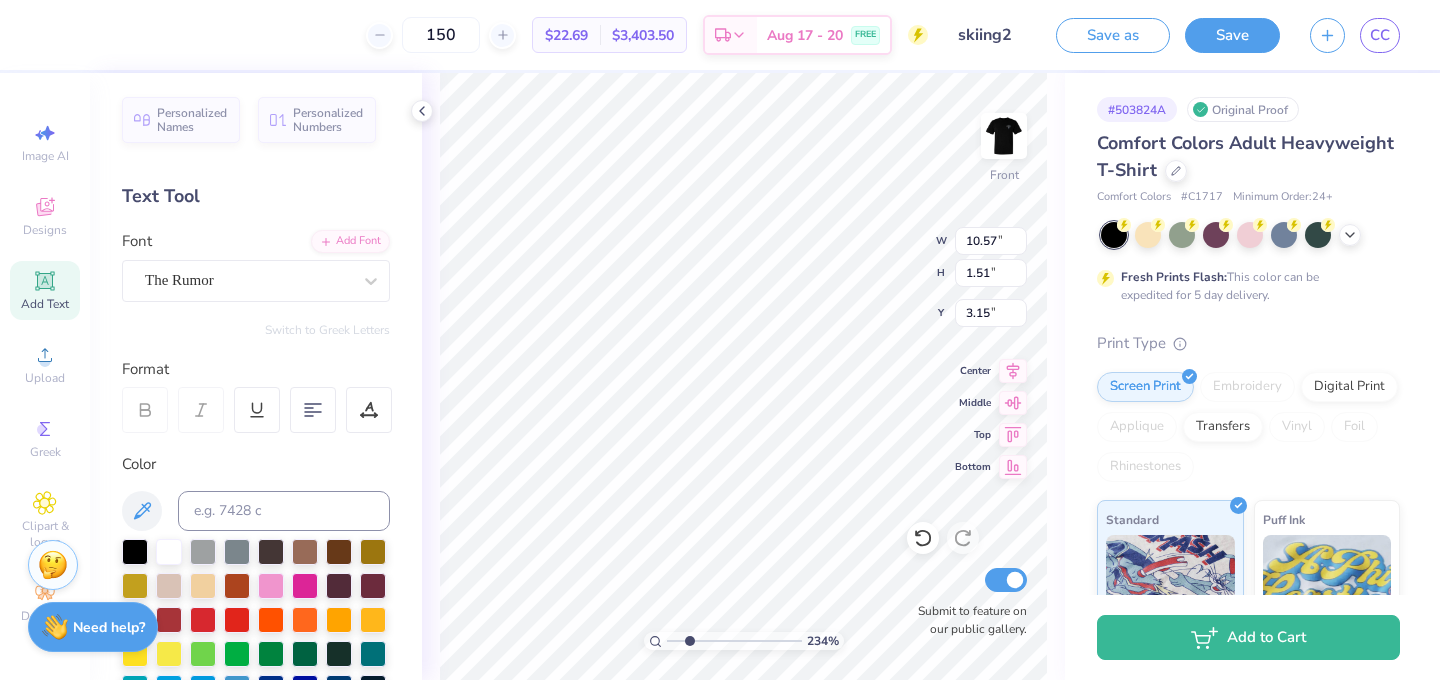 type on "3.11" 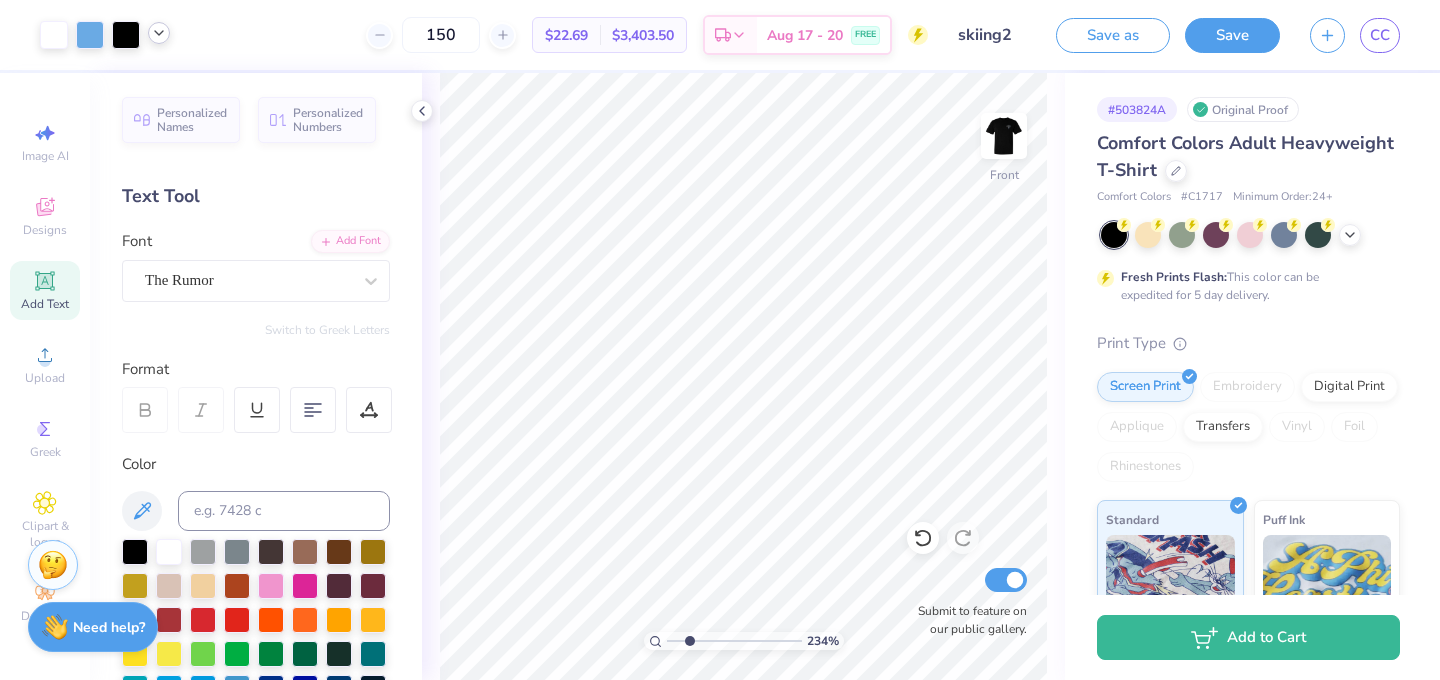 click 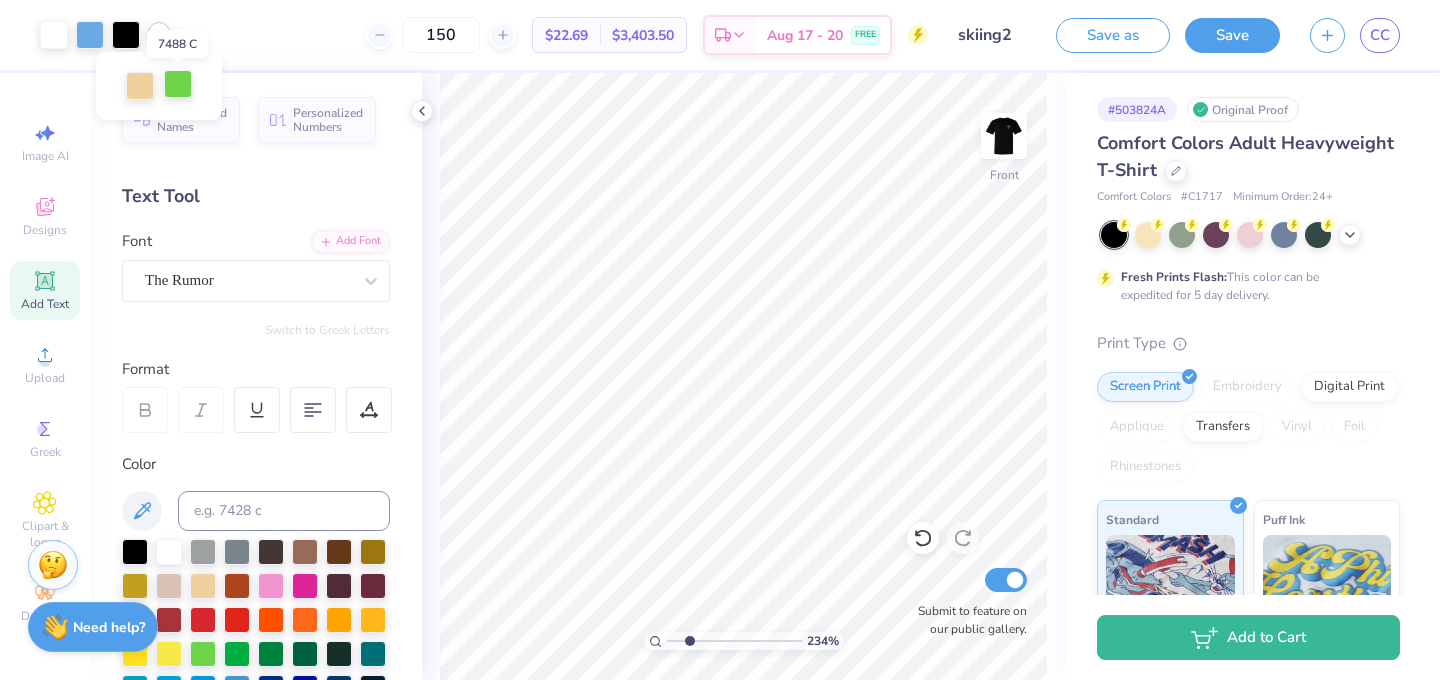 click at bounding box center (178, 84) 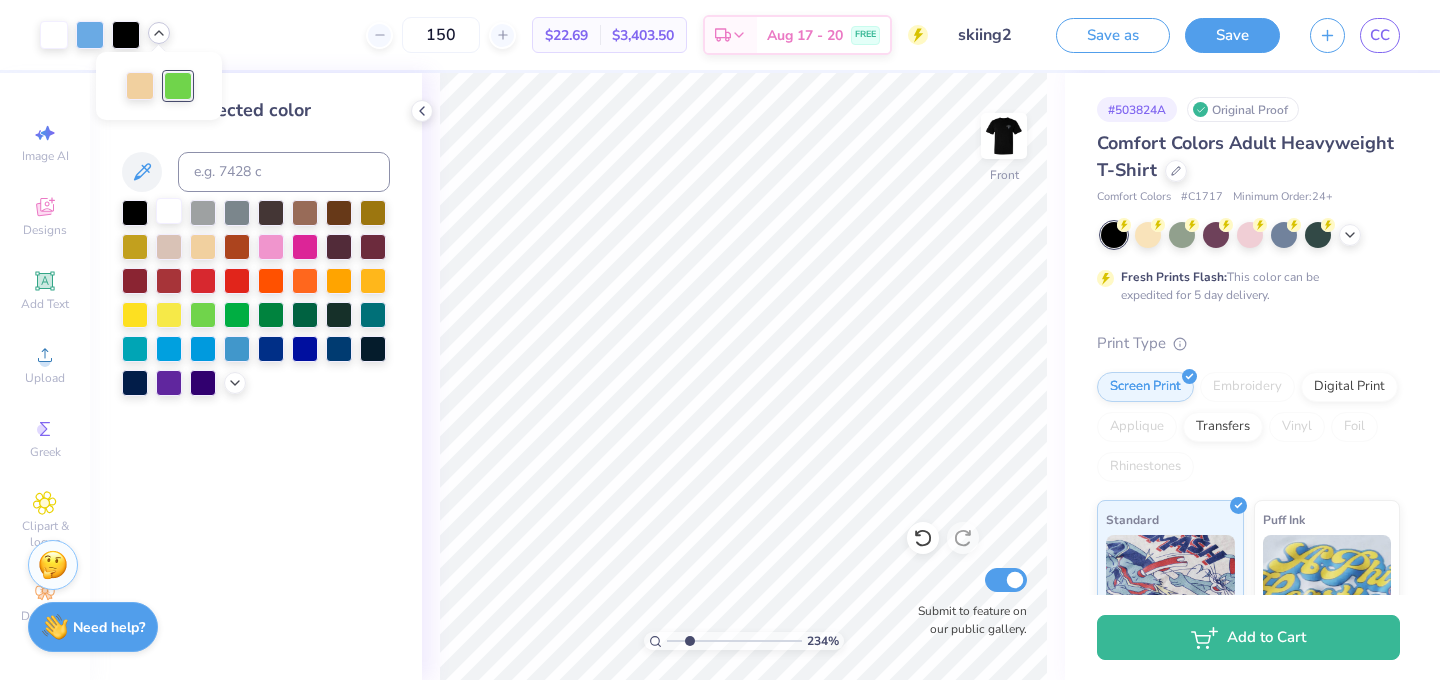 click at bounding box center [169, 211] 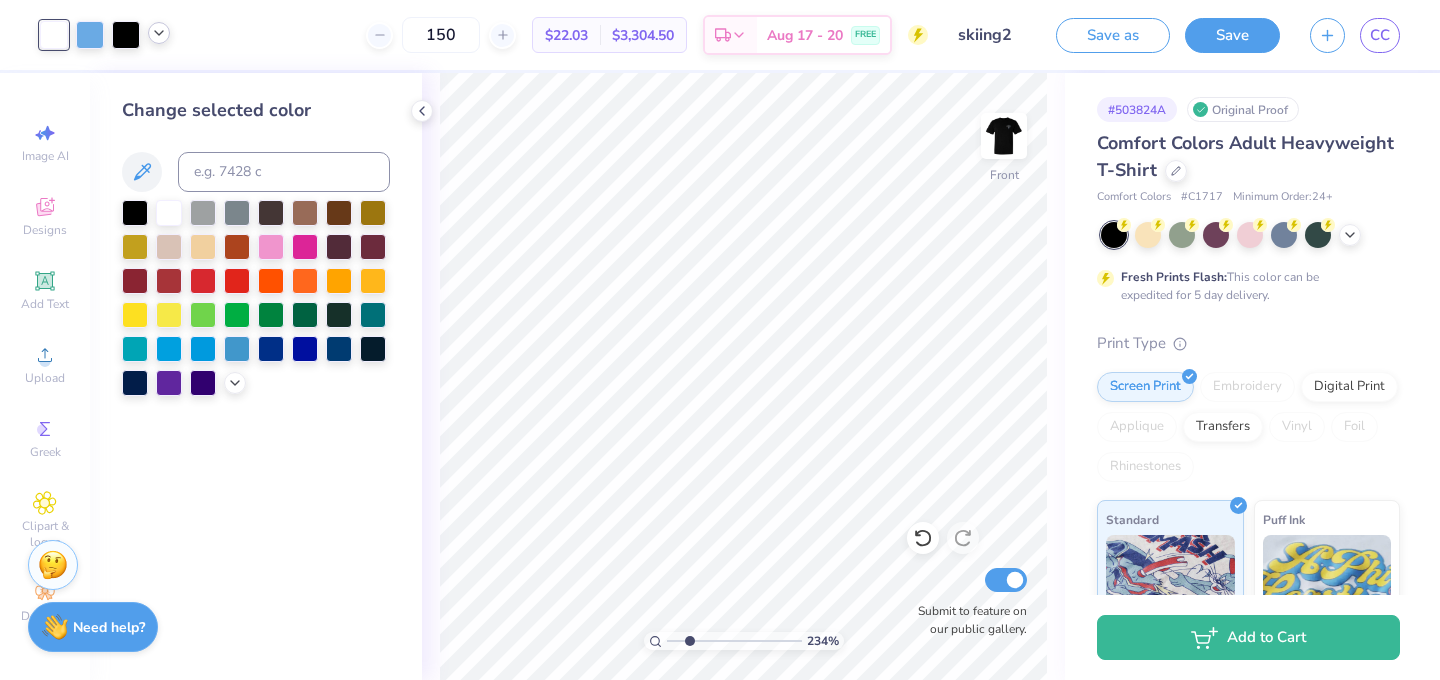 click 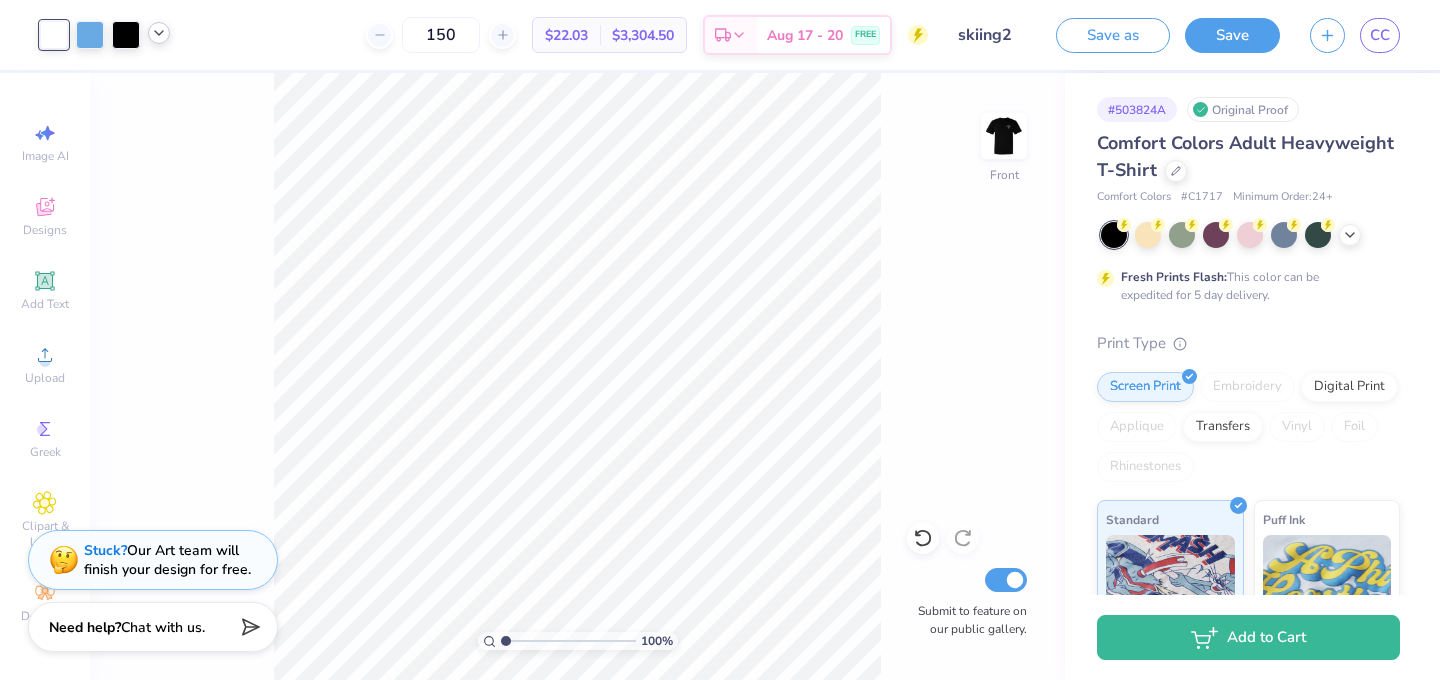 drag, startPoint x: 525, startPoint y: 641, endPoint x: 439, endPoint y: 637, distance: 86.09297 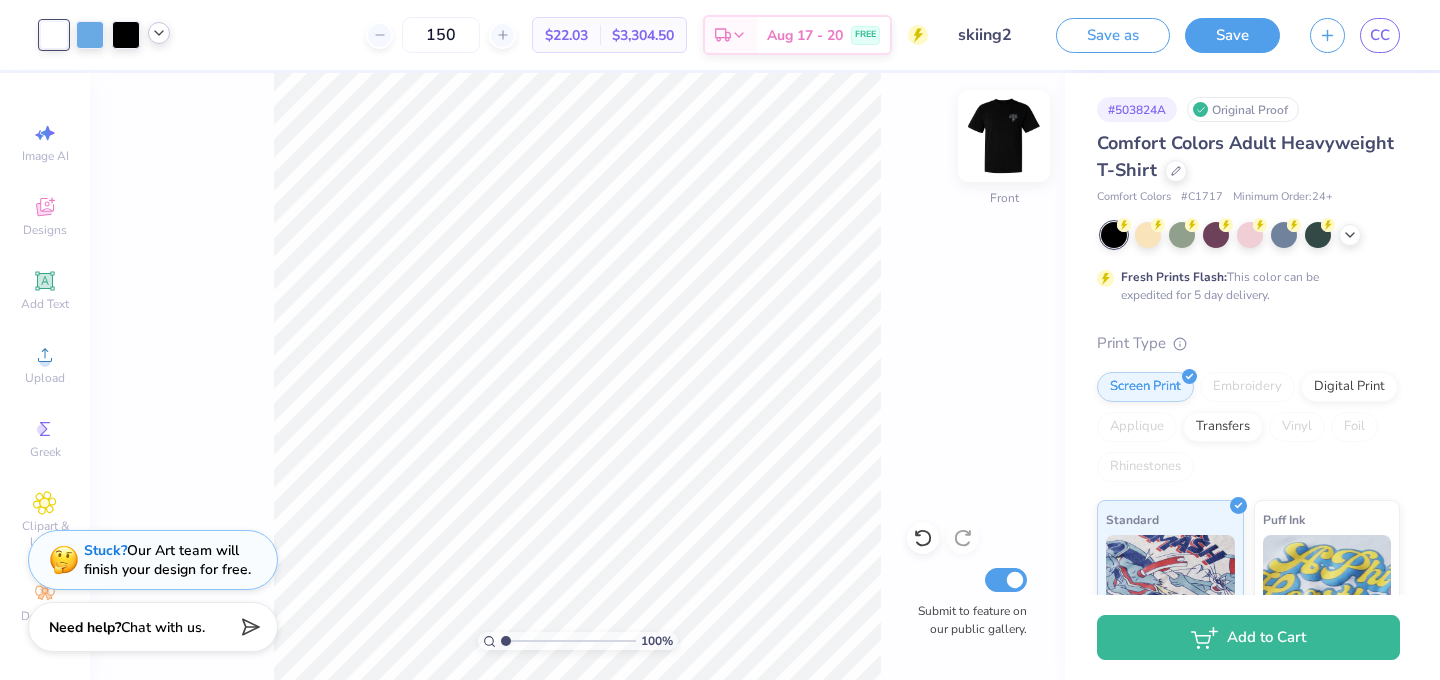 click at bounding box center [1004, 136] 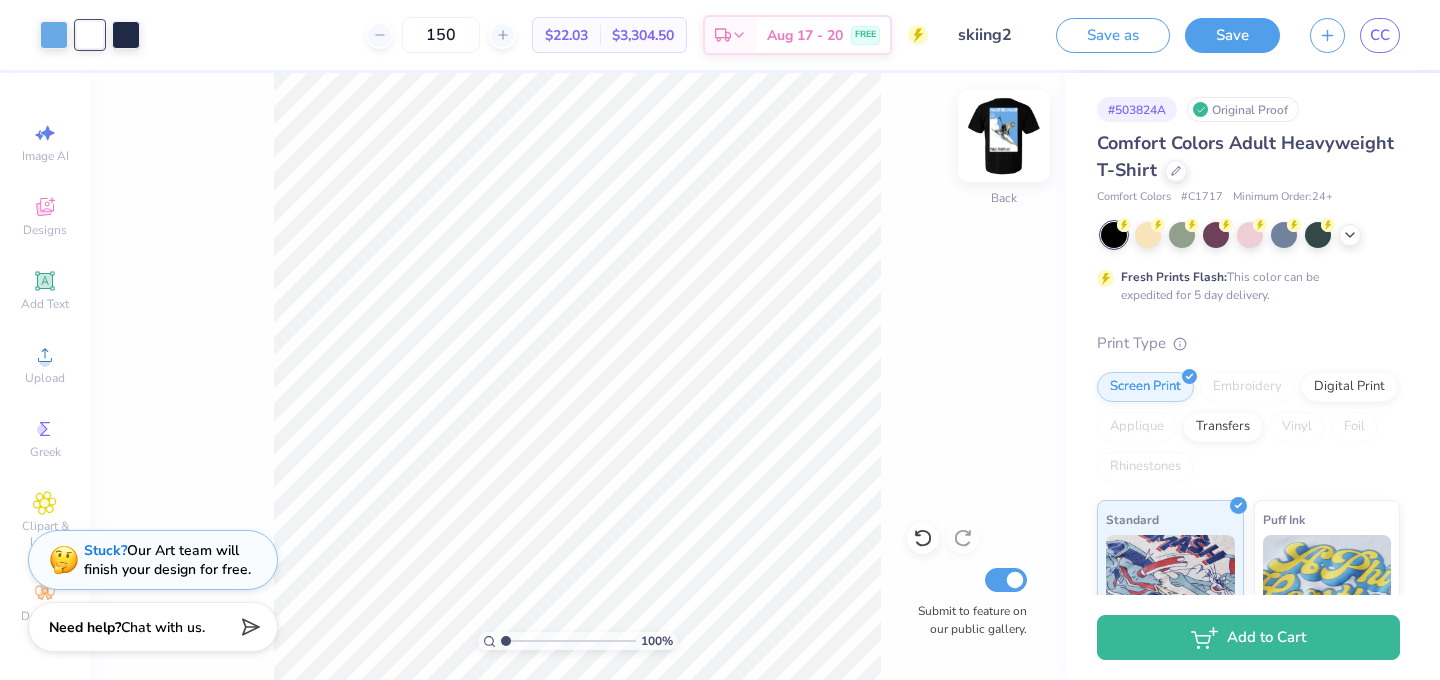click at bounding box center [1004, 136] 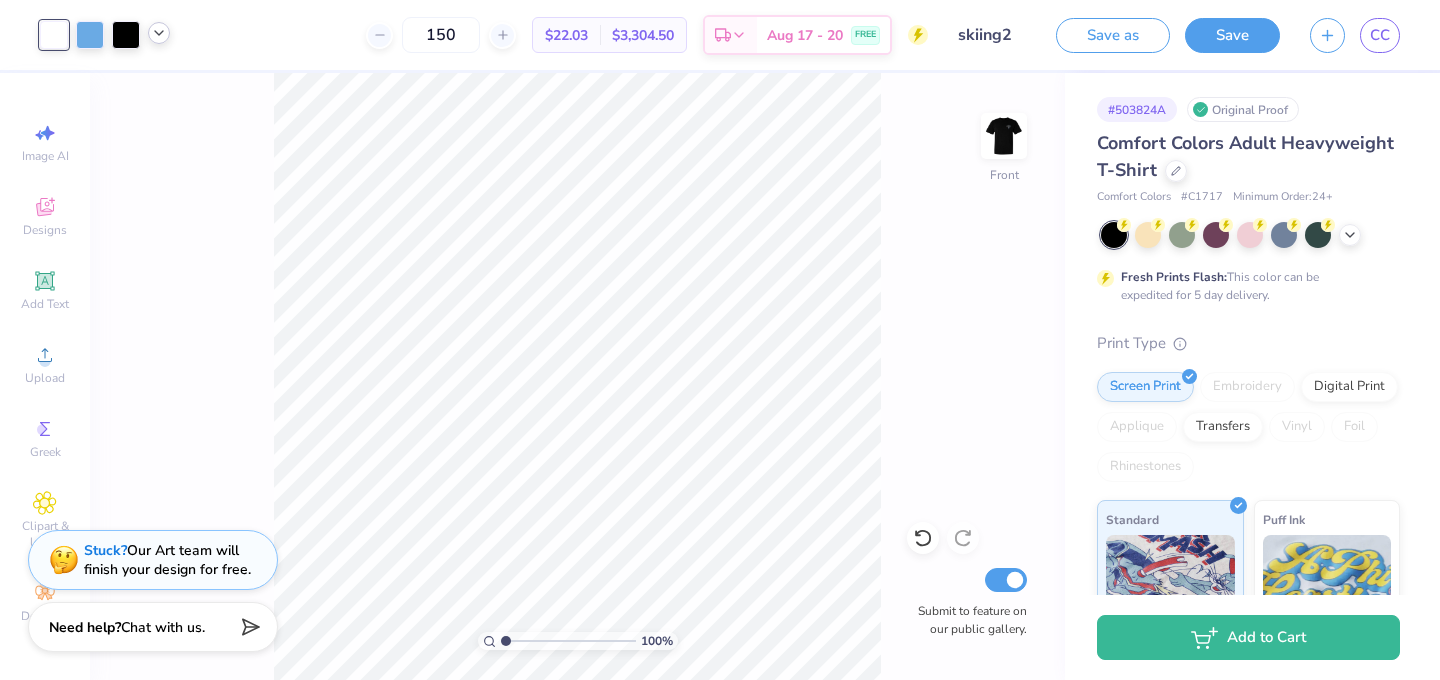 click 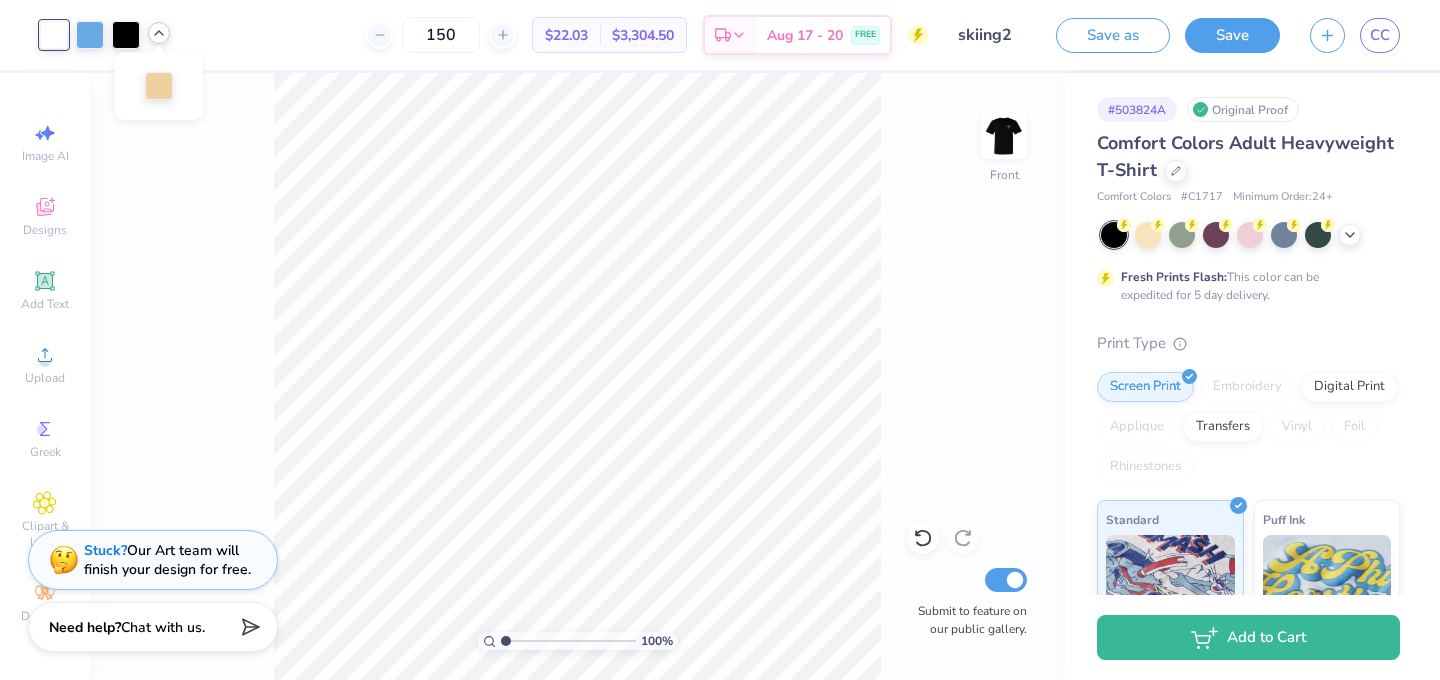 click 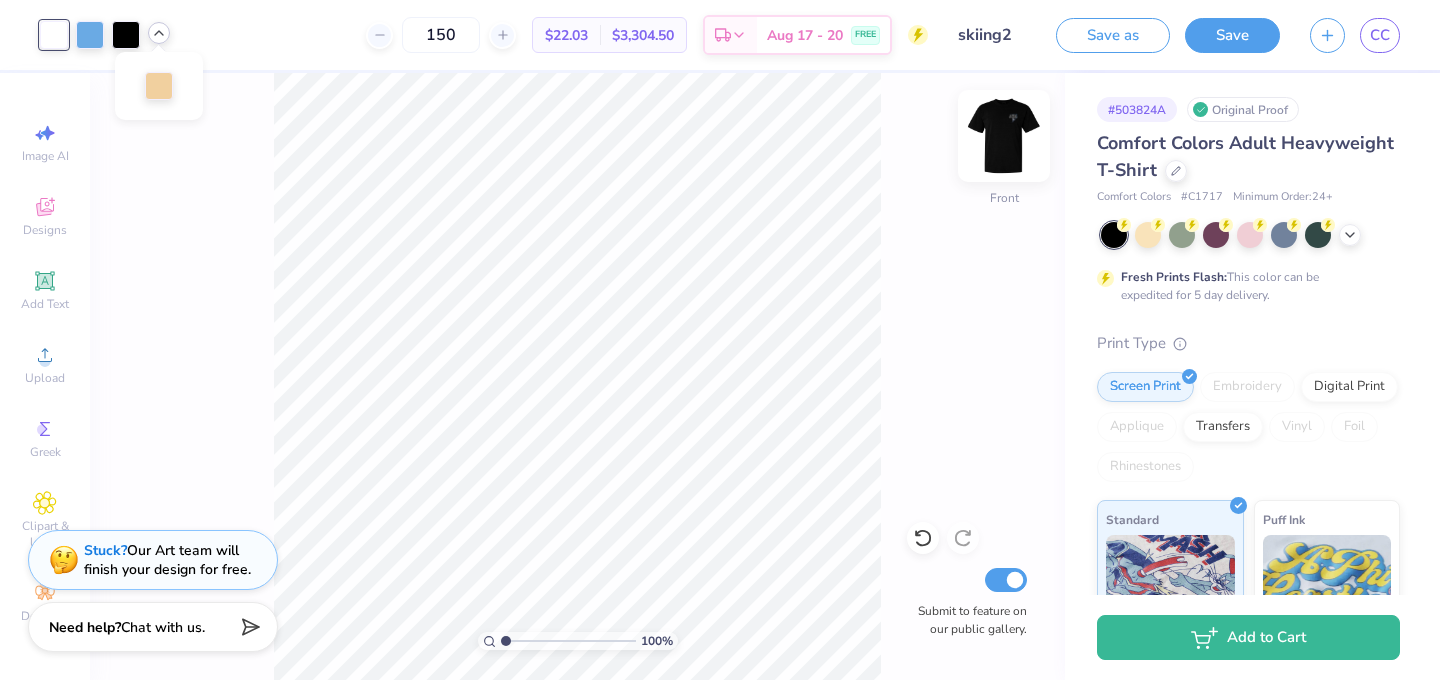 click at bounding box center [1004, 136] 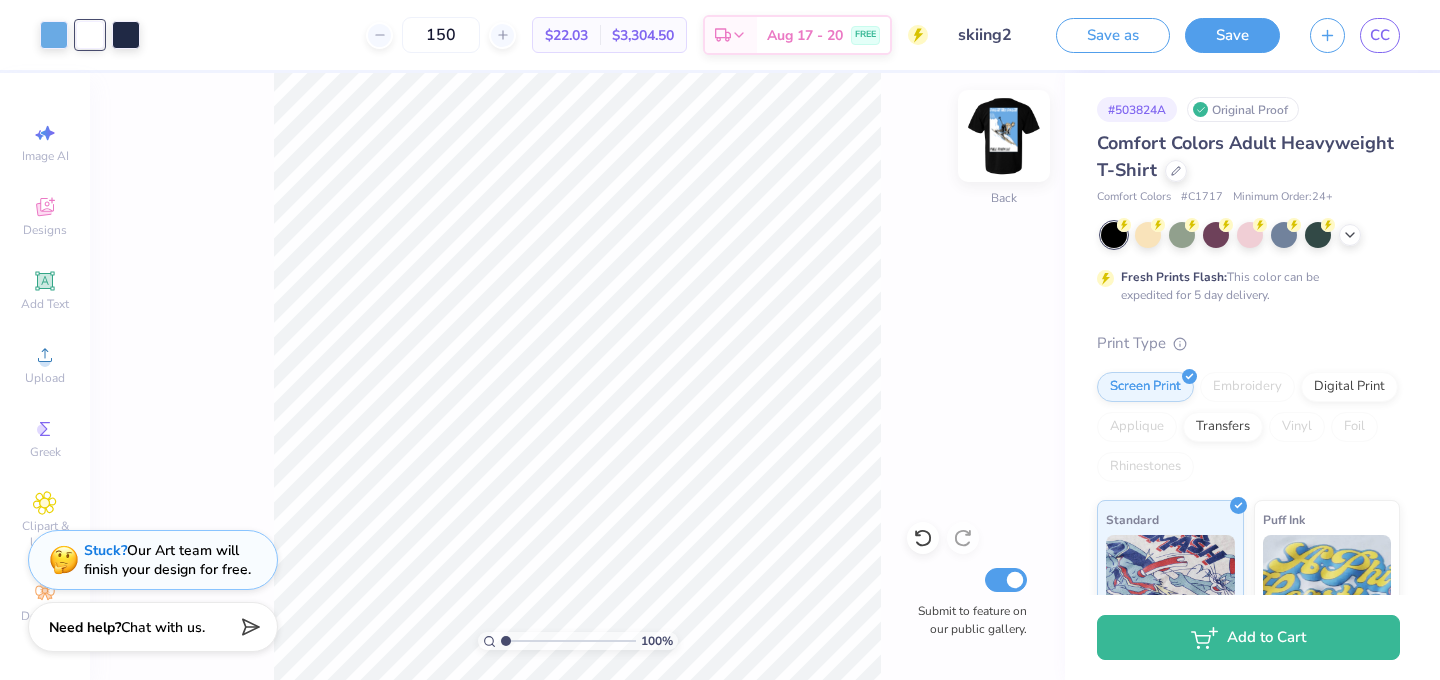 click at bounding box center (1004, 136) 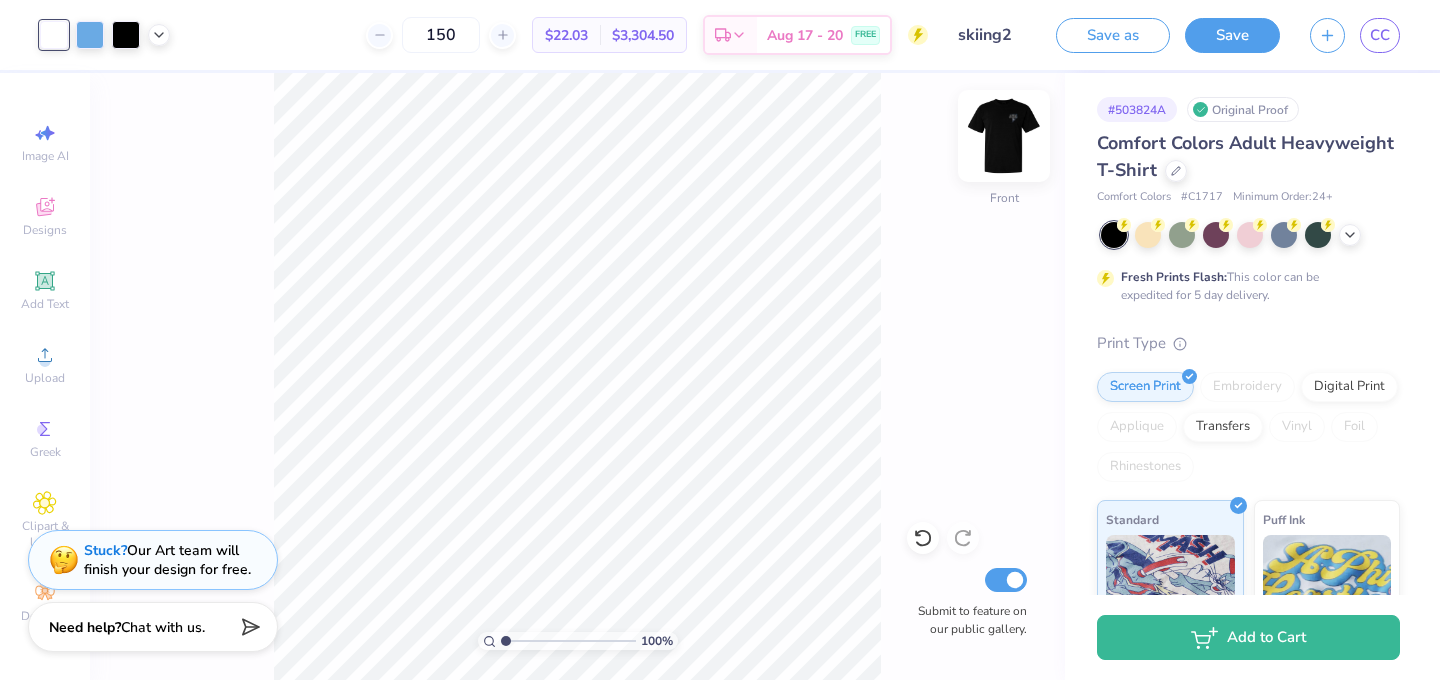 click at bounding box center (1004, 136) 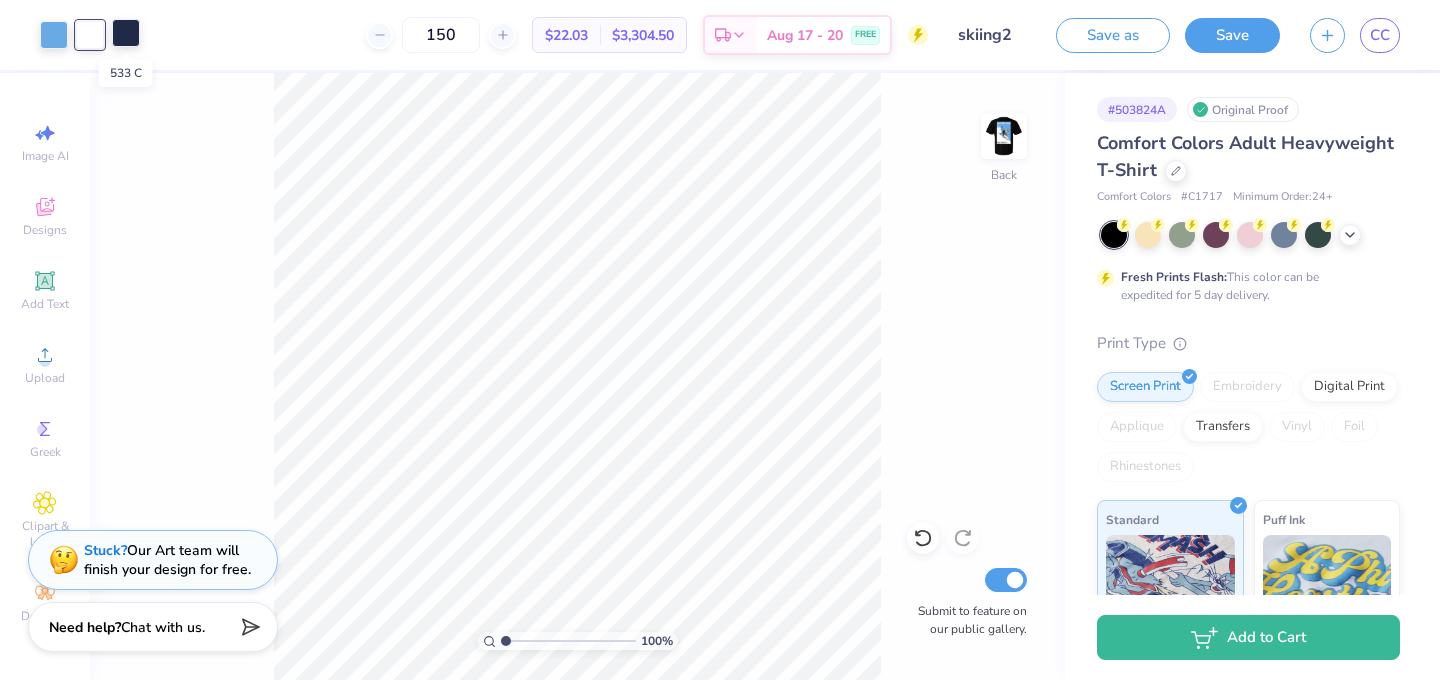 click at bounding box center [126, 33] 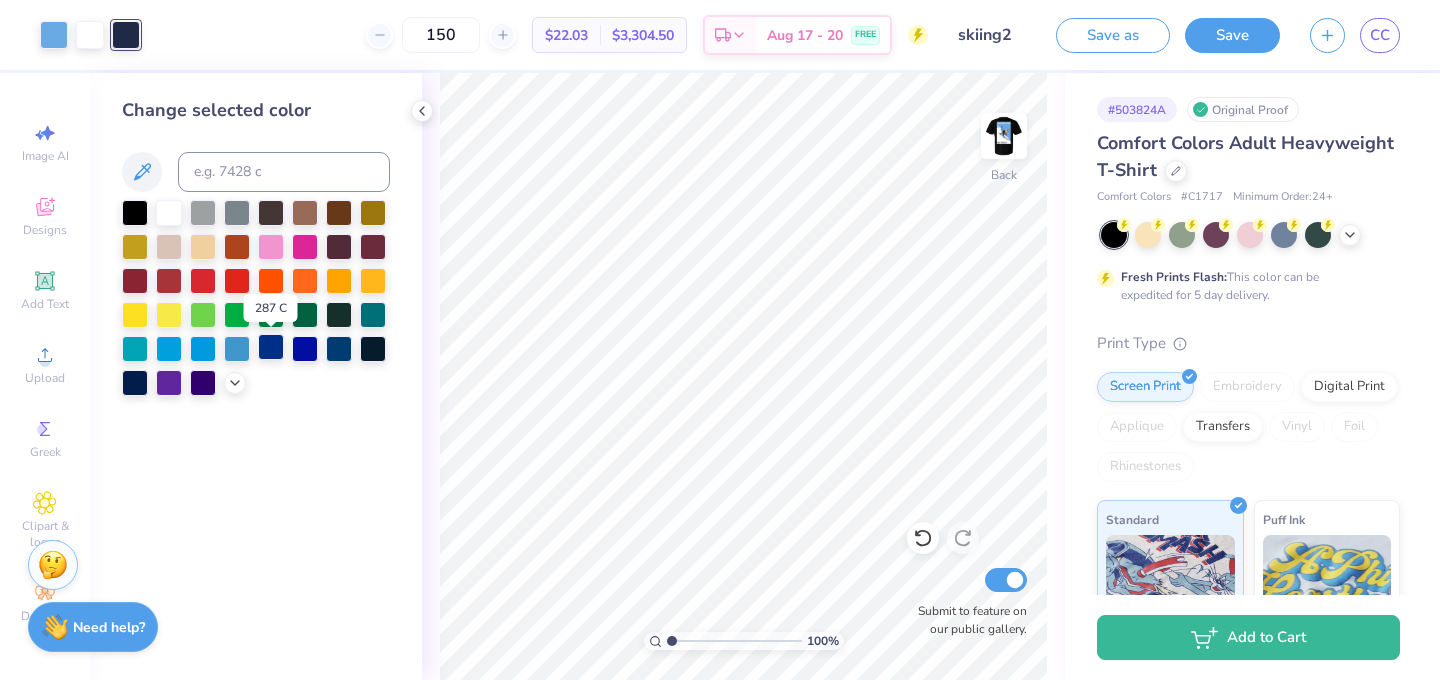 click at bounding box center (271, 347) 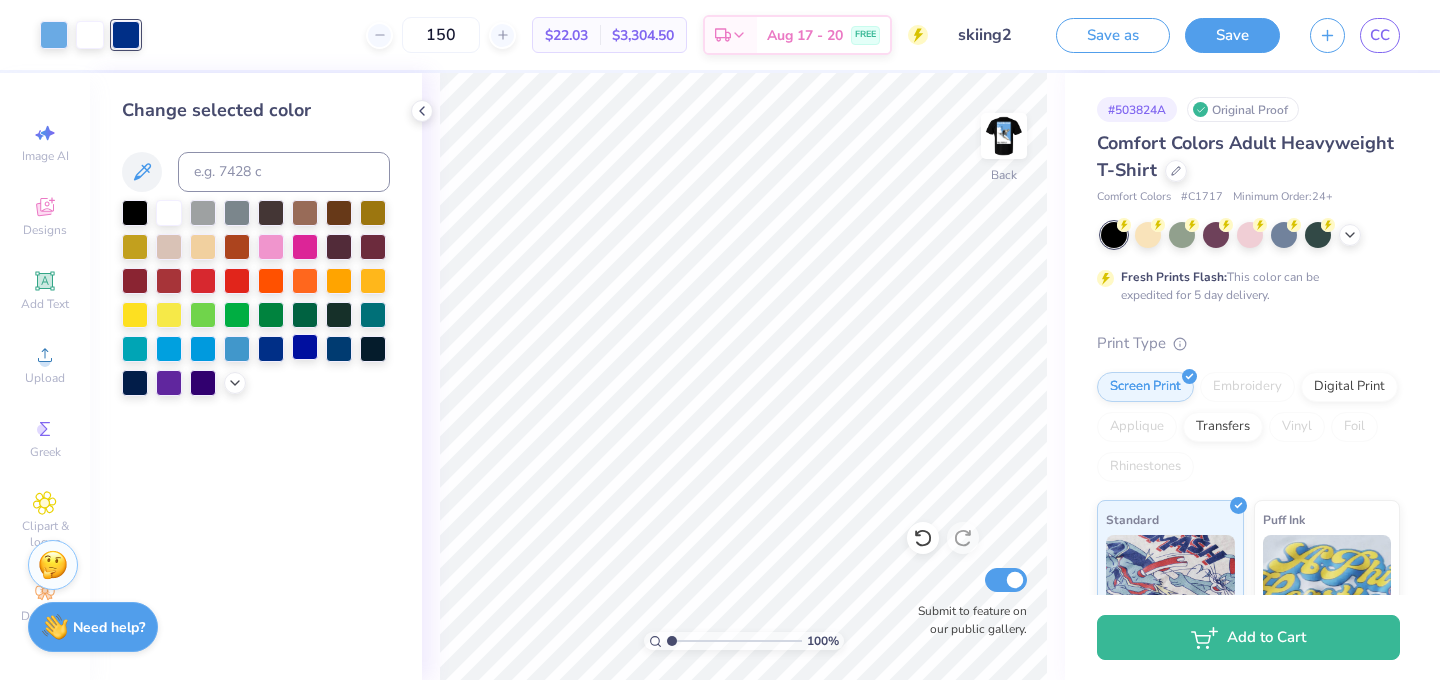 click at bounding box center (305, 347) 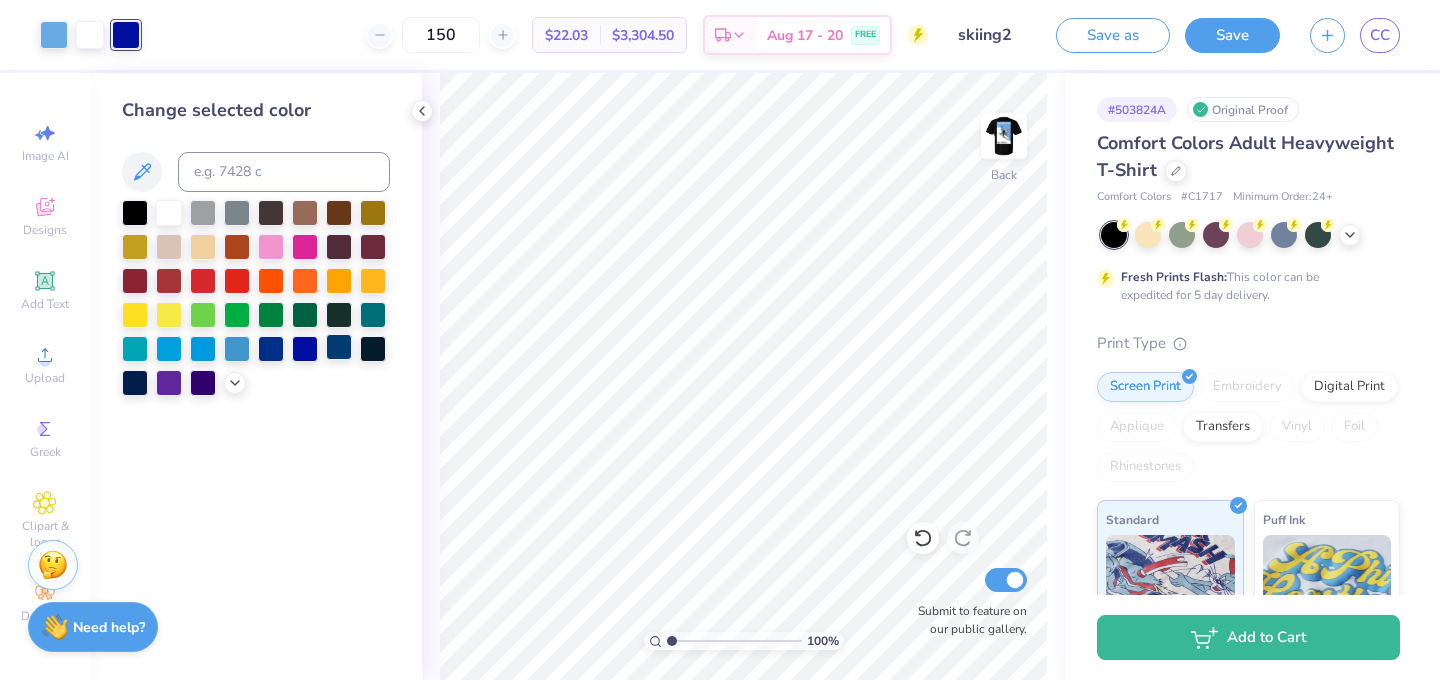 click at bounding box center (339, 347) 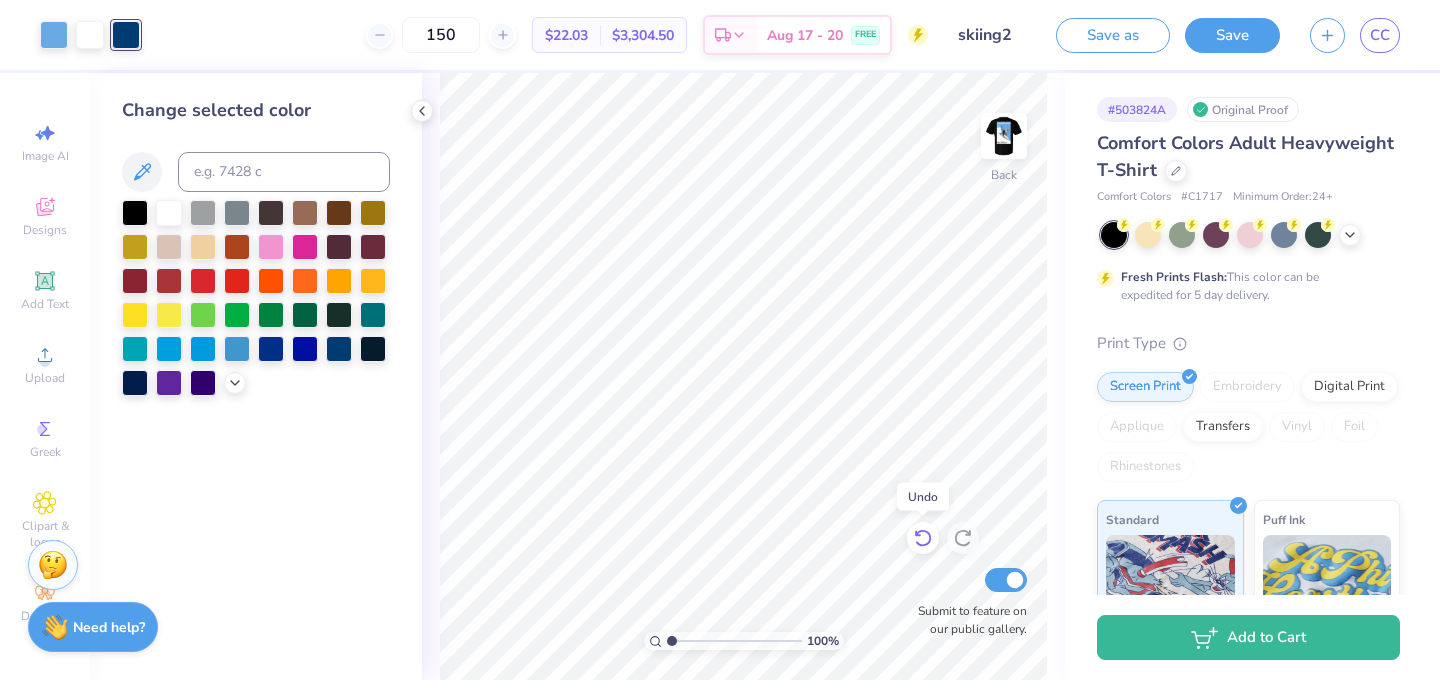 click 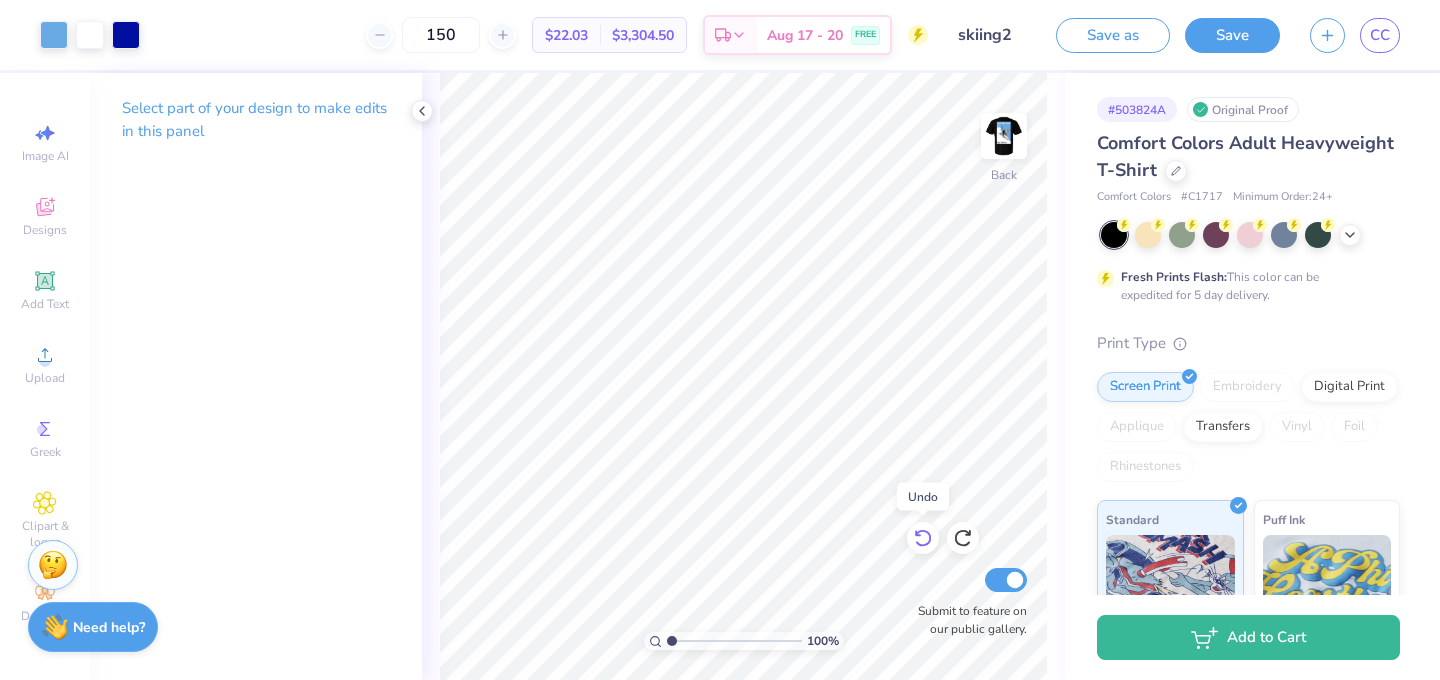 click 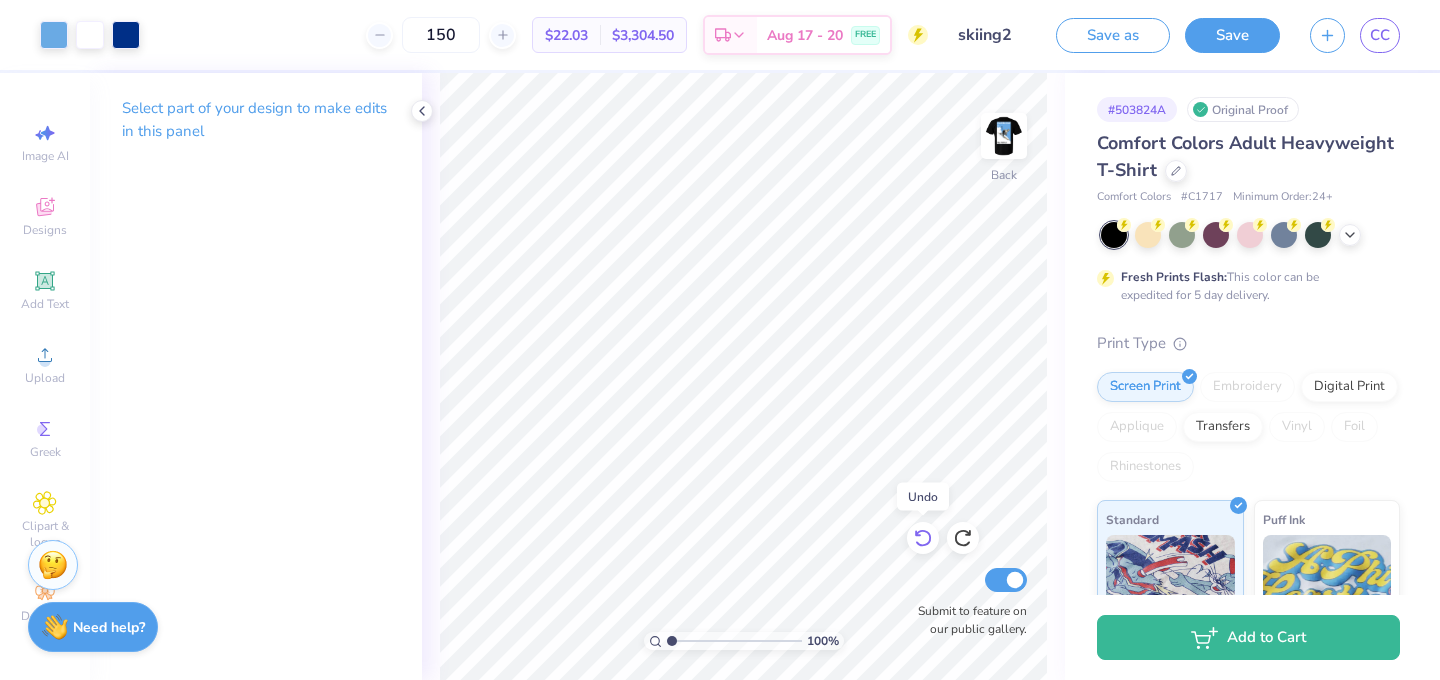click 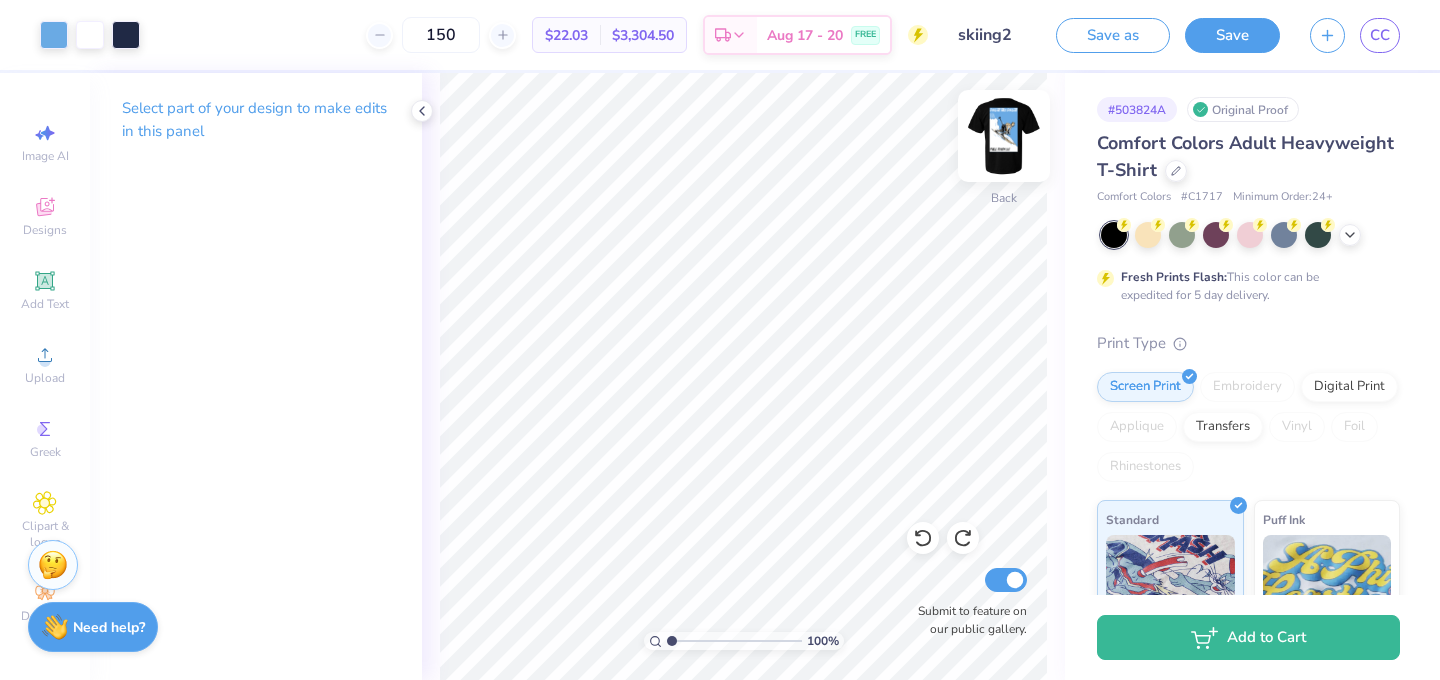 click at bounding box center [1004, 136] 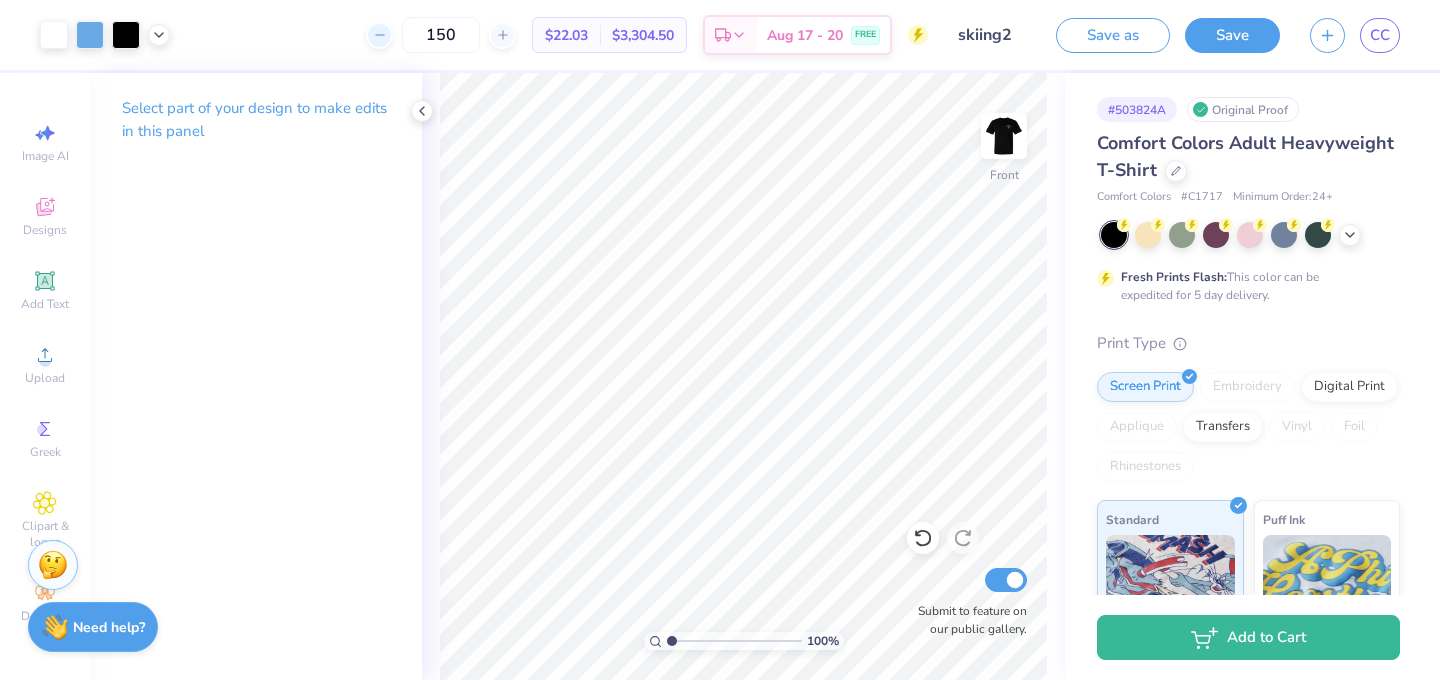 drag, startPoint x: 452, startPoint y: 30, endPoint x: 372, endPoint y: 30, distance: 80 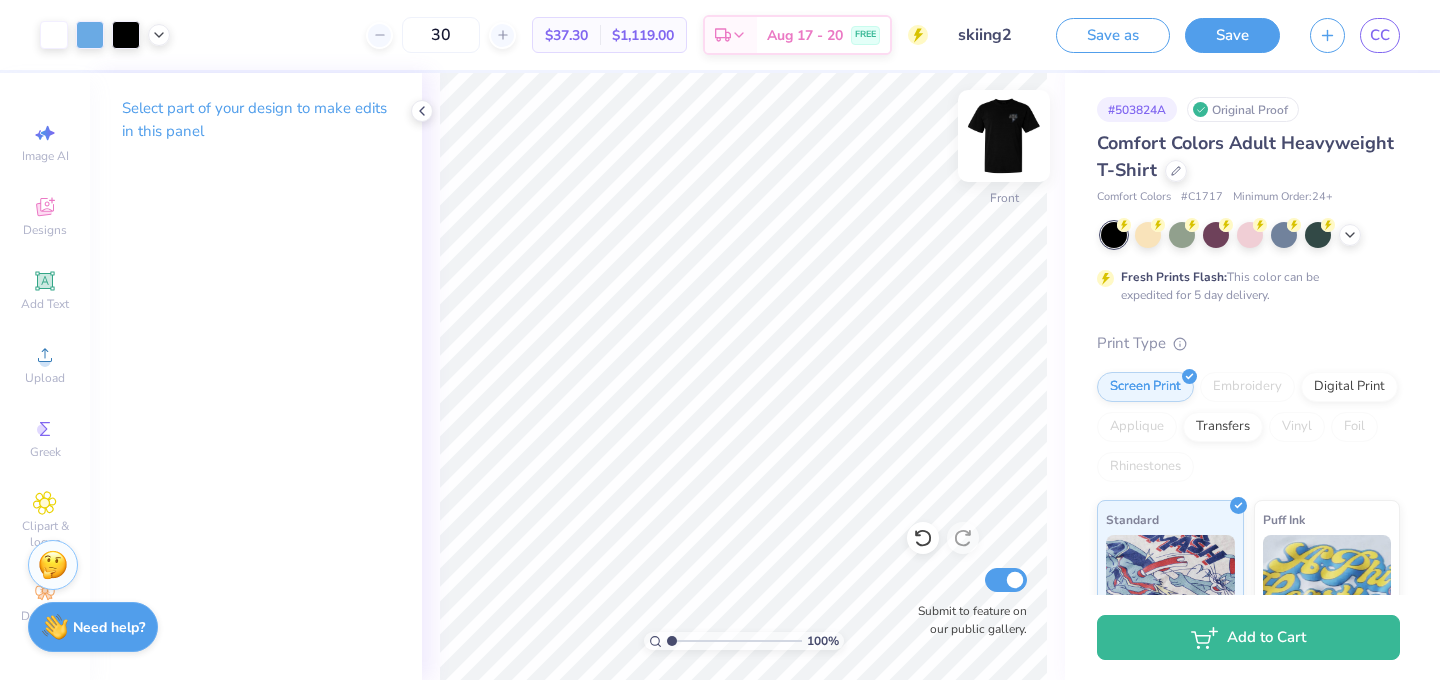 click at bounding box center [1004, 136] 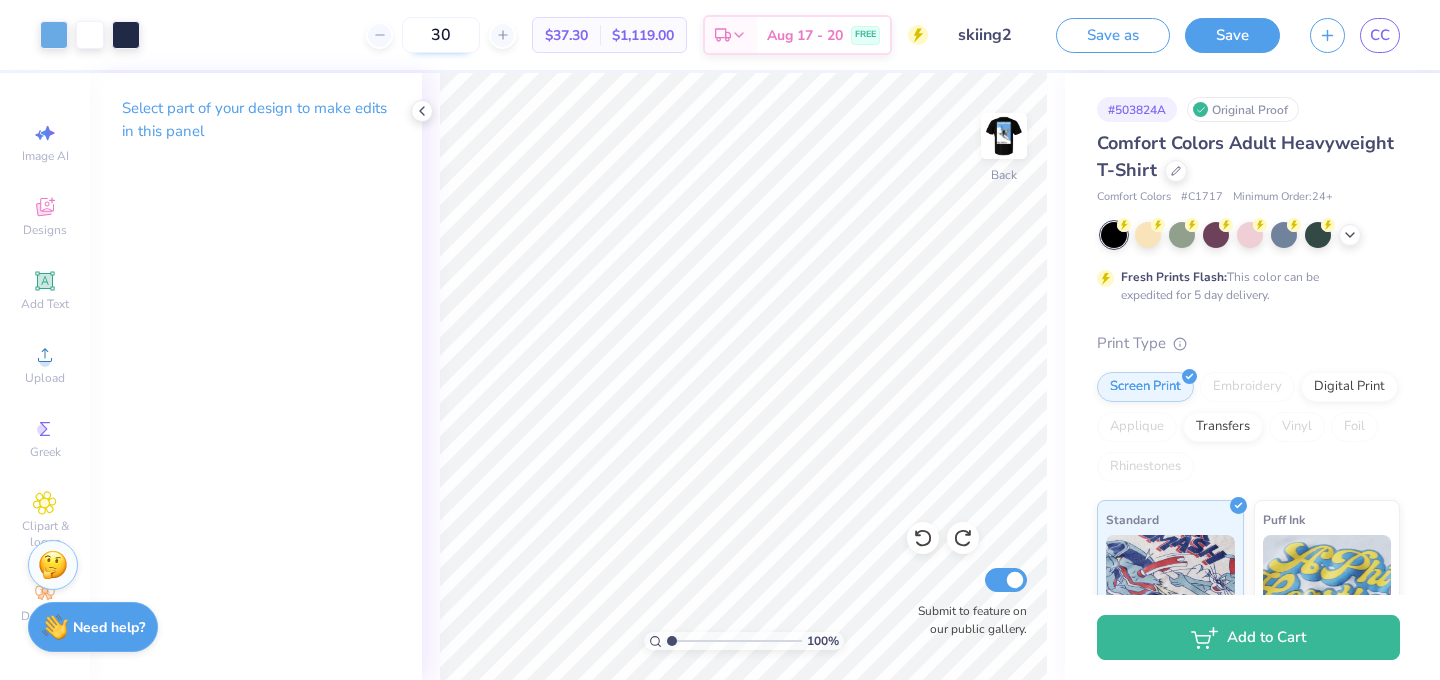 drag, startPoint x: 450, startPoint y: 35, endPoint x: 405, endPoint y: 35, distance: 45 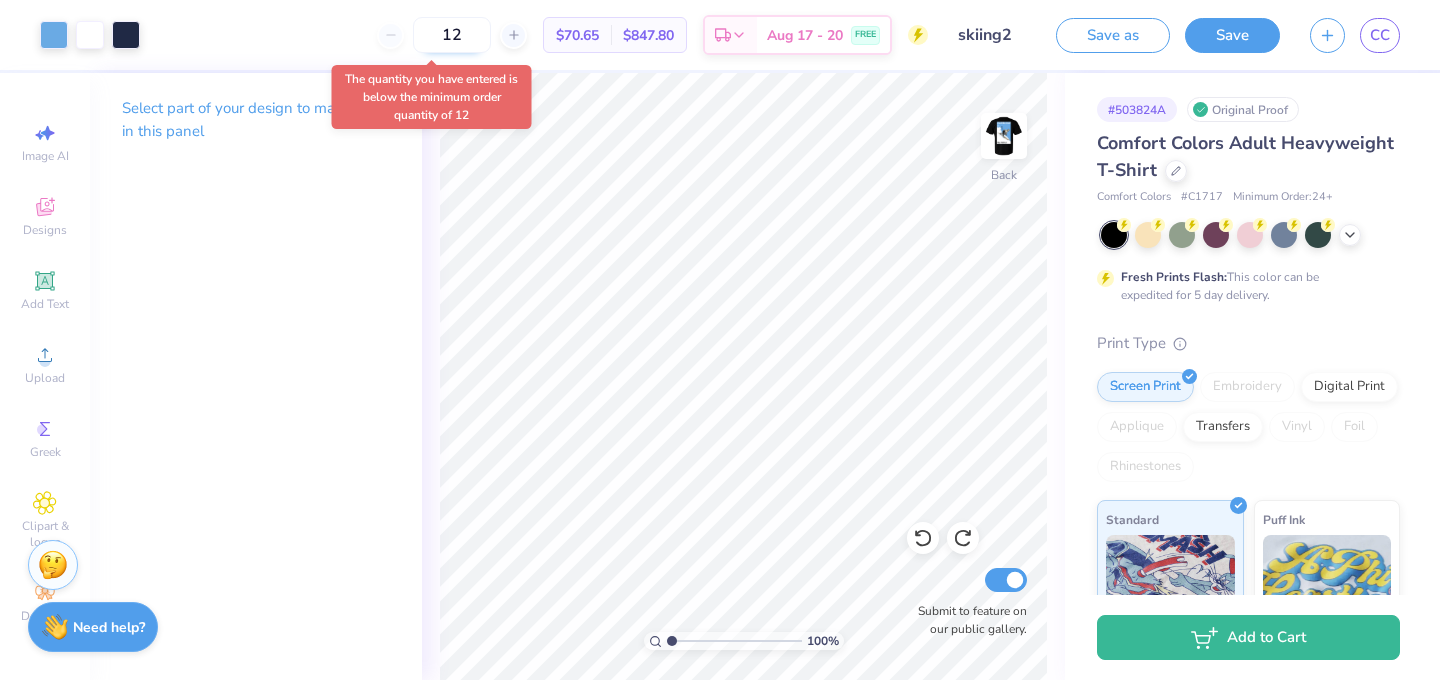 drag, startPoint x: 464, startPoint y: 35, endPoint x: 423, endPoint y: 39, distance: 41.19466 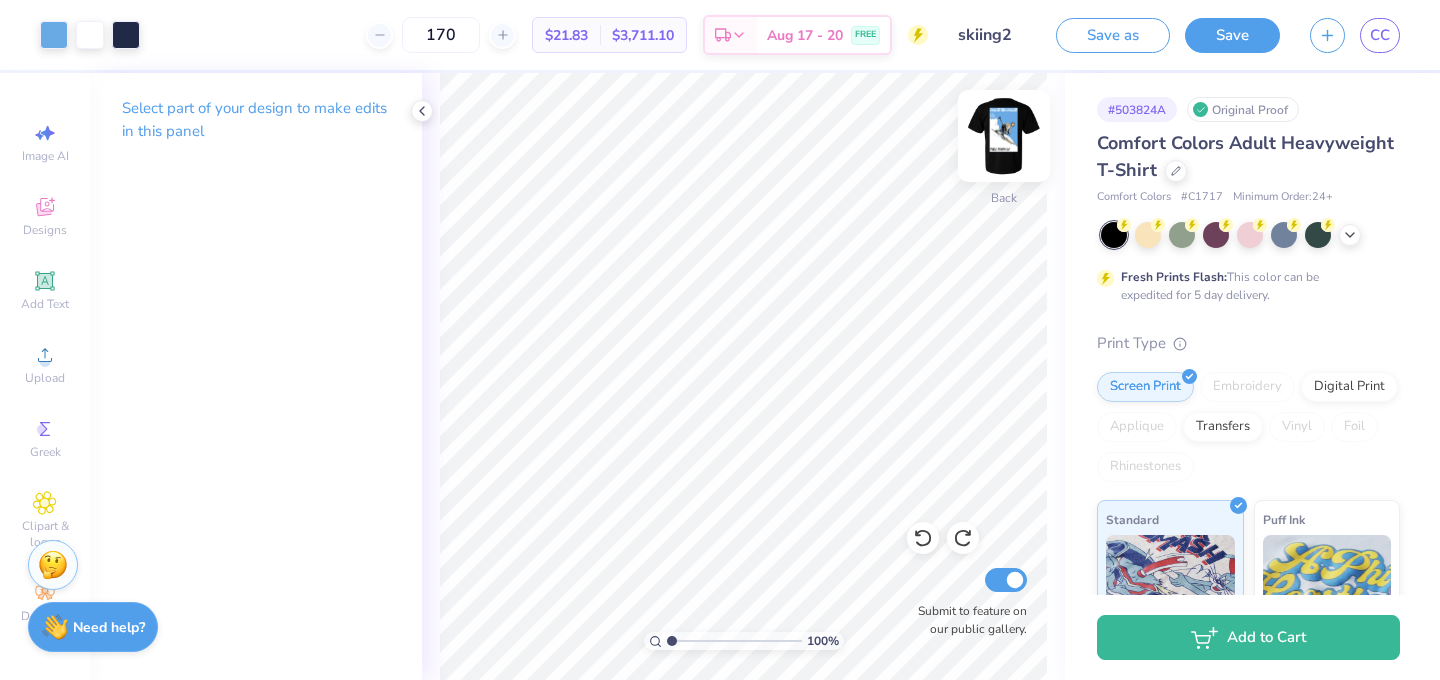 type on "170" 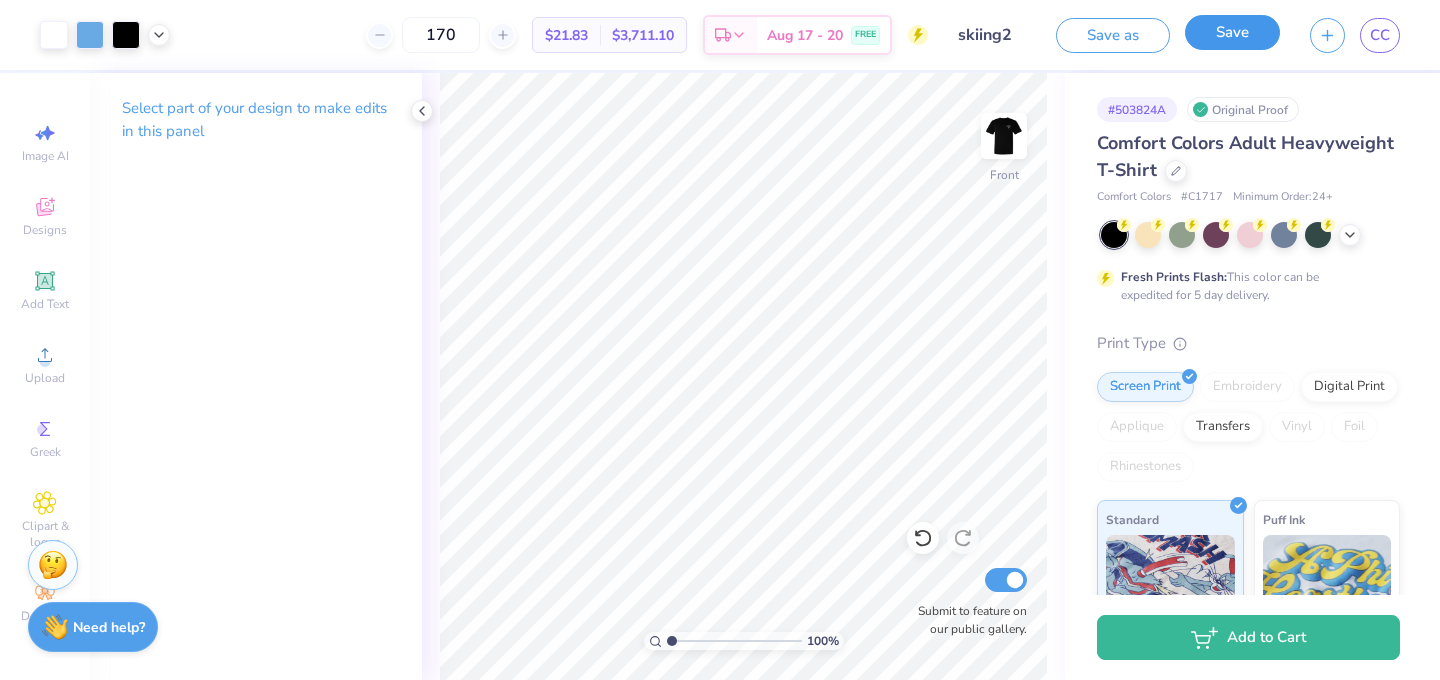 click on "Save" at bounding box center [1232, 32] 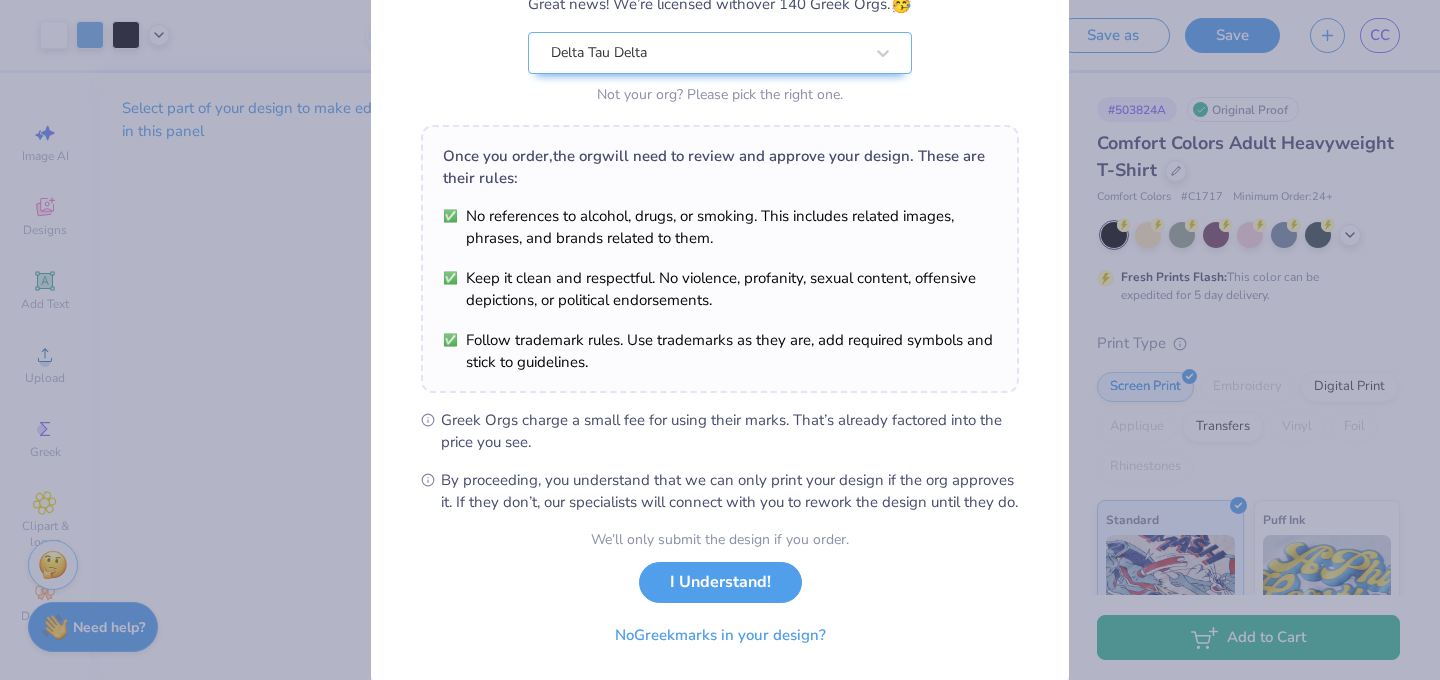 scroll, scrollTop: 256, scrollLeft: 0, axis: vertical 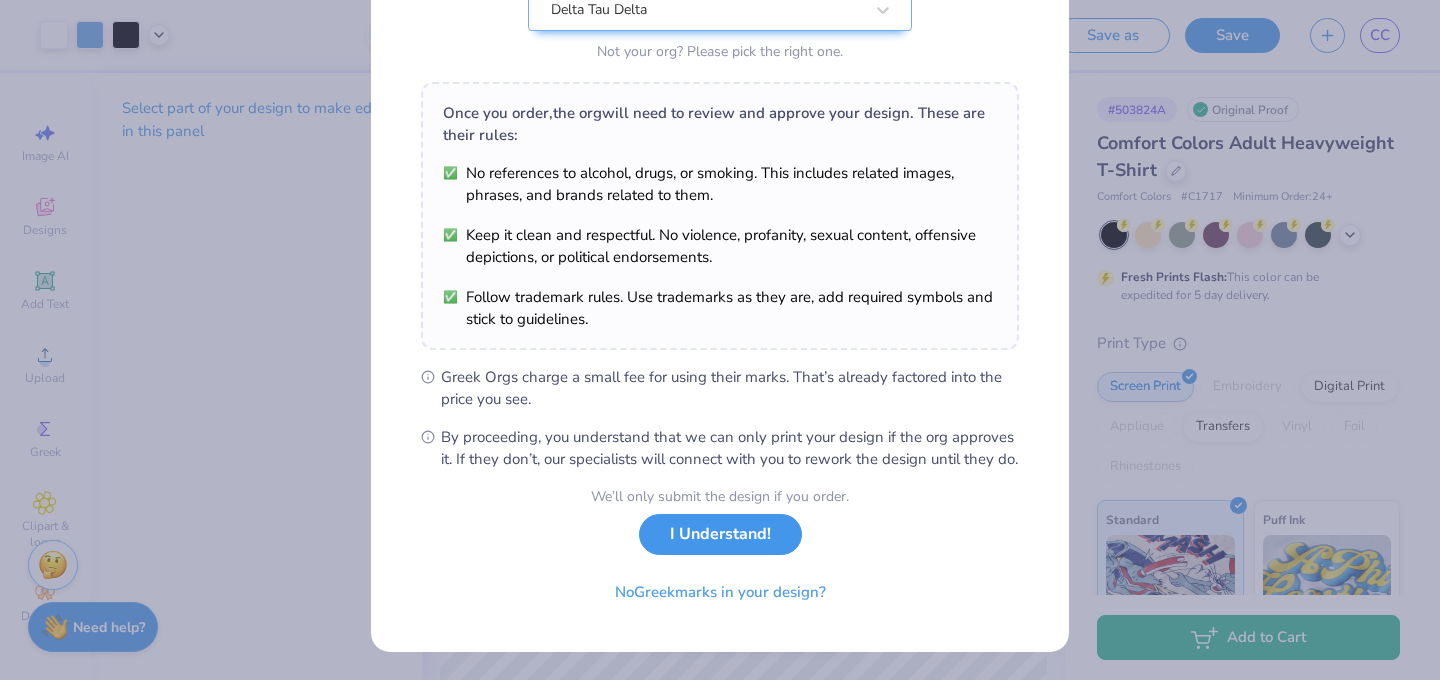 click on "I Understand!" at bounding box center [720, 534] 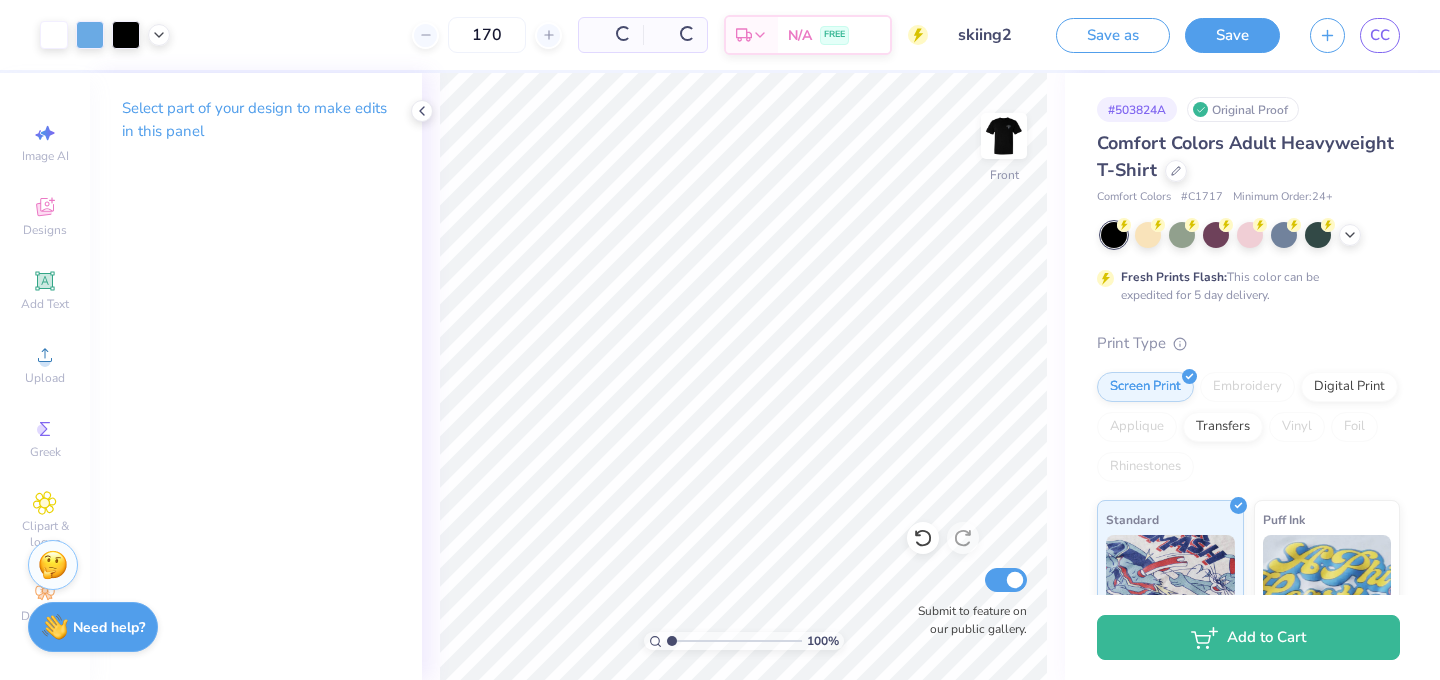 scroll, scrollTop: 0, scrollLeft: 0, axis: both 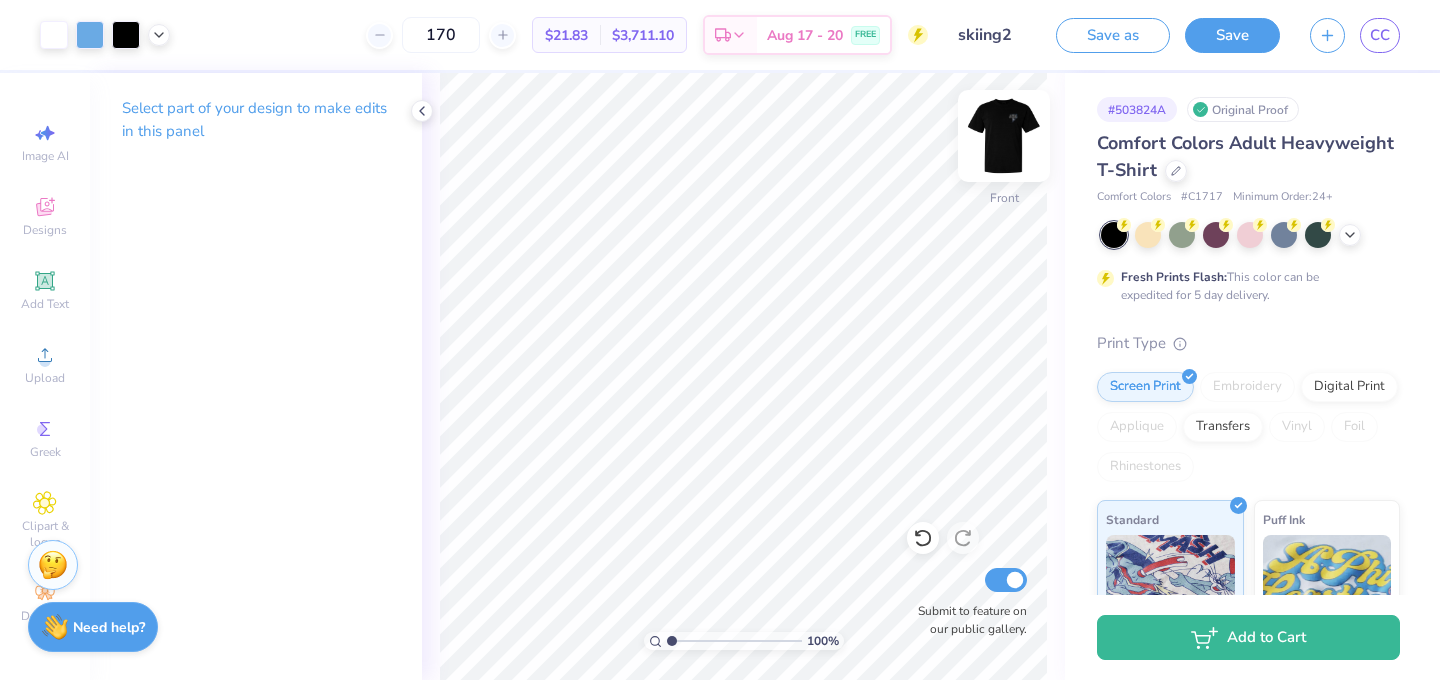 click at bounding box center [1004, 136] 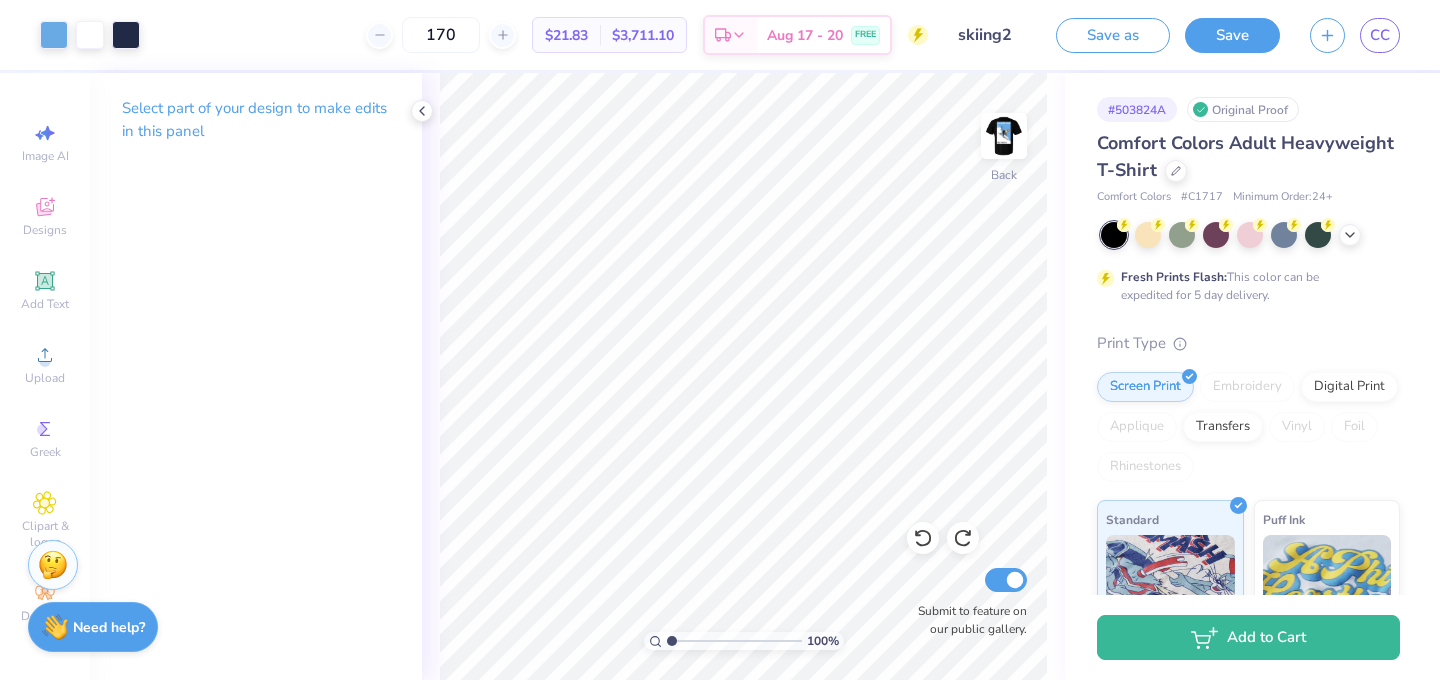 click at bounding box center (1004, 136) 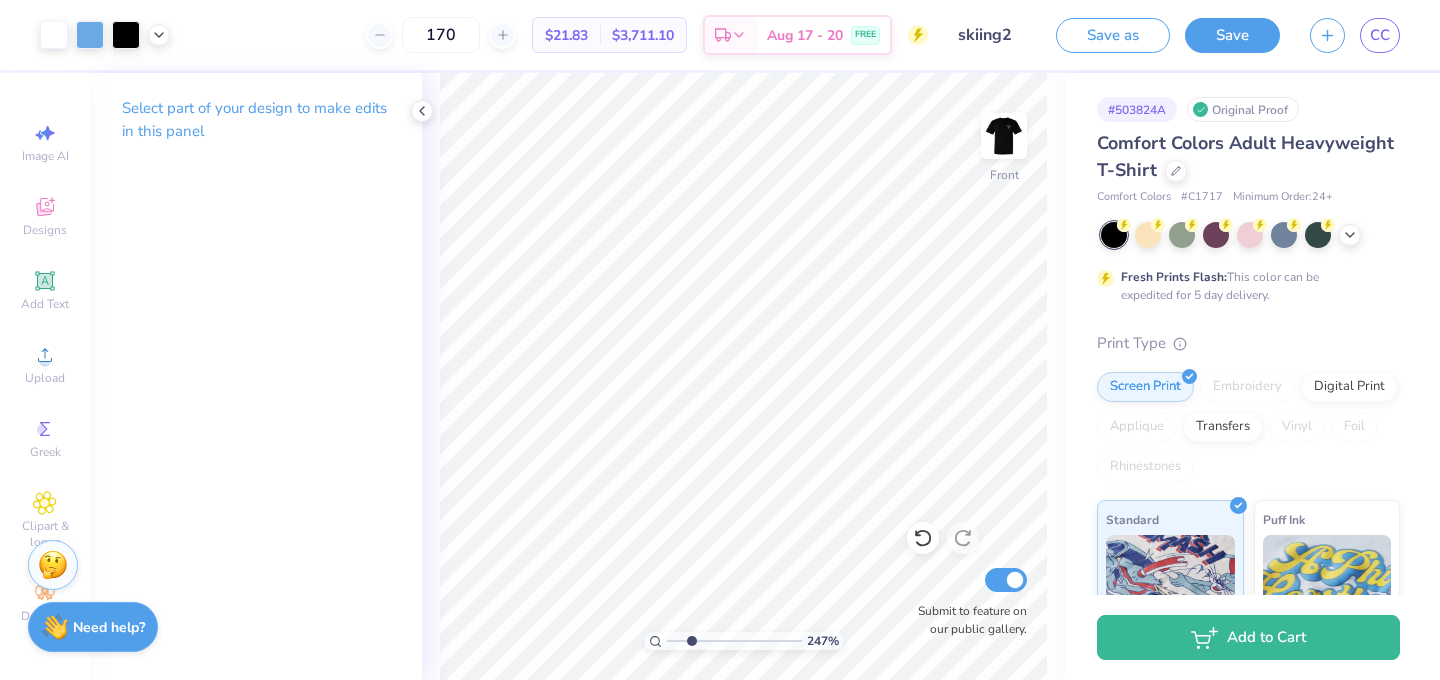 drag, startPoint x: 675, startPoint y: 639, endPoint x: 691, endPoint y: 638, distance: 16.03122 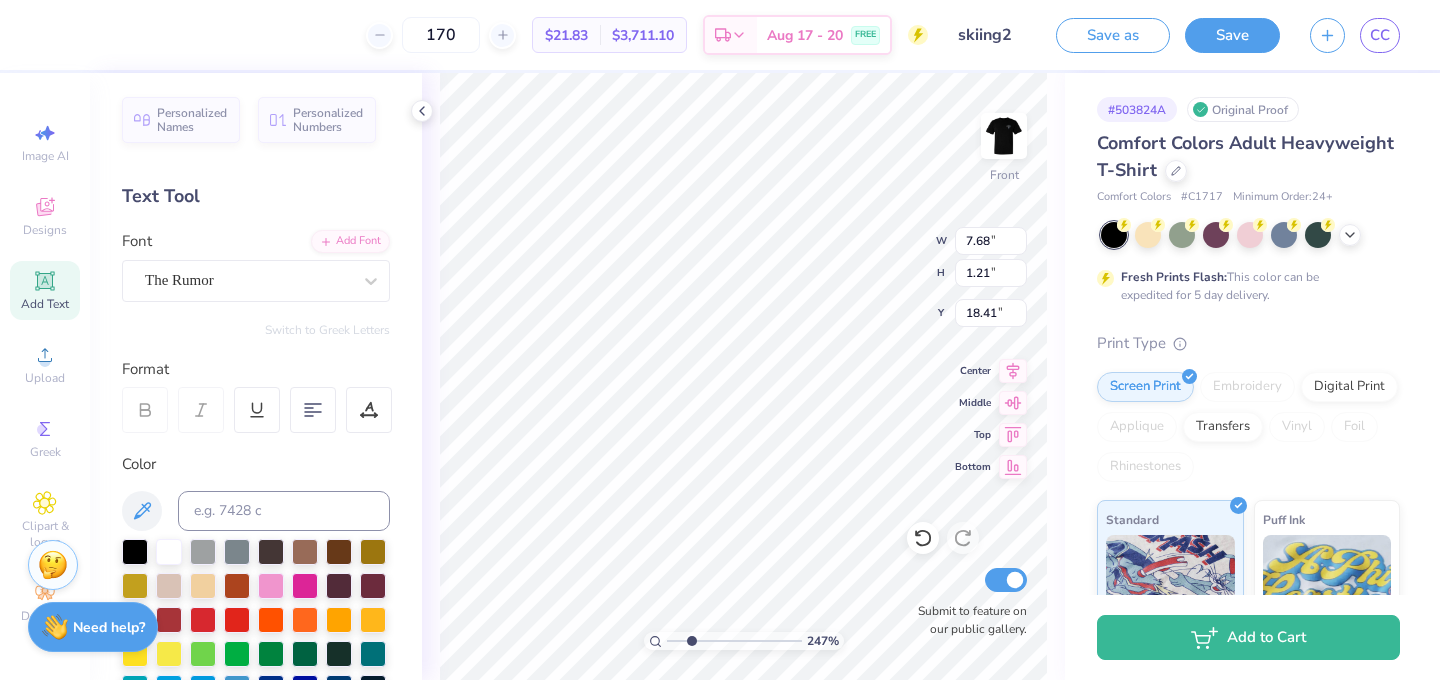 type on "10.57" 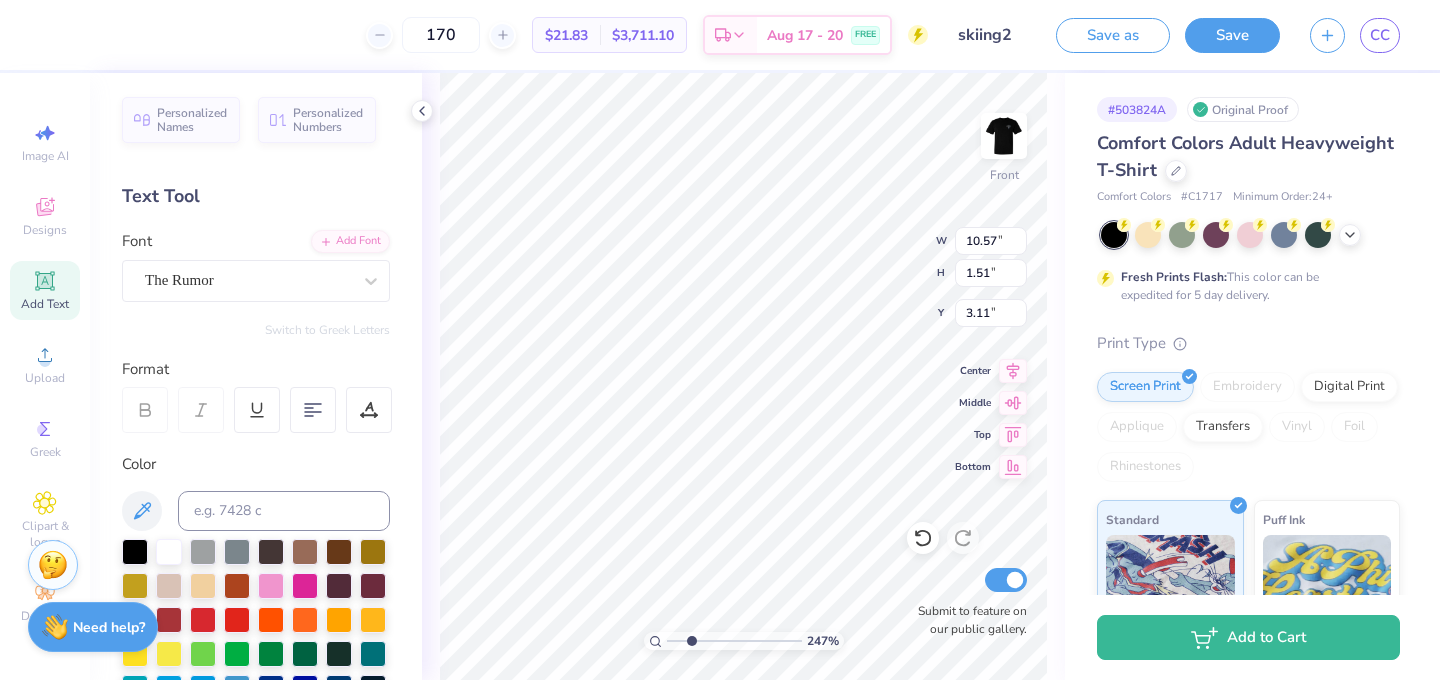 type on "1.51" 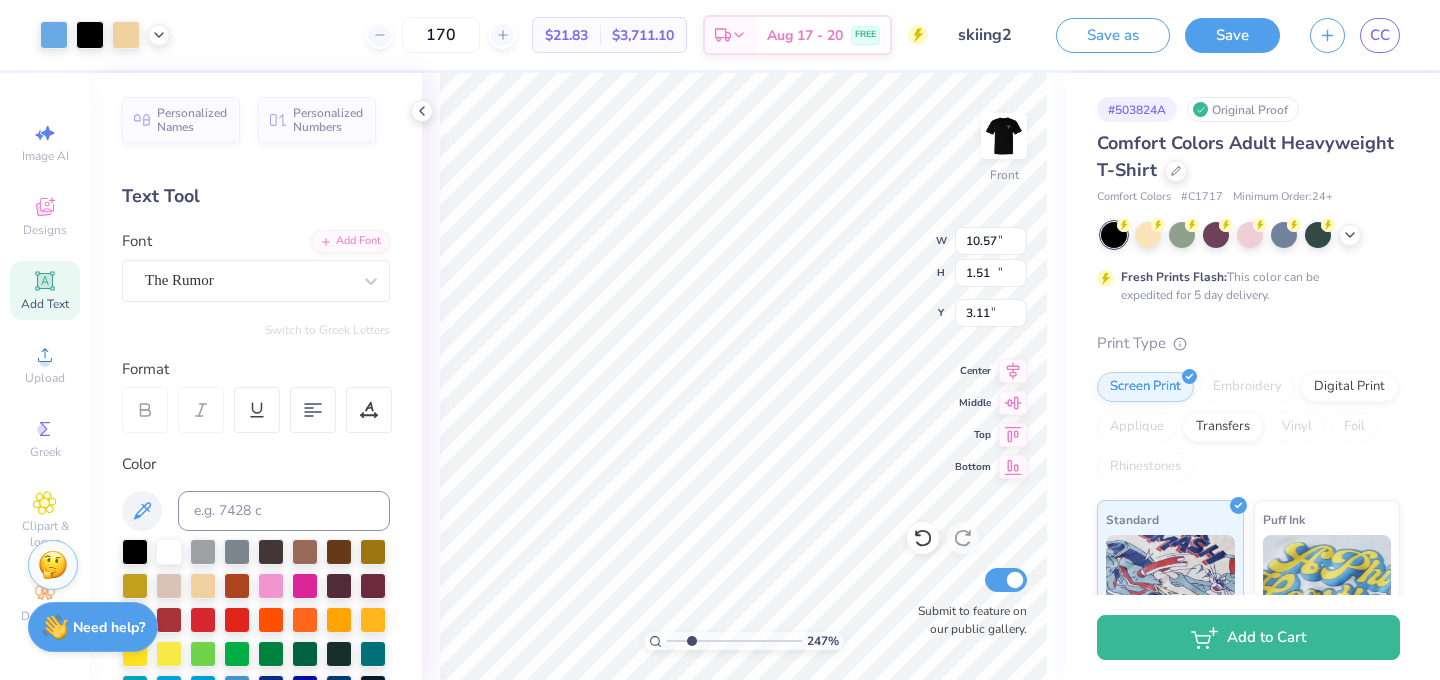 type on "10.85" 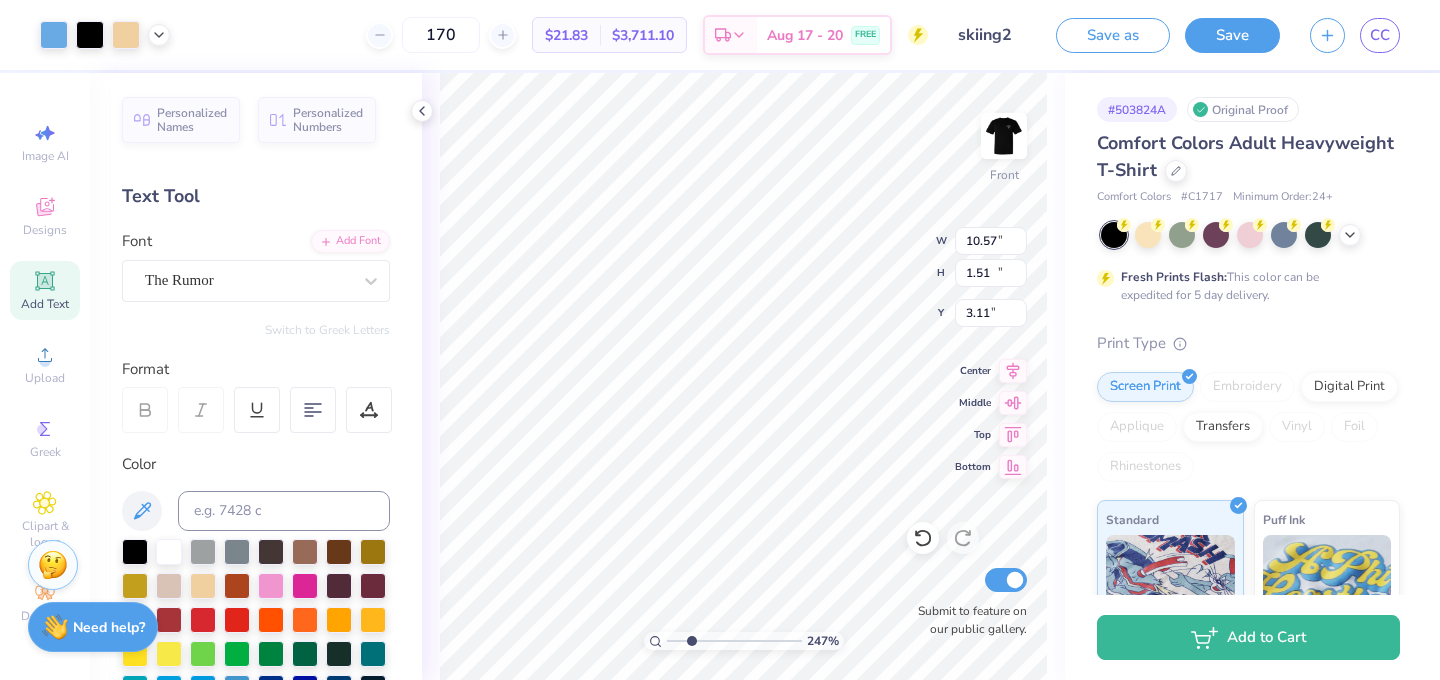 type on "17.04" 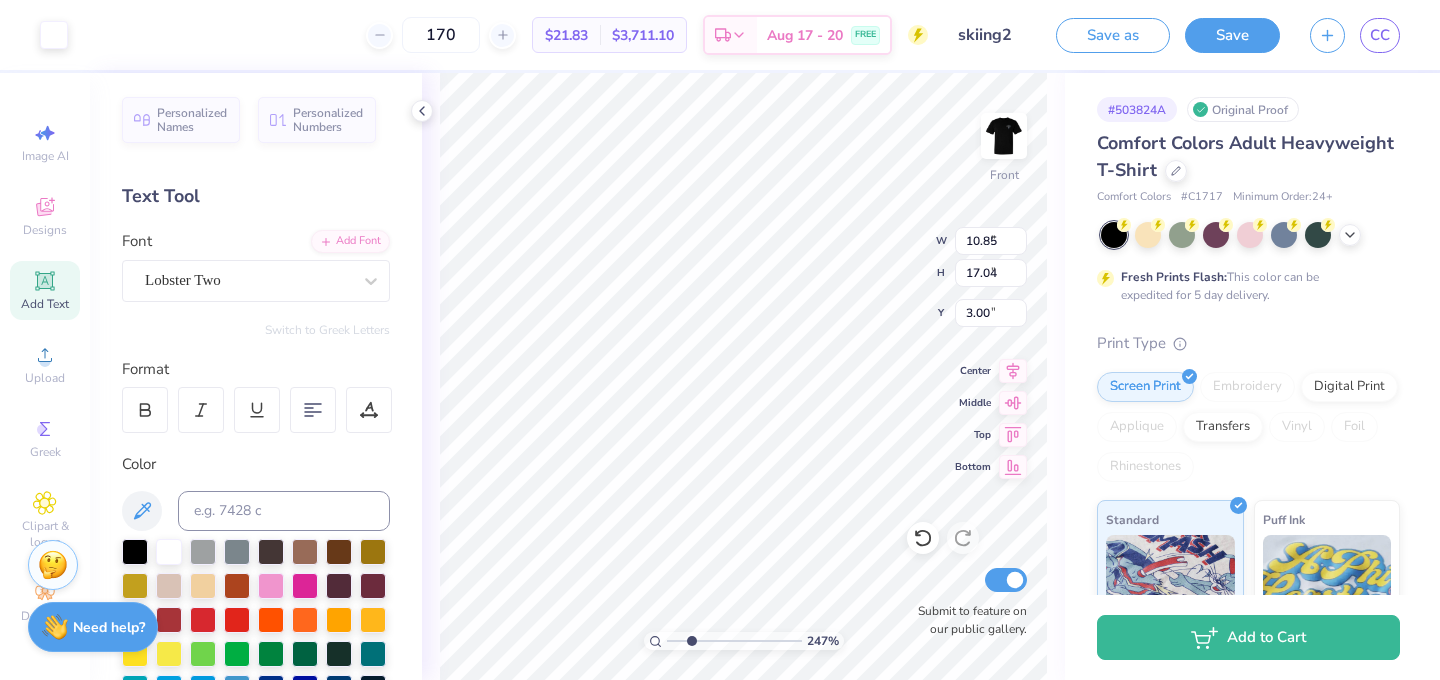 type on "2.15" 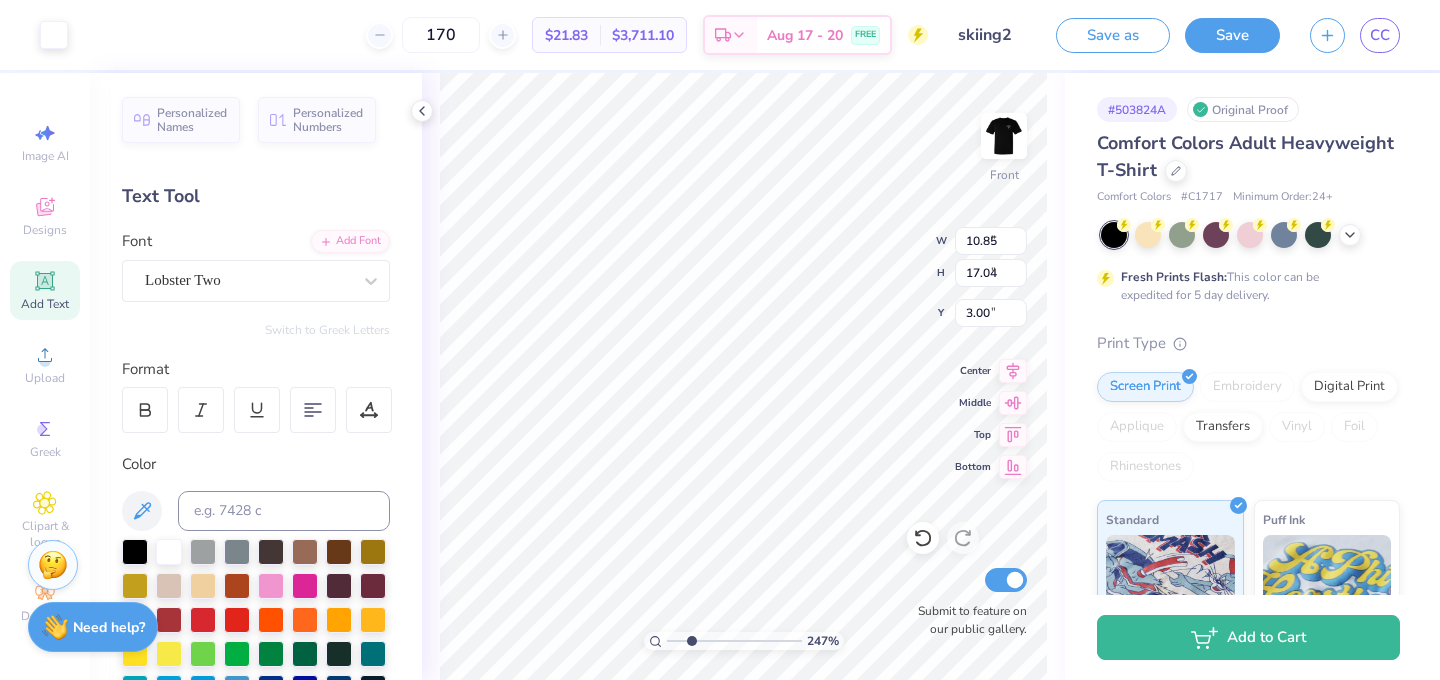 type on "0.27" 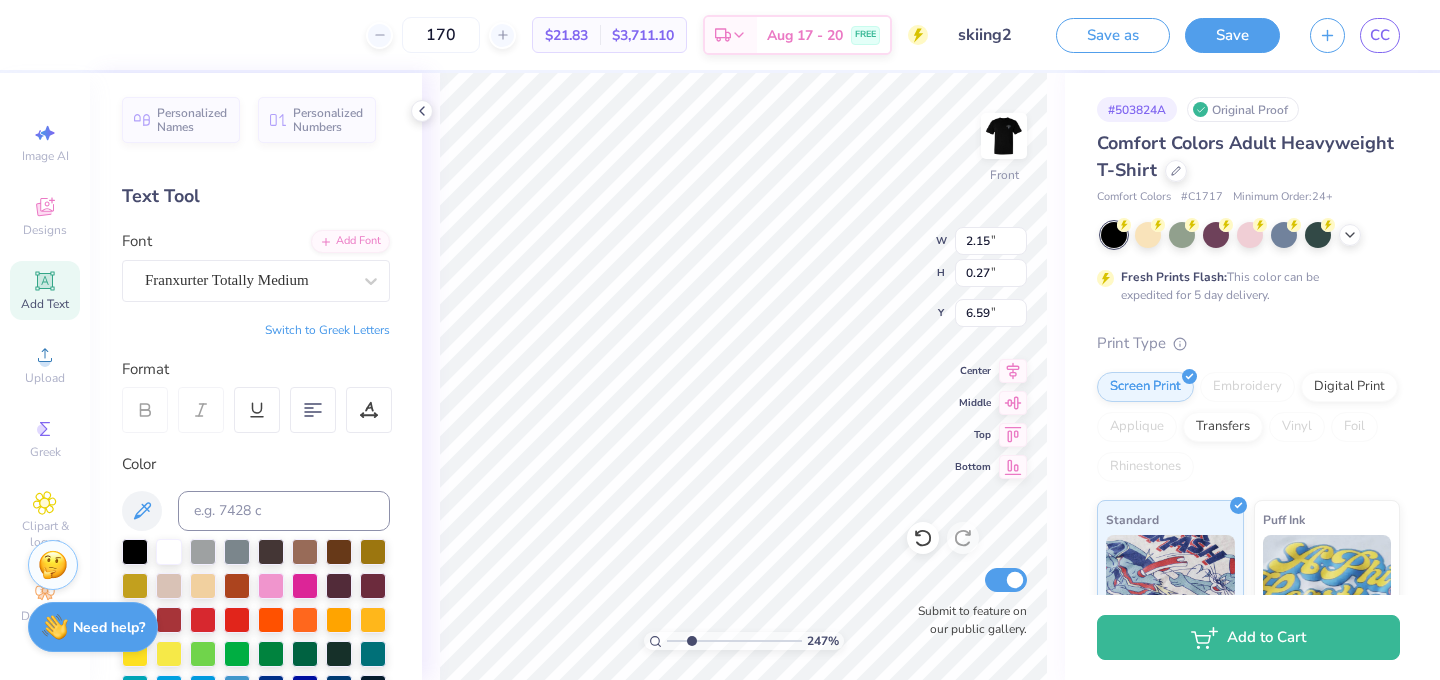 type on "2.01" 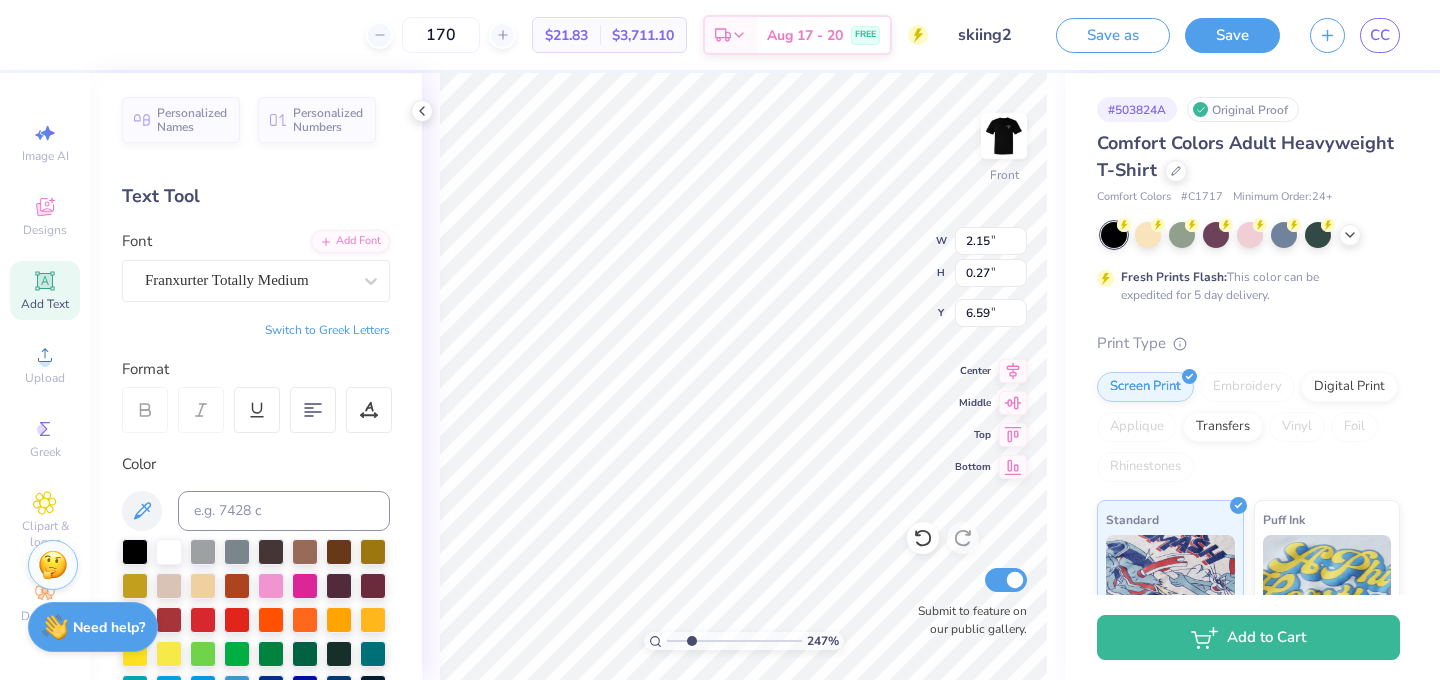 type on "0.21" 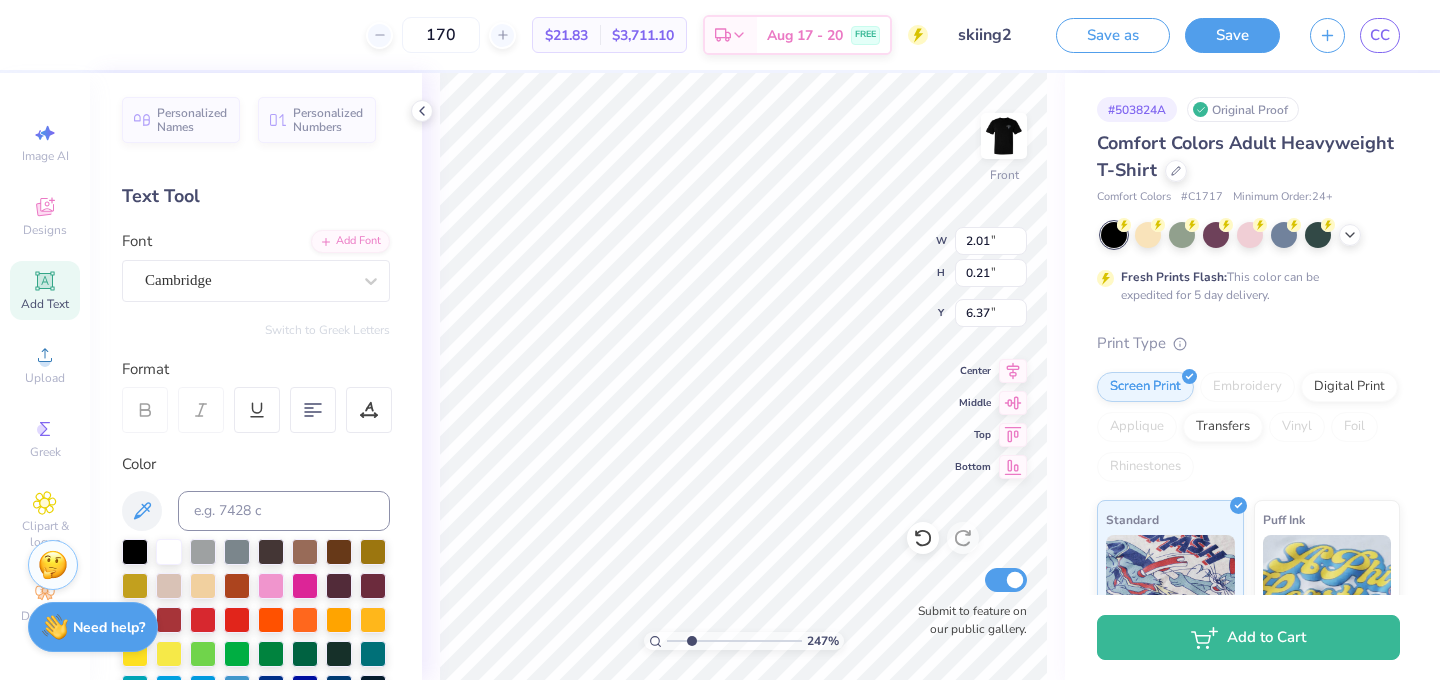 type on "2.14" 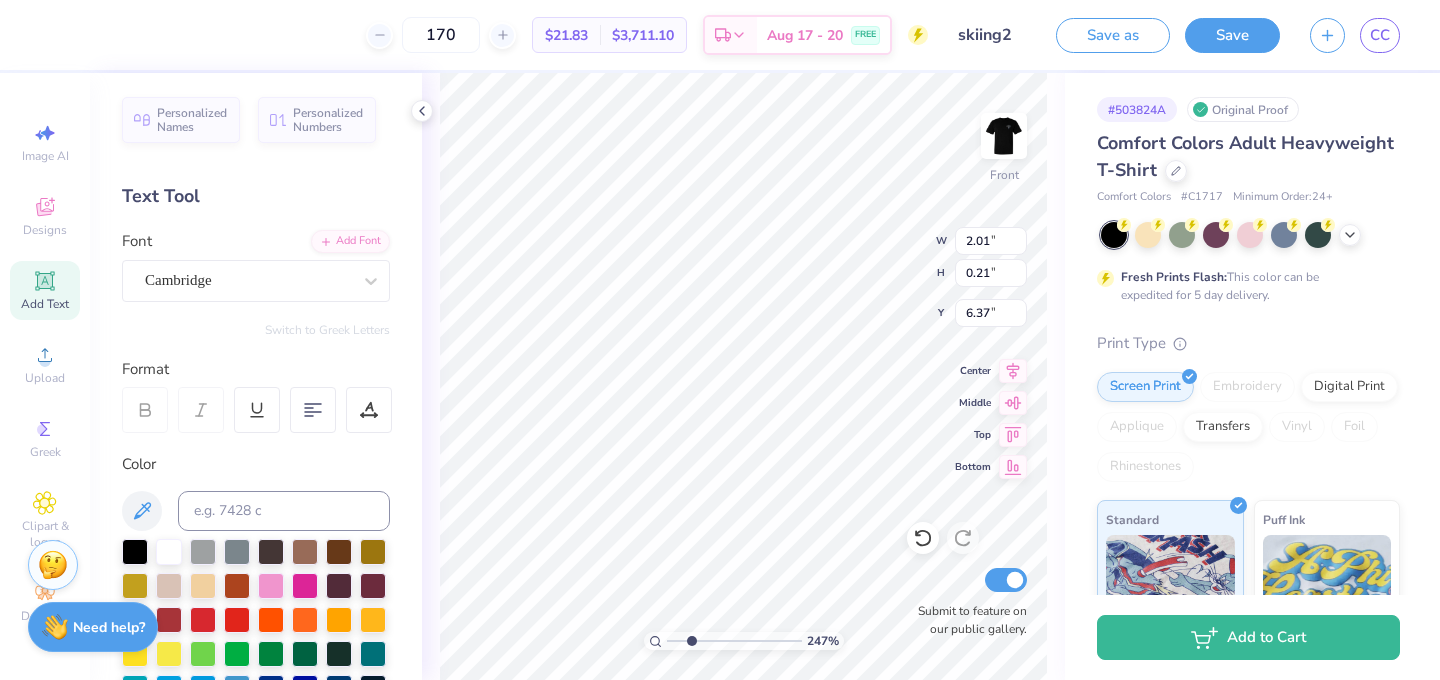 type on "0.32" 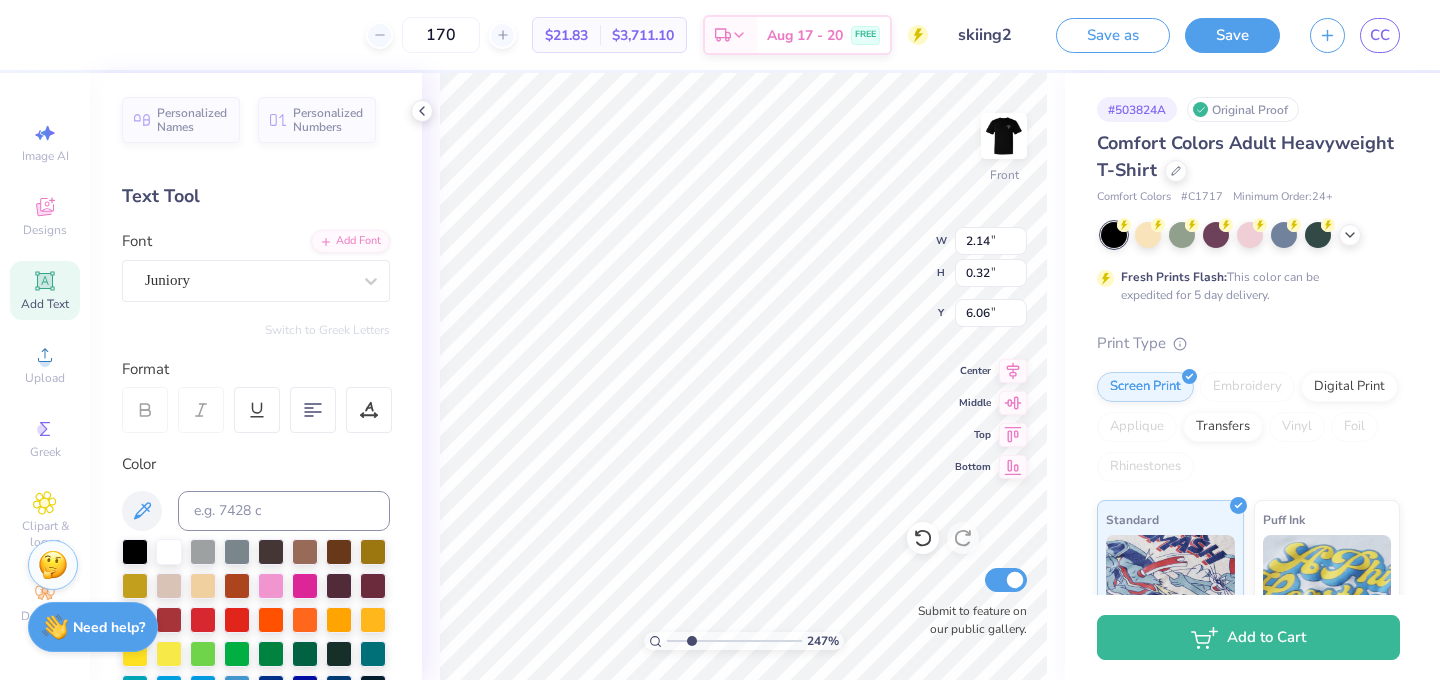 type on "1.89" 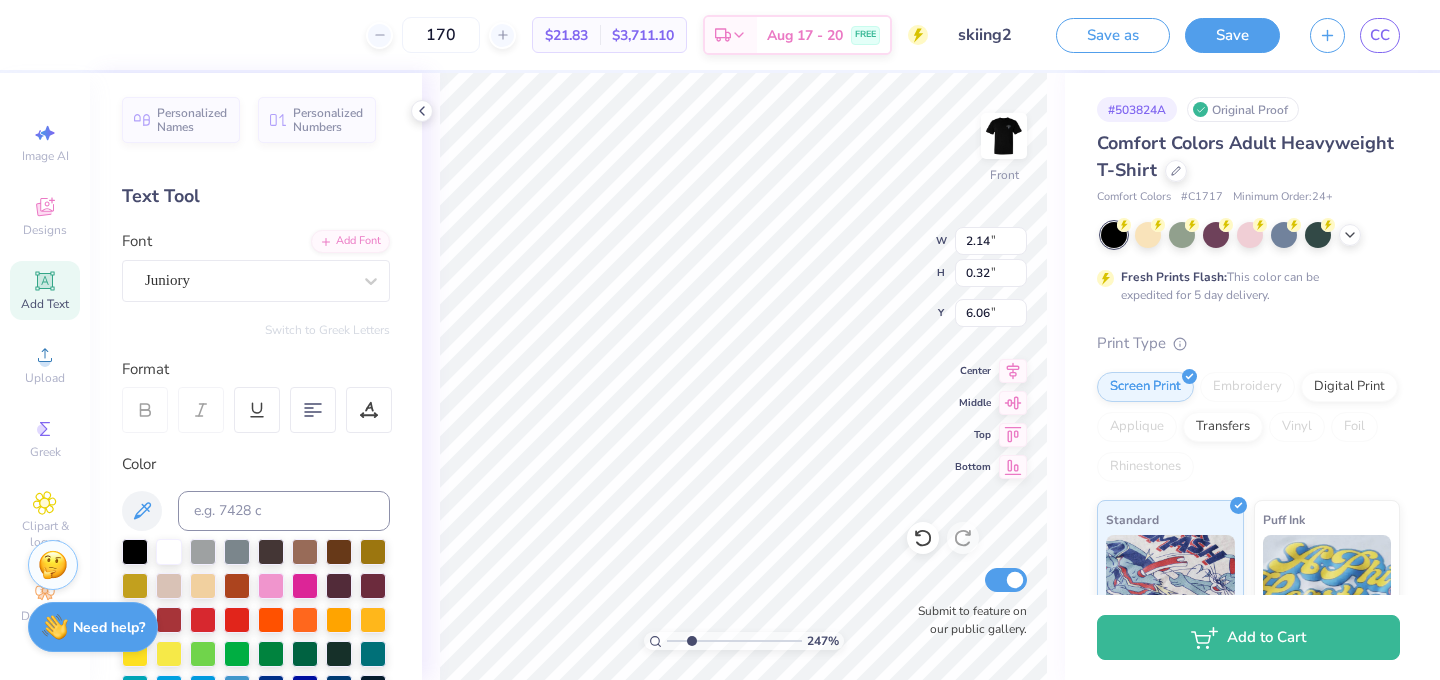 type on "0.25" 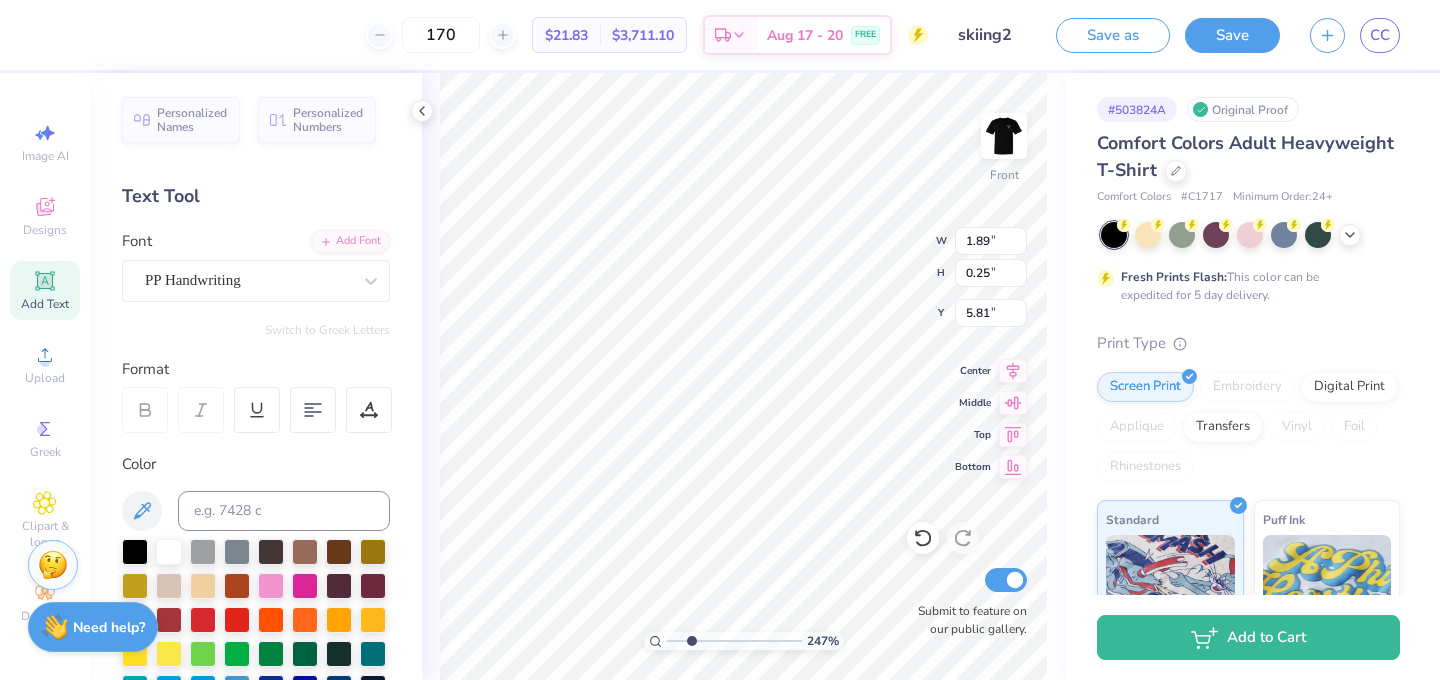 type on "1.86" 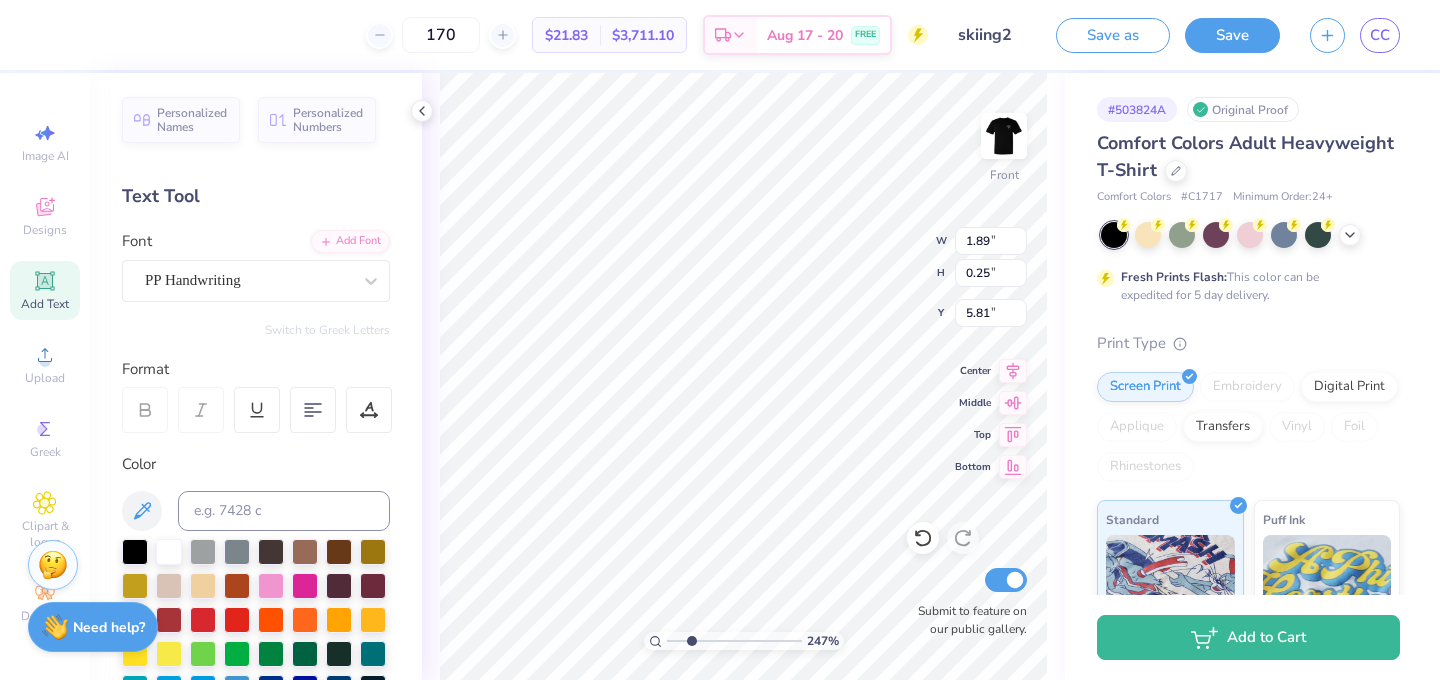 type on "0.27" 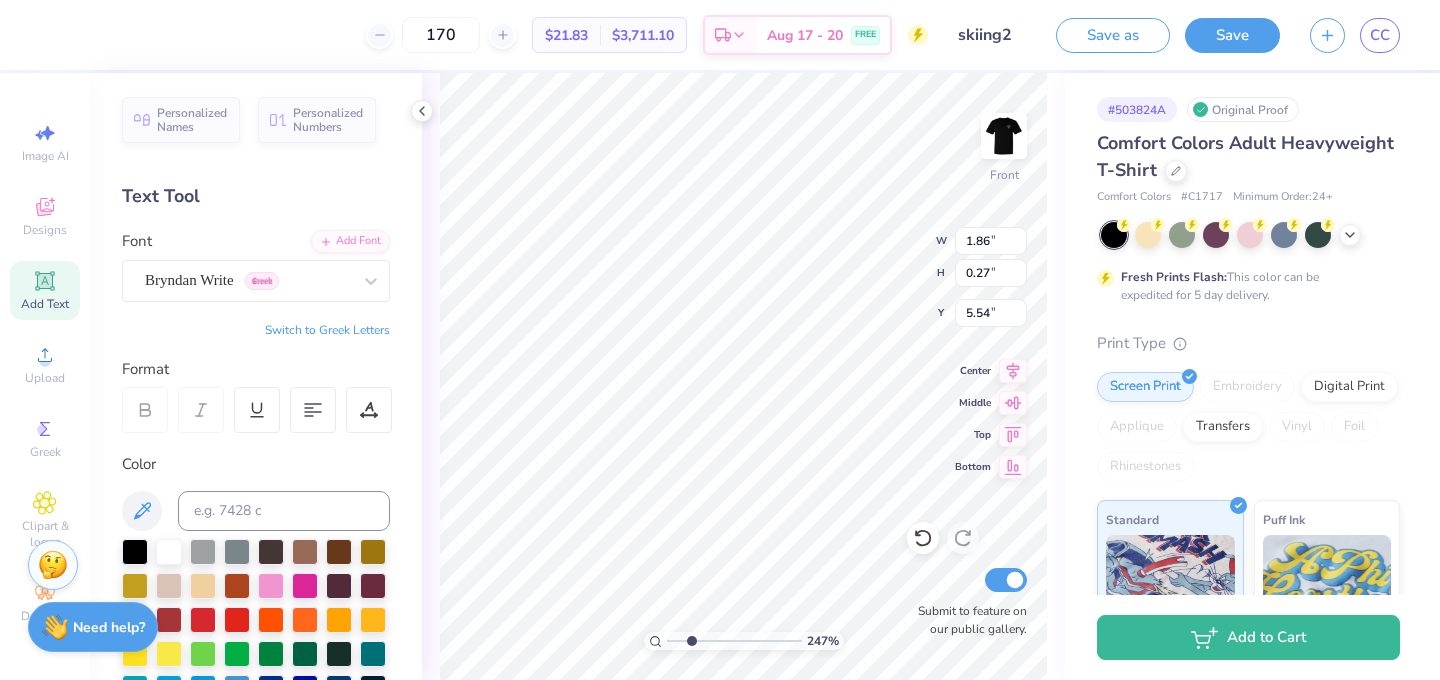 type on "1.84" 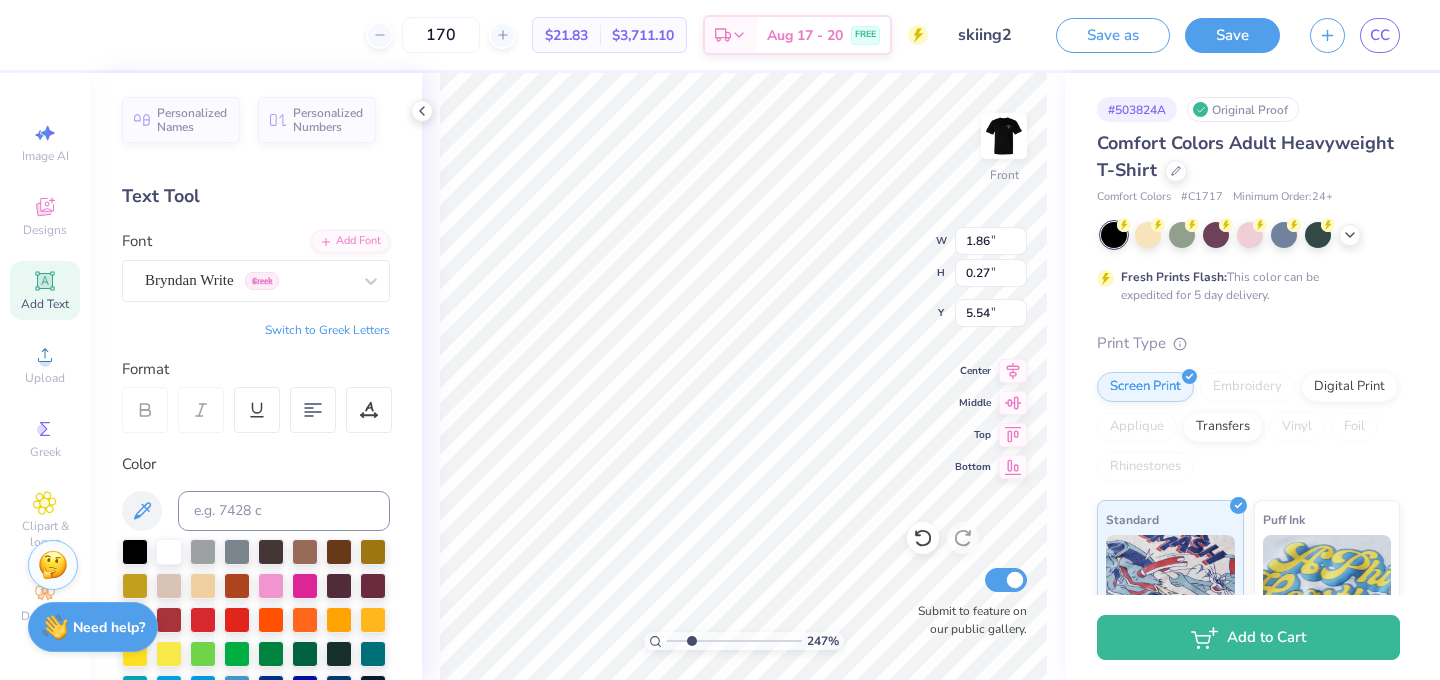 type on "0.21" 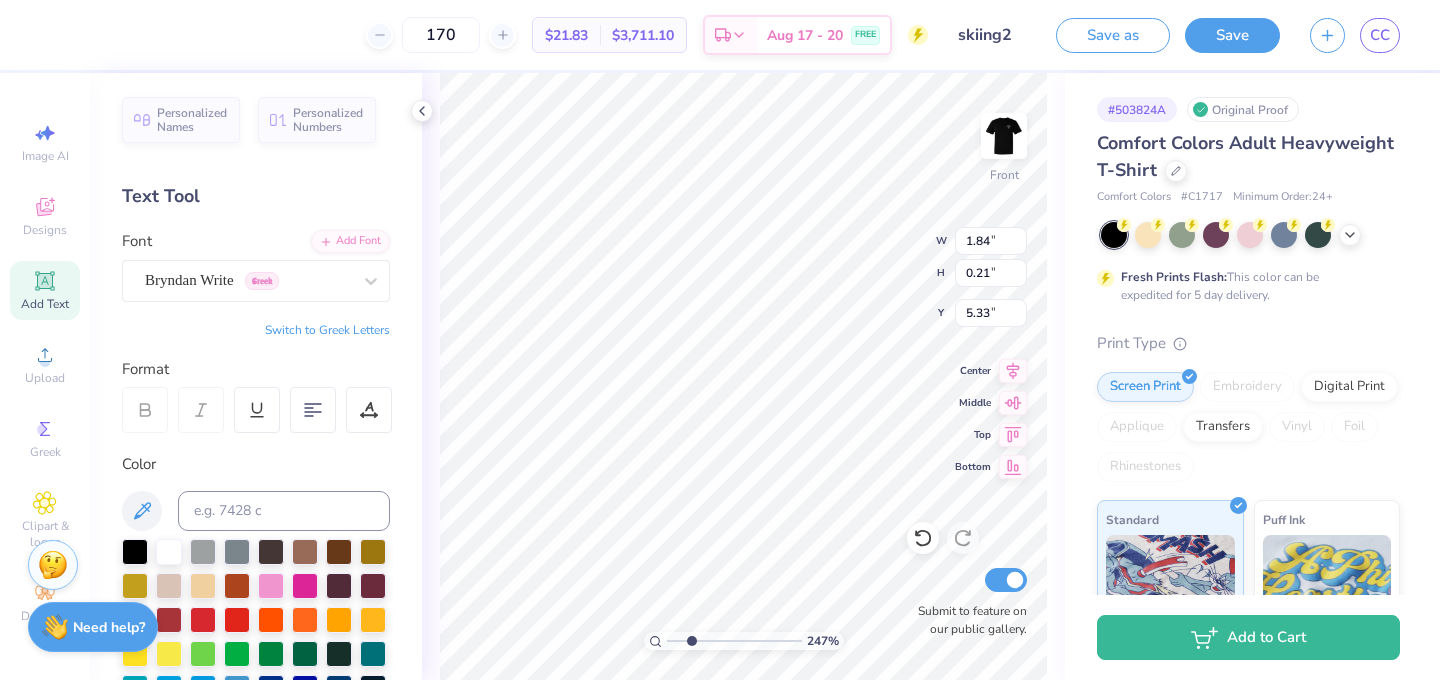 type on "1.73" 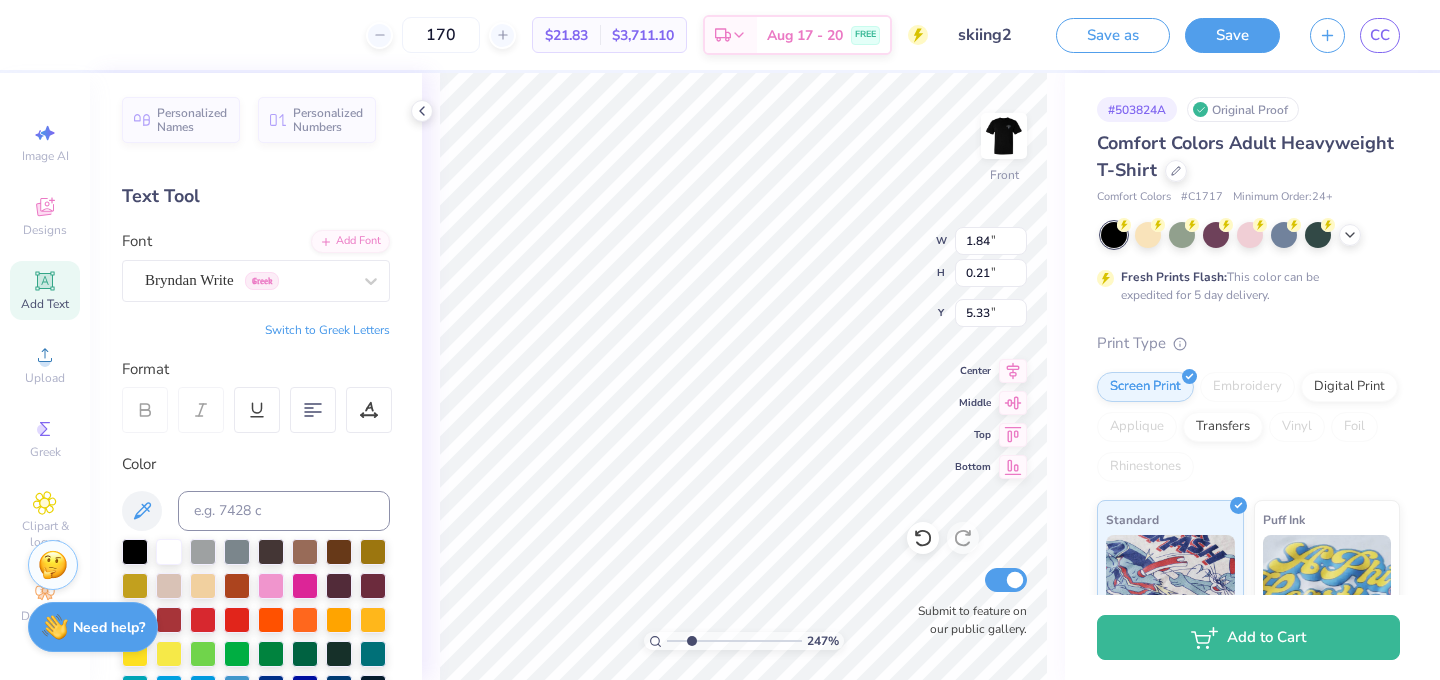 type on "0.16" 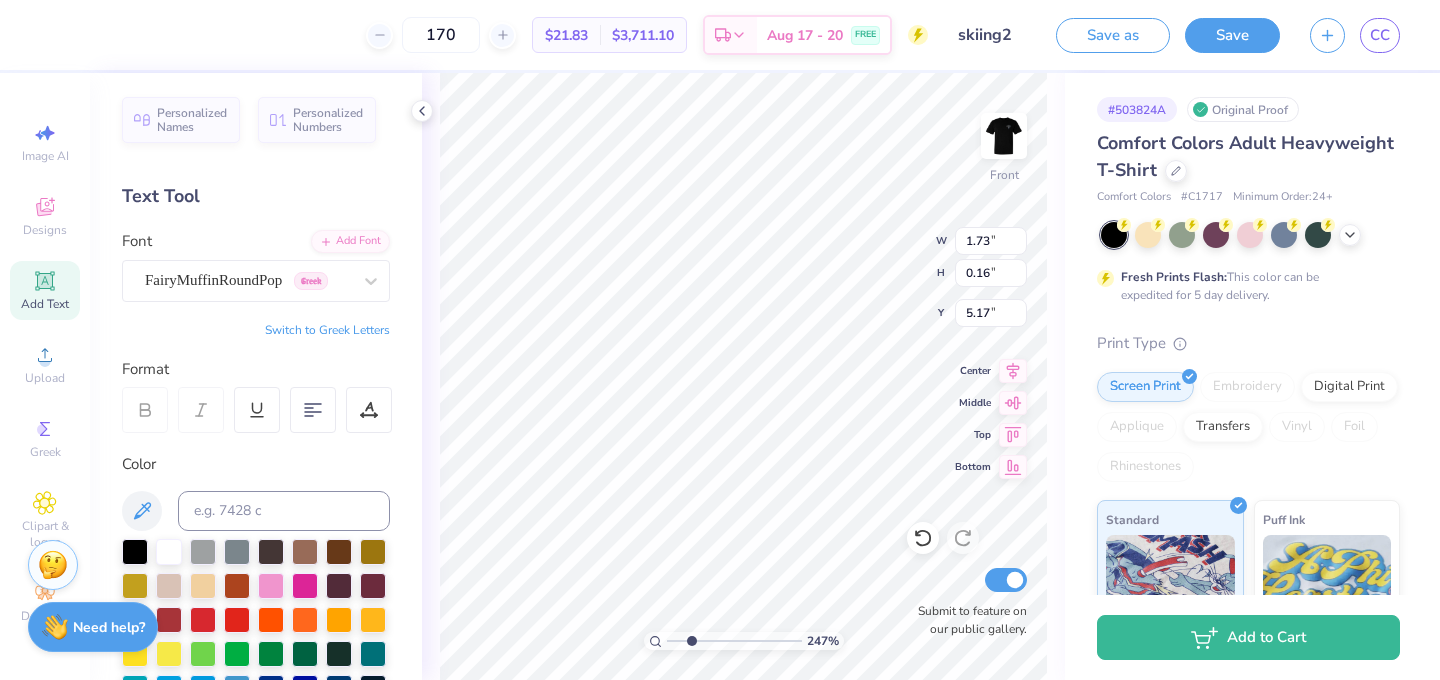 type on "1.44" 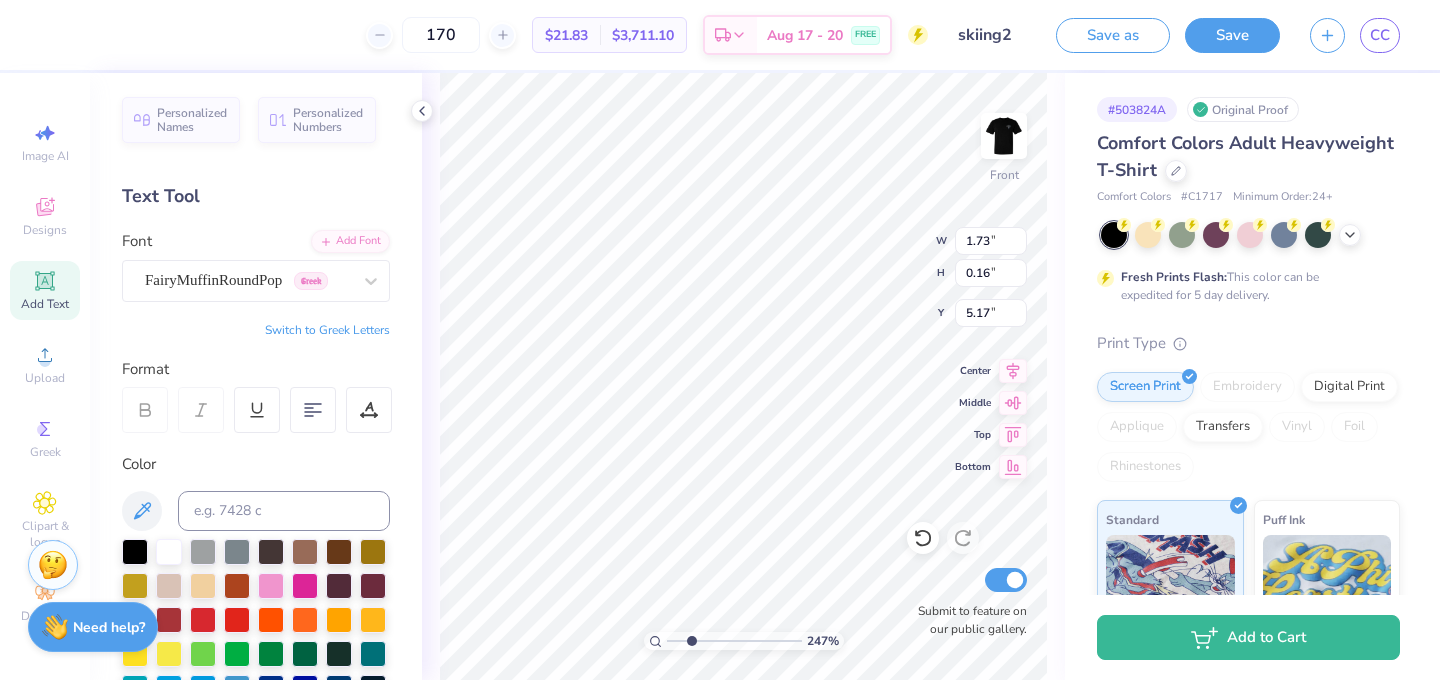 type on "0.27" 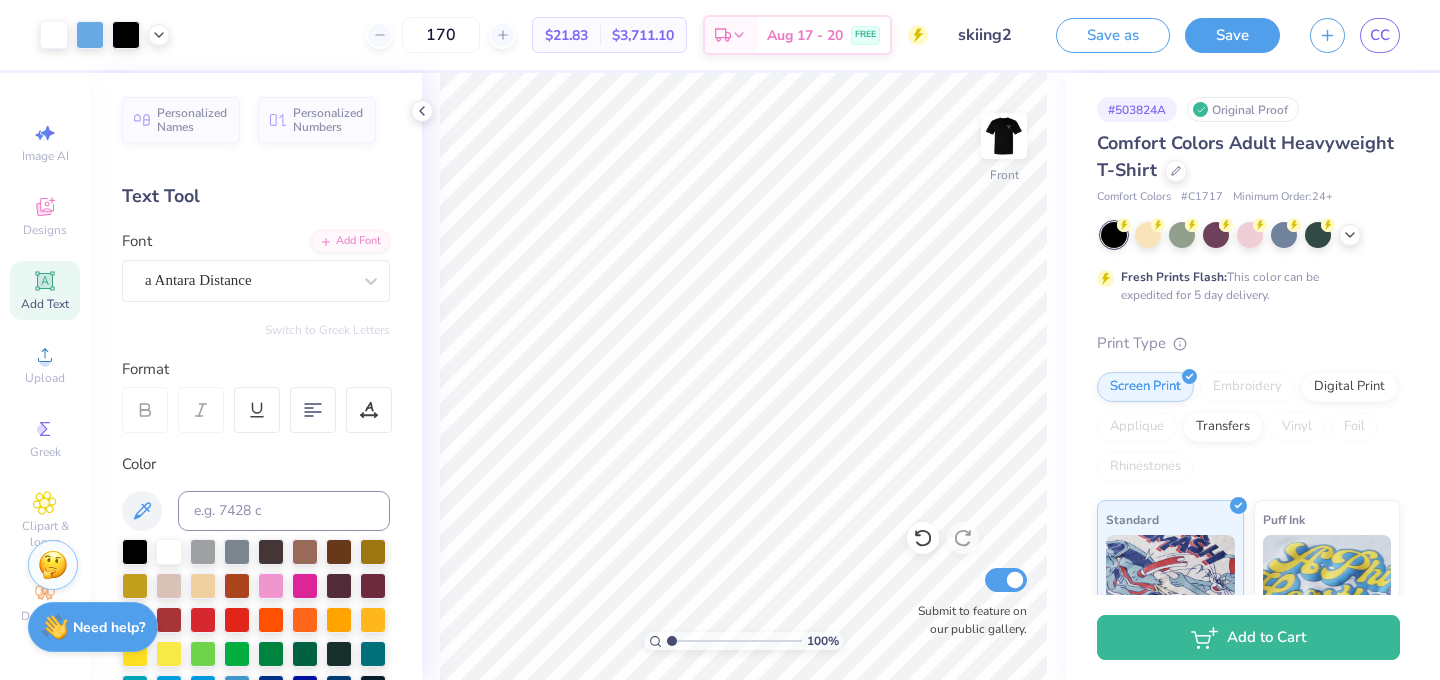 drag, startPoint x: 691, startPoint y: 641, endPoint x: 640, endPoint y: 641, distance: 51 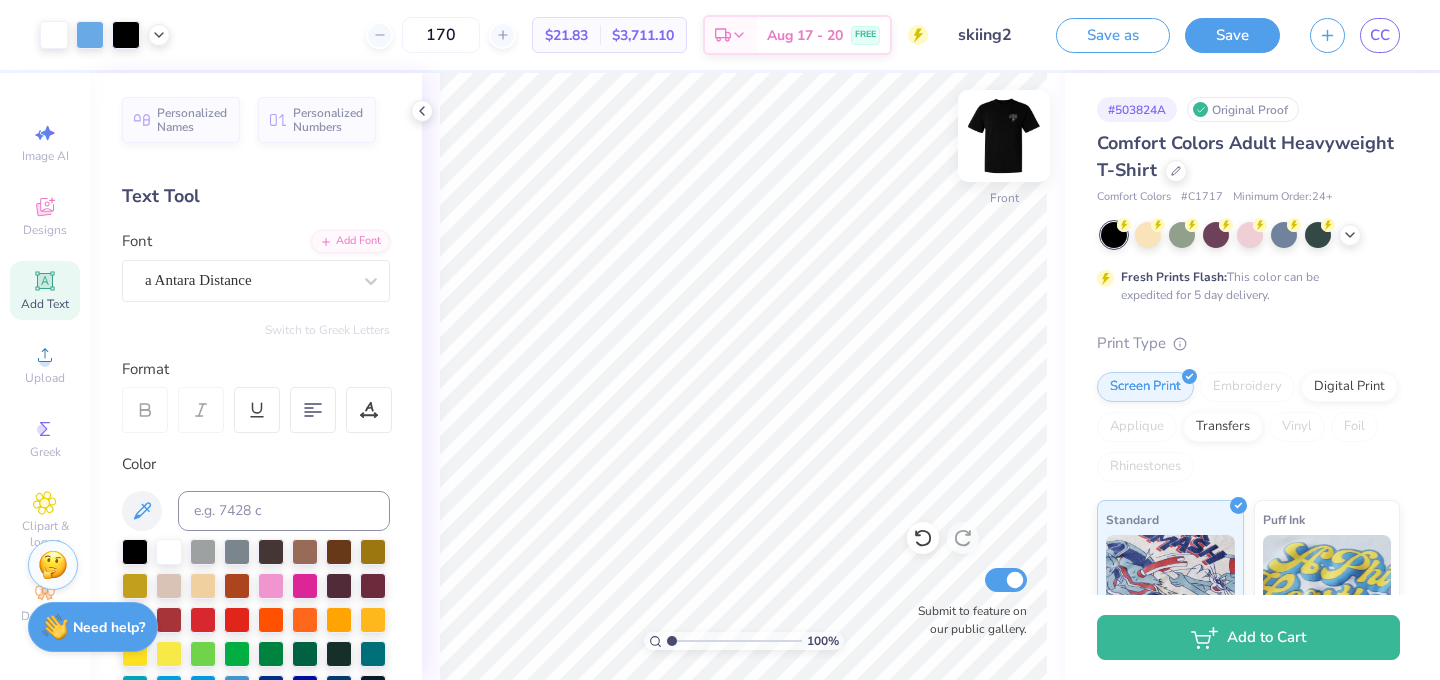 click at bounding box center (1004, 136) 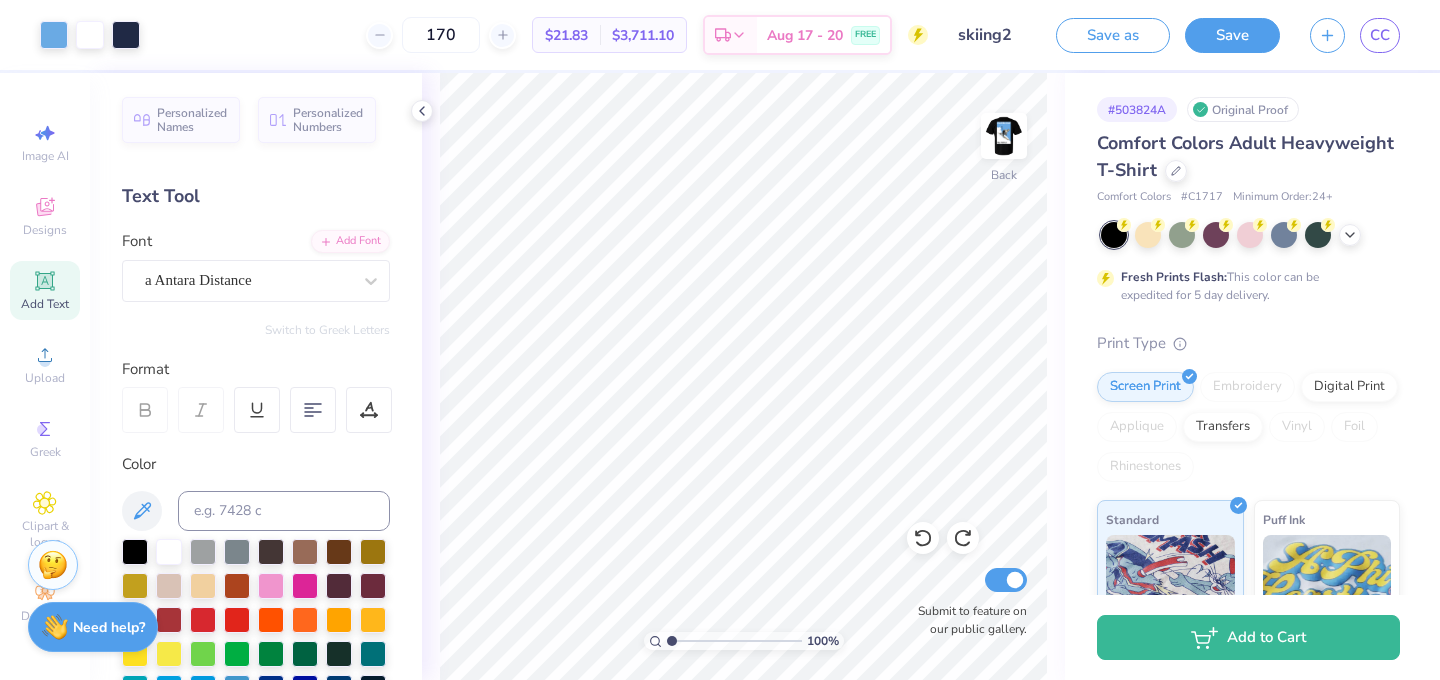 click on "Save" at bounding box center [1232, 35] 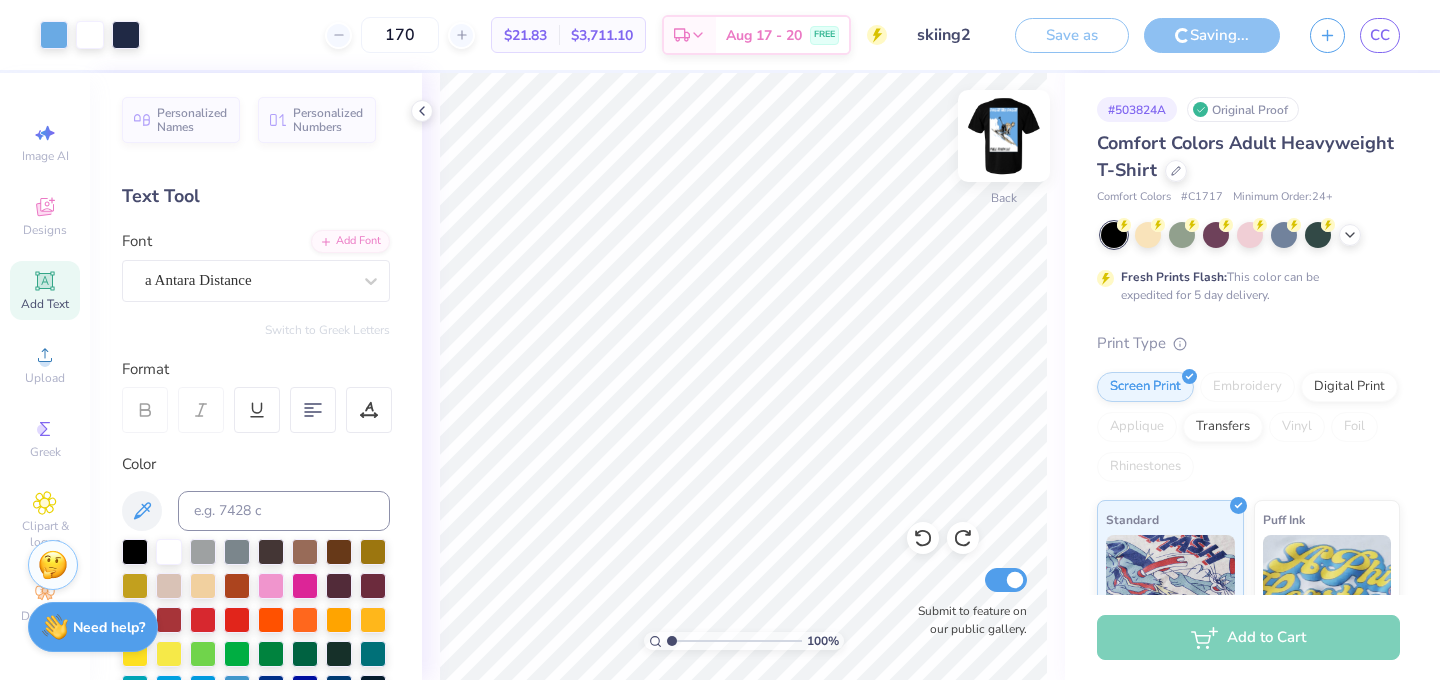 click at bounding box center (1004, 136) 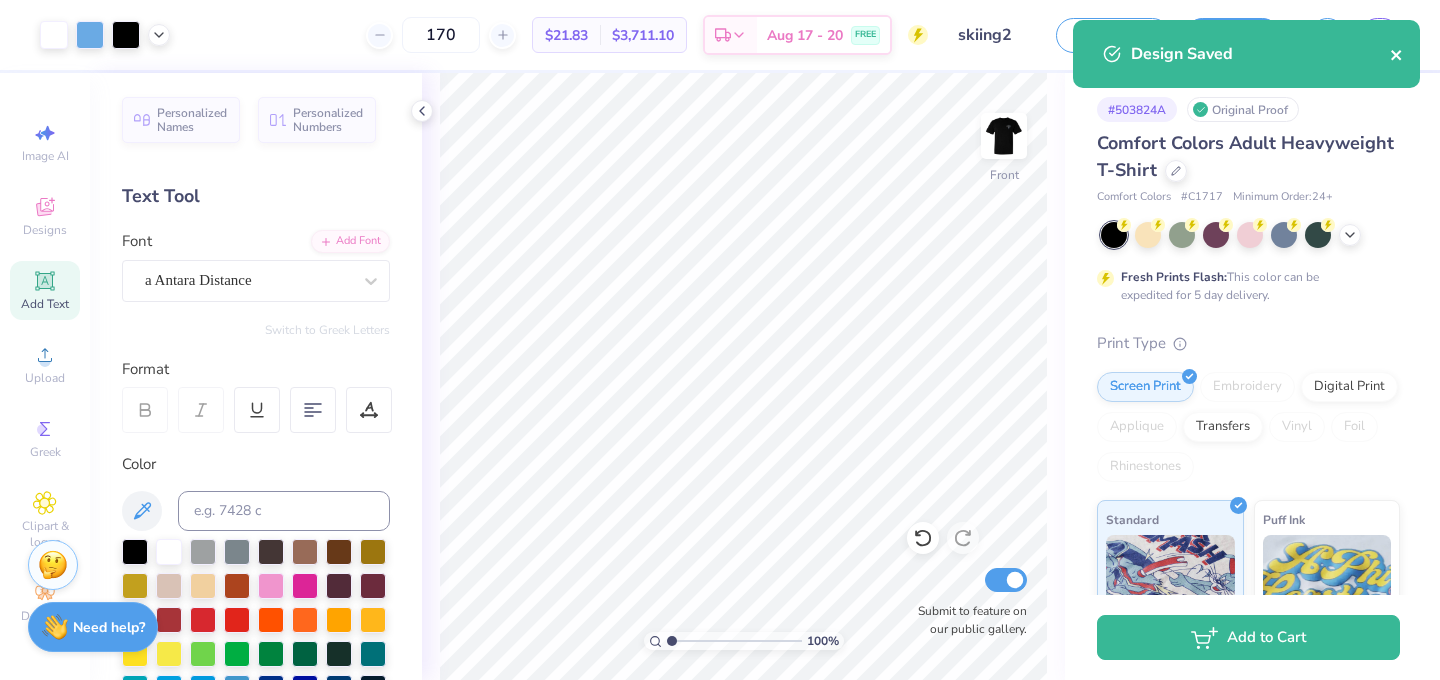 click 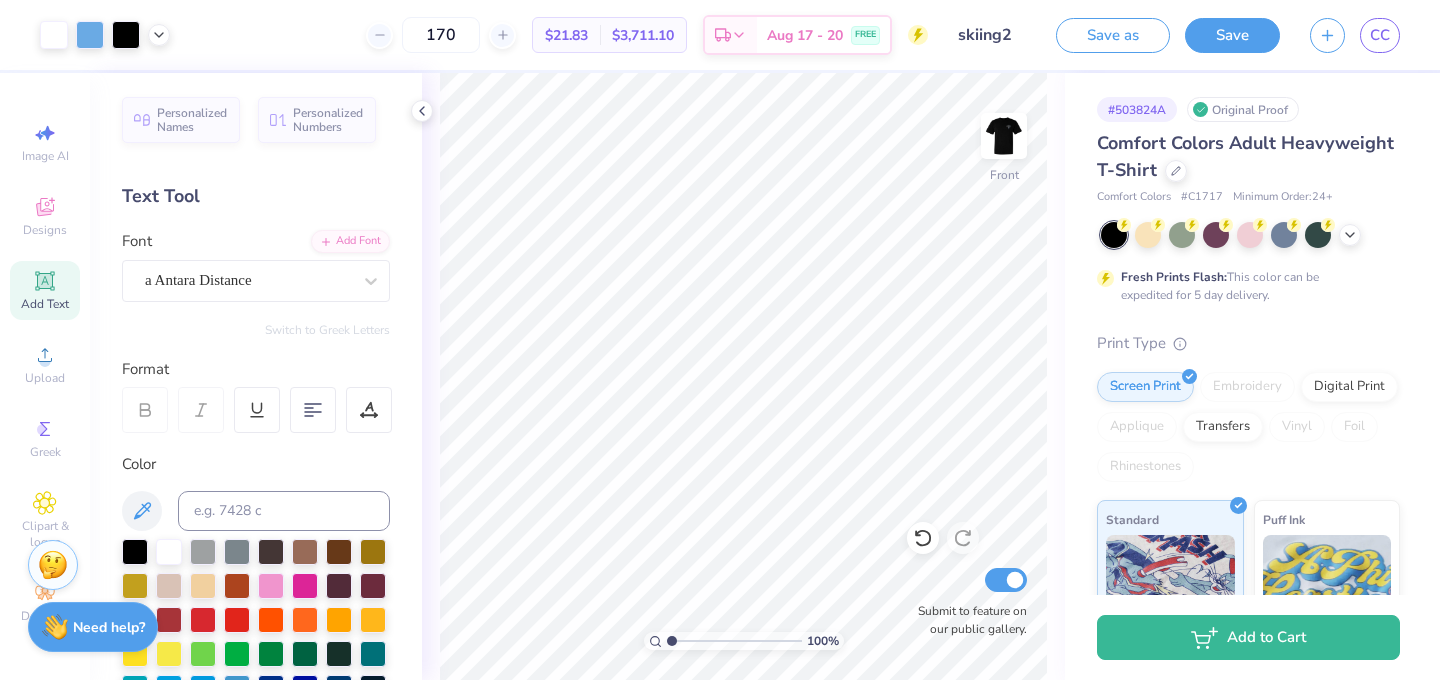 click on "Design Saved" at bounding box center [1246, 20] 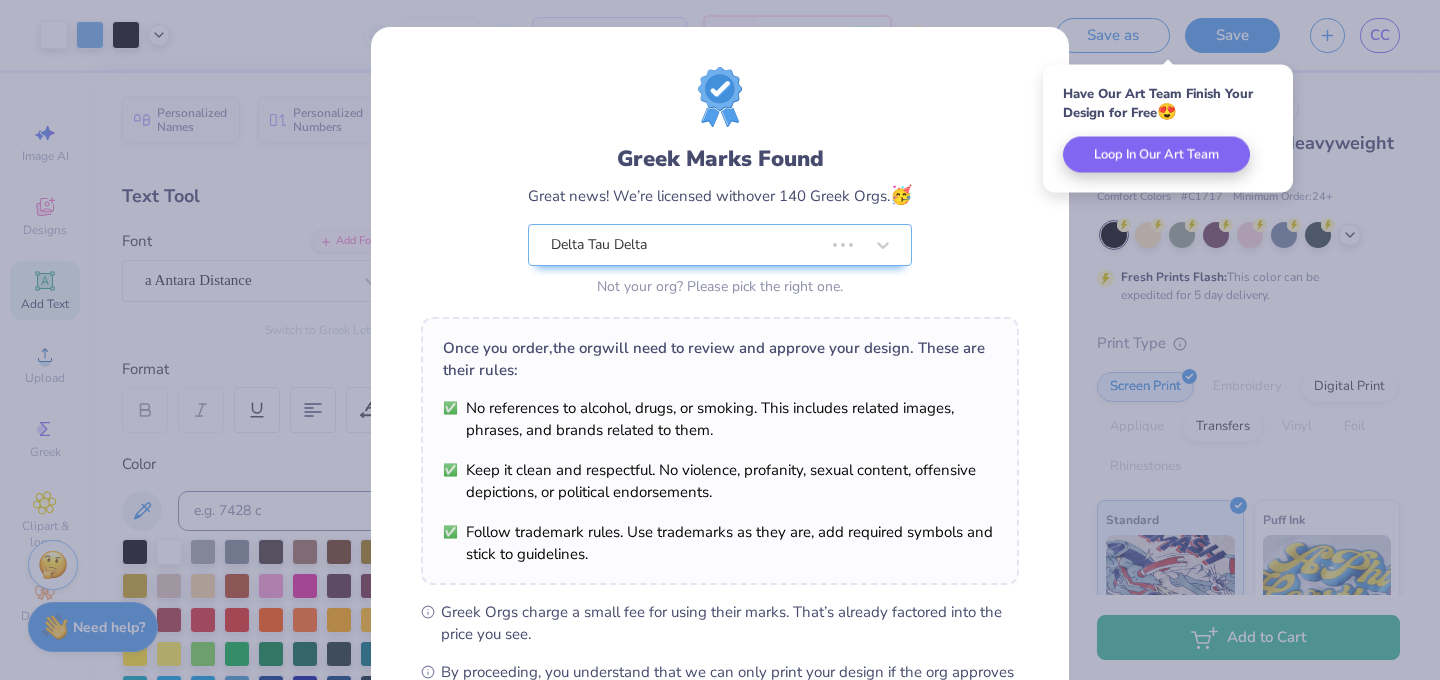 click on "Greek Marks Found Great news! We’re licensed with  over 140 Greek Orgs. 🥳 Delta Tau Delta Not your org? Please pick the right one. Once you order,  the org  will need to review and approve your design. These are their rules: No references to alcohol, drugs, or smoking. This includes related images, phrases, and brands related to them. Keep it clean and respectful. No violence, profanity, sexual content, offensive depictions, or political endorsements. Follow trademark rules. Use trademarks as they are, add required symbols and stick to guidelines. Greek Orgs charge a small fee for using their marks. That’s already factored into the price you see. By proceeding, you understand that we can only print your design if the org approves it. If they don’t, our specialists will connect with you to rework the design until they do. We’ll only submit the design if you order. I Understand! No  Greek  marks in your design?" at bounding box center (720, 340) 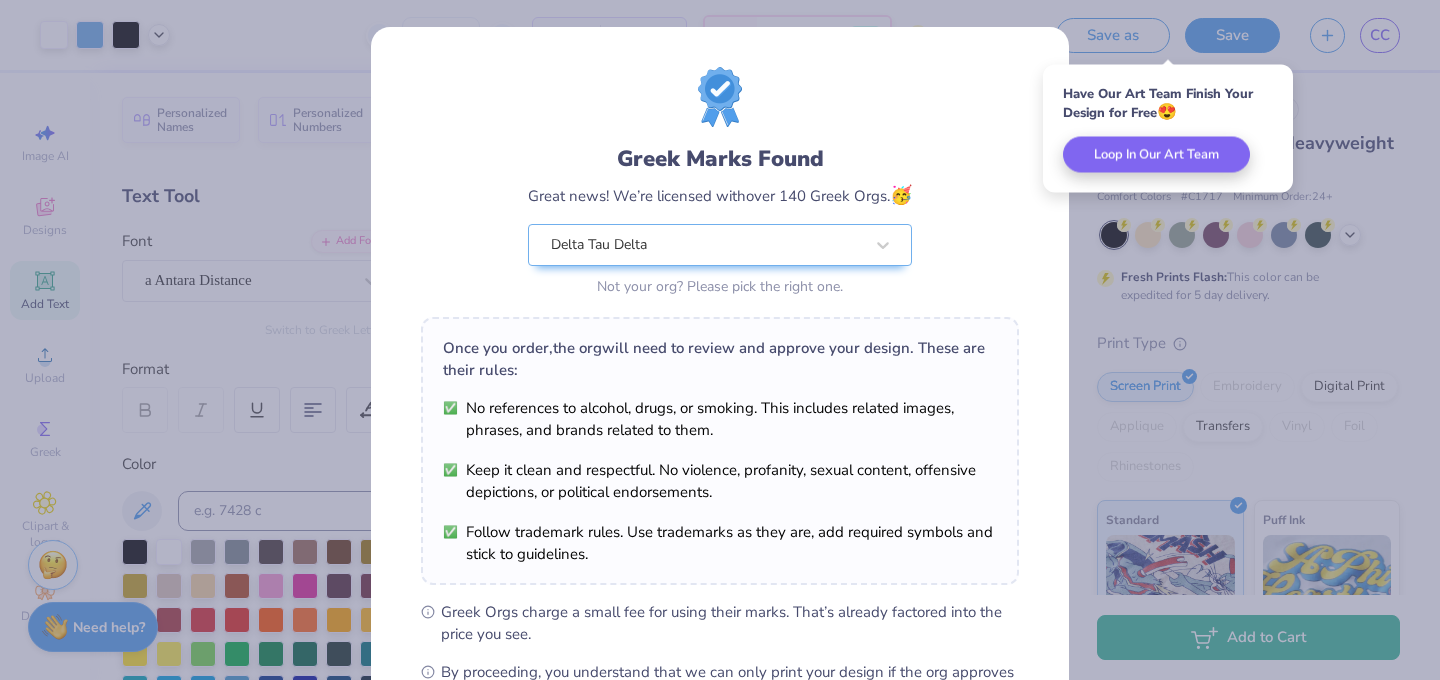 scroll, scrollTop: 256, scrollLeft: 0, axis: vertical 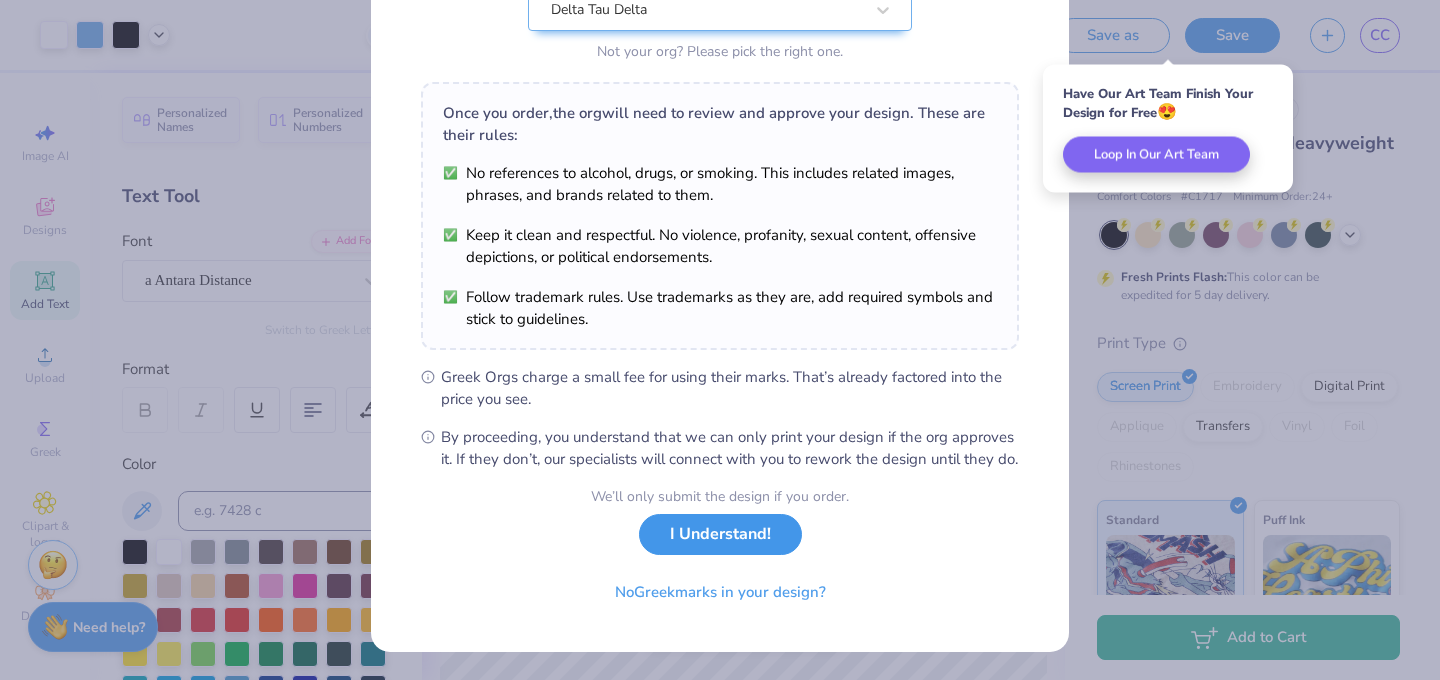 click on "I Understand!" at bounding box center [720, 534] 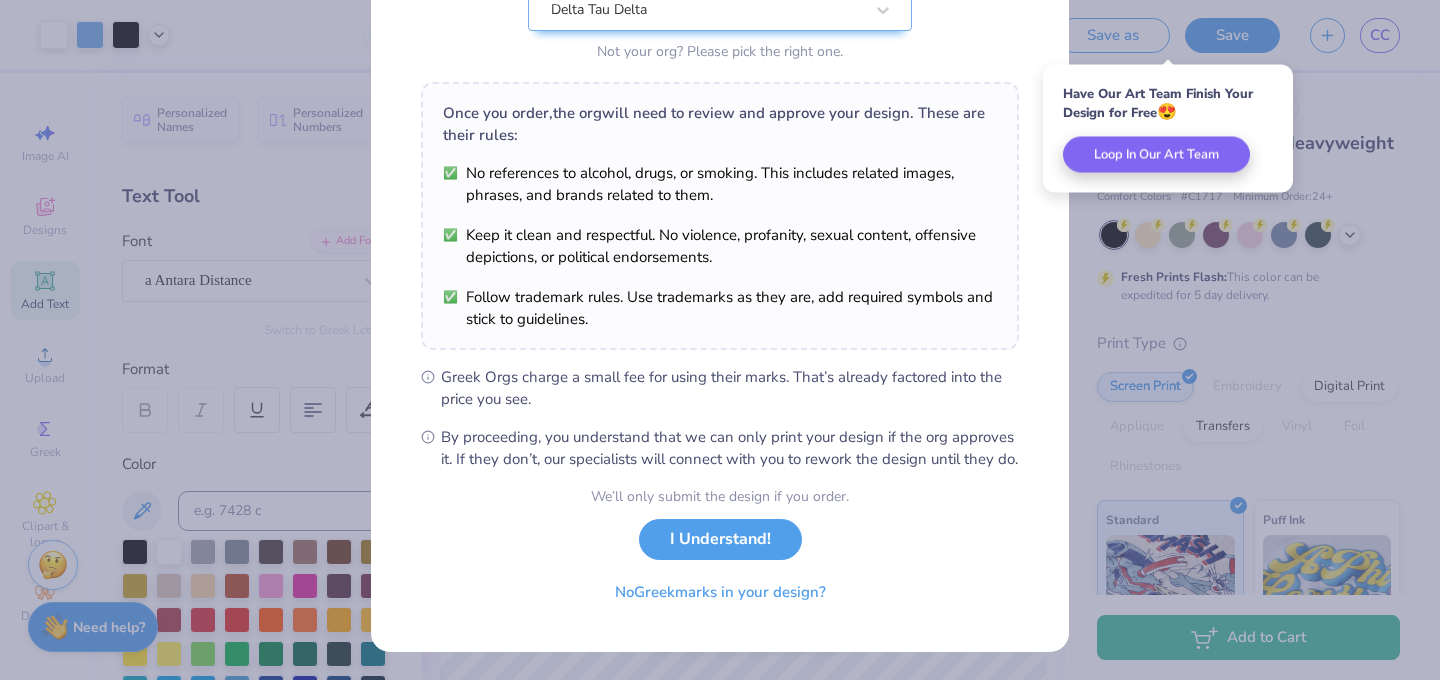 scroll, scrollTop: 0, scrollLeft: 0, axis: both 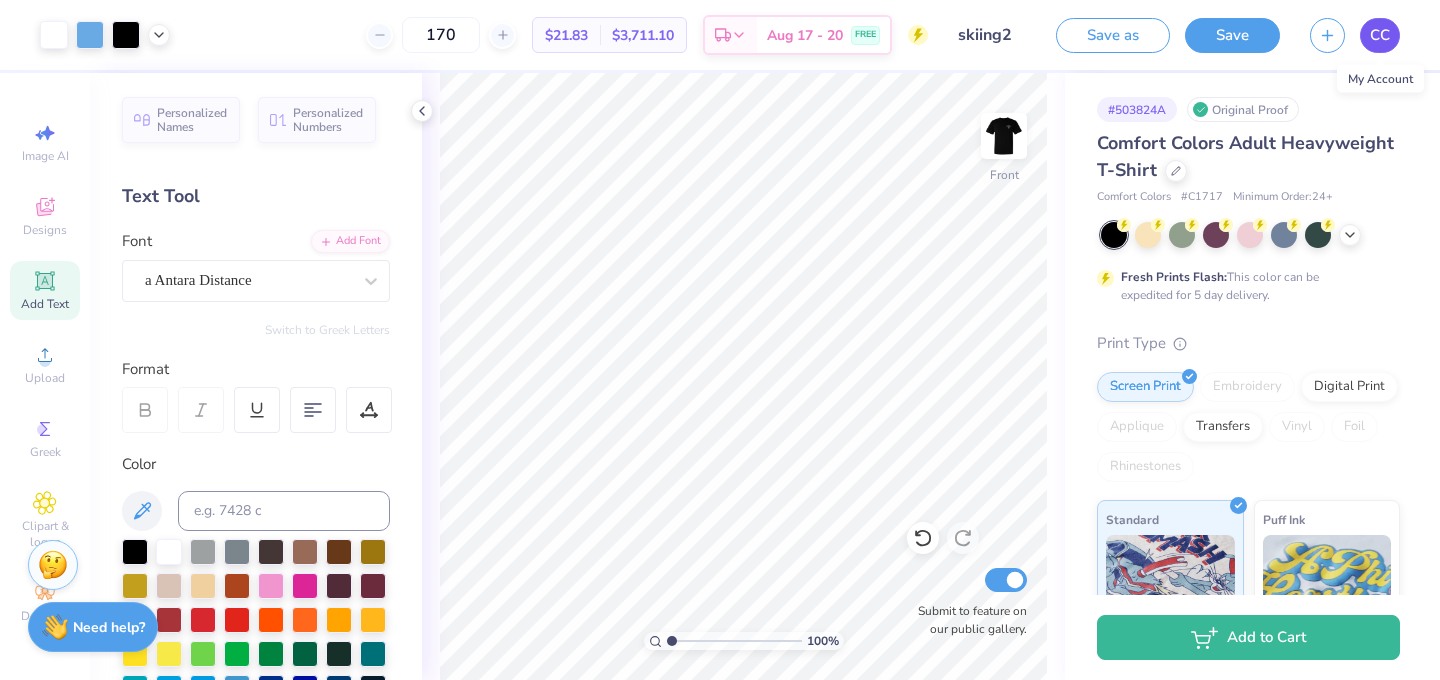 click on "CC" at bounding box center (1380, 35) 